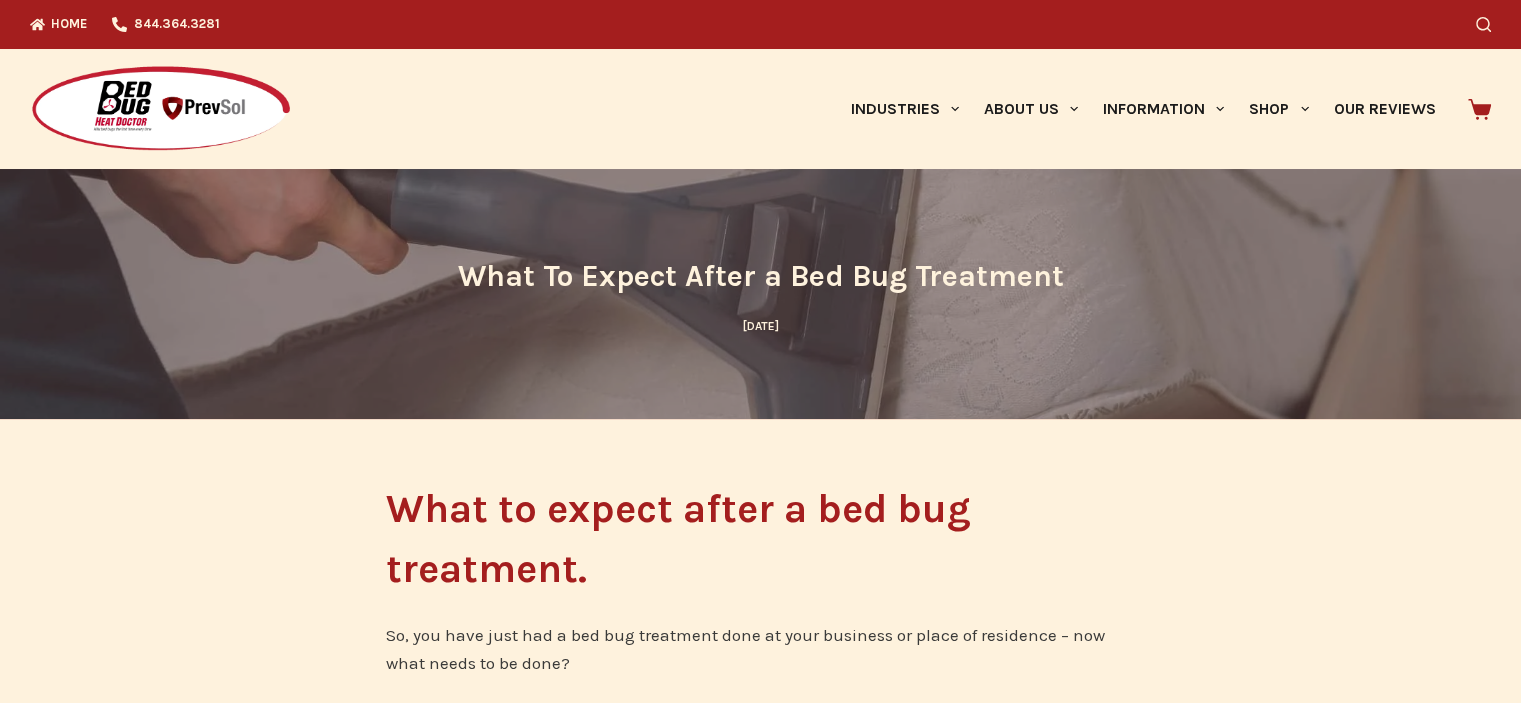 scroll, scrollTop: 40, scrollLeft: 0, axis: vertical 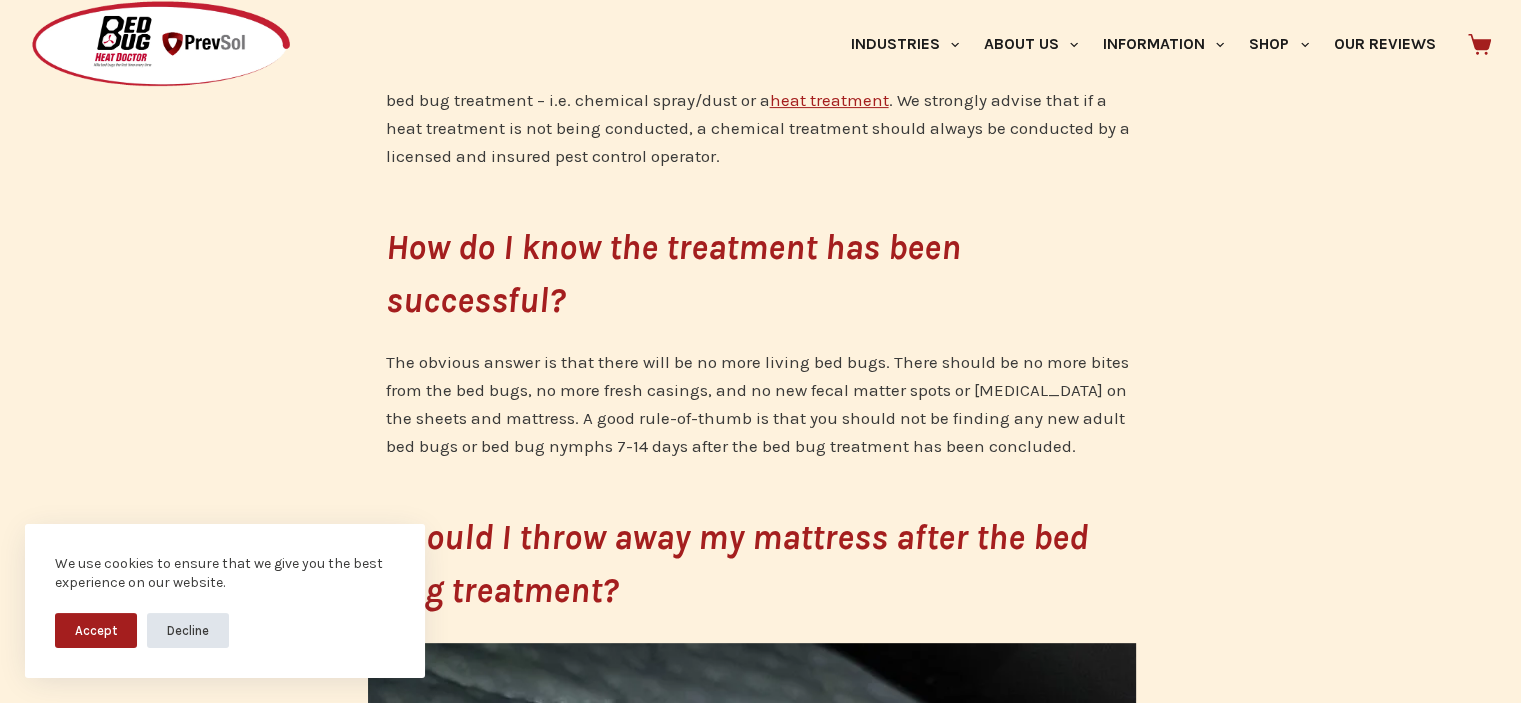 click on "Decline" at bounding box center (188, 630) 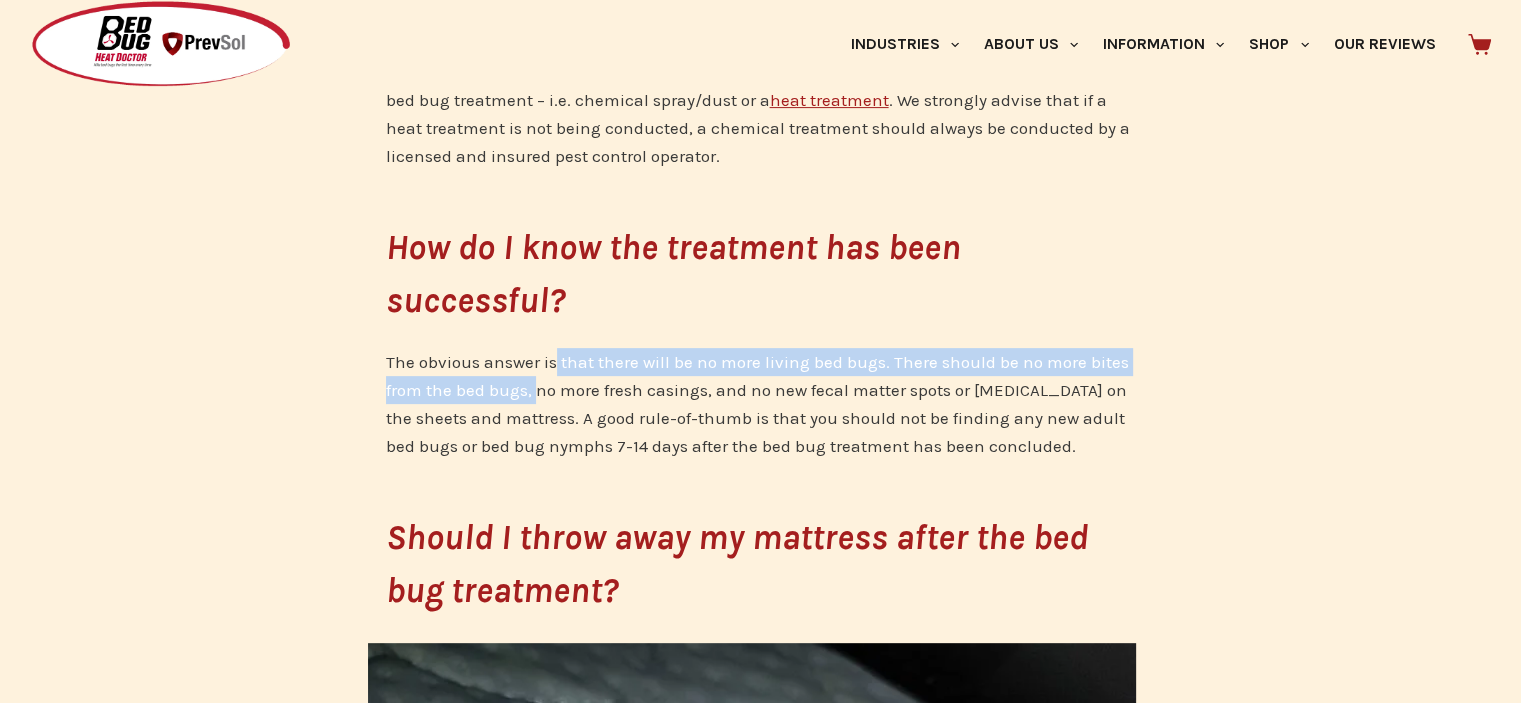 drag, startPoint x: 540, startPoint y: 393, endPoint x: 556, endPoint y: 367, distance: 30.528675 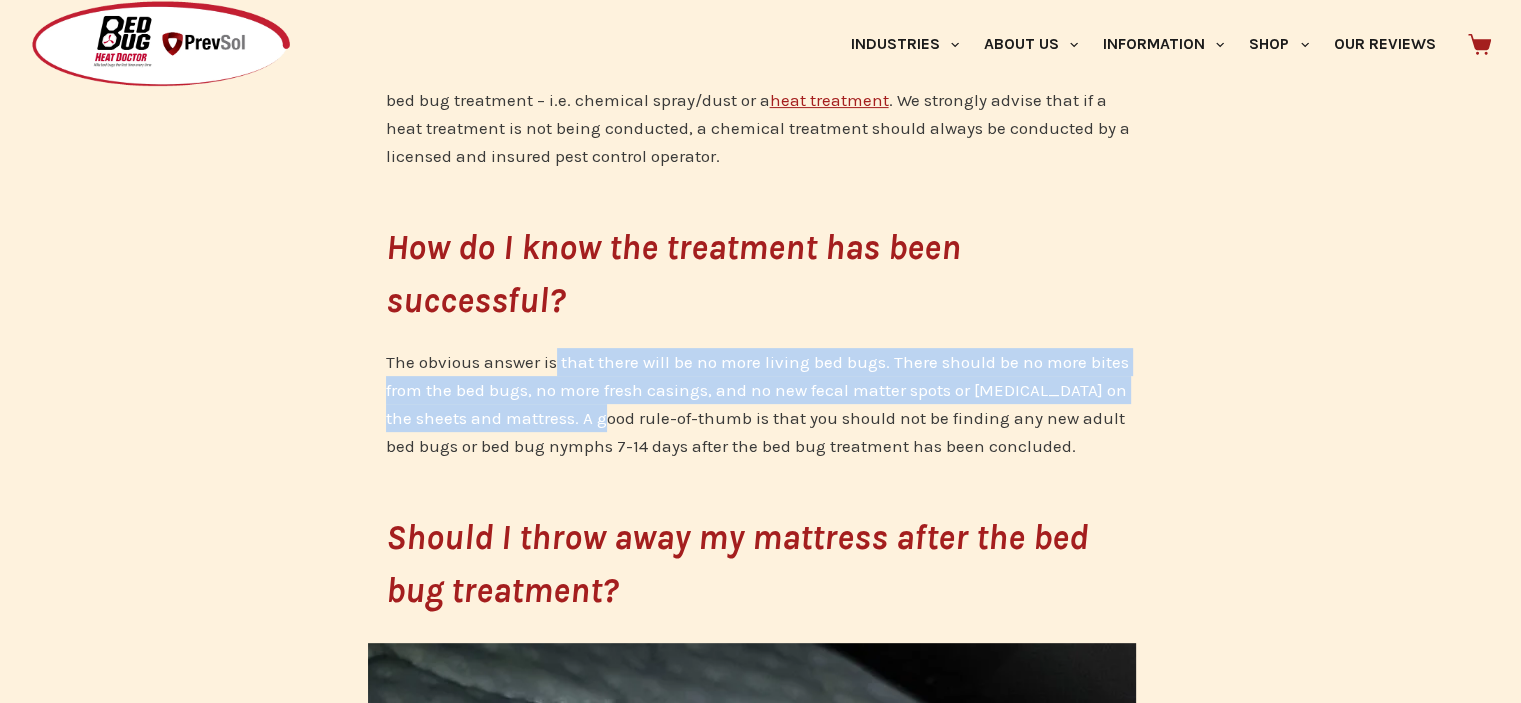 drag, startPoint x: 556, startPoint y: 367, endPoint x: 567, endPoint y: 419, distance: 53.15073 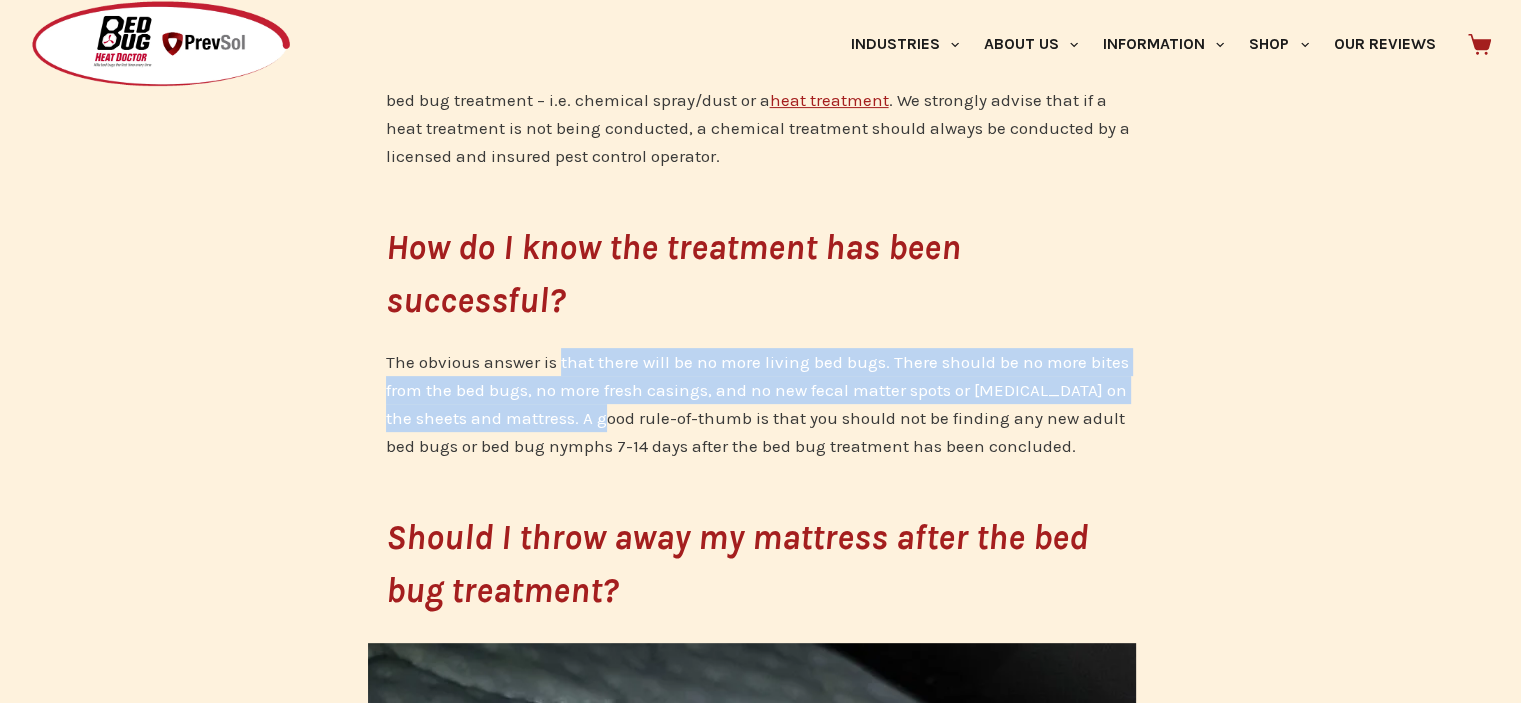 drag, startPoint x: 567, startPoint y: 419, endPoint x: 585, endPoint y: 340, distance: 81.02469 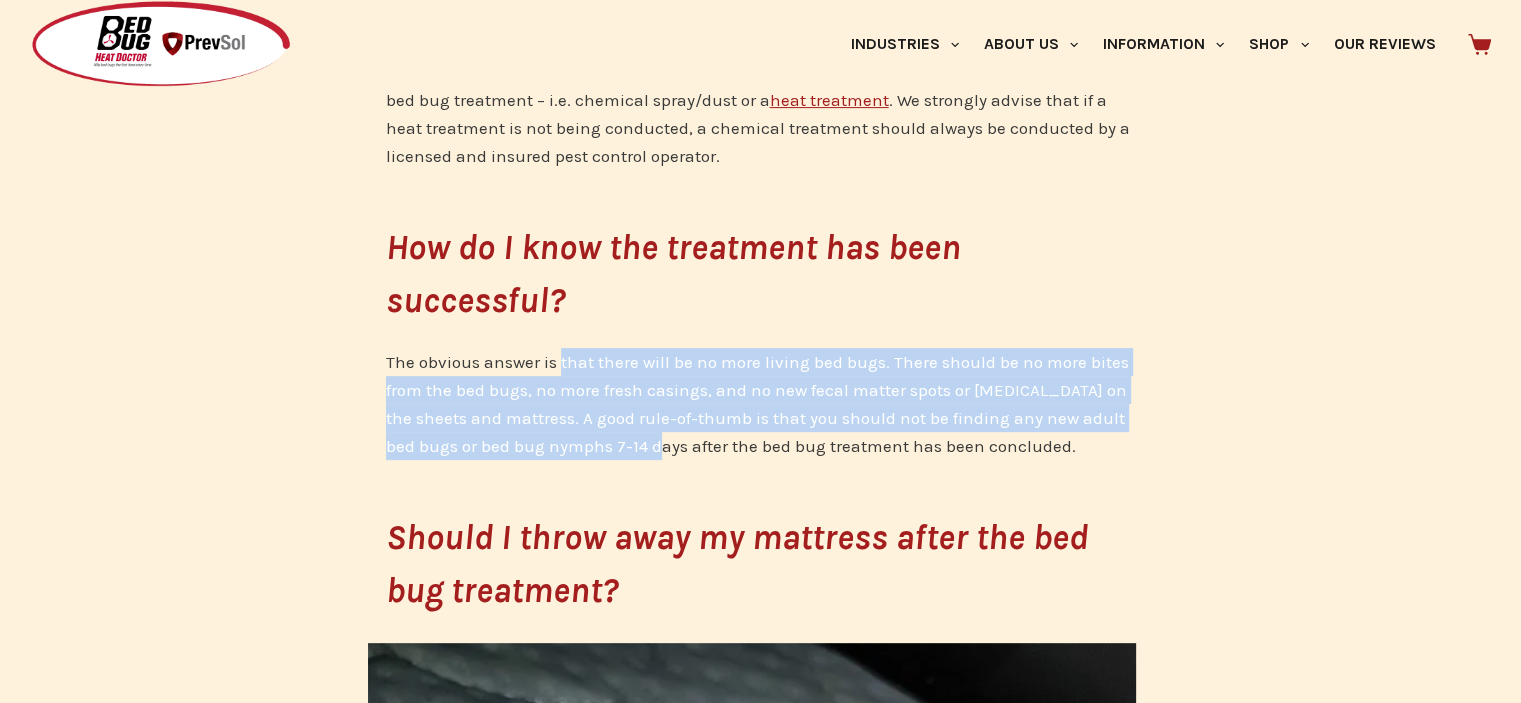 drag, startPoint x: 585, startPoint y: 340, endPoint x: 624, endPoint y: 455, distance: 121.433105 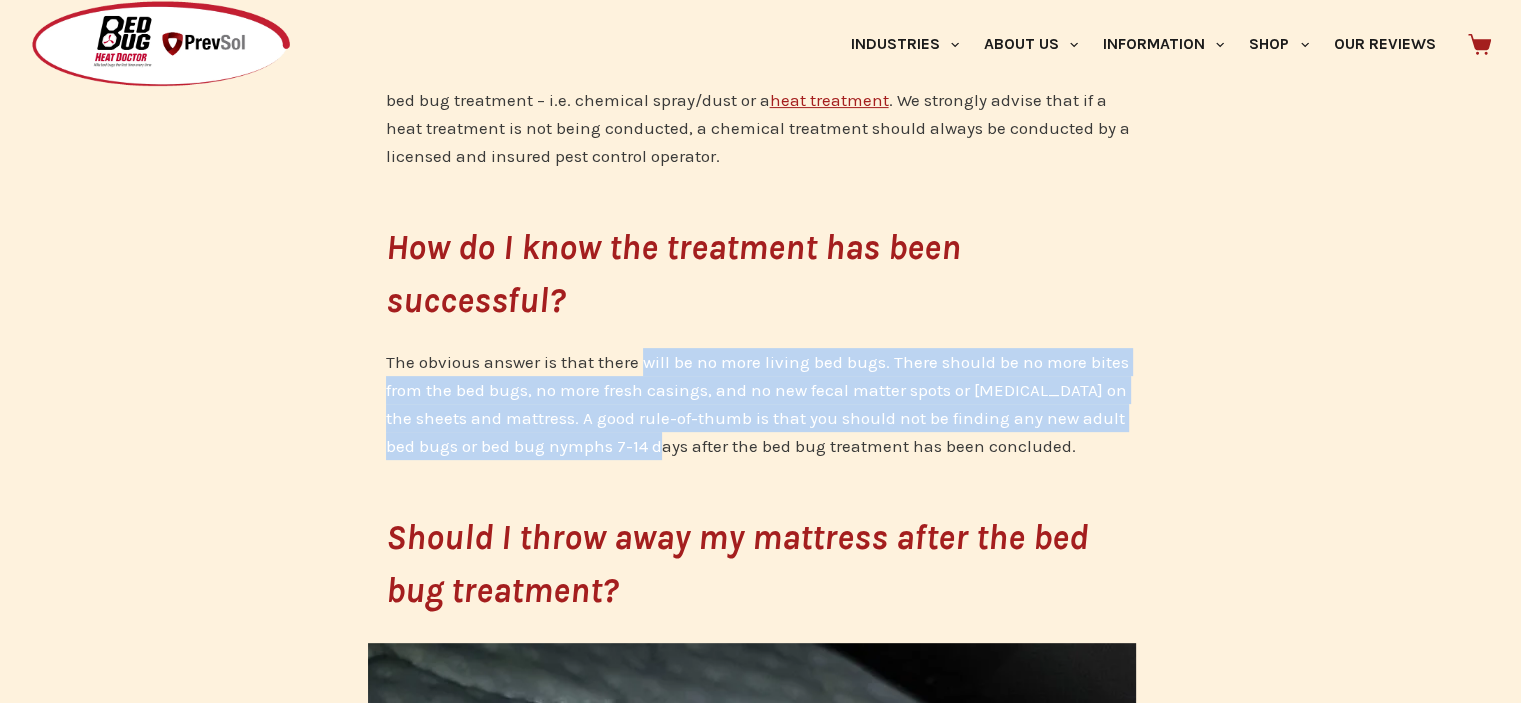 drag, startPoint x: 624, startPoint y: 455, endPoint x: 646, endPoint y: 355, distance: 102.3914 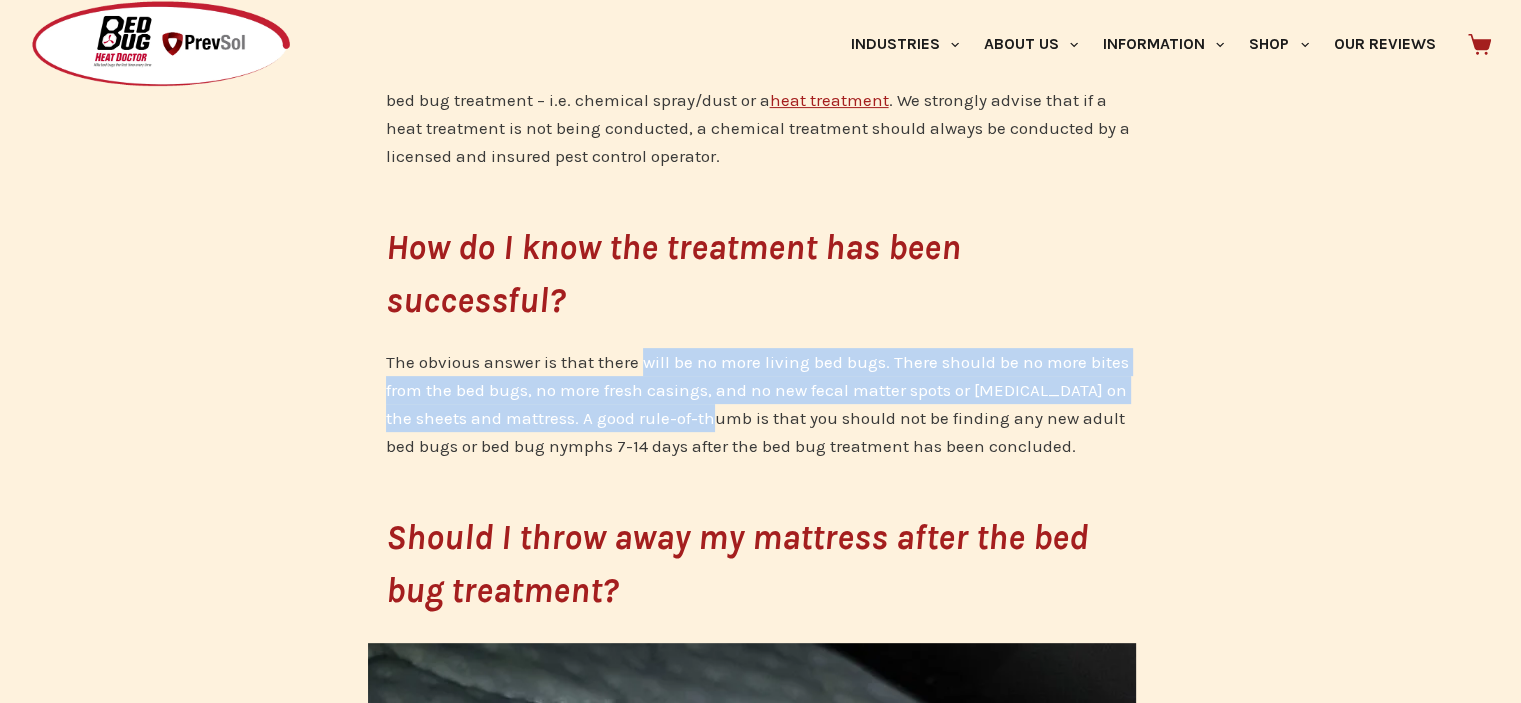 drag, startPoint x: 646, startPoint y: 355, endPoint x: 683, endPoint y: 438, distance: 90.873535 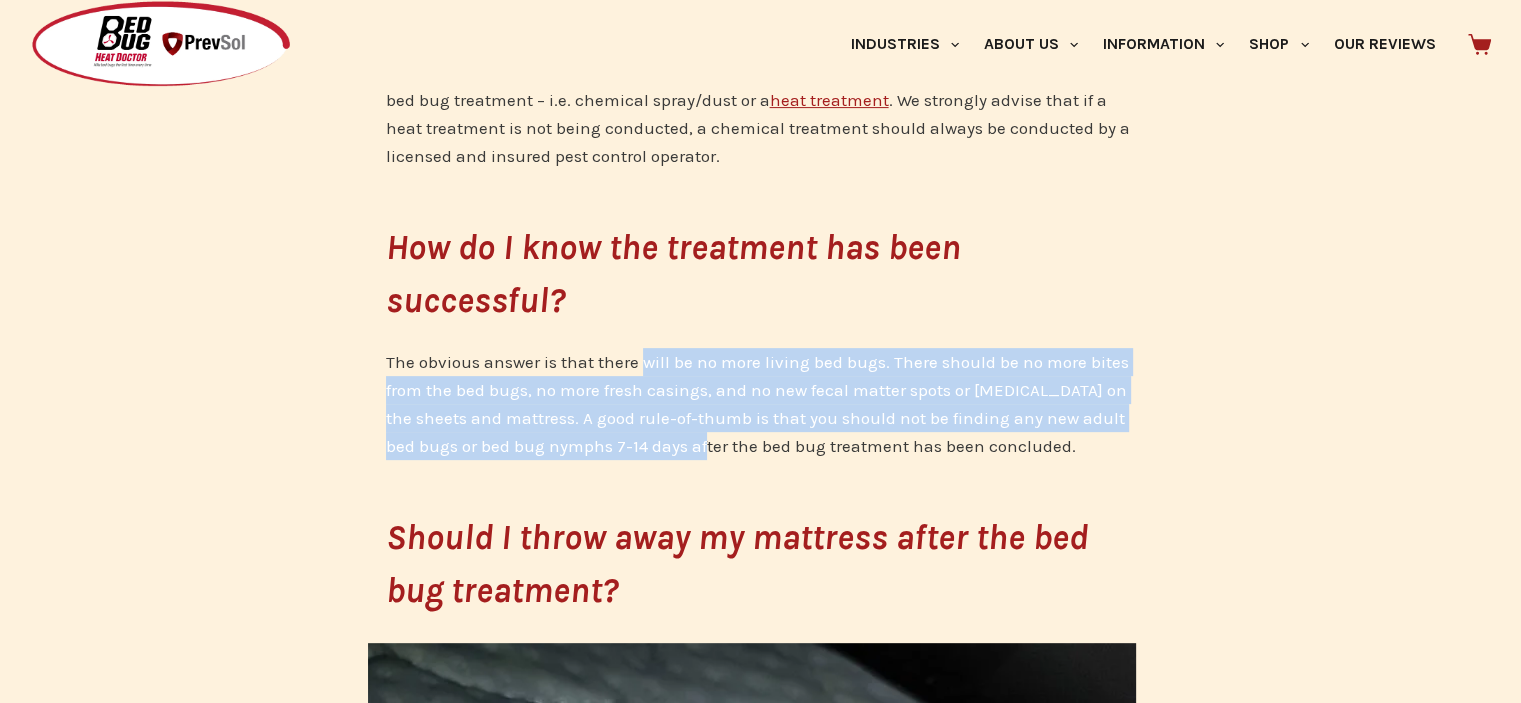 click on "The obvious answer is that there will be no more living bed bugs. There should be no more bites from the bed bugs, no more fresh casings, and no new fecal matter spots or [MEDICAL_DATA] on the sheets and mattress. A good rule-of-thumb is that you should not be finding any new adult bed bugs or bed bug nymphs 7-14 days after the bed bug treatment has been concluded." at bounding box center (761, 404) 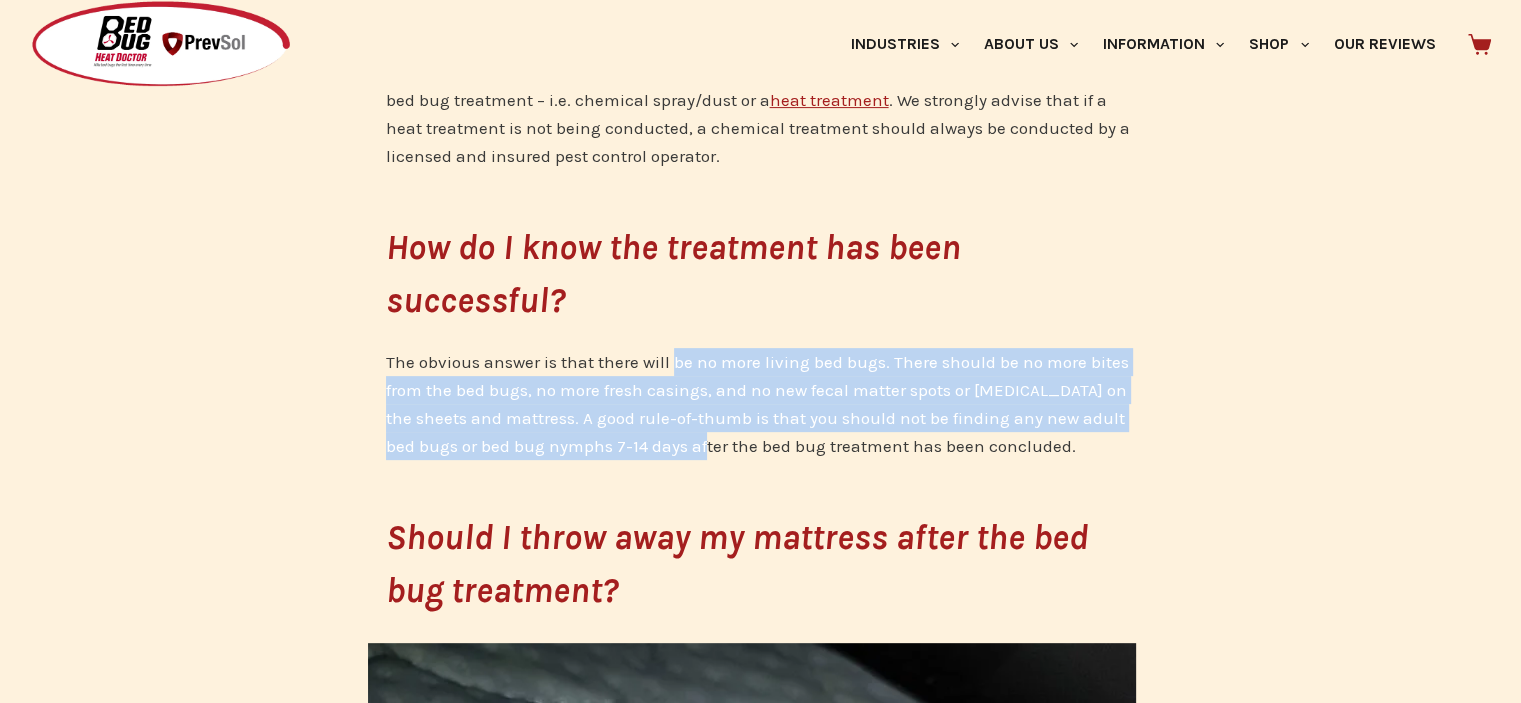 drag, startPoint x: 683, startPoint y: 438, endPoint x: 675, endPoint y: 347, distance: 91.350975 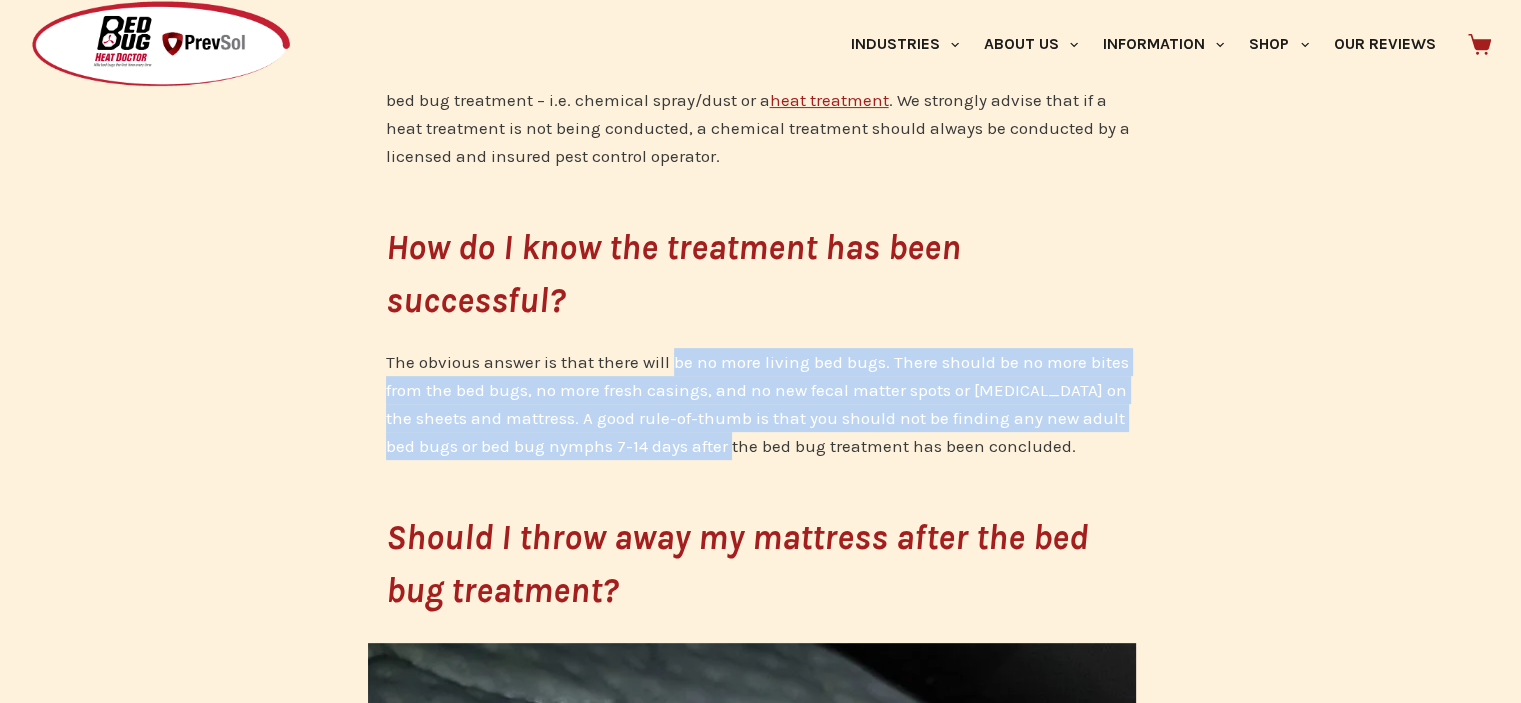 drag, startPoint x: 675, startPoint y: 347, endPoint x: 696, endPoint y: 452, distance: 107.07941 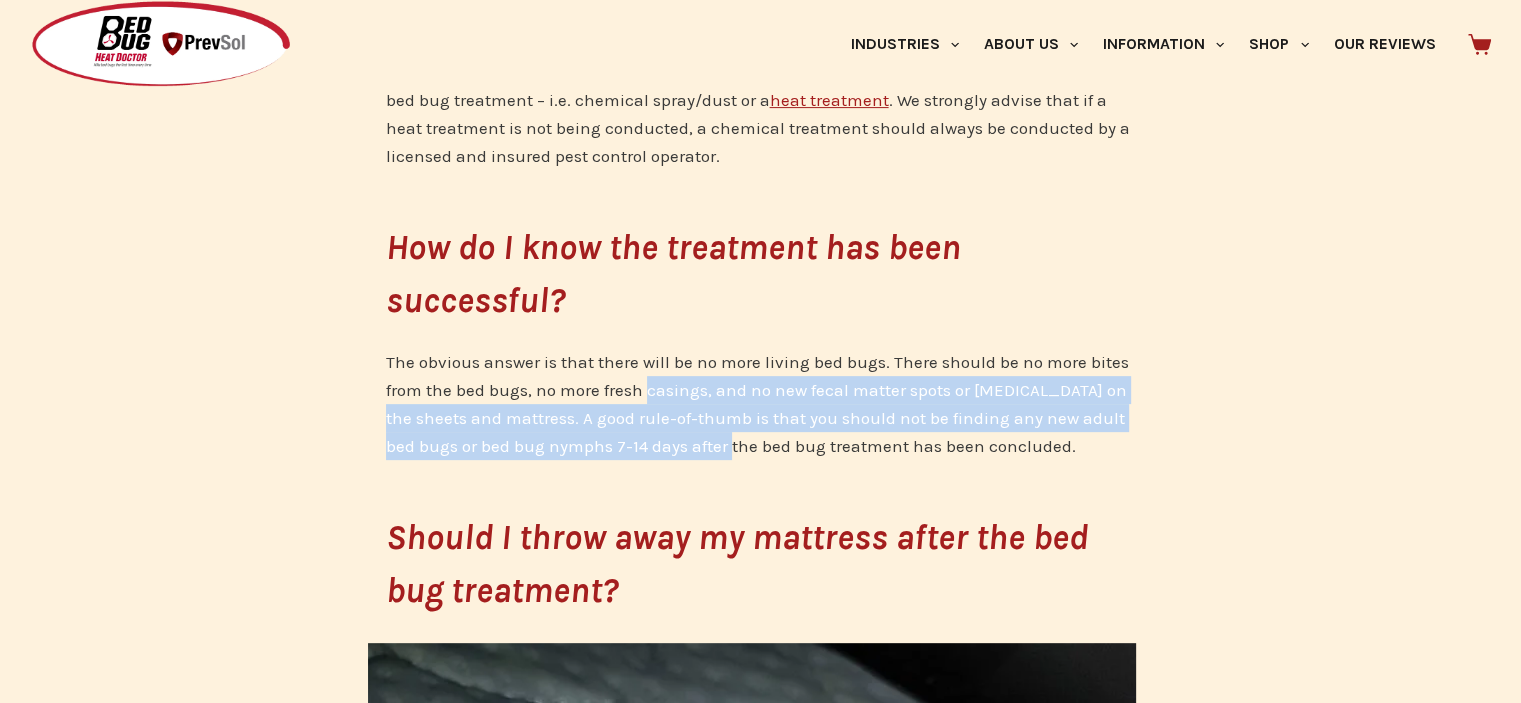 drag, startPoint x: 696, startPoint y: 452, endPoint x: 688, endPoint y: 386, distance: 66.48308 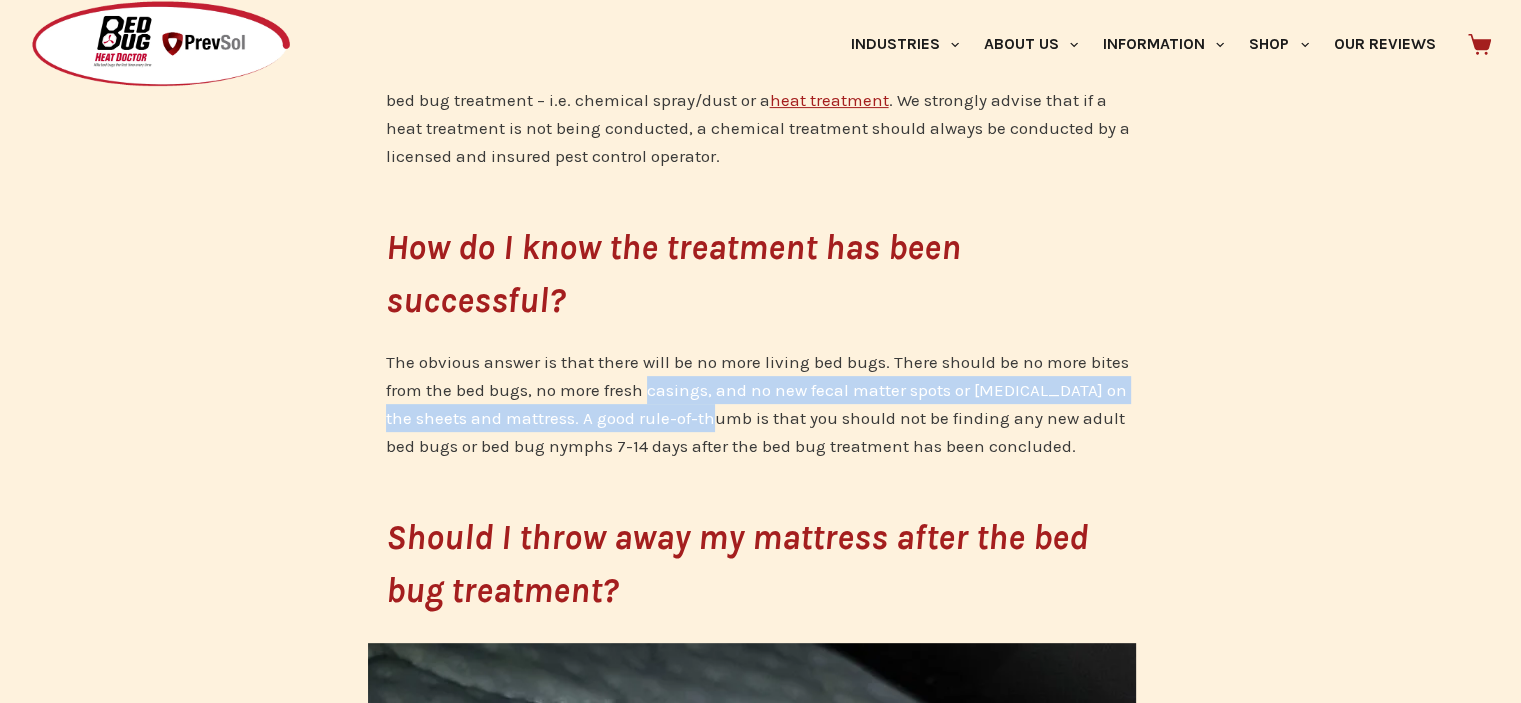 drag, startPoint x: 688, startPoint y: 386, endPoint x: 709, endPoint y: 435, distance: 53.310413 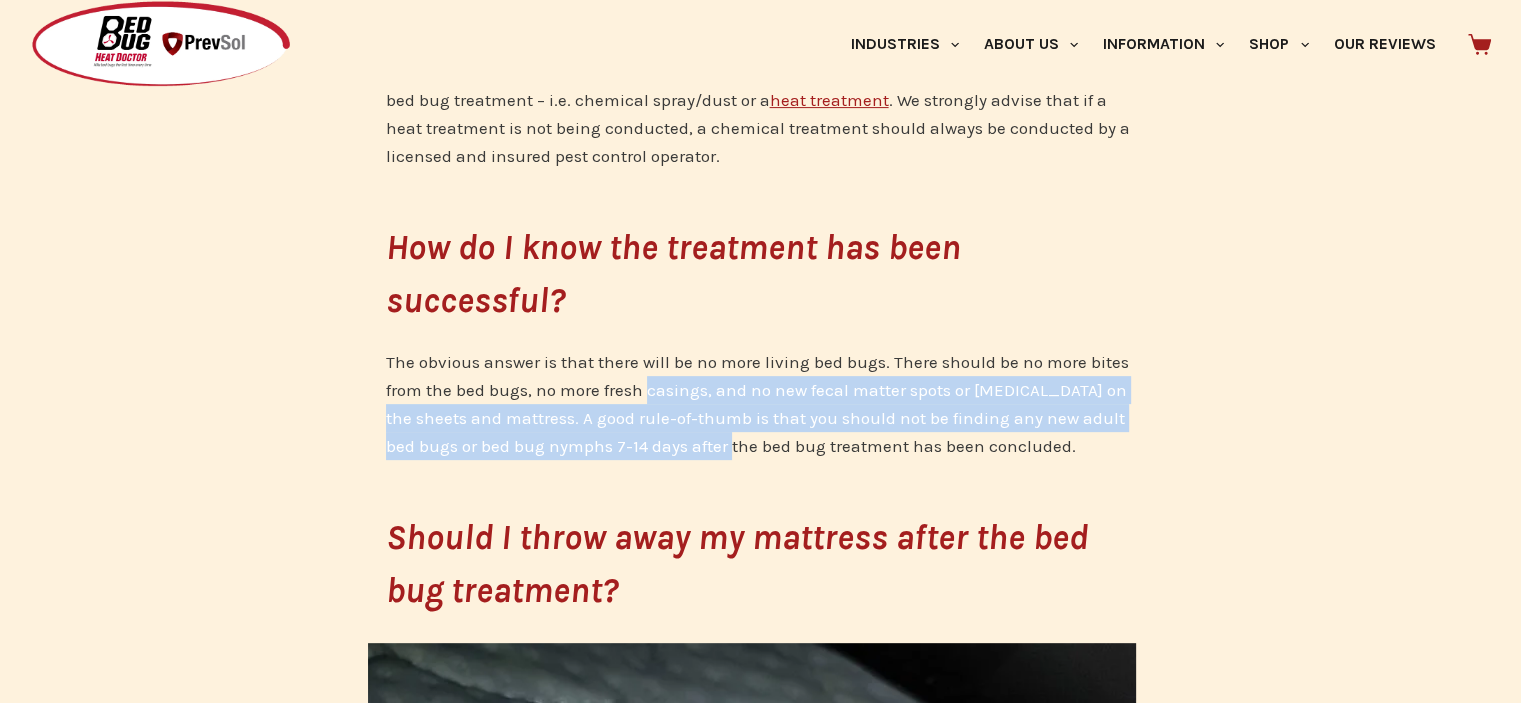 click on "The obvious answer is that there will be no more living bed bugs. There should be no more bites from the bed bugs, no more fresh casings, and no new fecal matter spots or [MEDICAL_DATA] on the sheets and mattress. A good rule-of-thumb is that you should not be finding any new adult bed bugs or bed bug nymphs 7-14 days after the bed bug treatment has been concluded." at bounding box center [761, 404] 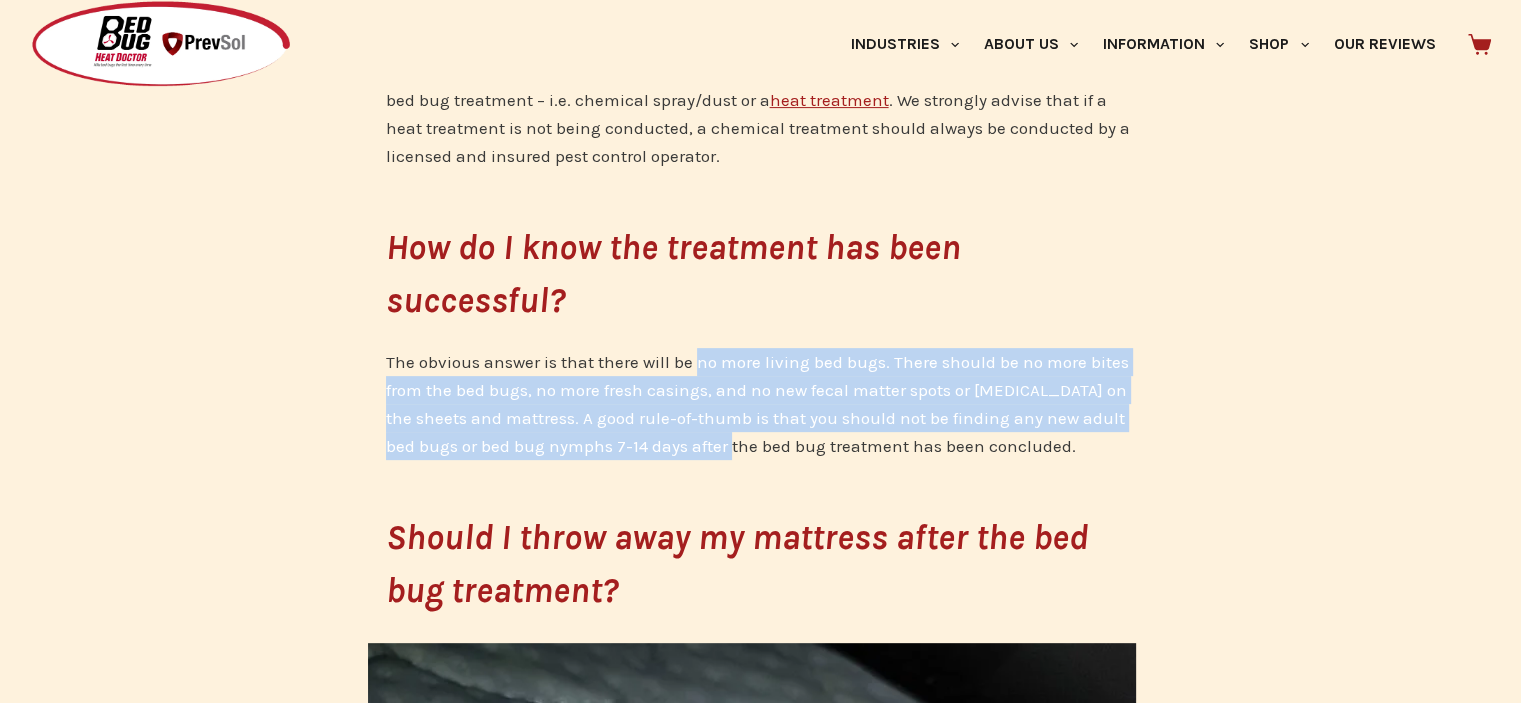 drag, startPoint x: 709, startPoint y: 435, endPoint x: 701, endPoint y: 349, distance: 86.37129 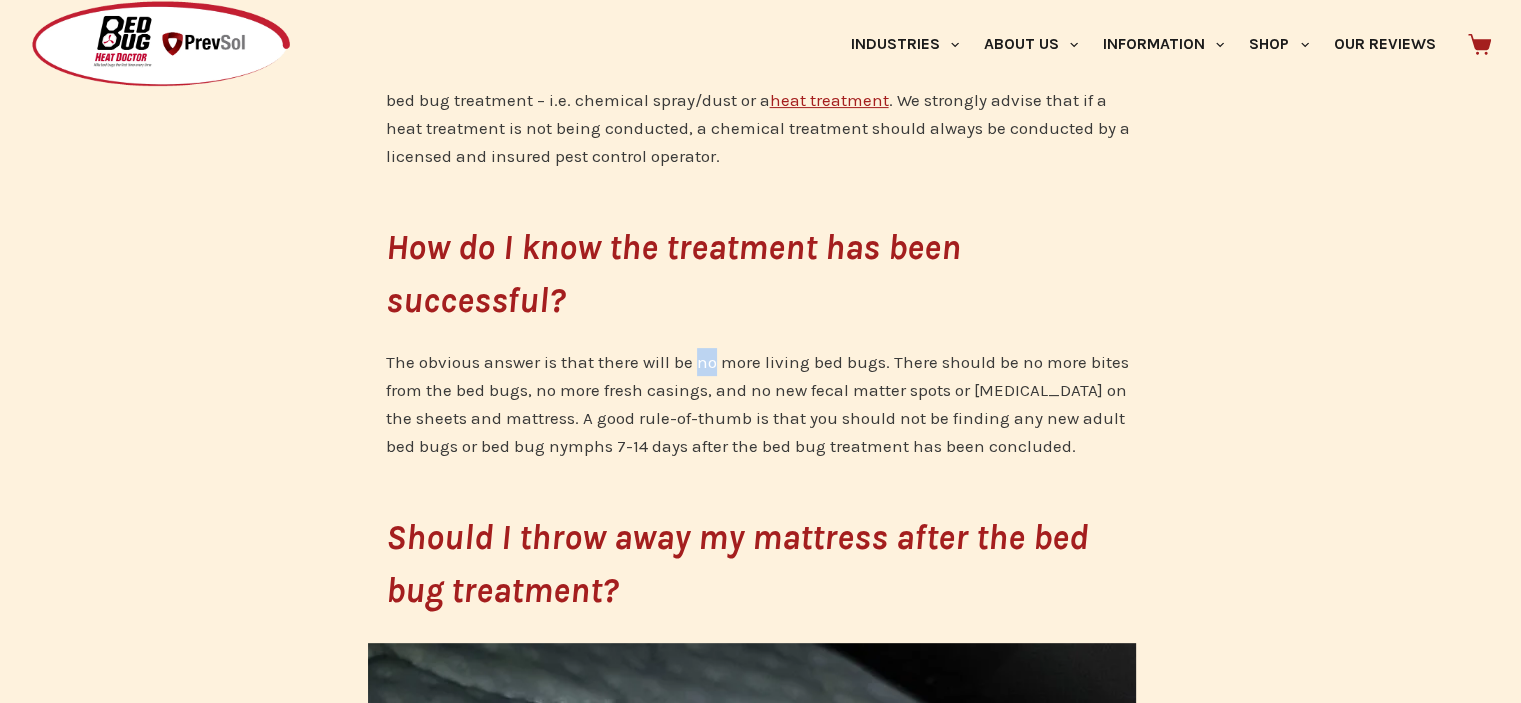 click on "The obvious answer is that there will be no more living bed bugs. There should be no more bites from the bed bugs, no more fresh casings, and no new fecal matter spots or [MEDICAL_DATA] on the sheets and mattress. A good rule-of-thumb is that you should not be finding any new adult bed bugs or bed bug nymphs 7-14 days after the bed bug treatment has been concluded." at bounding box center (761, 404) 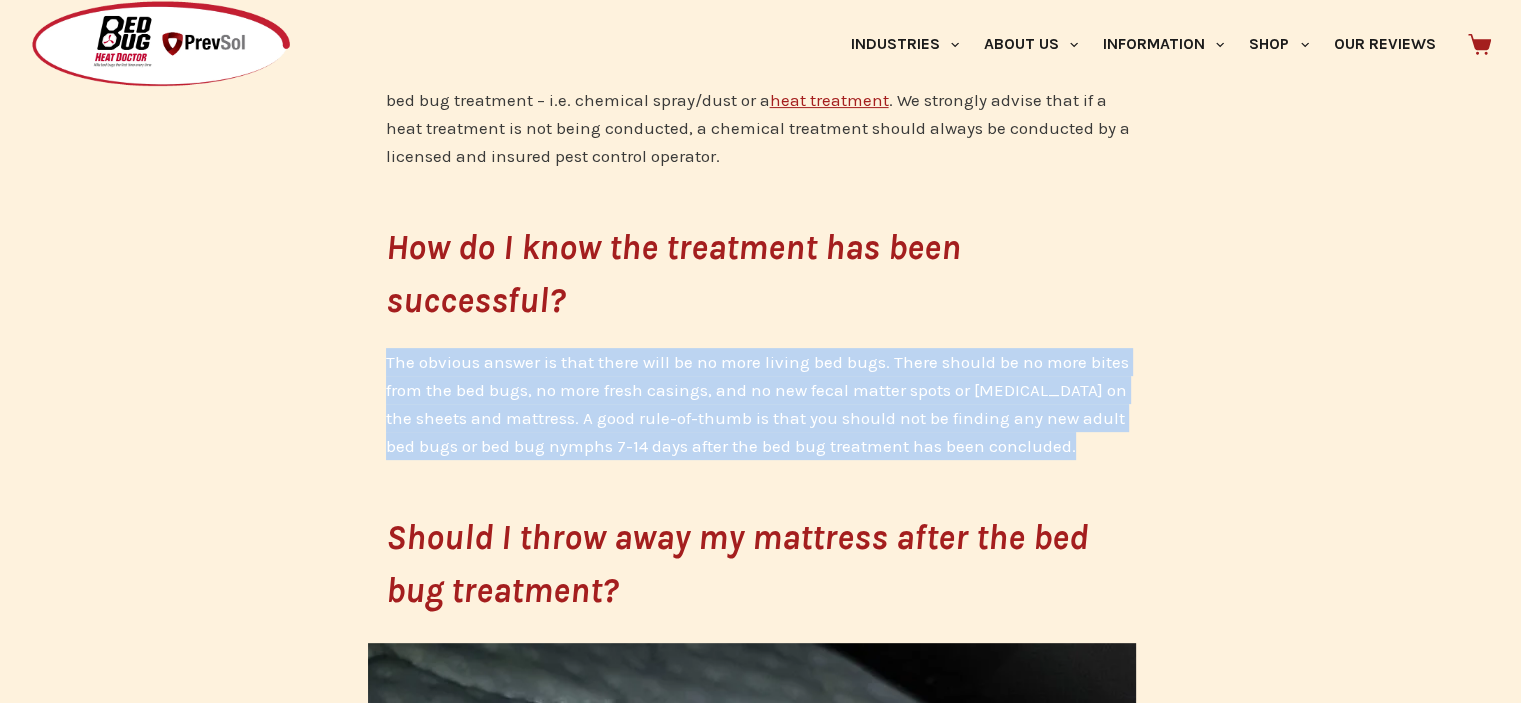 drag, startPoint x: 701, startPoint y: 349, endPoint x: 713, endPoint y: 397, distance: 49.47727 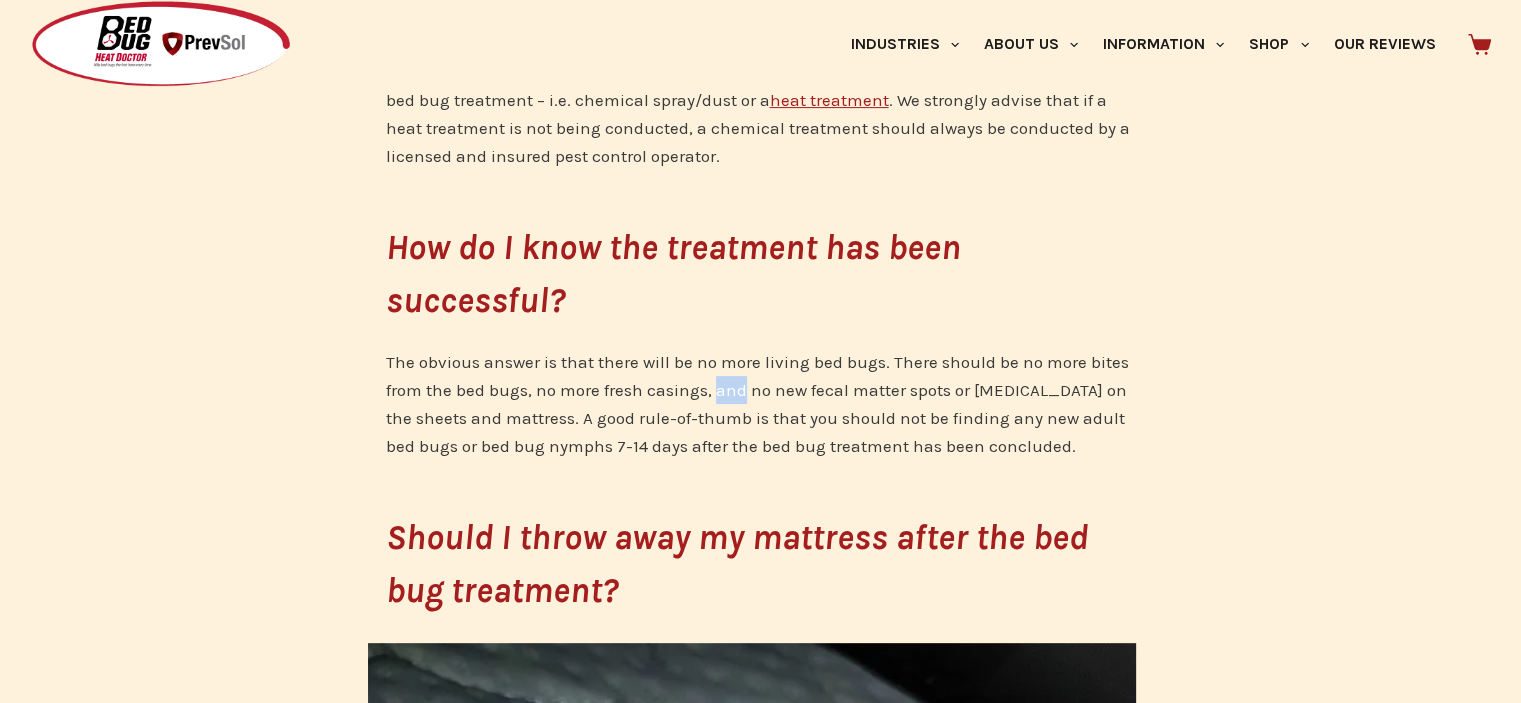click on "The obvious answer is that there will be no more living bed bugs. There should be no more bites from the bed bugs, no more fresh casings, and no new fecal matter spots or [MEDICAL_DATA] on the sheets and mattress. A good rule-of-thumb is that you should not be finding any new adult bed bugs or bed bug nymphs 7-14 days after the bed bug treatment has been concluded." at bounding box center [761, 404] 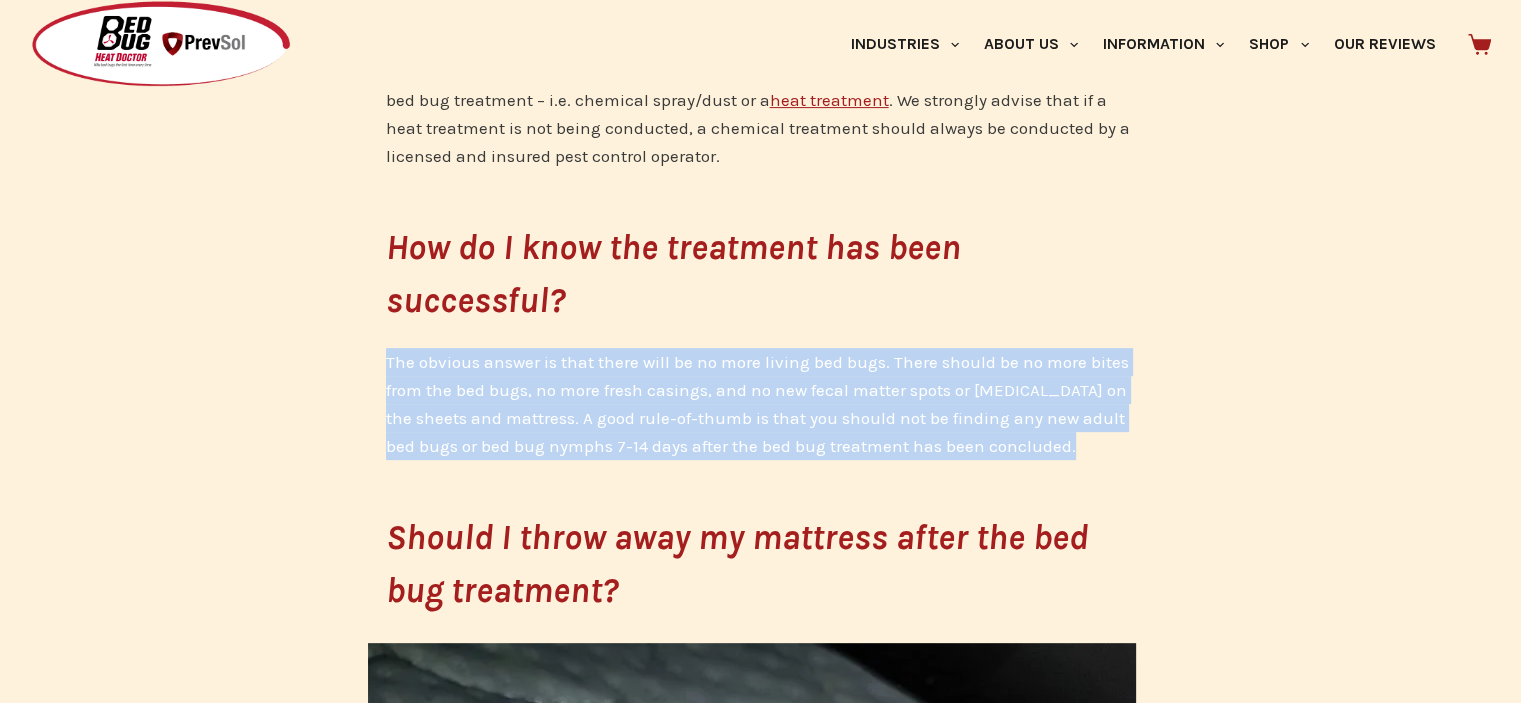 click on "The obvious answer is that there will be no more living bed bugs. There should be no more bites from the bed bugs, no more fresh casings, and no new fecal matter spots or [MEDICAL_DATA] on the sheets and mattress. A good rule-of-thumb is that you should not be finding any new adult bed bugs or bed bug nymphs 7-14 days after the bed bug treatment has been concluded." at bounding box center [761, 404] 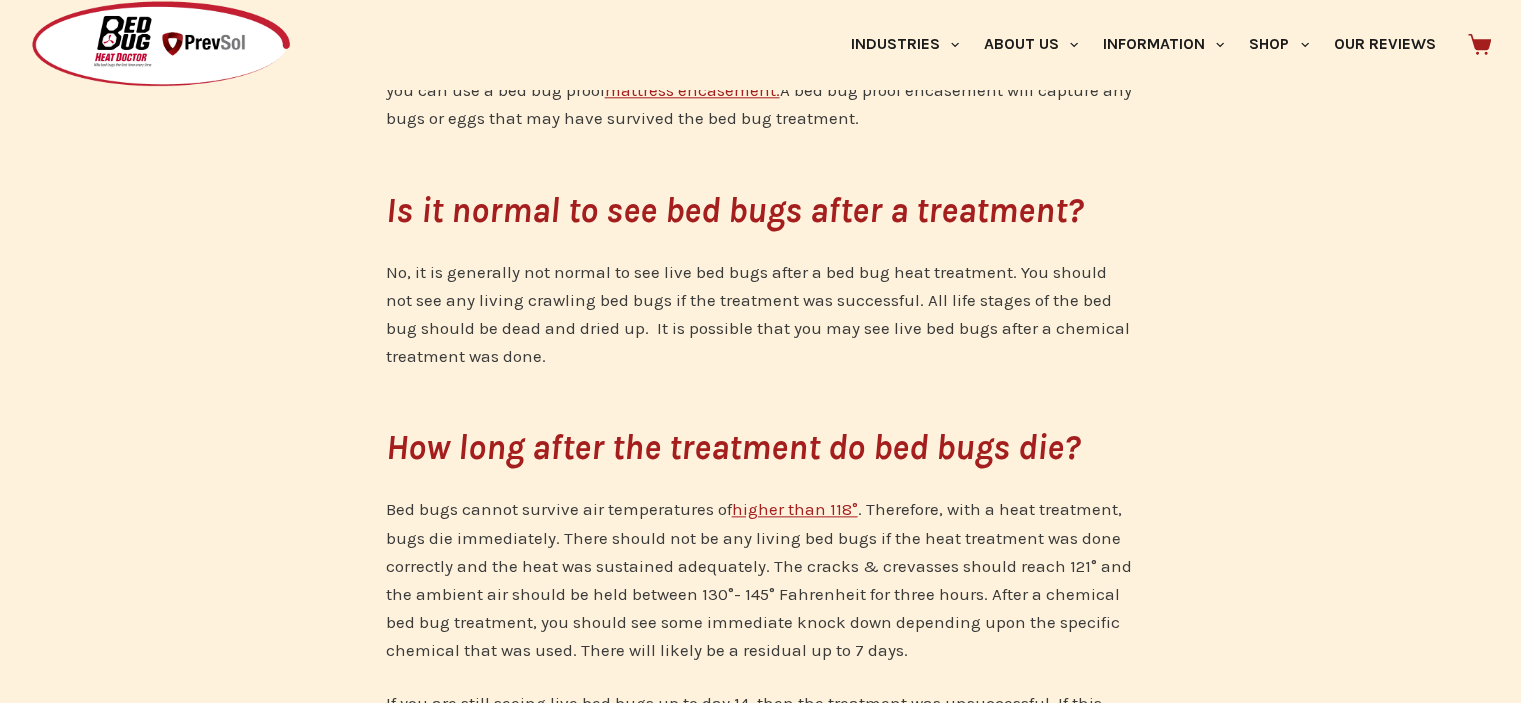 scroll, scrollTop: 2120, scrollLeft: 0, axis: vertical 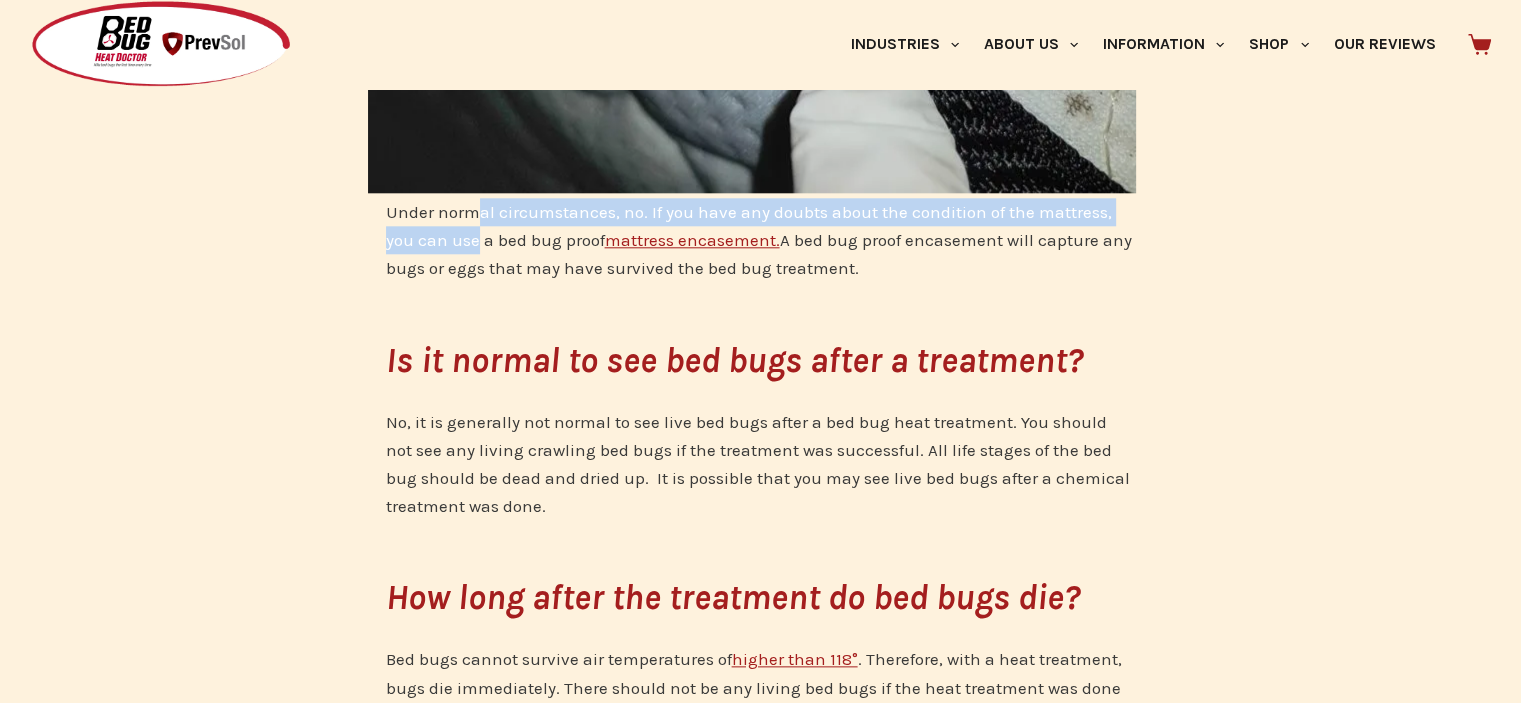 drag, startPoint x: 473, startPoint y: 219, endPoint x: 476, endPoint y: 239, distance: 20.22375 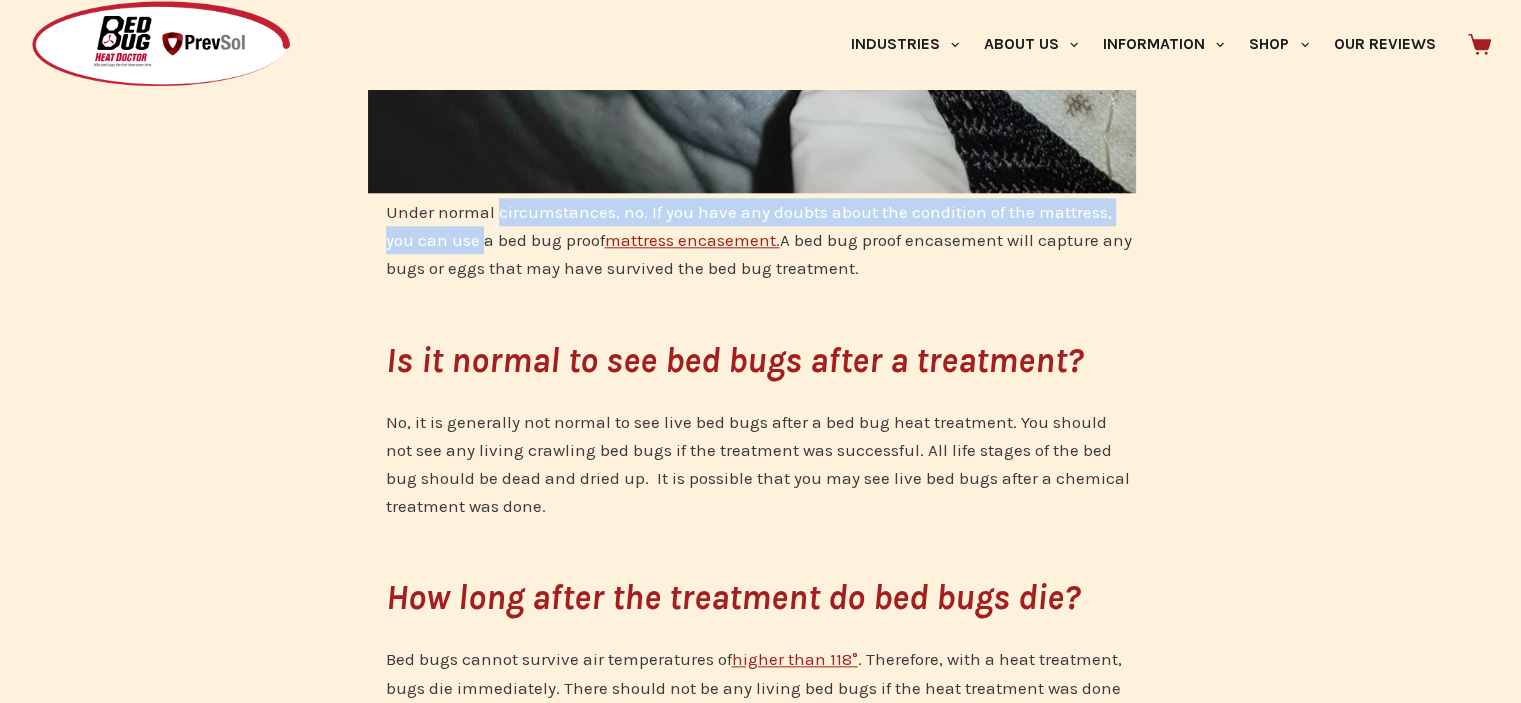 drag, startPoint x: 476, startPoint y: 239, endPoint x: 493, endPoint y: 215, distance: 29.410883 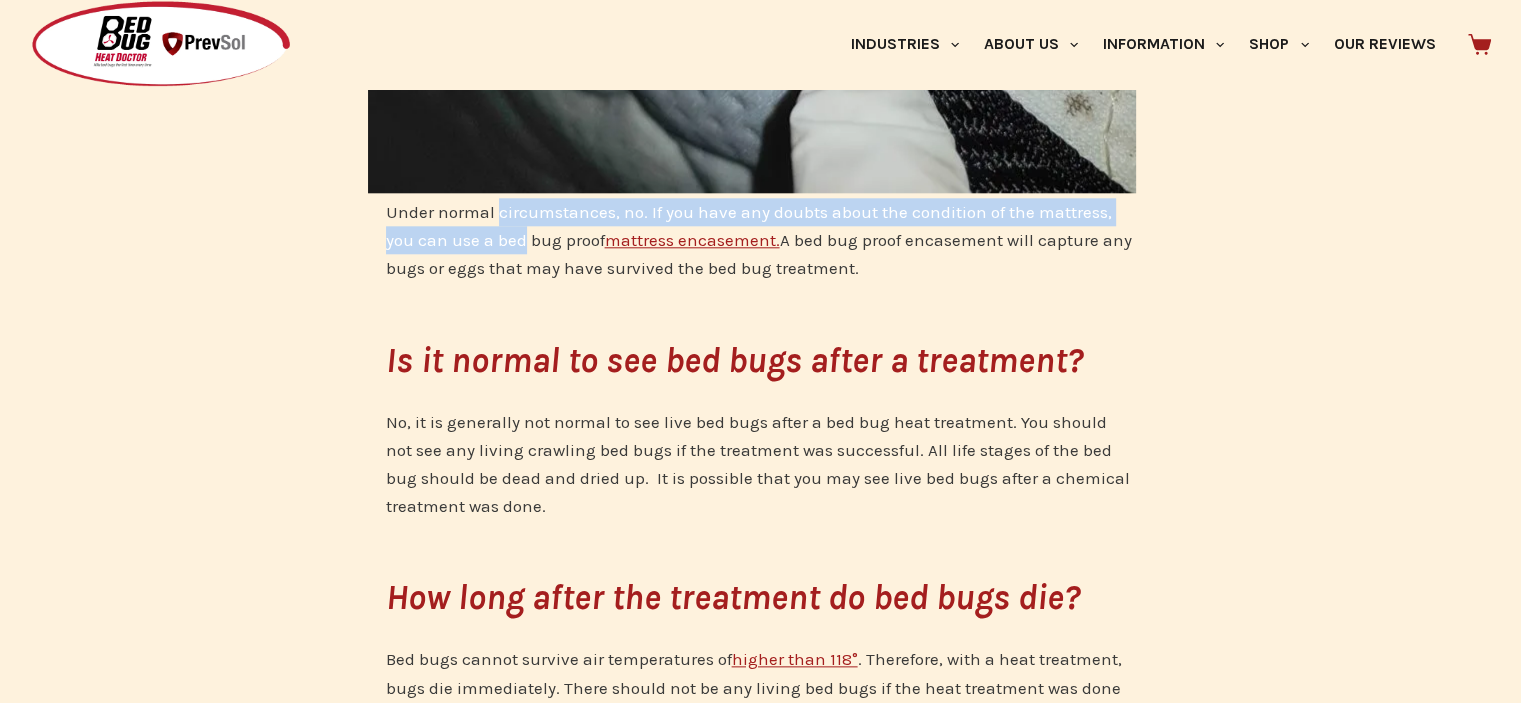 drag, startPoint x: 493, startPoint y: 215, endPoint x: 496, endPoint y: 257, distance: 42.107006 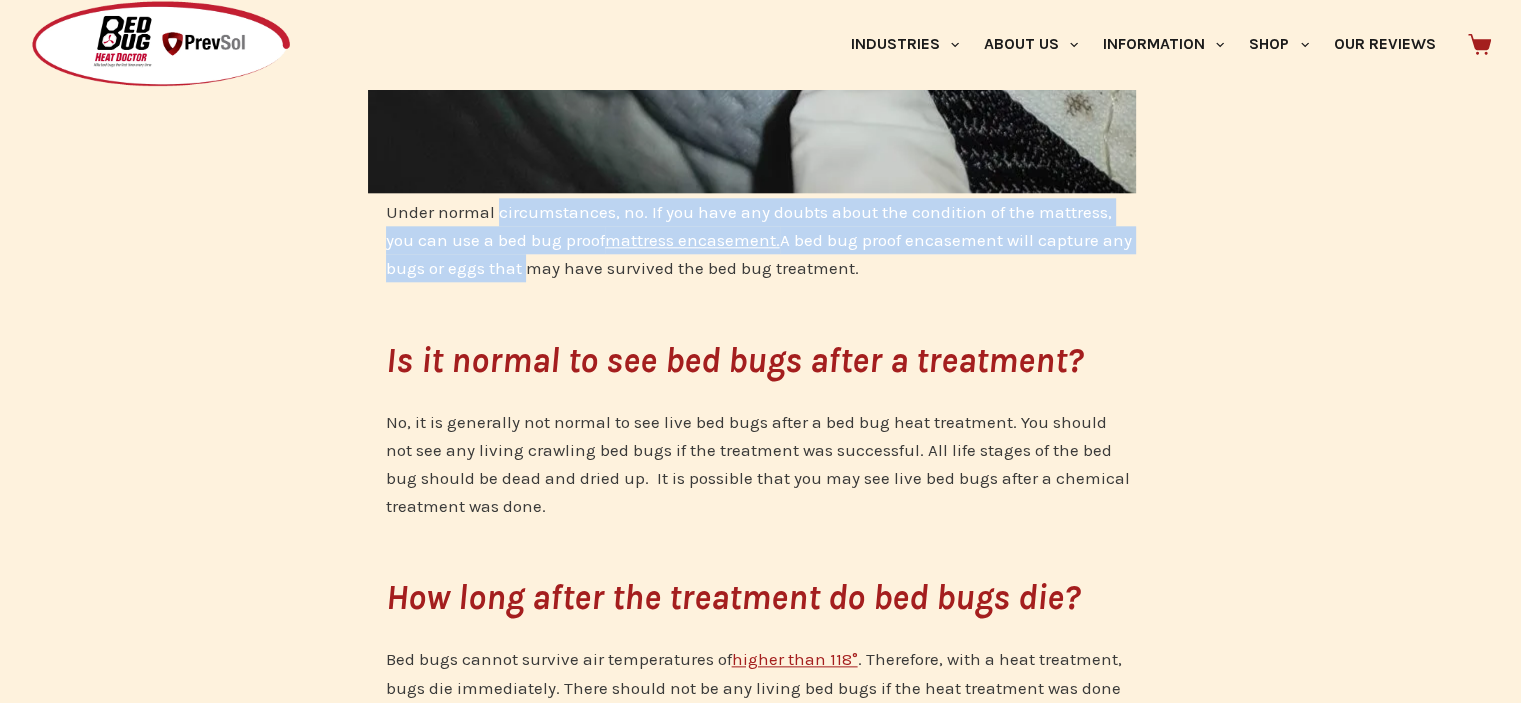 click on "Under normal circumstances, no. If you have any doubts about the condition of the mattress, you can use a bed bug proof  mattress encasement.  A bed bug proof encasement will capture any bugs or eggs that may have survived the bed bug treatment." at bounding box center (761, -277) 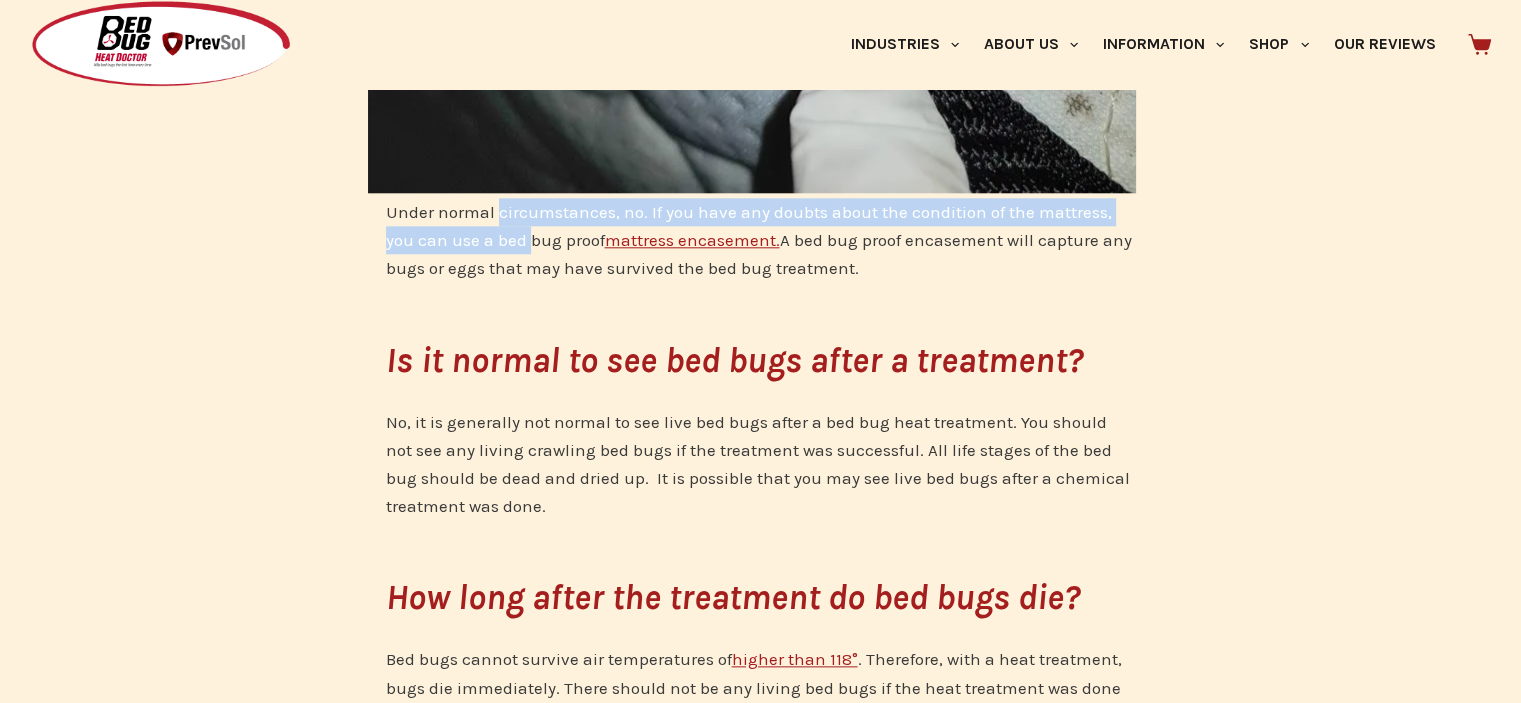 drag, startPoint x: 501, startPoint y: 199, endPoint x: 524, endPoint y: 259, distance: 64.25729 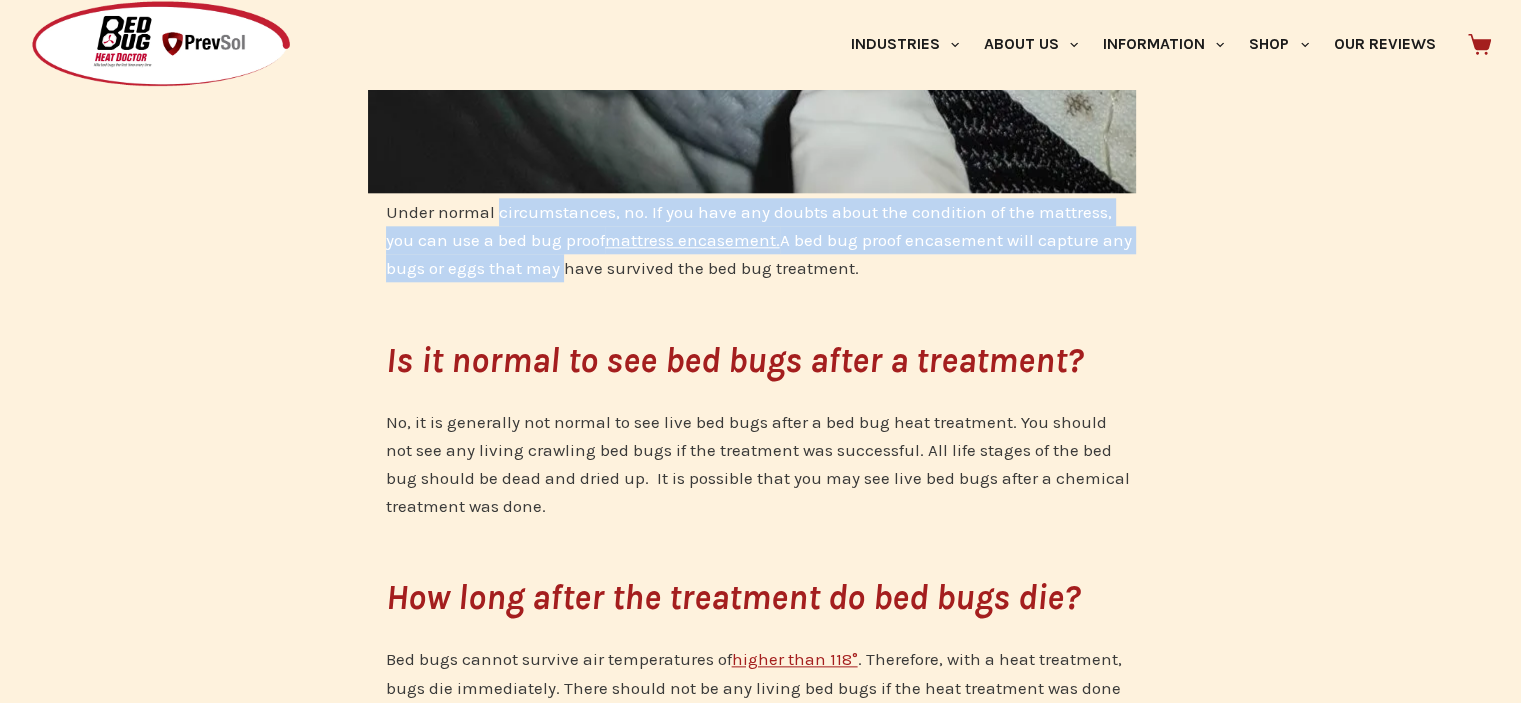 click on "Under normal circumstances, no. If you have any doubts about the condition of the mattress, you can use a bed bug proof  mattress encasement.  A bed bug proof encasement will capture any bugs or eggs that may have survived the bed bug treatment." at bounding box center (761, -277) 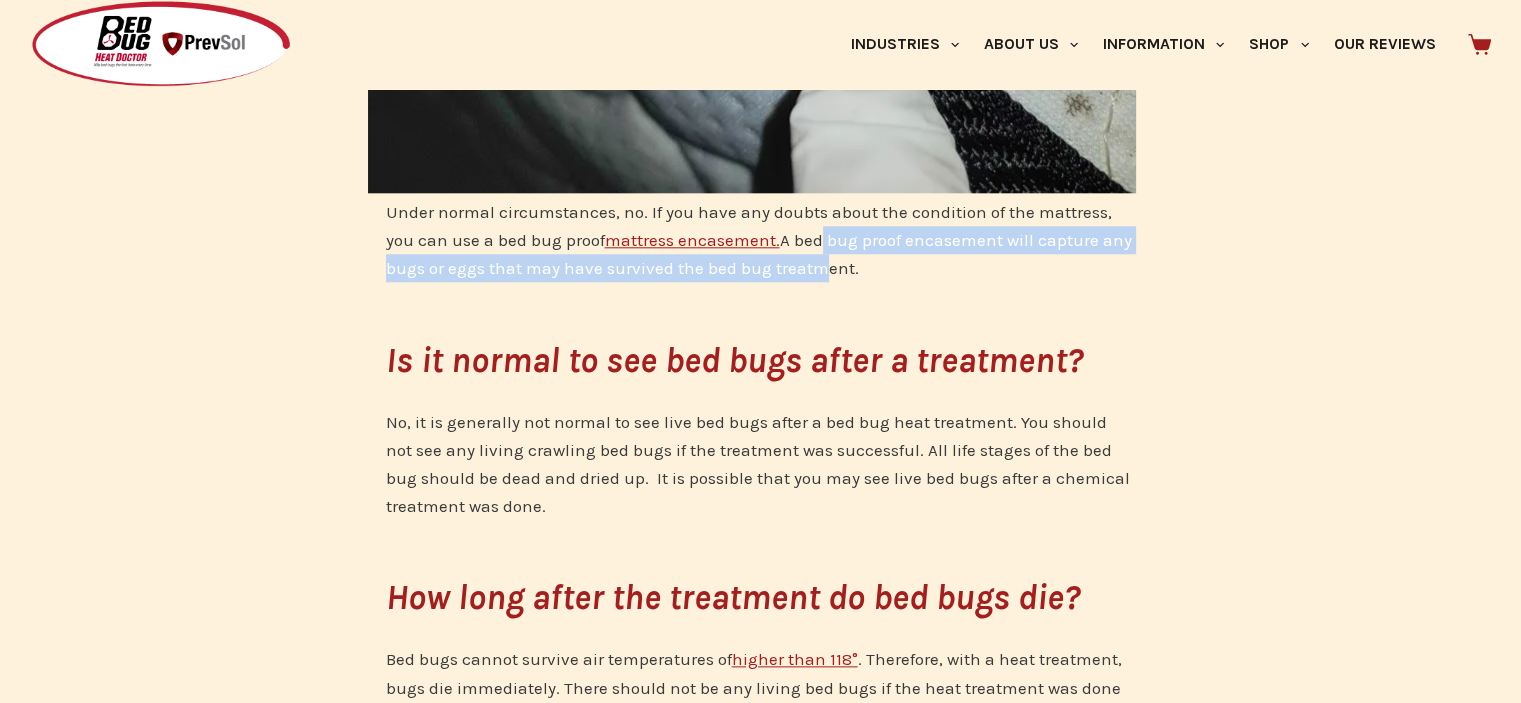 drag, startPoint x: 812, startPoint y: 262, endPoint x: 817, endPoint y: 227, distance: 35.35534 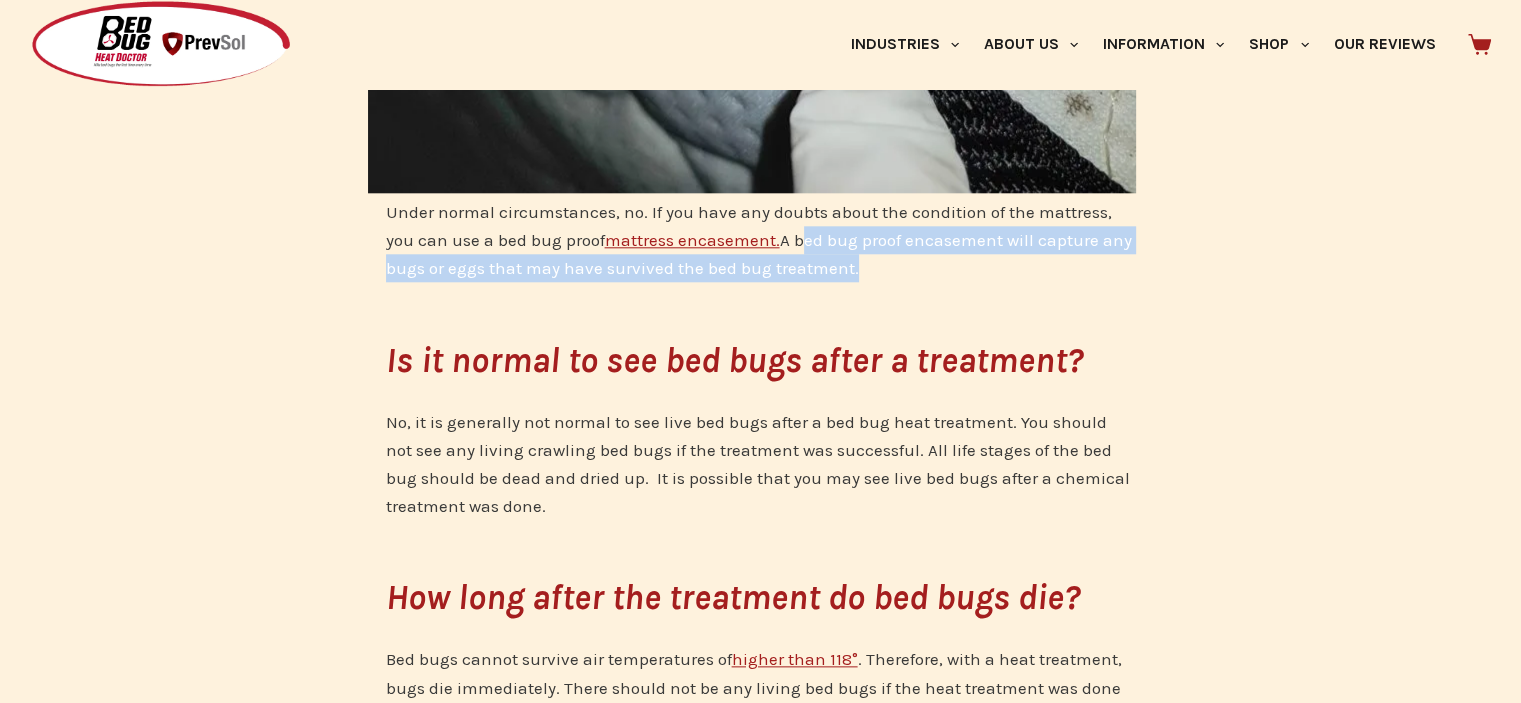 drag, startPoint x: 817, startPoint y: 227, endPoint x: 816, endPoint y: 266, distance: 39.012817 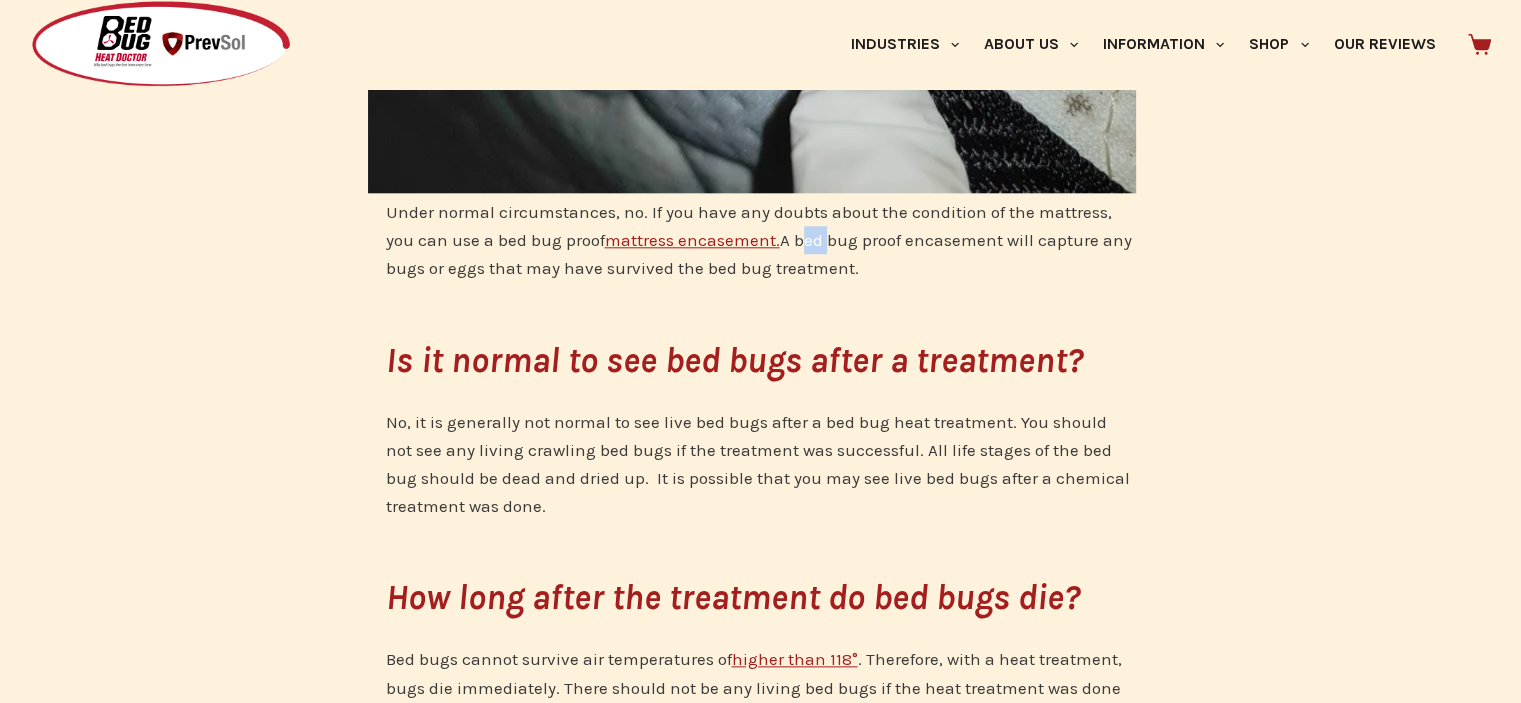 drag, startPoint x: 815, startPoint y: 227, endPoint x: 807, endPoint y: 267, distance: 40.792156 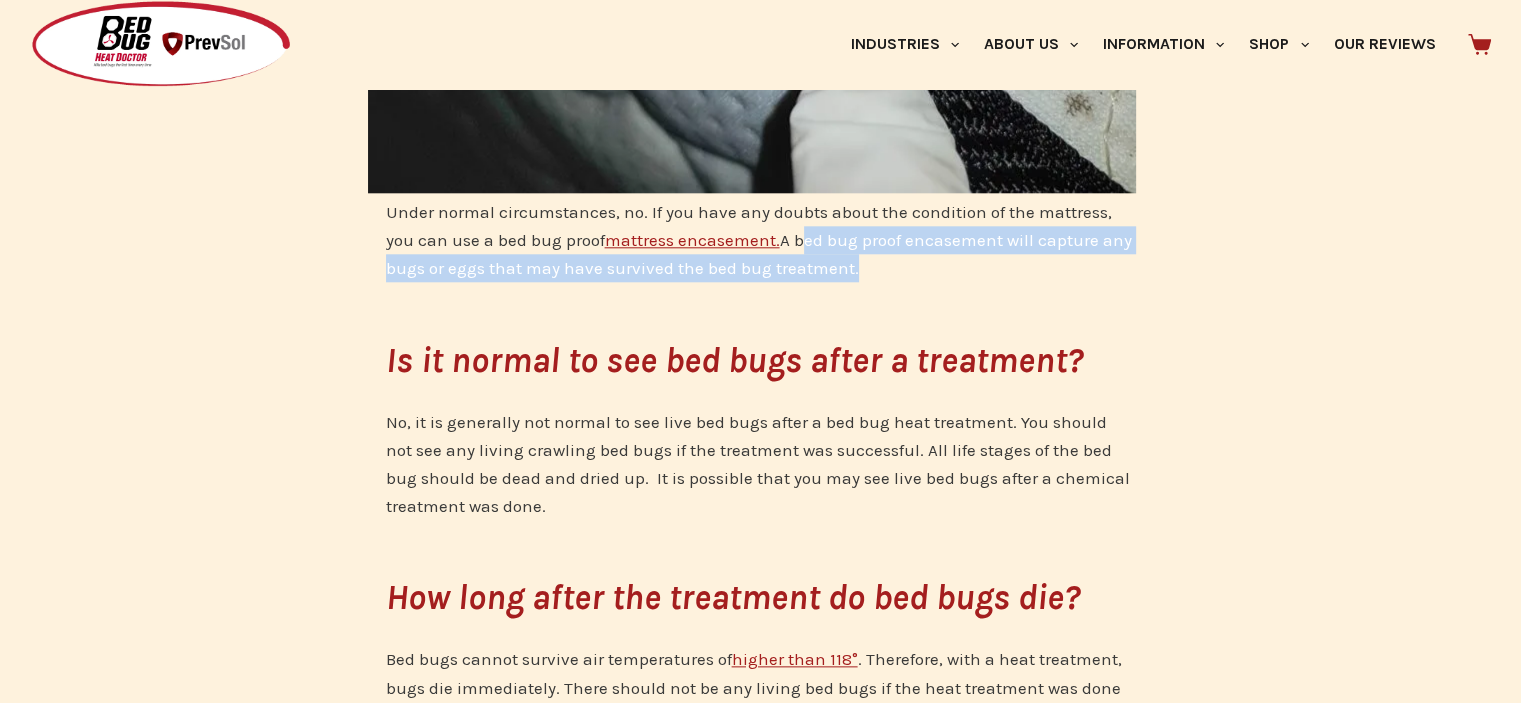 click on "Under normal circumstances, no. If you have any doubts about the condition of the mattress, you can use a bed bug proof  mattress encasement.  A bed bug proof encasement will capture any bugs or eggs that may have survived the bed bug treatment." at bounding box center [761, -277] 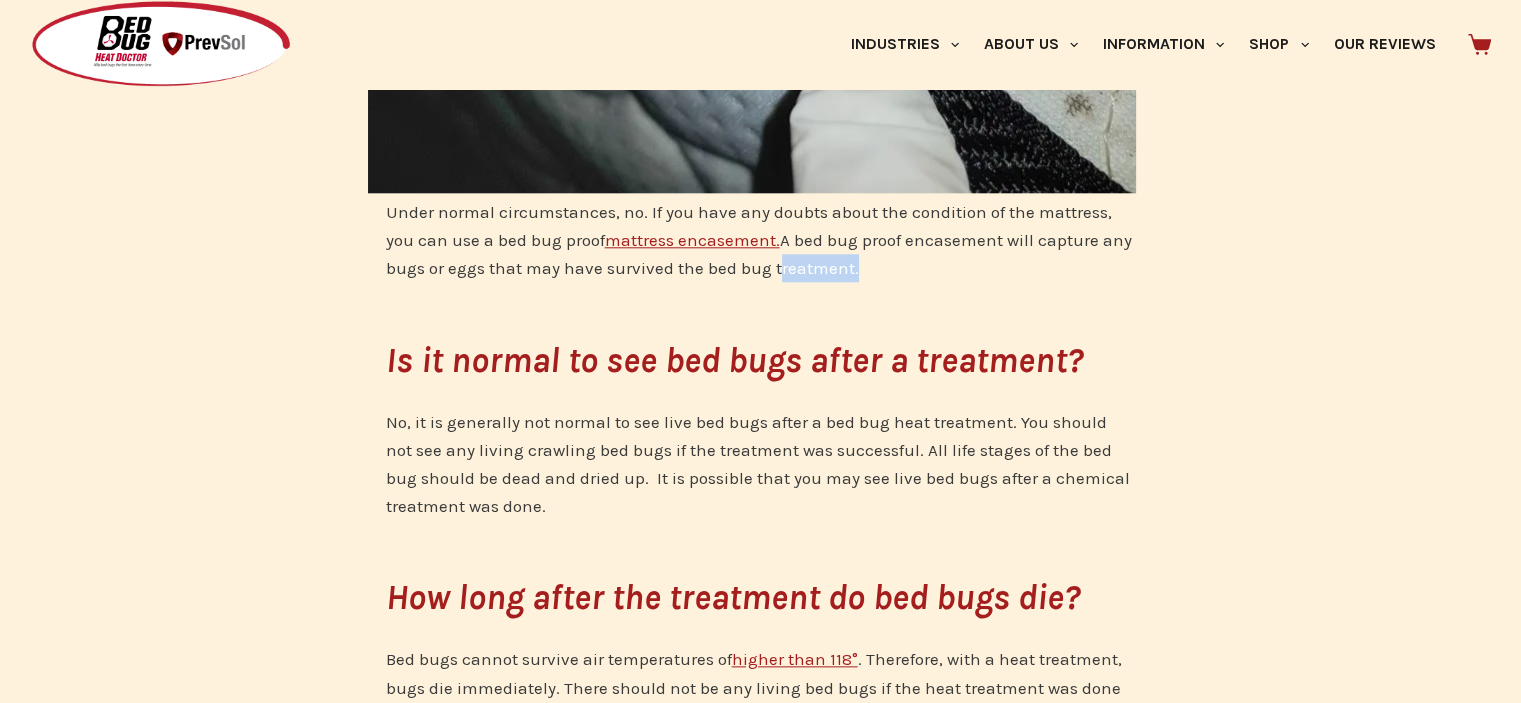 drag, startPoint x: 807, startPoint y: 267, endPoint x: 810, endPoint y: 239, distance: 28.160255 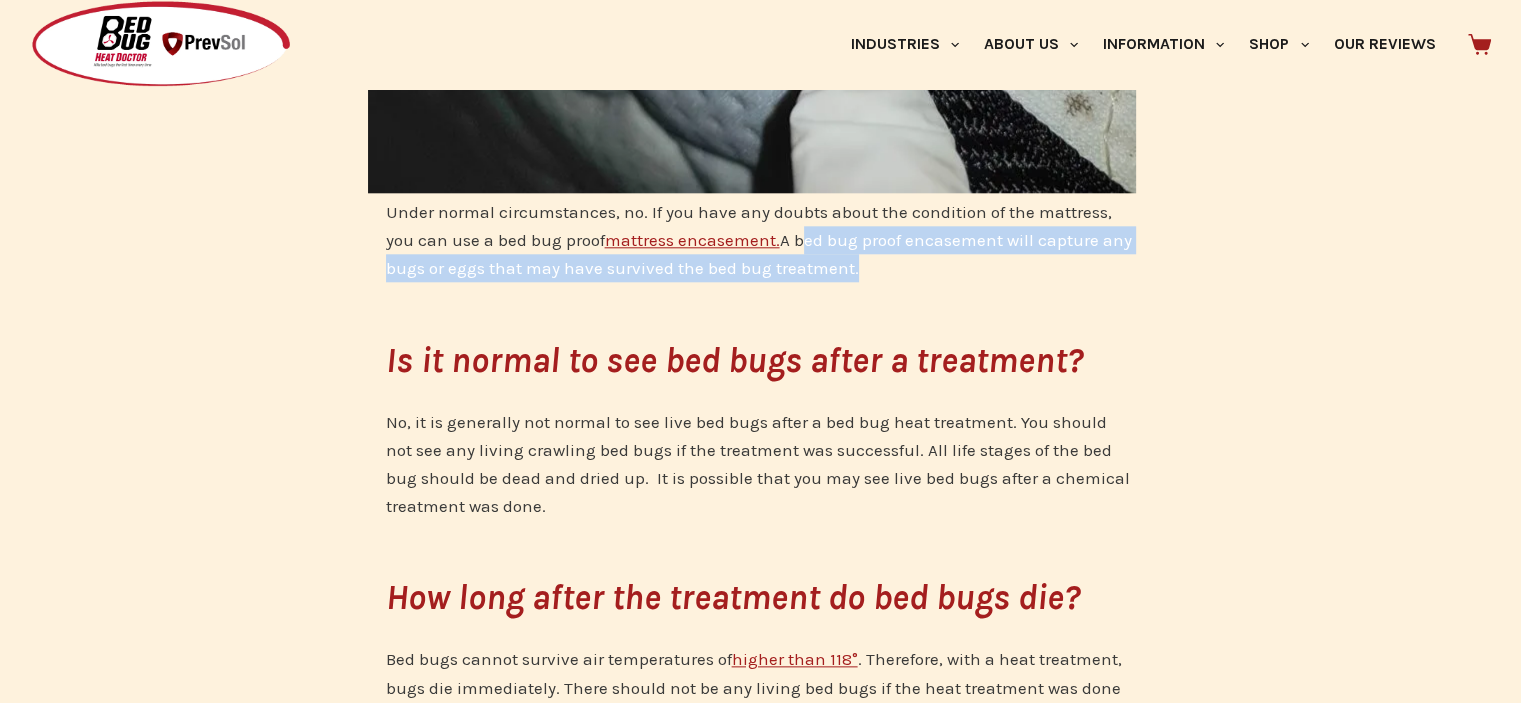 click on "Under normal circumstances, no. If you have any doubts about the condition of the mattress, you can use a bed bug proof  mattress encasement.  A bed bug proof encasement will capture any bugs or eggs that may have survived the bed bug treatment." at bounding box center (761, -277) 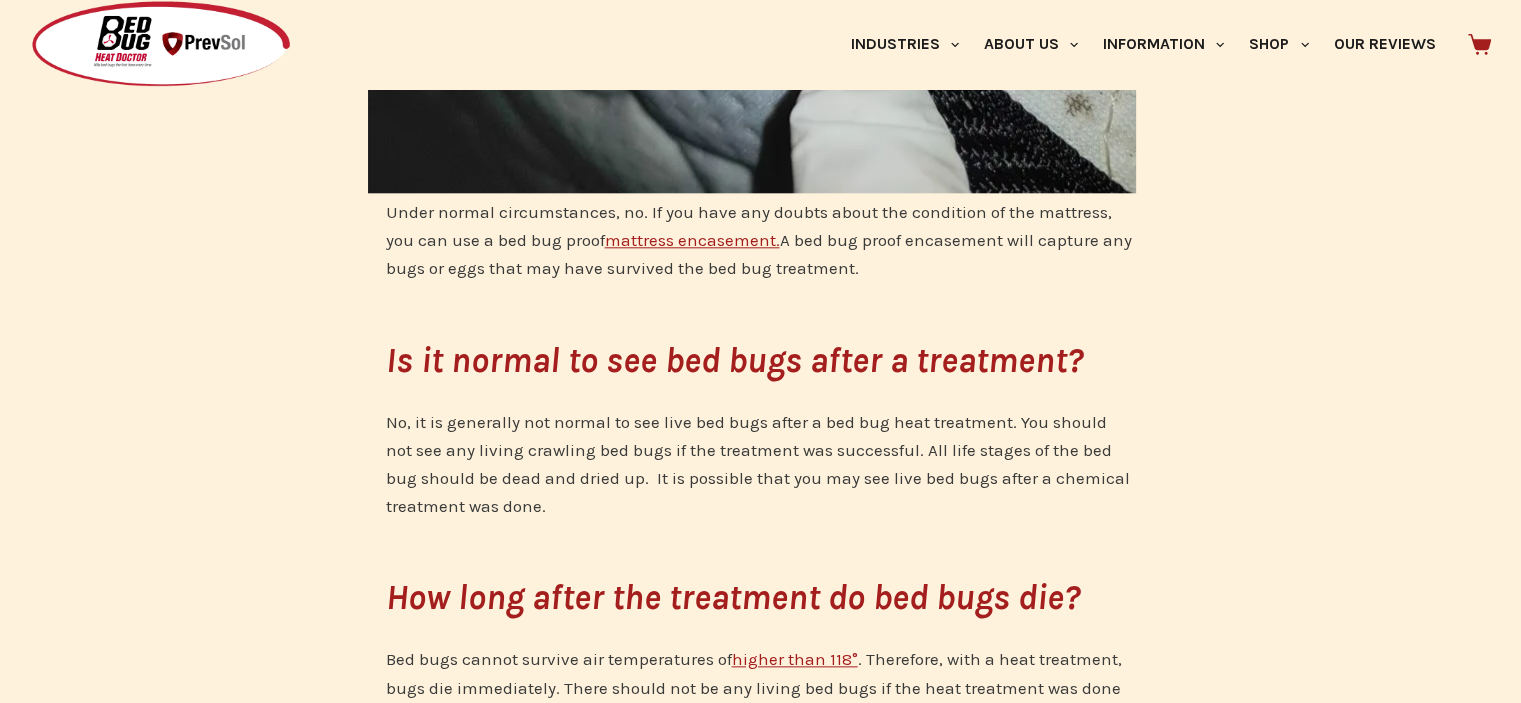 drag, startPoint x: 708, startPoint y: 238, endPoint x: 772, endPoint y: 277, distance: 74.94665 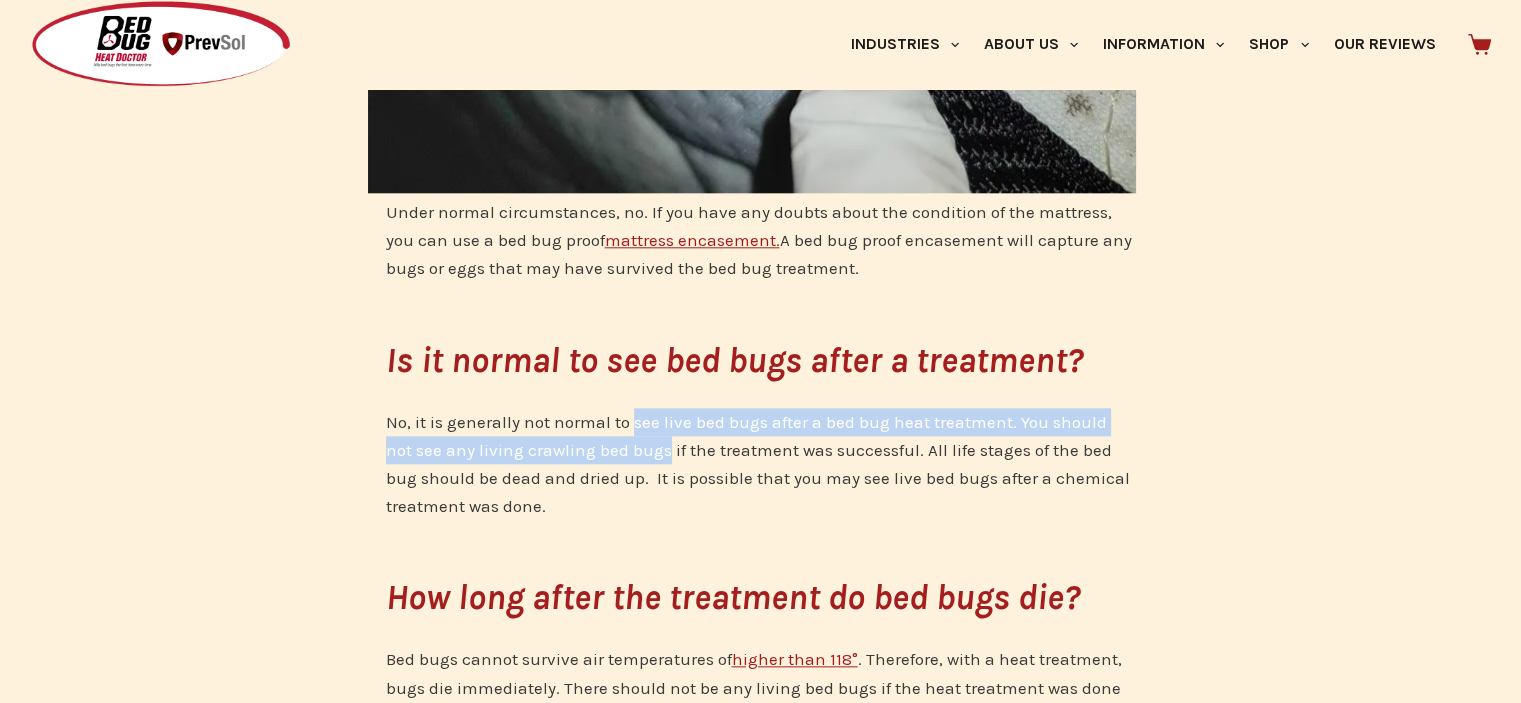 drag, startPoint x: 633, startPoint y: 451, endPoint x: 633, endPoint y: 421, distance: 30 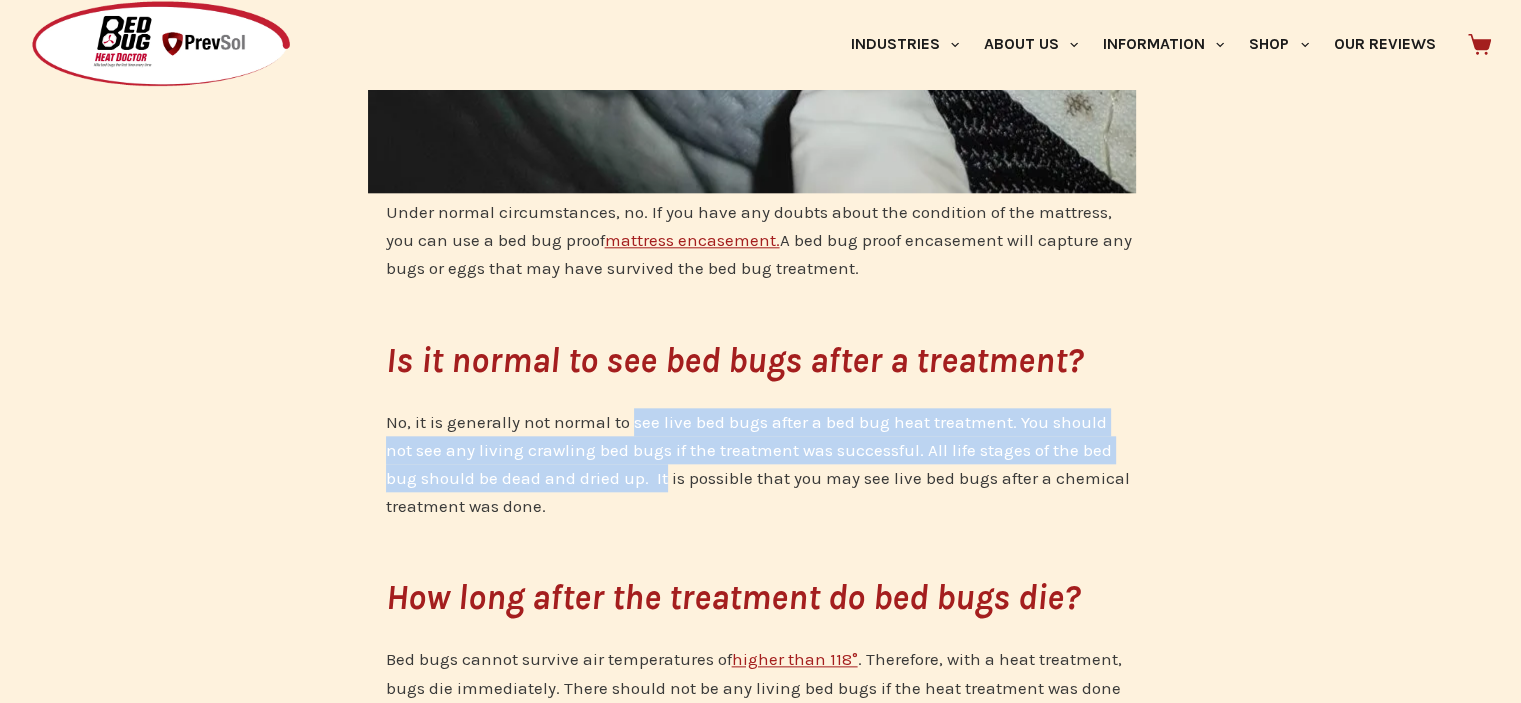 drag, startPoint x: 633, startPoint y: 421, endPoint x: 622, endPoint y: 494, distance: 73.82411 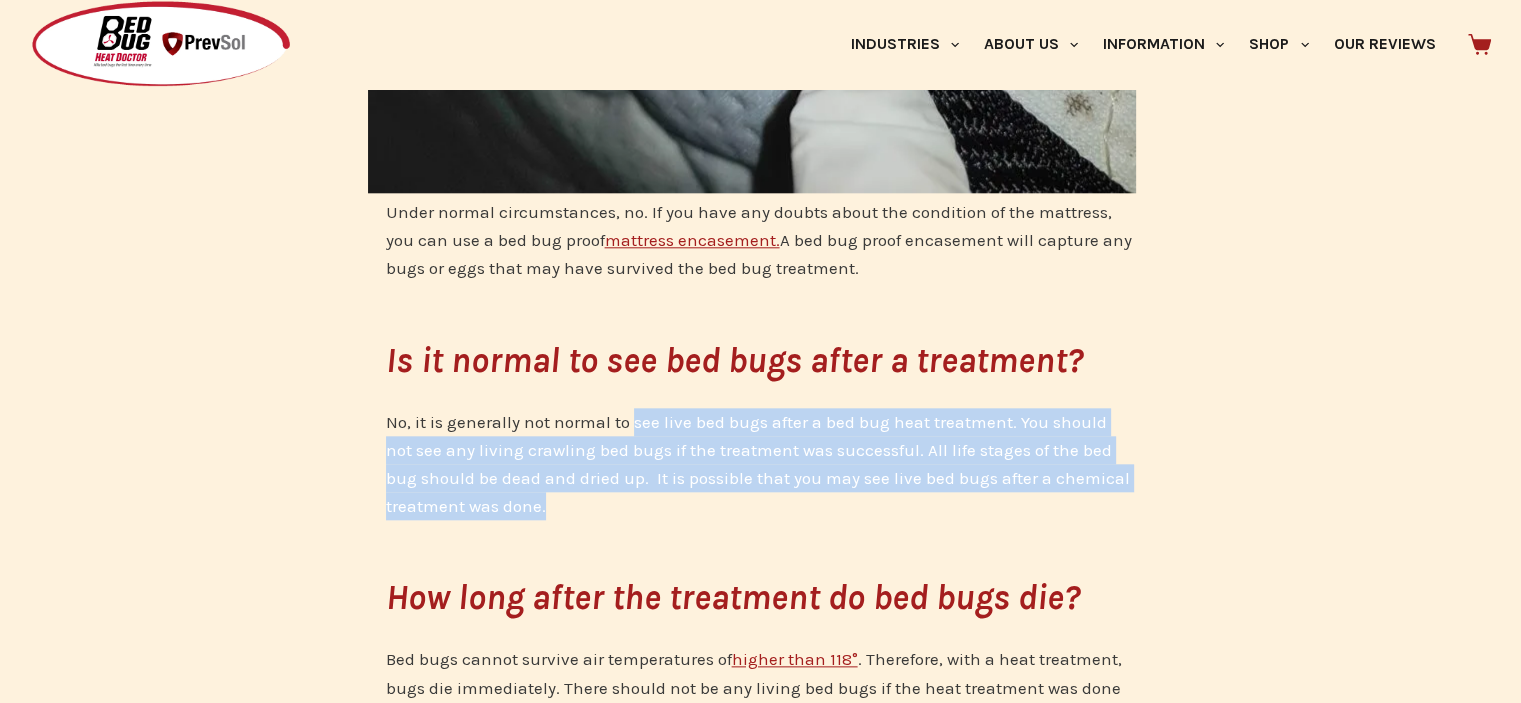 click on "No, it is generally not normal to see live bed bugs after a bed bug heat treatment. You should not see any living crawling bed bugs if the treatment was successful. All life stages of the bed bug should be dead and dried up.  It is possible that you may see live bed bugs after a chemical treatment was done." at bounding box center (761, 464) 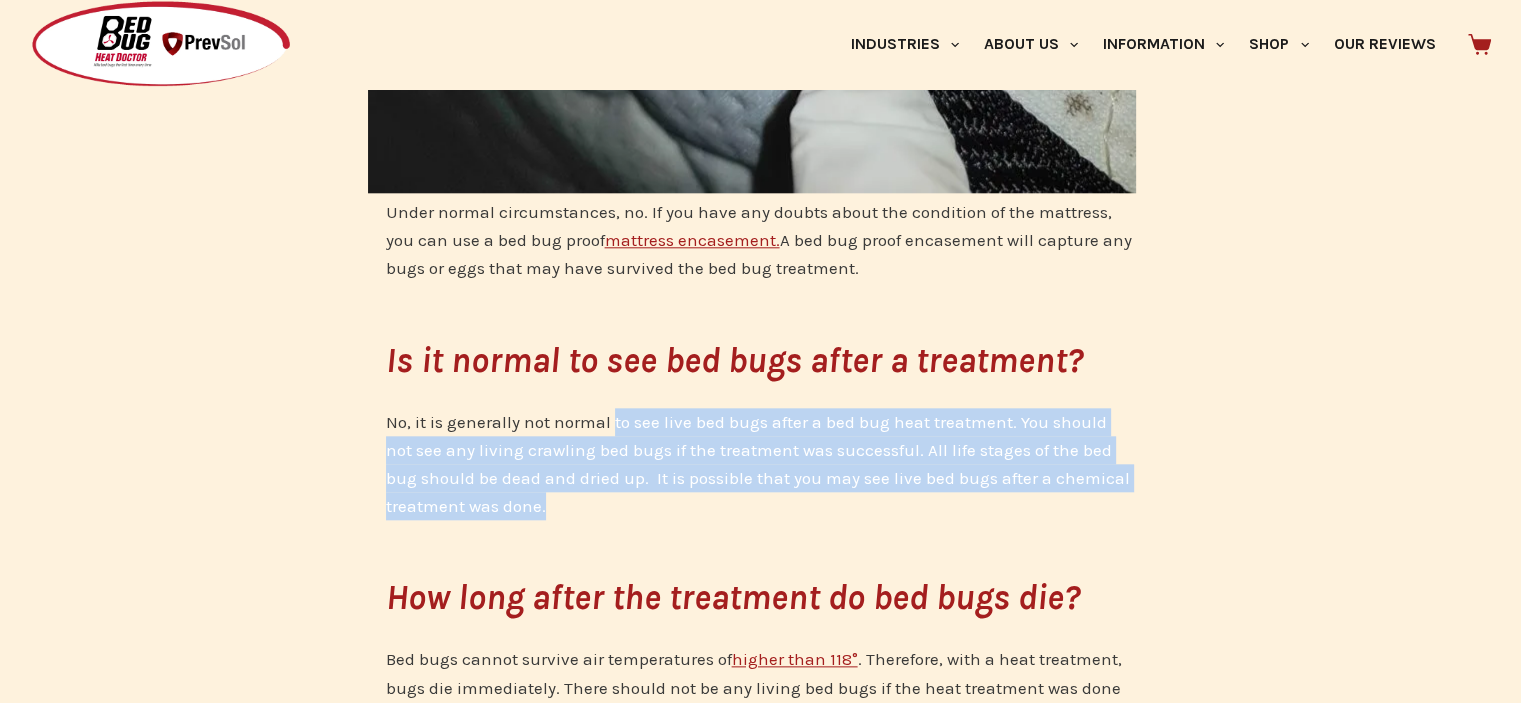 drag, startPoint x: 622, startPoint y: 494, endPoint x: 618, endPoint y: 403, distance: 91.08787 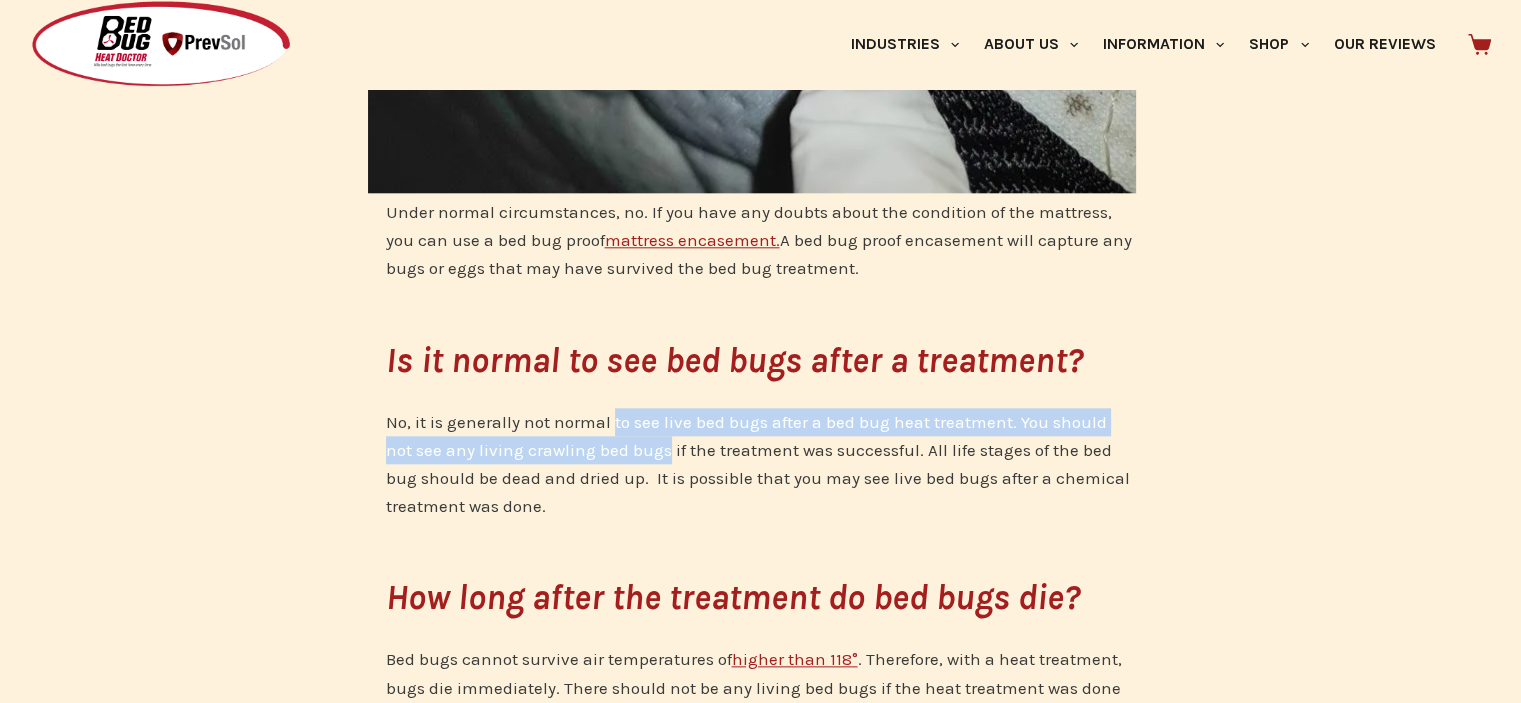 drag, startPoint x: 618, startPoint y: 403, endPoint x: 630, endPoint y: 474, distance: 72.00694 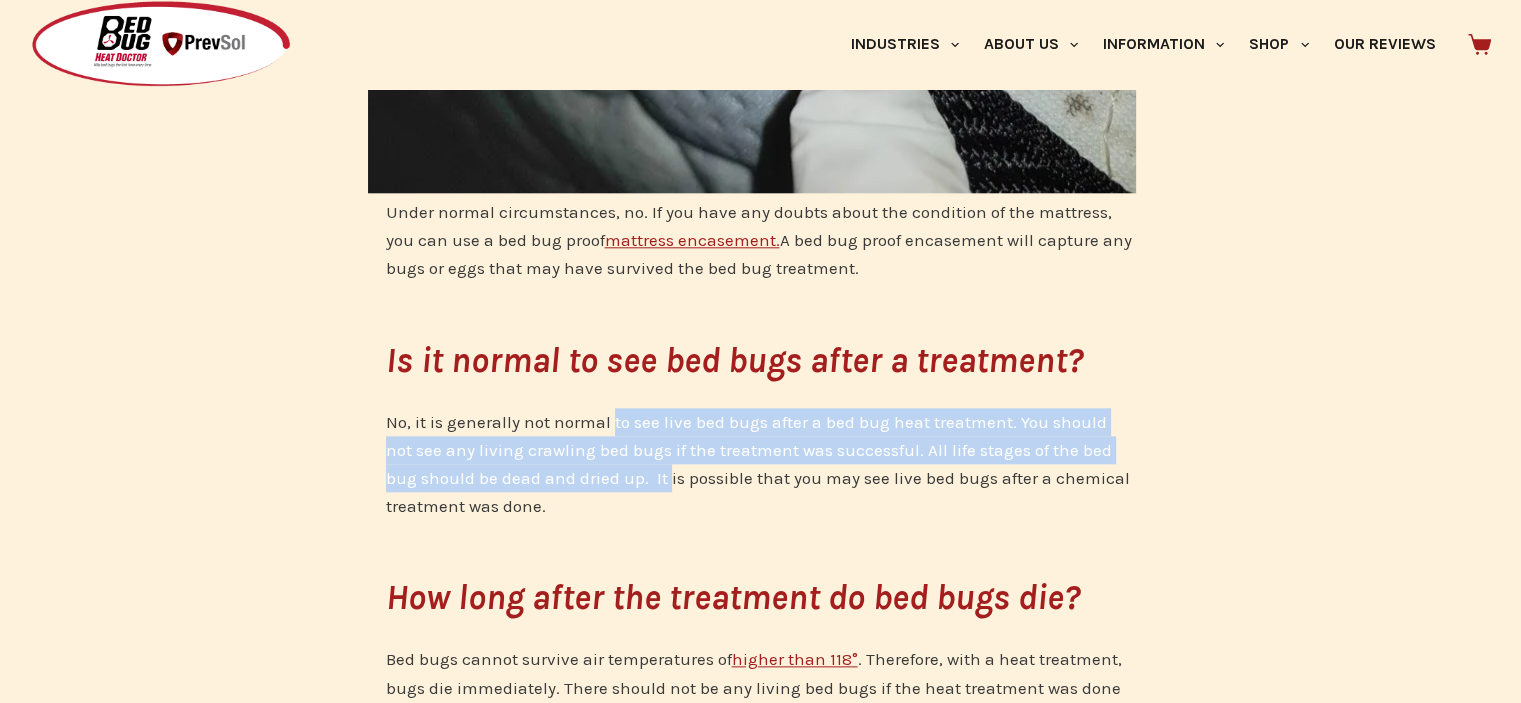 click on "No, it is generally not normal to see live bed bugs after a bed bug heat treatment. You should not see any living crawling bed bugs if the treatment was successful. All life stages of the bed bug should be dead and dried up.  It is possible that you may see live bed bugs after a chemical treatment was done." at bounding box center [761, 464] 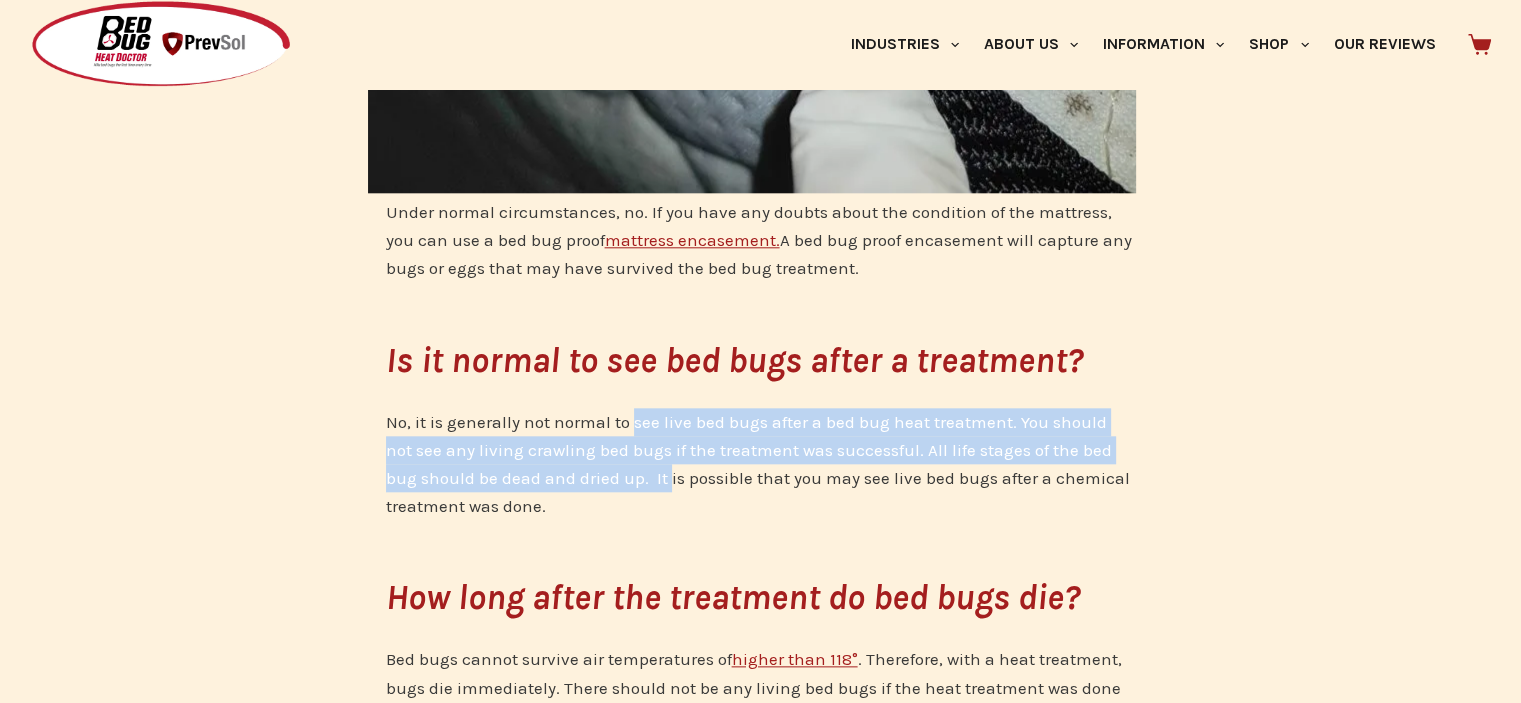 drag, startPoint x: 630, startPoint y: 474, endPoint x: 648, endPoint y: 423, distance: 54.08327 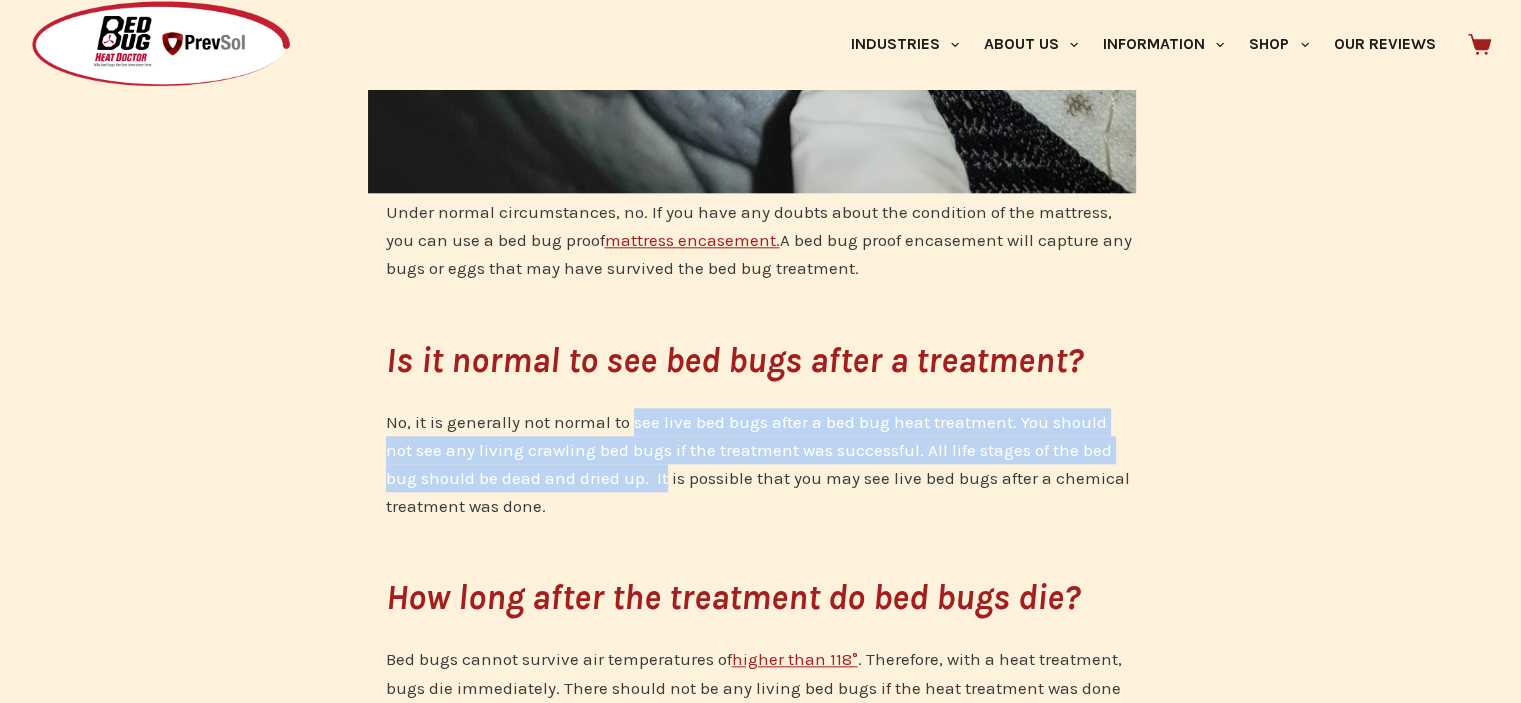 drag 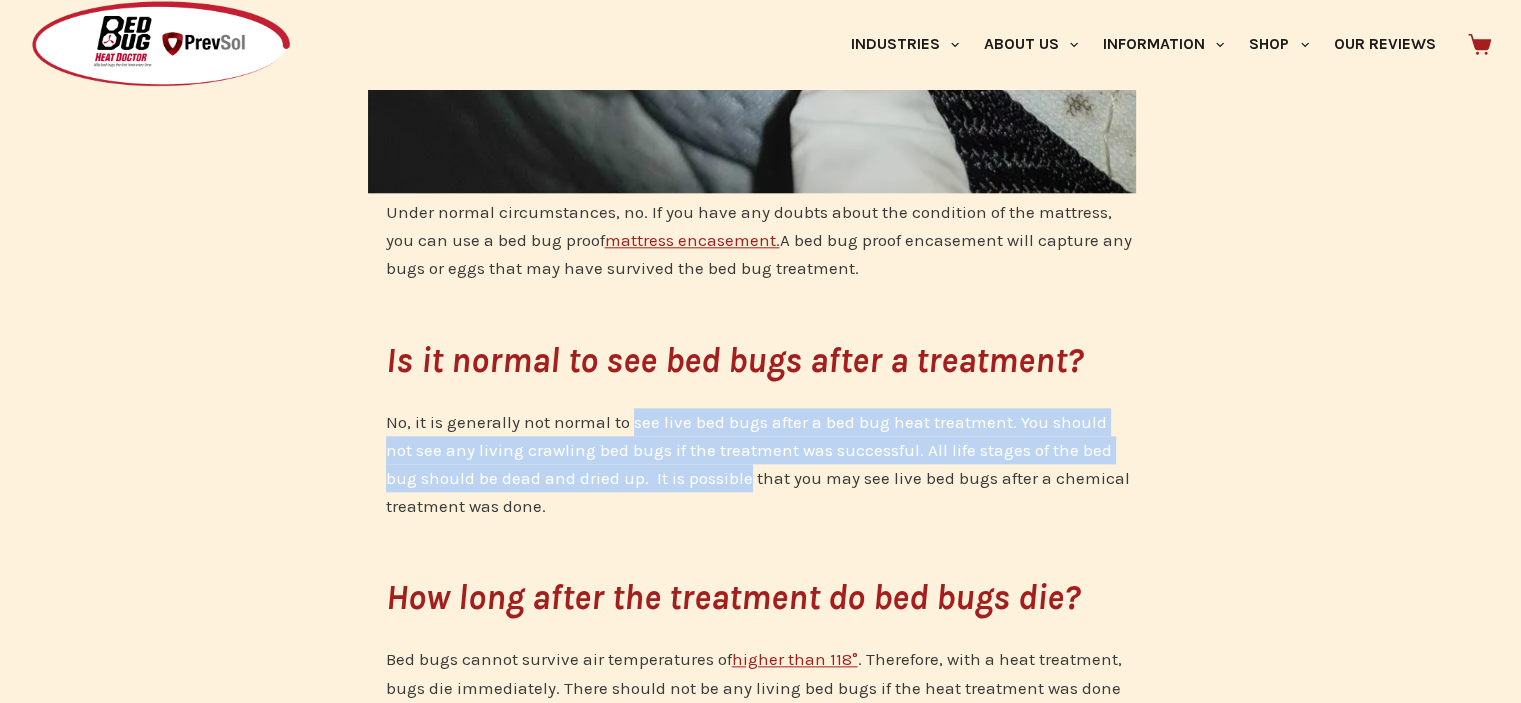 click on "What to expect after a bed bug treatment.
So, you have just had a bed bug treatment done at your business or place of residence – now what needs to be done?
The answers to many questions raised about post-treatments will vary based upon the type of bed bug treatment – i.e. chemical spray/dust or a  heat treatment . We strongly advise that if a heat treatment is not being conducted, a chemical treatment should always be conducted by a licensed and insured pest control operator.
How do I know the treatment has been successful?
The obvious answer is that there will be no more living bed bugs. There should be no more bites from the bed bugs, no more fresh casings, and no new fecal matter spots or [MEDICAL_DATA] on the sheets and mattress. A good rule-of-thumb is that you should not be finding any new adult bed bugs or bed bug nymphs 7-14 days after the bed bug treatment has been concluded.
Should I throw away my mattress after the bed bug treatment?" at bounding box center (760, 2221) 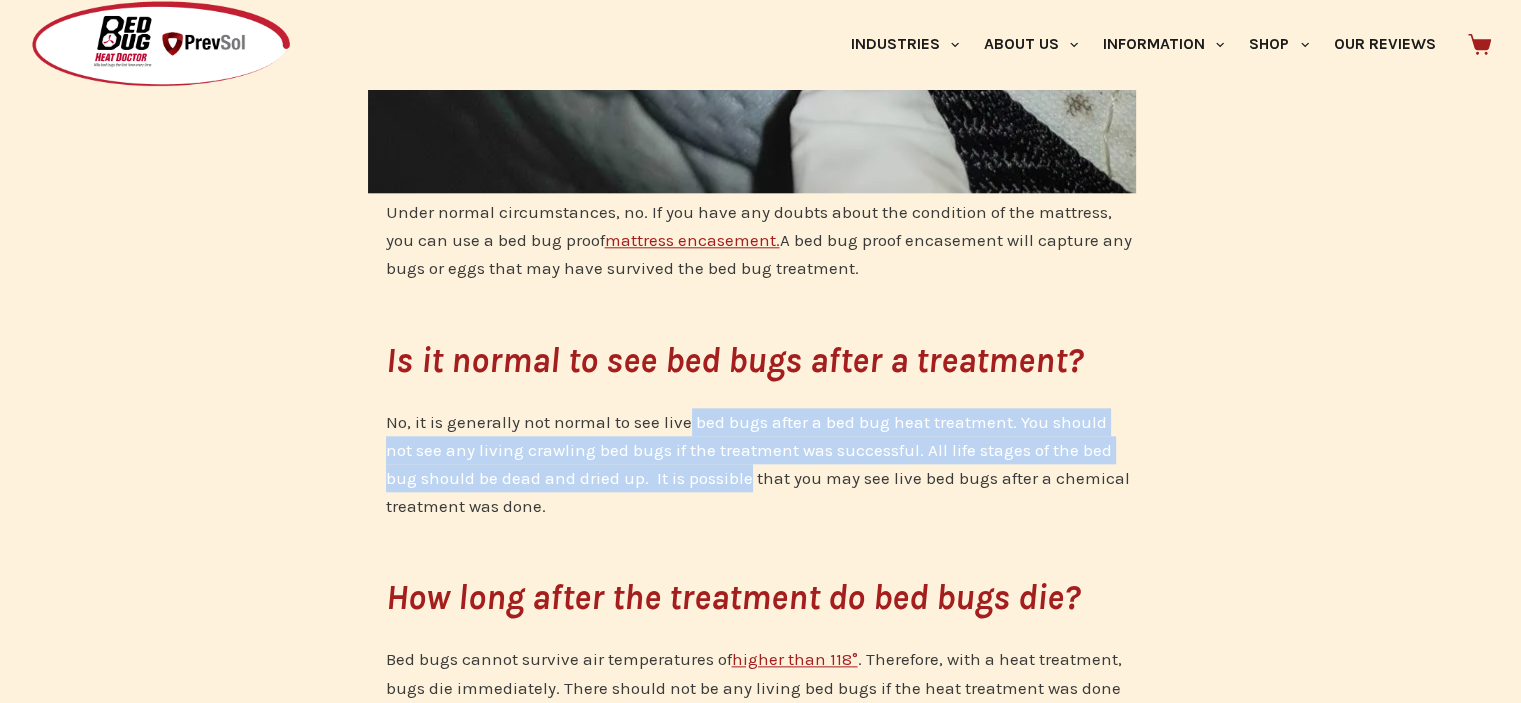 click on "No, it is generally not normal to see live bed bugs after a bed bug heat treatment. You should not see any living crawling bed bugs if the treatment was successful. All life stages of the bed bug should be dead and dried up.  It is possible that you may see live bed bugs after a chemical treatment was done." at bounding box center (761, 464) 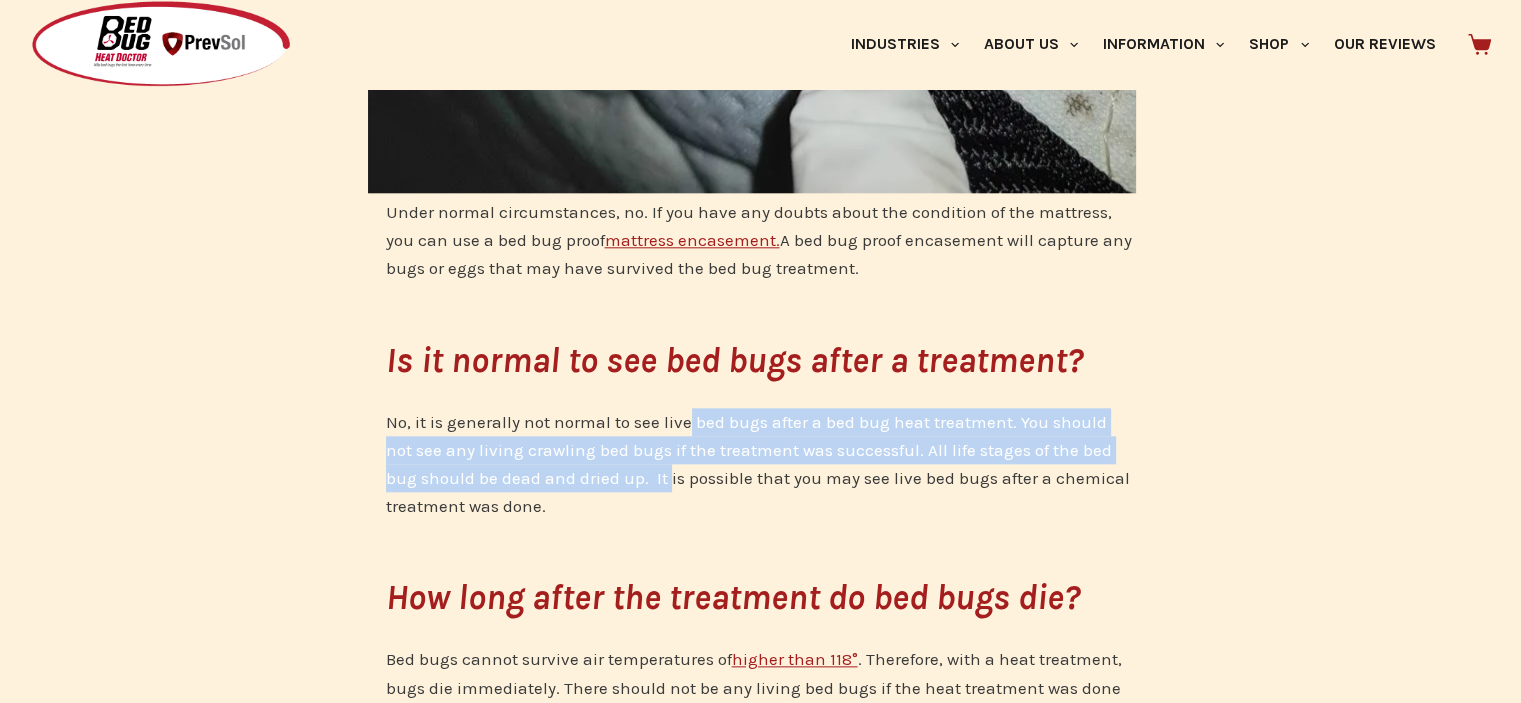 click on "No, it is generally not normal to see live bed bugs after a bed bug heat treatment. You should not see any living crawling bed bugs if the treatment was successful. All life stages of the bed bug should be dead and dried up.  It is possible that you may see live bed bugs after a chemical treatment was done." at bounding box center (761, 464) 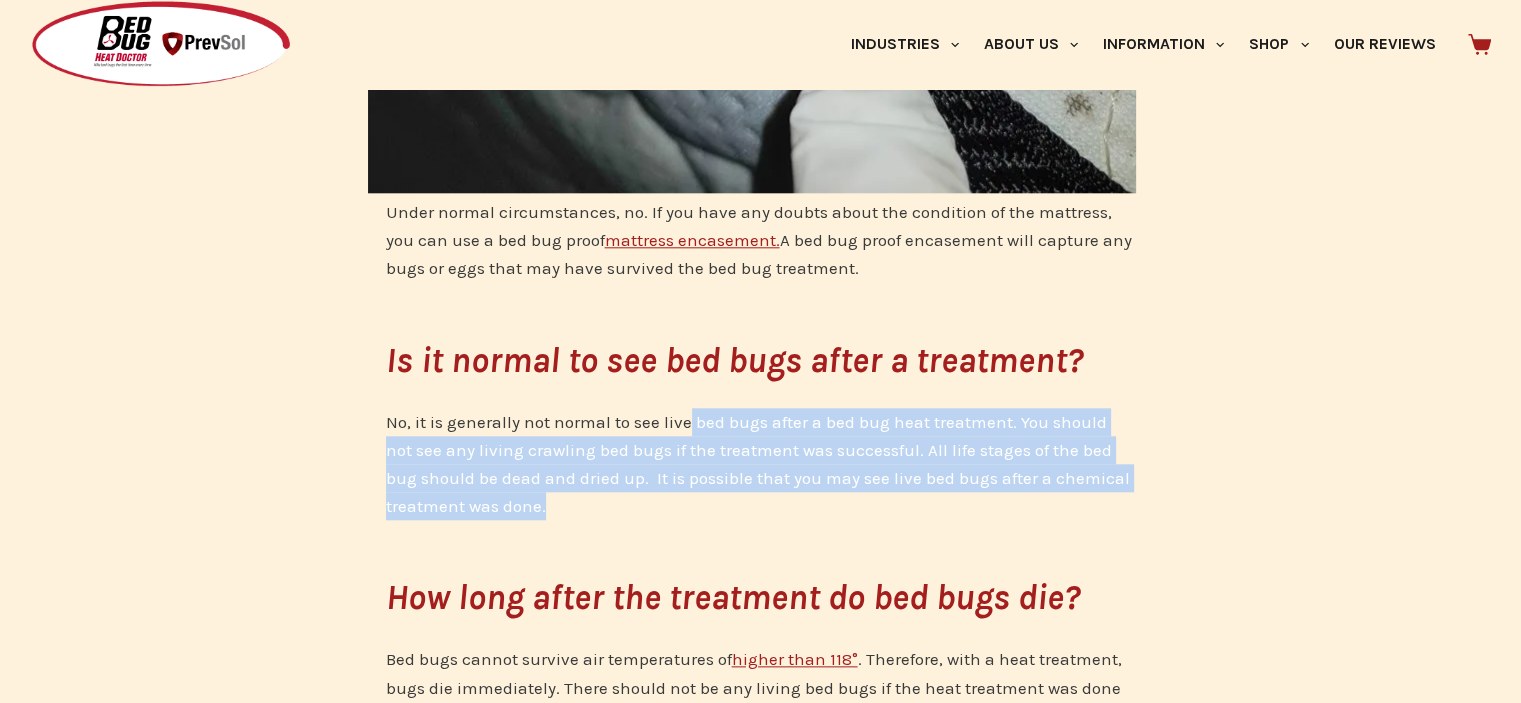 click on "No, it is generally not normal to see live bed bugs after a bed bug heat treatment. You should not see any living crawling bed bugs if the treatment was successful. All life stages of the bed bug should be dead and dried up.  It is possible that you may see live bed bugs after a chemical treatment was done." at bounding box center (761, 464) 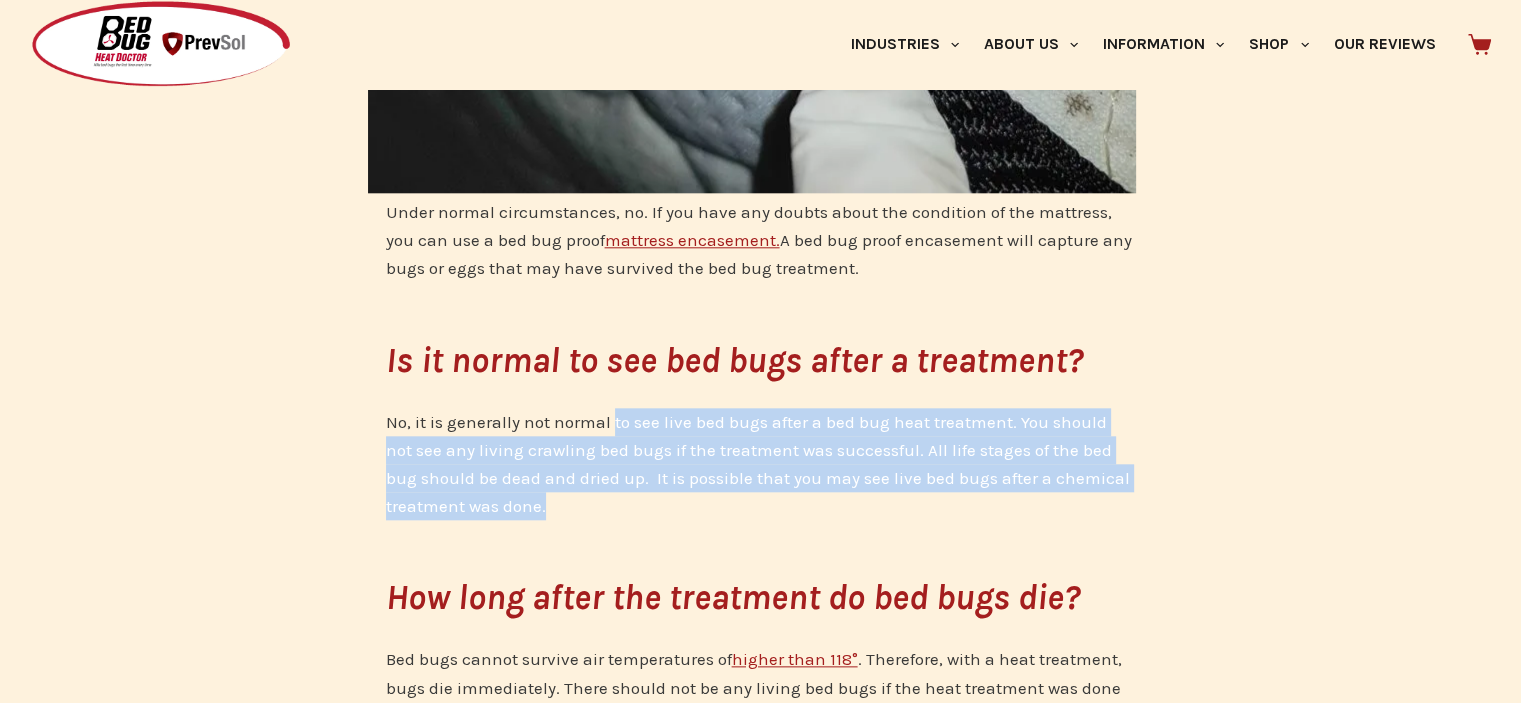 click on "No, it is generally not normal to see live bed bugs after a bed bug heat treatment. You should not see any living crawling bed bugs if the treatment was successful. All life stages of the bed bug should be dead and dried up.  It is possible that you may see live bed bugs after a chemical treatment was done." at bounding box center (761, 464) 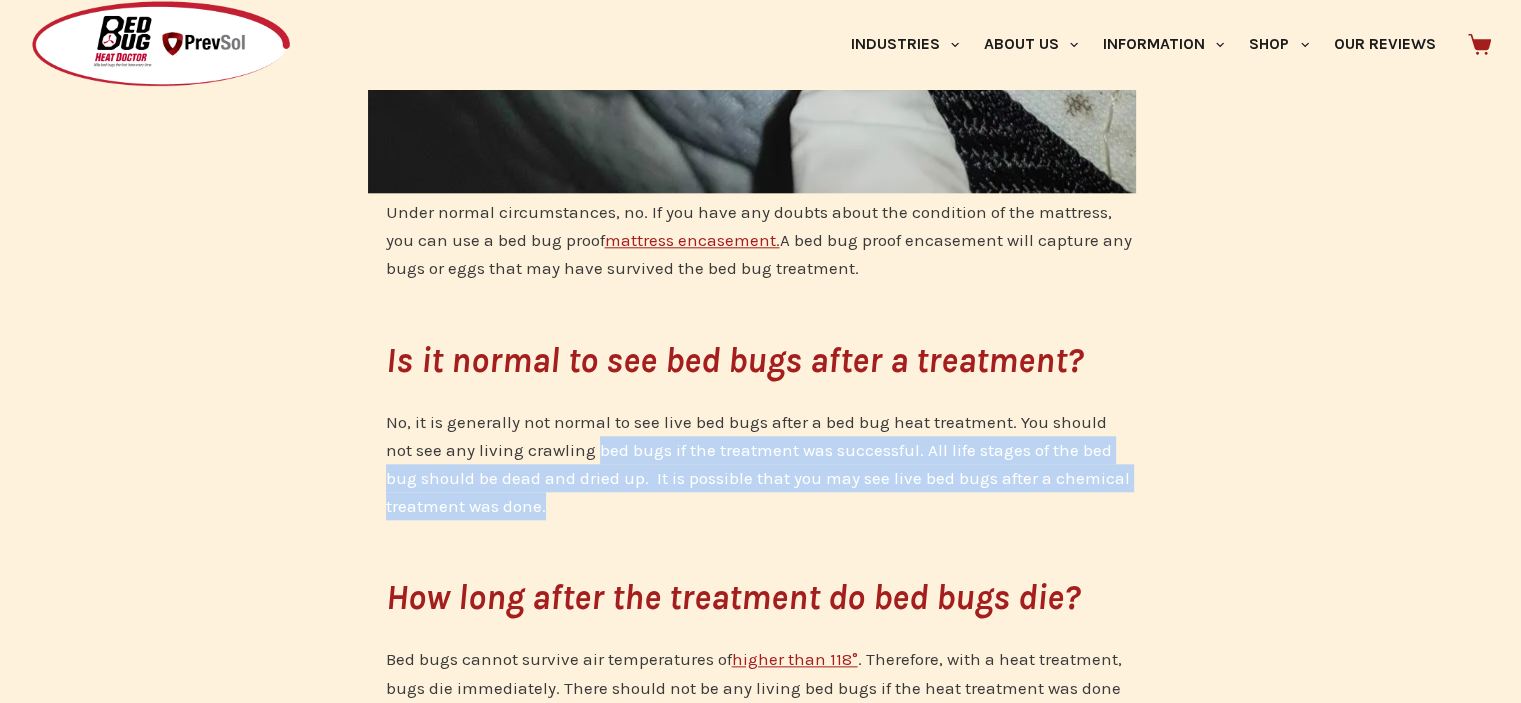click on "No, it is generally not normal to see live bed bugs after a bed bug heat treatment. You should not see any living crawling bed bugs if the treatment was successful. All life stages of the bed bug should be dead and dried up.  It is possible that you may see live bed bugs after a chemical treatment was done." at bounding box center [761, 464] 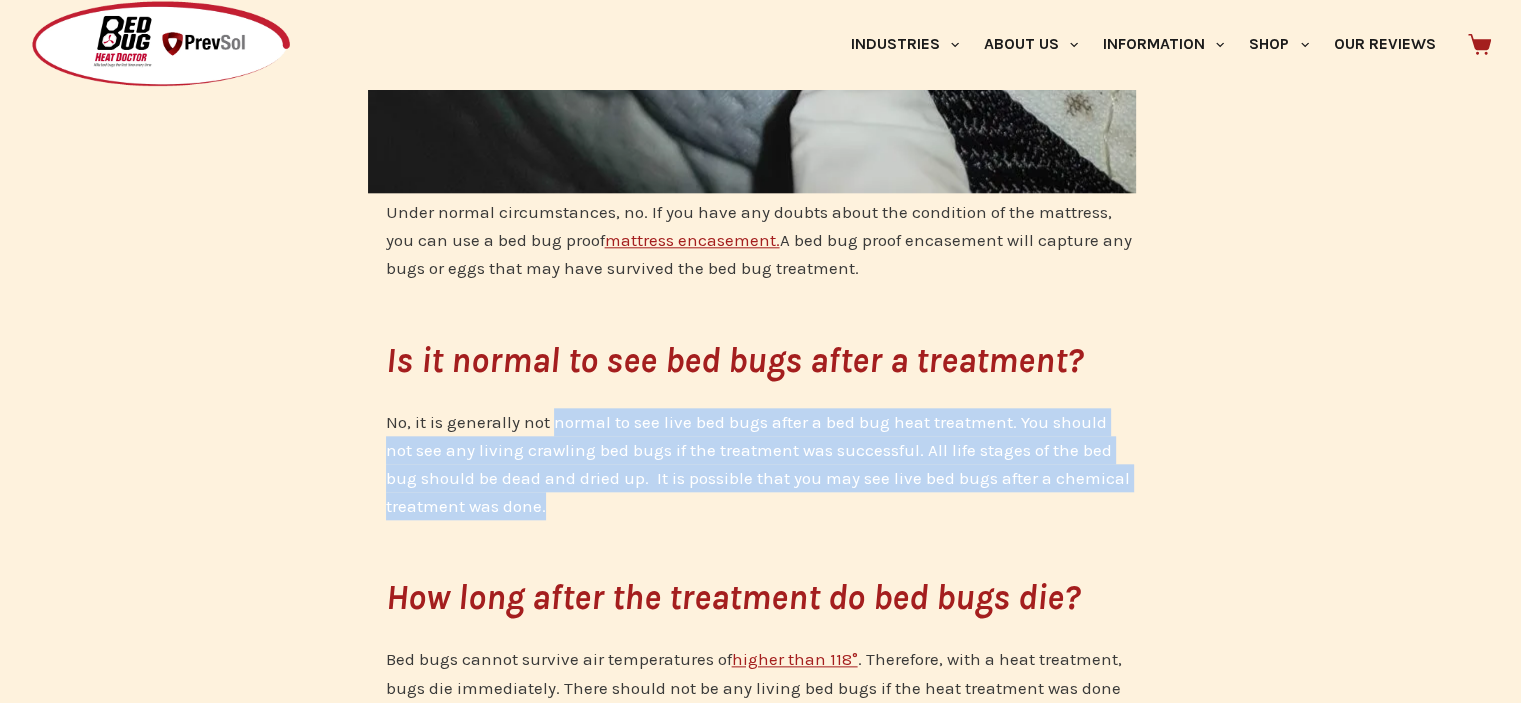 click on "No, it is generally not normal to see live bed bugs after a bed bug heat treatment. You should not see any living crawling bed bugs if the treatment was successful. All life stages of the bed bug should be dead and dried up.  It is possible that you may see live bed bugs after a chemical treatment was done." at bounding box center [761, 464] 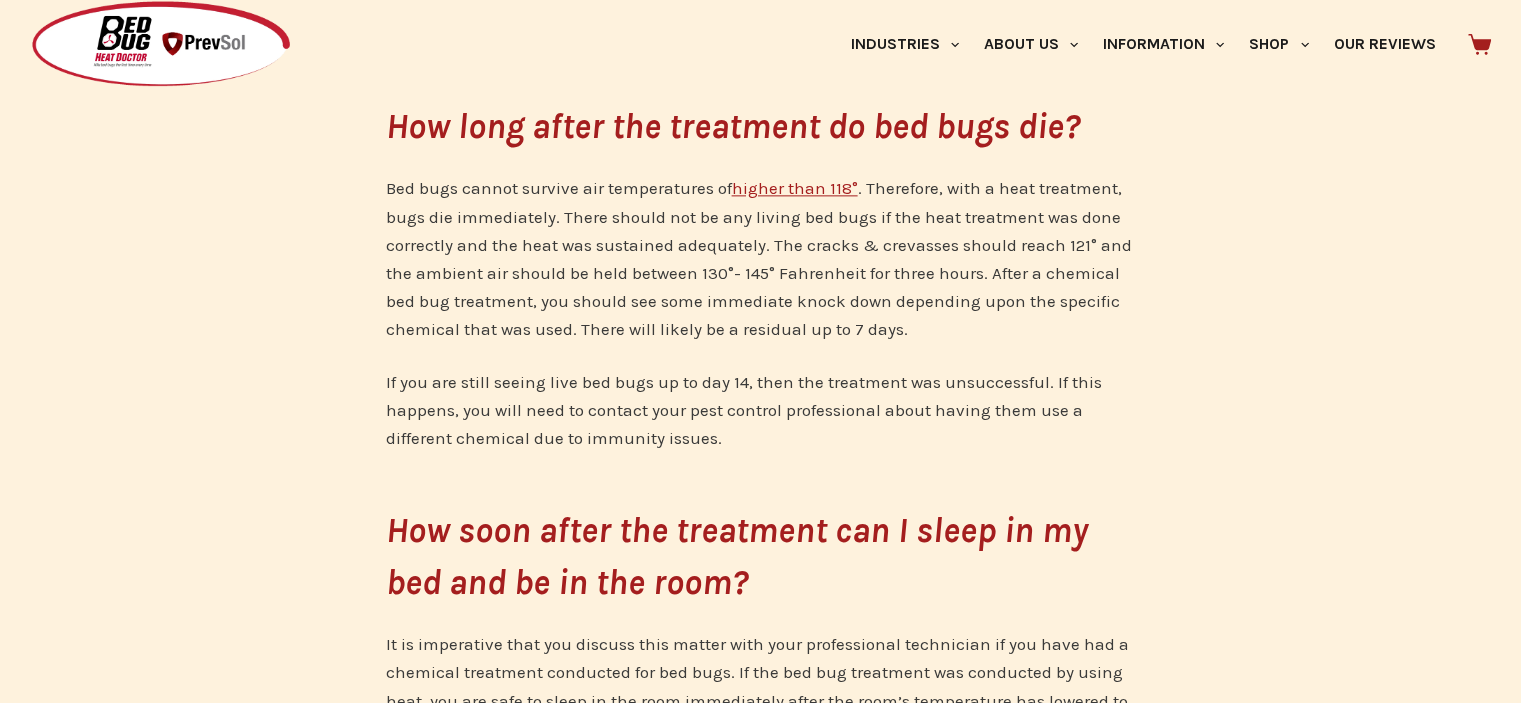 scroll, scrollTop: 2593, scrollLeft: 0, axis: vertical 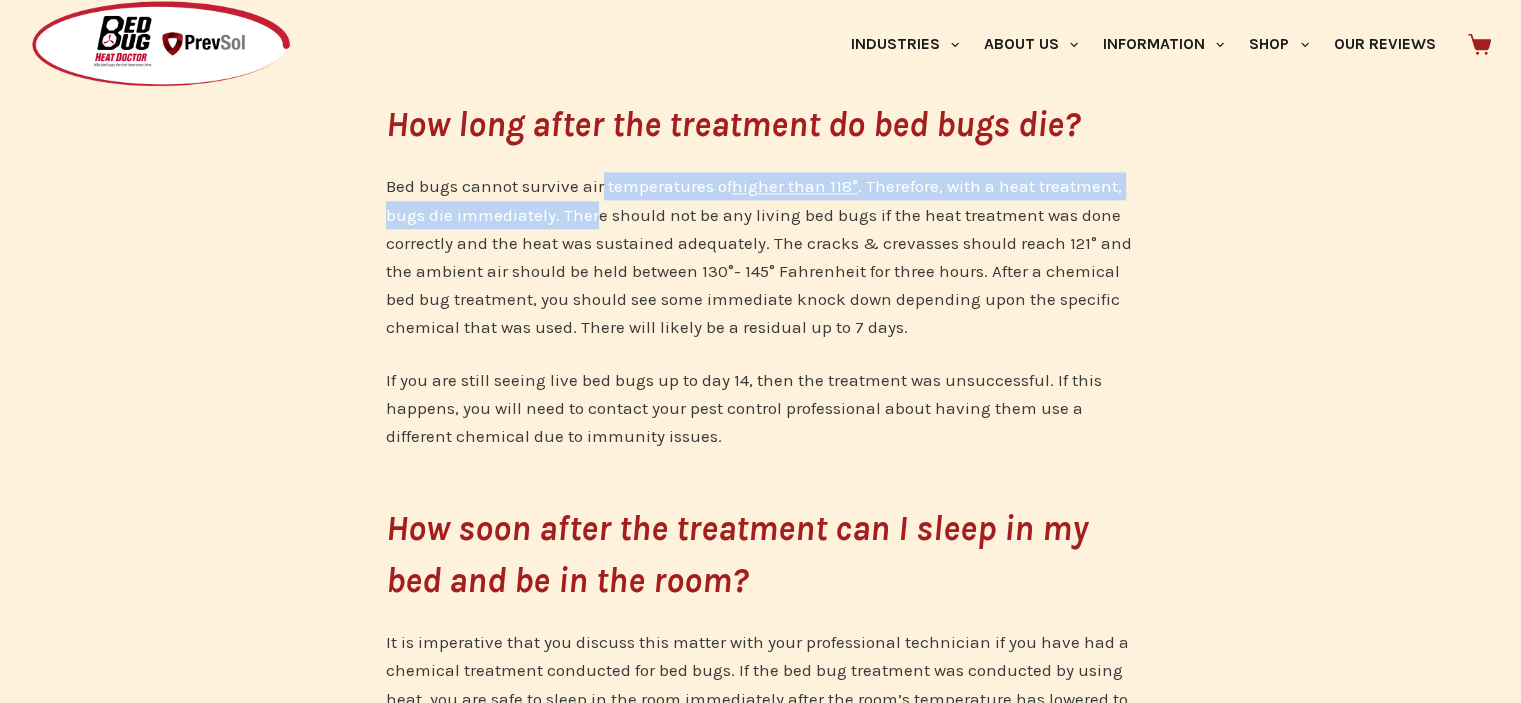 click on "Bed bugs cannot survive air temperatures of  higher than 118° . Therefore, with a heat treatment, bugs die immediately. There should not be any living bed bugs if the heat treatment was done correctly and the heat was sustained adequately. The cracks & crevasses should reach 121° and the ambient air should be held between 130°- 145° Fahrenheit for three hours. After a chemical bed bug treatment, you should see some immediate knock down depending upon the specific chemical that was used. There will likely be a residual up to 7 days." at bounding box center [761, 256] 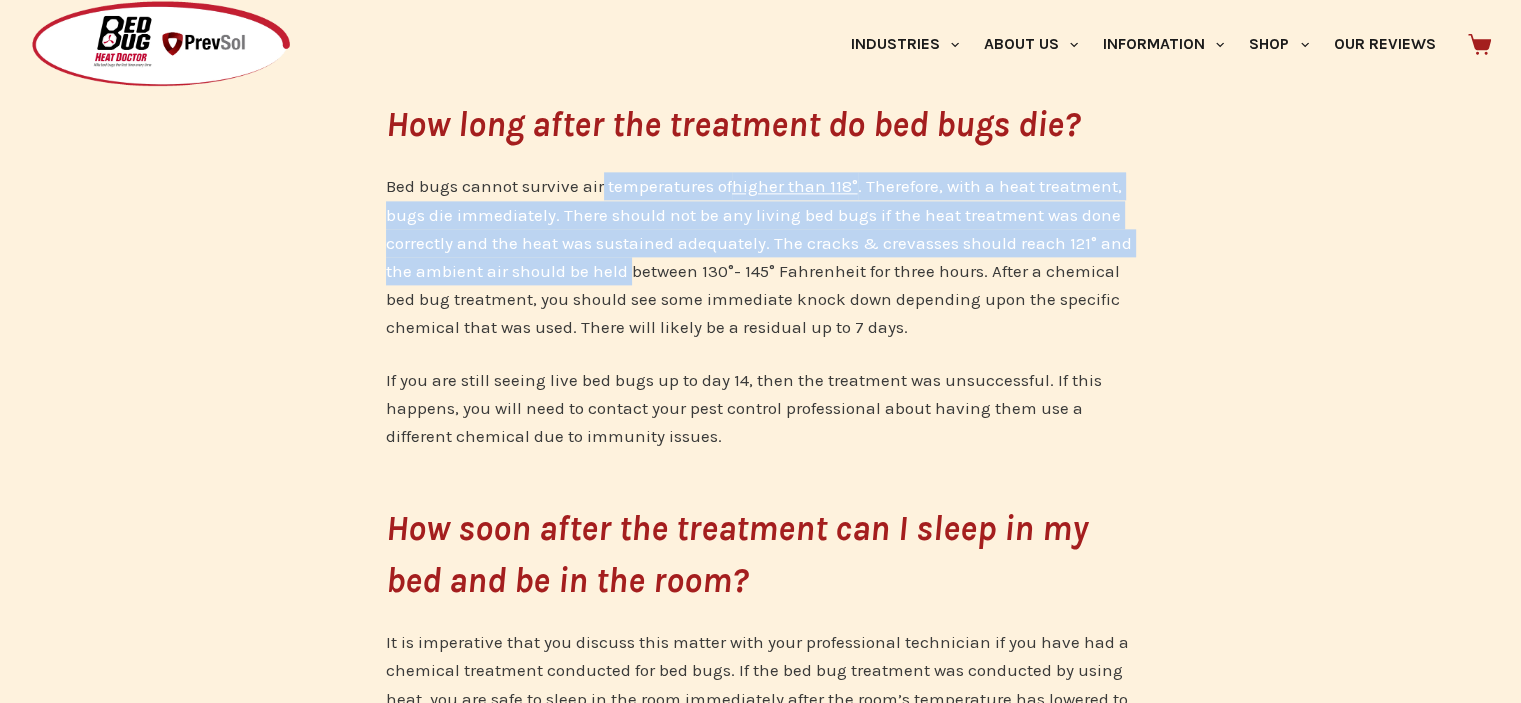 click on "Bed bugs cannot survive air temperatures of  higher than 118° . Therefore, with a heat treatment, bugs die immediately. There should not be any living bed bugs if the heat treatment was done correctly and the heat was sustained adequately. The cracks & crevasses should reach 121° and the ambient air should be held between 130°- 145° Fahrenheit for three hours. After a chemical bed bug treatment, you should see some immediate knock down depending upon the specific chemical that was used. There will likely be a residual up to 7 days." at bounding box center (761, 256) 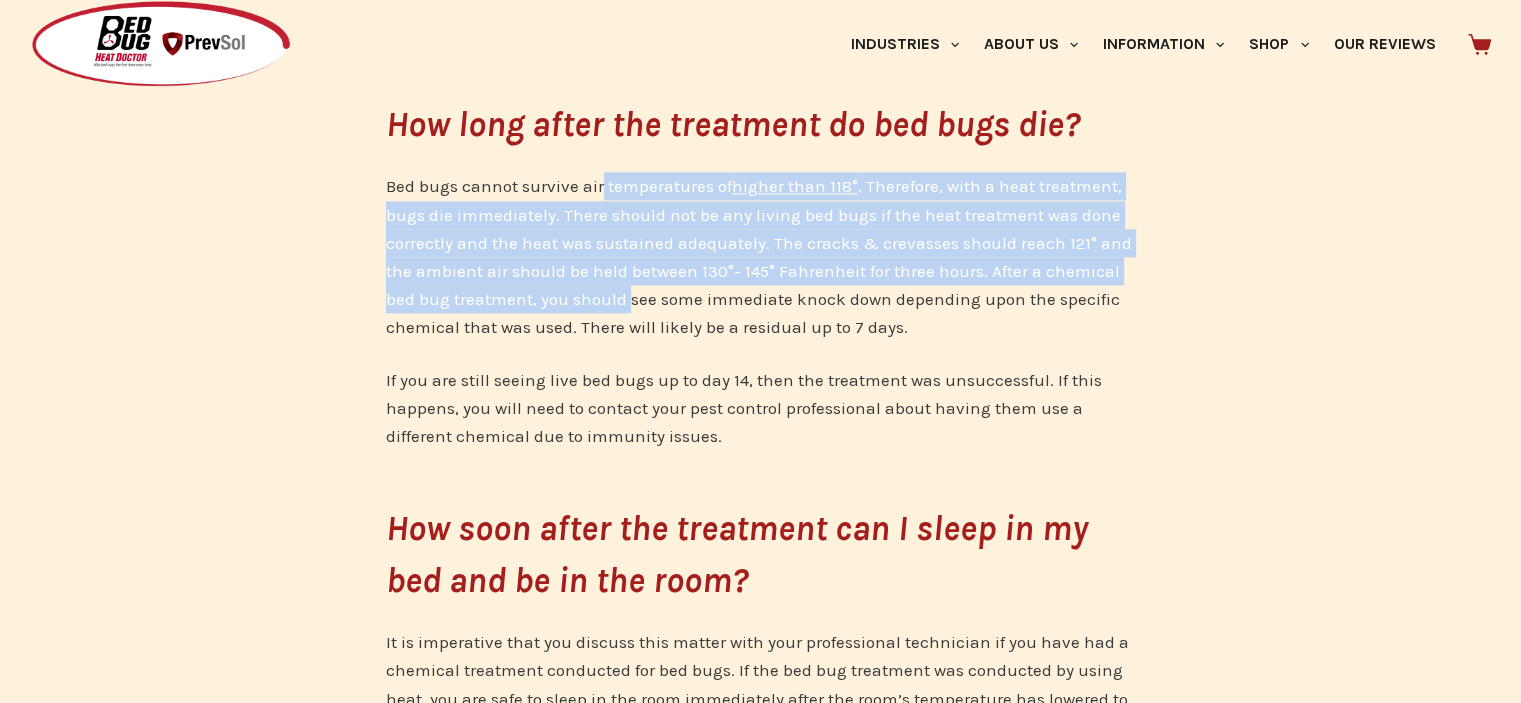 click on "Bed bugs cannot survive air temperatures of  higher than 118° . Therefore, with a heat treatment, bugs die immediately. There should not be any living bed bugs if the heat treatment was done correctly and the heat was sustained adequately. The cracks & crevasses should reach 121° and the ambient air should be held between 130°- 145° Fahrenheit for three hours. After a chemical bed bug treatment, you should see some immediate knock down depending upon the specific chemical that was used. There will likely be a residual up to 7 days." at bounding box center (761, 256) 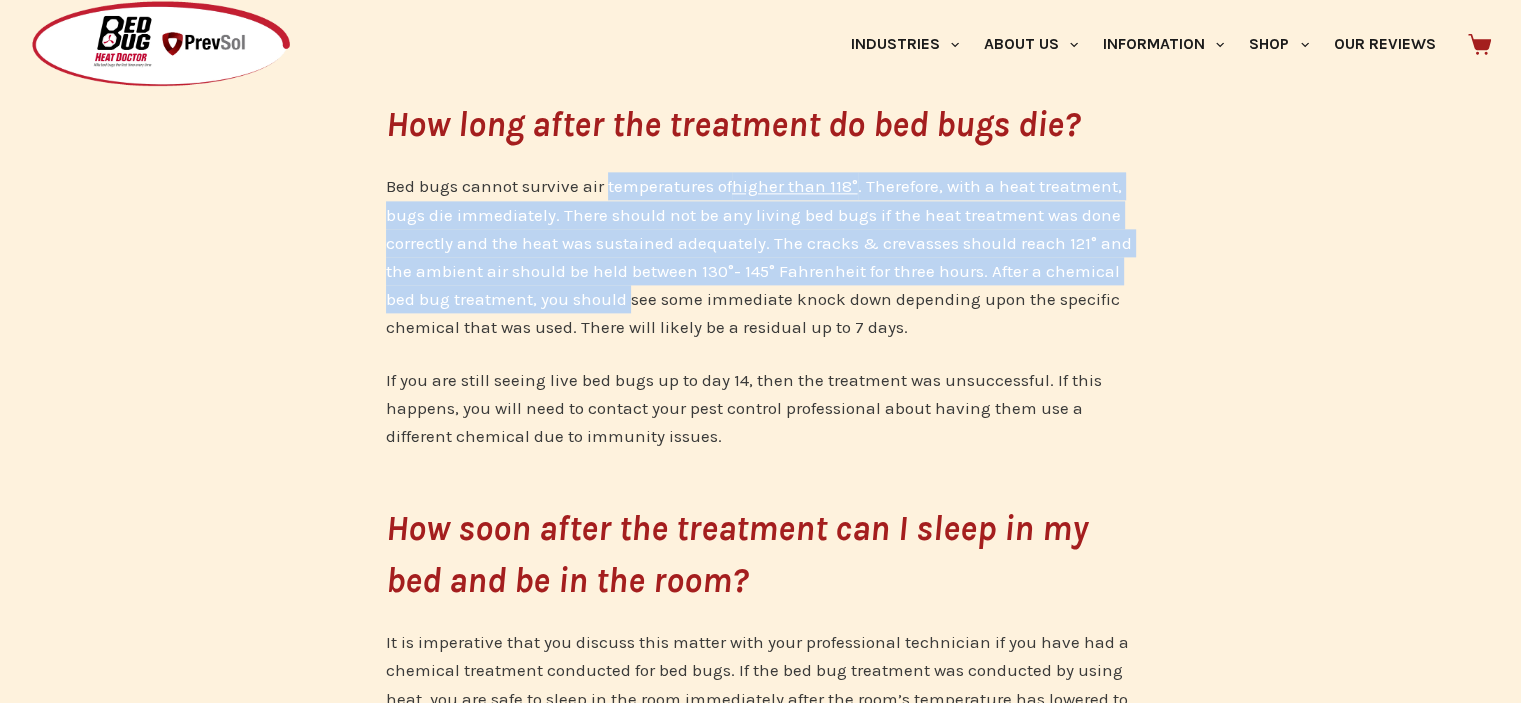 click on "Bed bugs cannot survive air temperatures of  higher than 118° . Therefore, with a heat treatment, bugs die immediately. There should not be any living bed bugs if the heat treatment was done correctly and the heat was sustained adequately. The cracks & crevasses should reach 121° and the ambient air should be held between 130°- 145° Fahrenheit for three hours. After a chemical bed bug treatment, you should see some immediate knock down depending upon the specific chemical that was used. There will likely be a residual up to 7 days." at bounding box center [761, 256] 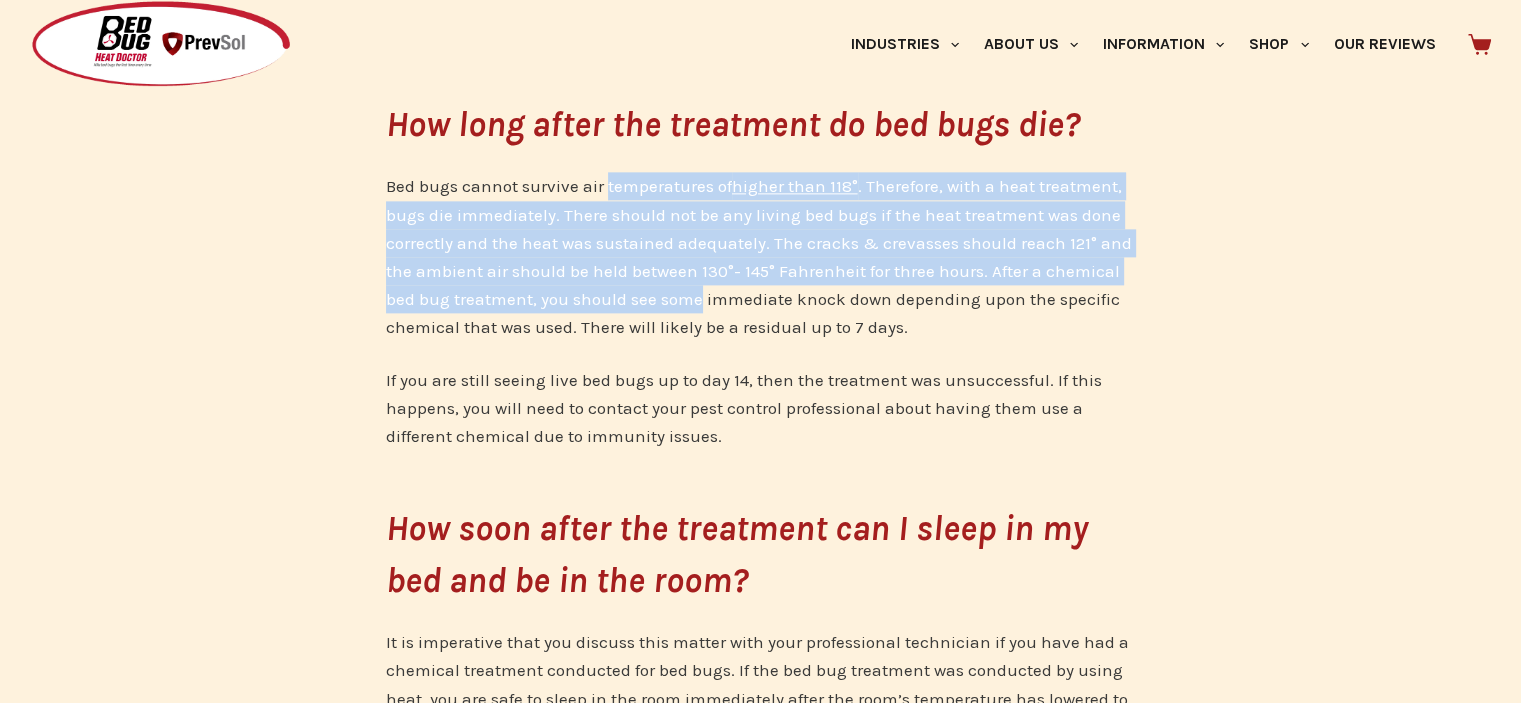 click on "Bed bugs cannot survive air temperatures of  higher than 118° . Therefore, with a heat treatment, bugs die immediately. There should not be any living bed bugs if the heat treatment was done correctly and the heat was sustained adequately. The cracks & crevasses should reach 121° and the ambient air should be held between 130°- 145° Fahrenheit for three hours. After a chemical bed bug treatment, you should see some immediate knock down depending upon the specific chemical that was used. There will likely be a residual up to 7 days." at bounding box center (761, 256) 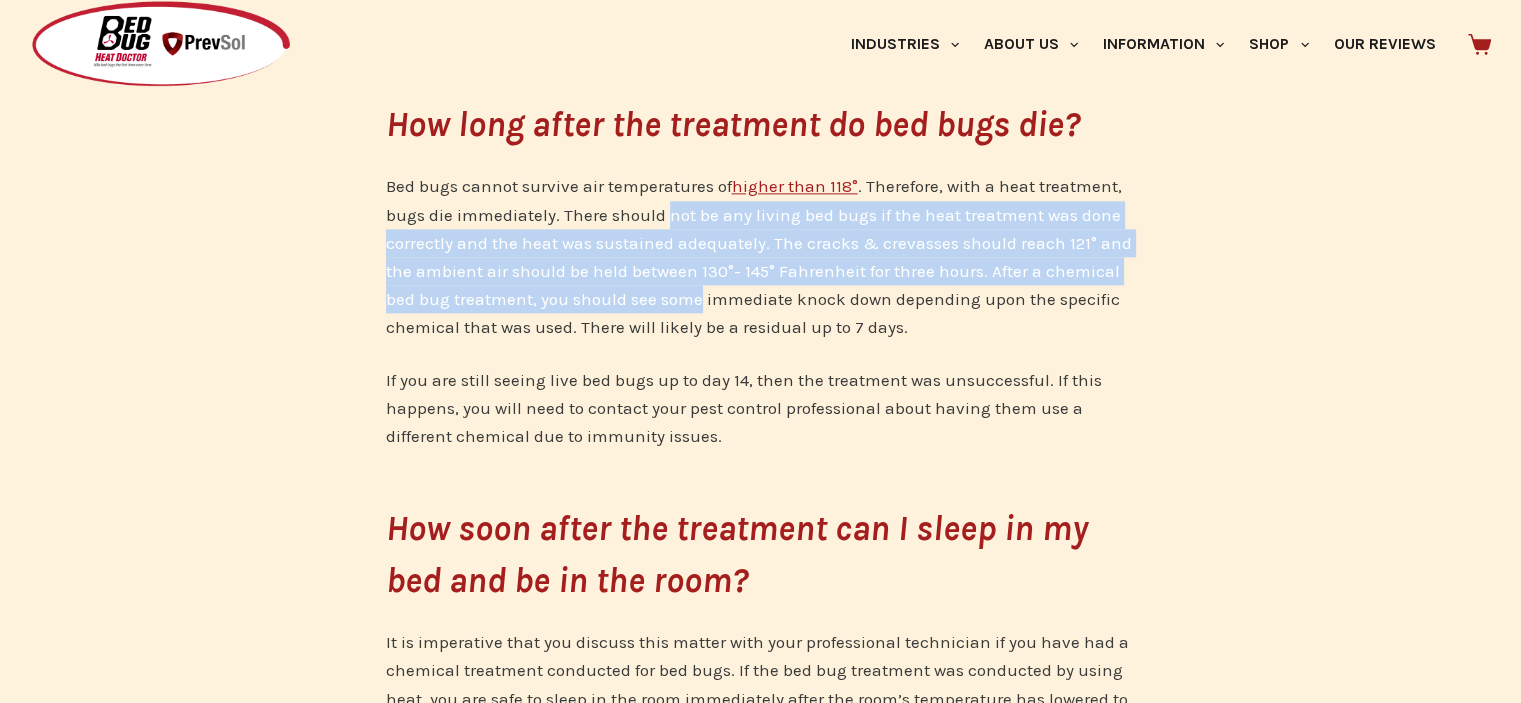 click on "Bed bugs cannot survive air temperatures of  higher than 118° . Therefore, with a heat treatment, bugs die immediately. There should not be any living bed bugs if the heat treatment was done correctly and the heat was sustained adequately. The cracks & crevasses should reach 121° and the ambient air should be held between 130°- 145° Fahrenheit for three hours. After a chemical bed bug treatment, you should see some immediate knock down depending upon the specific chemical that was used. There will likely be a residual up to 7 days." at bounding box center (761, 256) 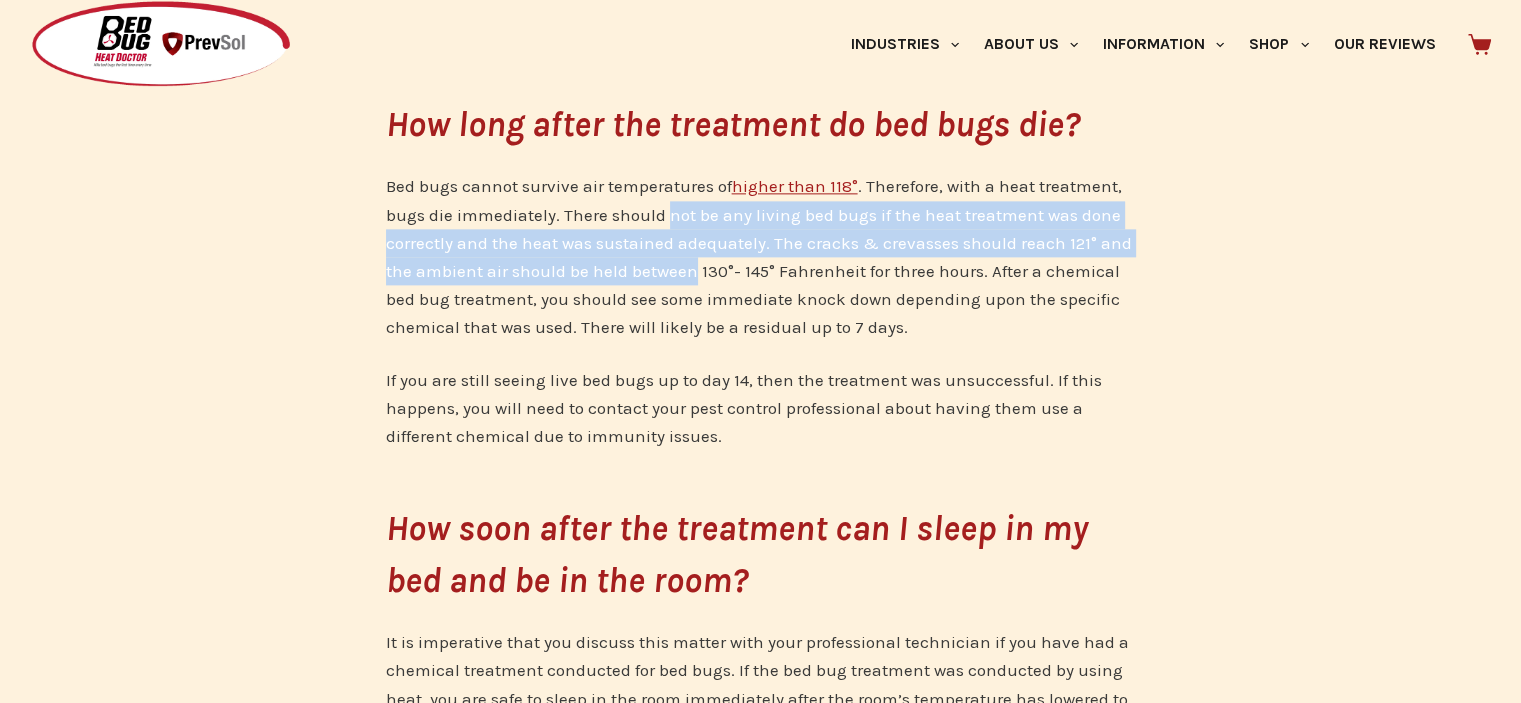 click on "Bed bugs cannot survive air temperatures of  higher than 118° . Therefore, with a heat treatment, bugs die immediately. There should not be any living bed bugs if the heat treatment was done correctly and the heat was sustained adequately. The cracks & crevasses should reach 121° and the ambient air should be held between 130°- 145° Fahrenheit for three hours. After a chemical bed bug treatment, you should see some immediate knock down depending upon the specific chemical that was used. There will likely be a residual up to 7 days." at bounding box center [761, 256] 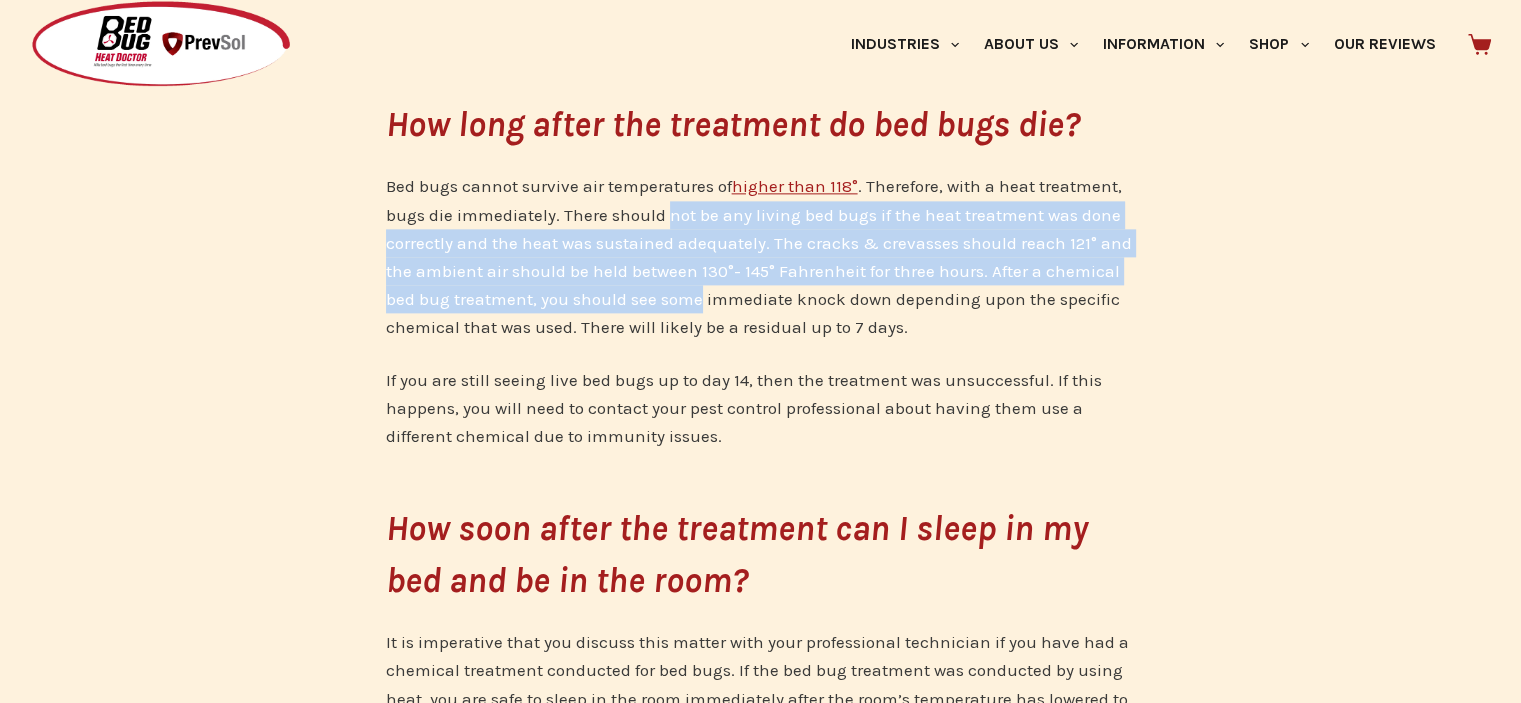 click on "Bed bugs cannot survive air temperatures of  higher than 118° . Therefore, with a heat treatment, bugs die immediately. There should not be any living bed bugs if the heat treatment was done correctly and the heat was sustained adequately. The cracks & crevasses should reach 121° and the ambient air should be held between 130°- 145° Fahrenheit for three hours. After a chemical bed bug treatment, you should see some immediate knock down depending upon the specific chemical that was used. There will likely be a residual up to 7 days." at bounding box center [761, 256] 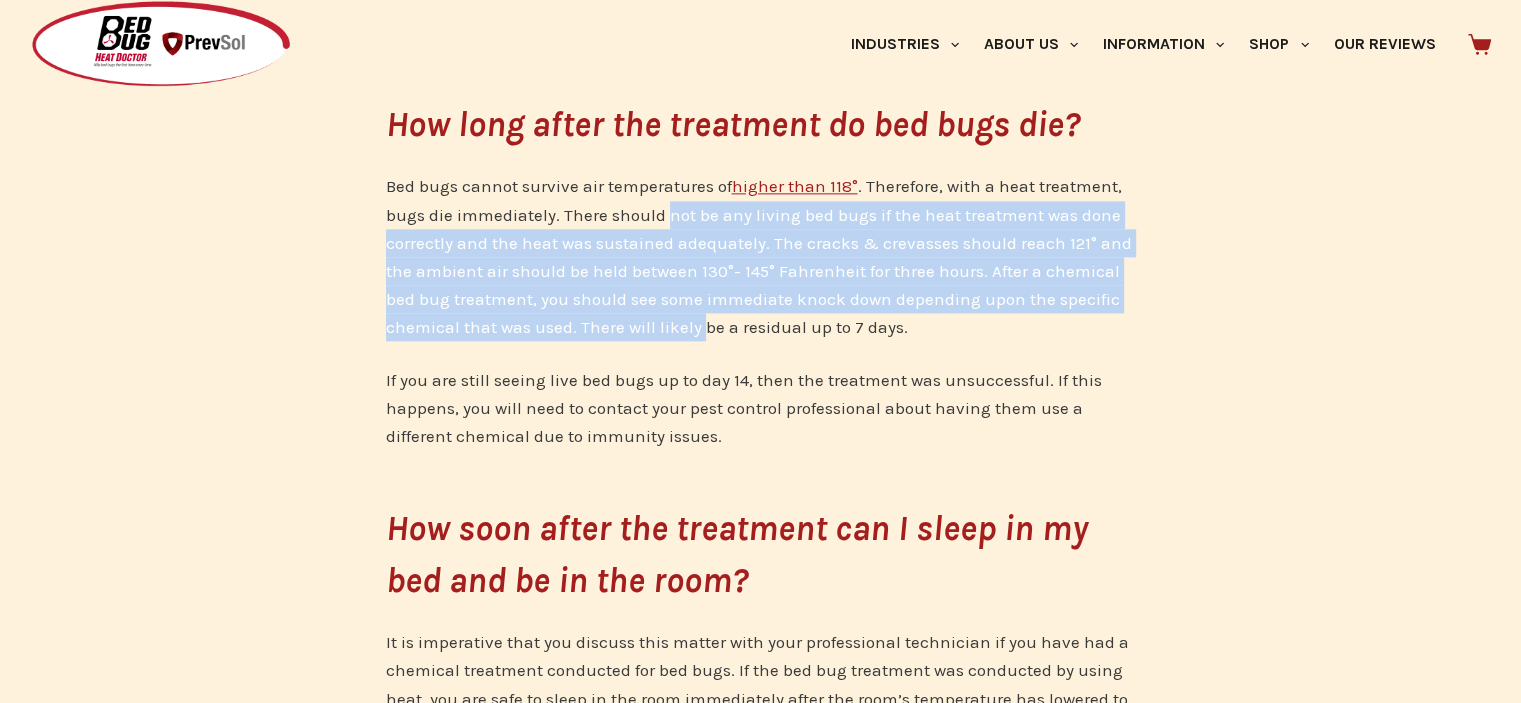 click on "Bed bugs cannot survive air temperatures of  higher than 118° . Therefore, with a heat treatment, bugs die immediately. There should not be any living bed bugs if the heat treatment was done correctly and the heat was sustained adequately. The cracks & crevasses should reach 121° and the ambient air should be held between 130°- 145° Fahrenheit for three hours. After a chemical bed bug treatment, you should see some immediate knock down depending upon the specific chemical that was used. There will likely be a residual up to 7 days." at bounding box center (761, 256) 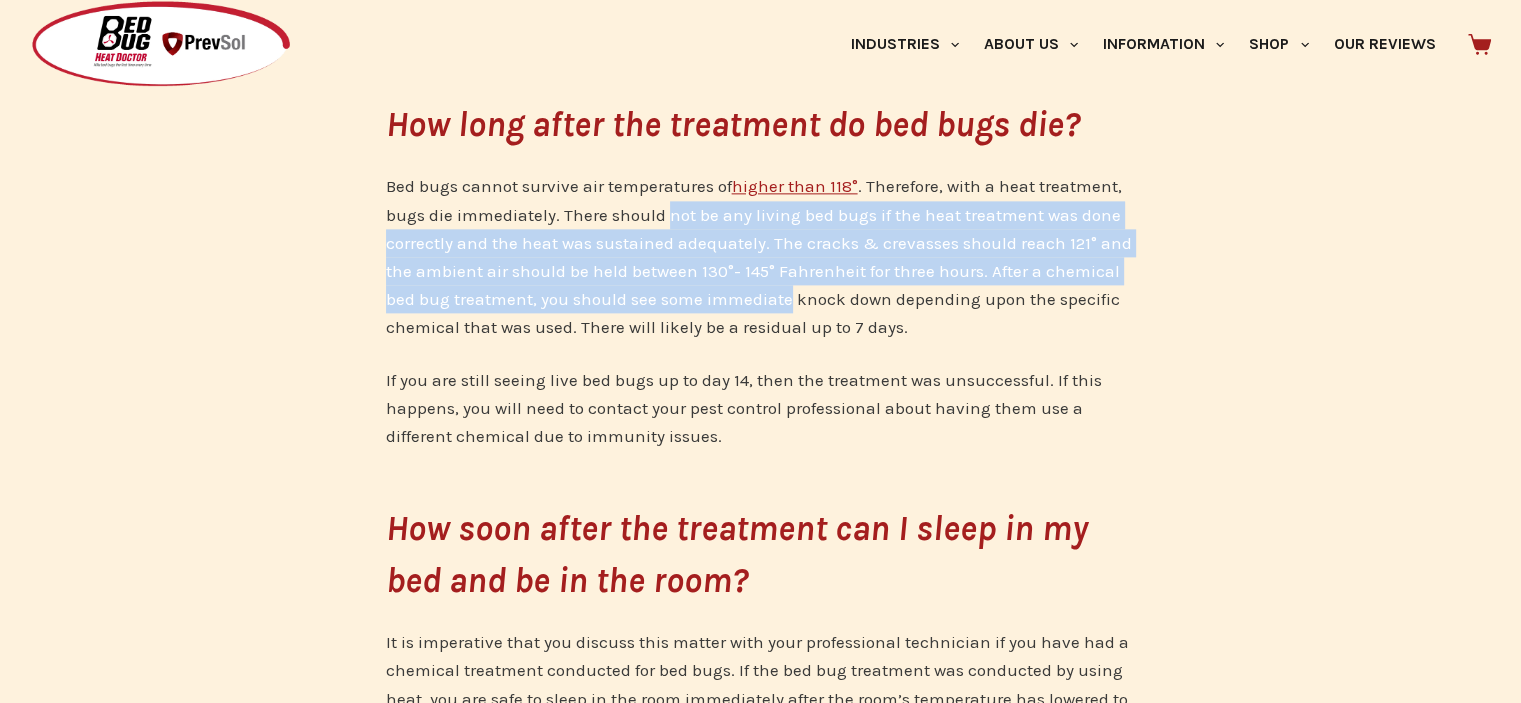 click on "Bed bugs cannot survive air temperatures of  higher than 118° . Therefore, with a heat treatment, bugs die immediately. There should not be any living bed bugs if the heat treatment was done correctly and the heat was sustained adequately. The cracks & crevasses should reach 121° and the ambient air should be held between 130°- 145° Fahrenheit for three hours. After a chemical bed bug treatment, you should see some immediate knock down depending upon the specific chemical that was used. There will likely be a residual up to 7 days." at bounding box center (761, 256) 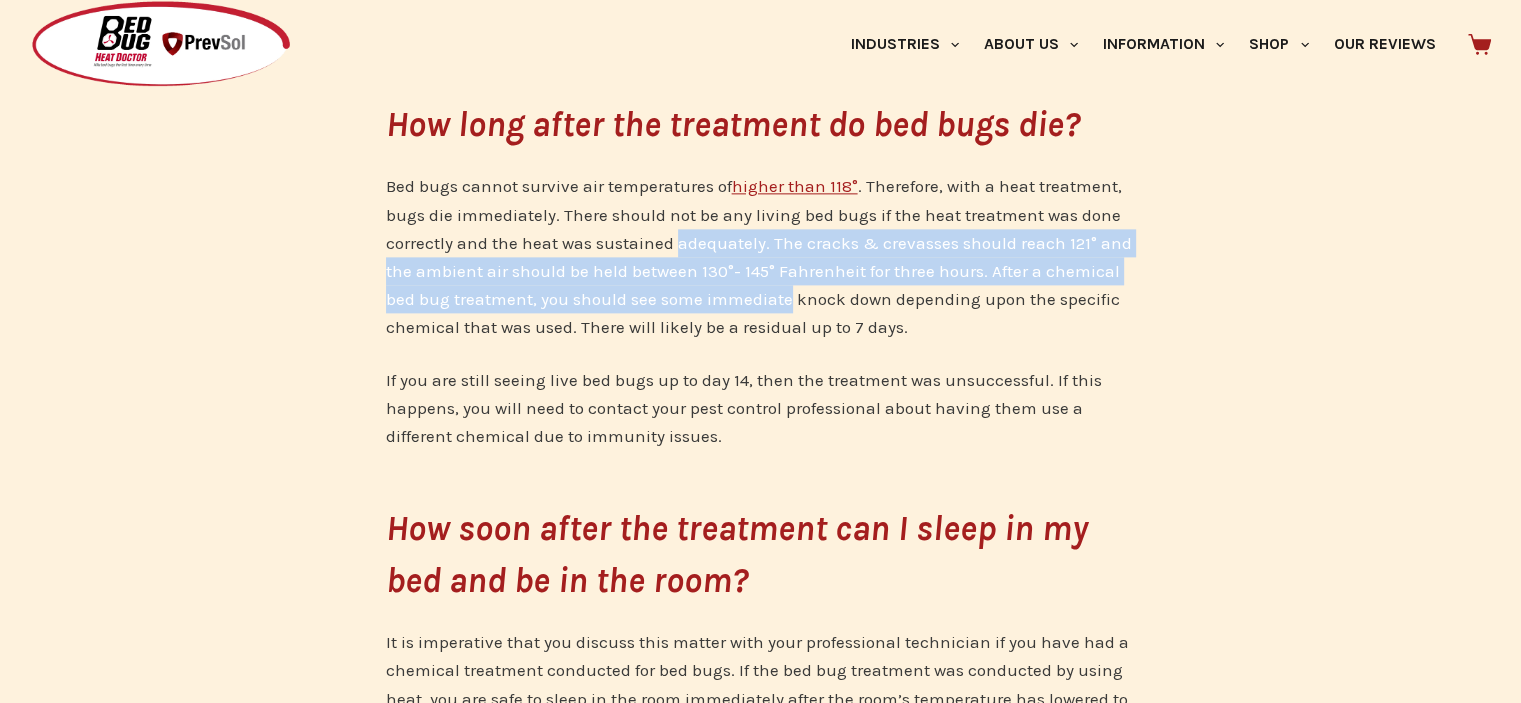 click on "Bed bugs cannot survive air temperatures of  higher than 118° . Therefore, with a heat treatment, bugs die immediately. There should not be any living bed bugs if the heat treatment was done correctly and the heat was sustained adequately. The cracks & crevasses should reach 121° and the ambient air should be held between 130°- 145° Fahrenheit for three hours. After a chemical bed bug treatment, you should see some immediate knock down depending upon the specific chemical that was used. There will likely be a residual up to 7 days." at bounding box center [761, 256] 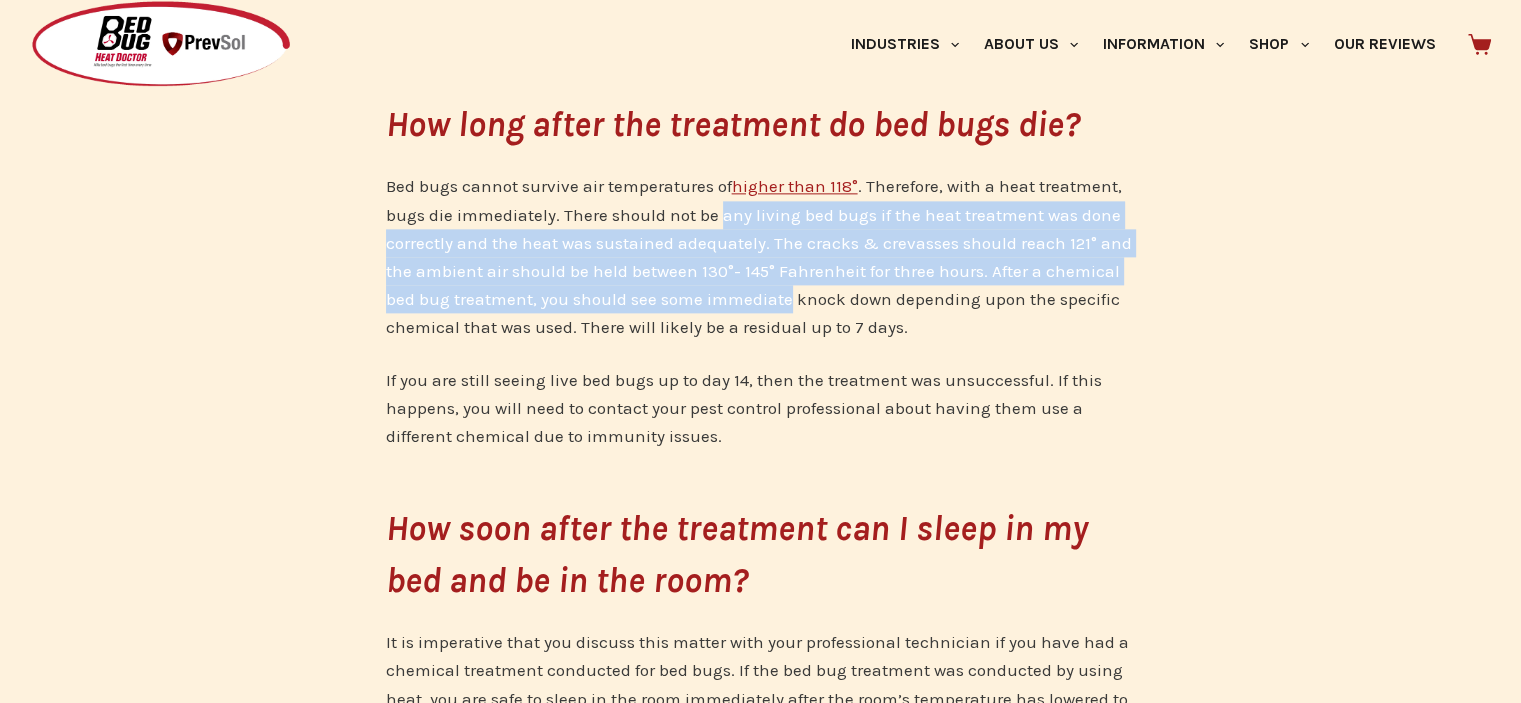 click on "Bed bugs cannot survive air temperatures of  higher than 118° . Therefore, with a heat treatment, bugs die immediately. There should not be any living bed bugs if the heat treatment was done correctly and the heat was sustained adequately. The cracks & crevasses should reach 121° and the ambient air should be held between 130°- 145° Fahrenheit for three hours. After a chemical bed bug treatment, you should see some immediate knock down depending upon the specific chemical that was used. There will likely be a residual up to 7 days." at bounding box center (761, 256) 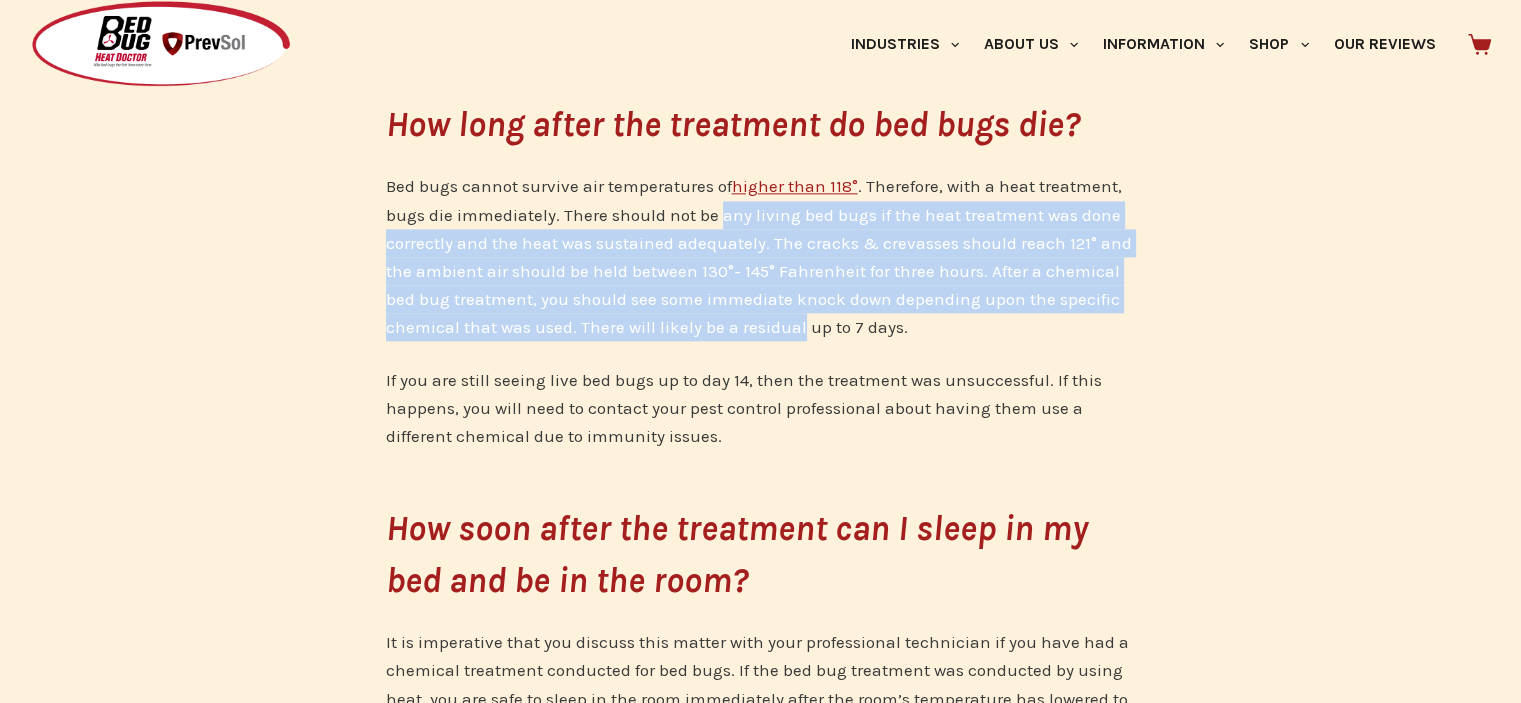 click on "Bed bugs cannot survive air temperatures of  higher than 118° . Therefore, with a heat treatment, bugs die immediately. There should not be any living bed bugs if the heat treatment was done correctly and the heat was sustained adequately. The cracks & crevasses should reach 121° and the ambient air should be held between 130°- 145° Fahrenheit for three hours. After a chemical bed bug treatment, you should see some immediate knock down depending upon the specific chemical that was used. There will likely be a residual up to 7 days." at bounding box center [761, 256] 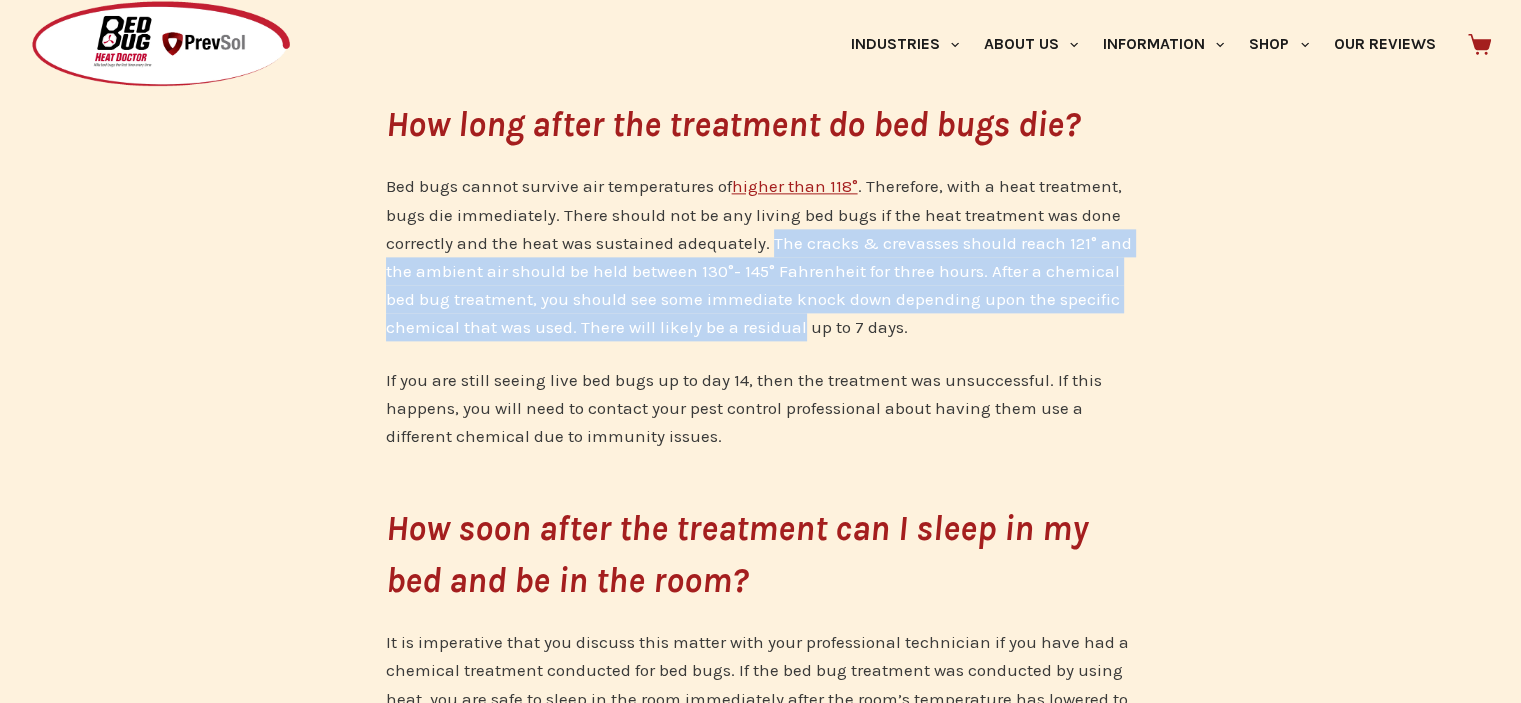 click on "Bed bugs cannot survive air temperatures of  higher than 118° . Therefore, with a heat treatment, bugs die immediately. There should not be any living bed bugs if the heat treatment was done correctly and the heat was sustained adequately. The cracks & crevasses should reach 121° and the ambient air should be held between 130°- 145° Fahrenheit for three hours. After a chemical bed bug treatment, you should see some immediate knock down depending upon the specific chemical that was used. There will likely be a residual up to 7 days." at bounding box center [761, 256] 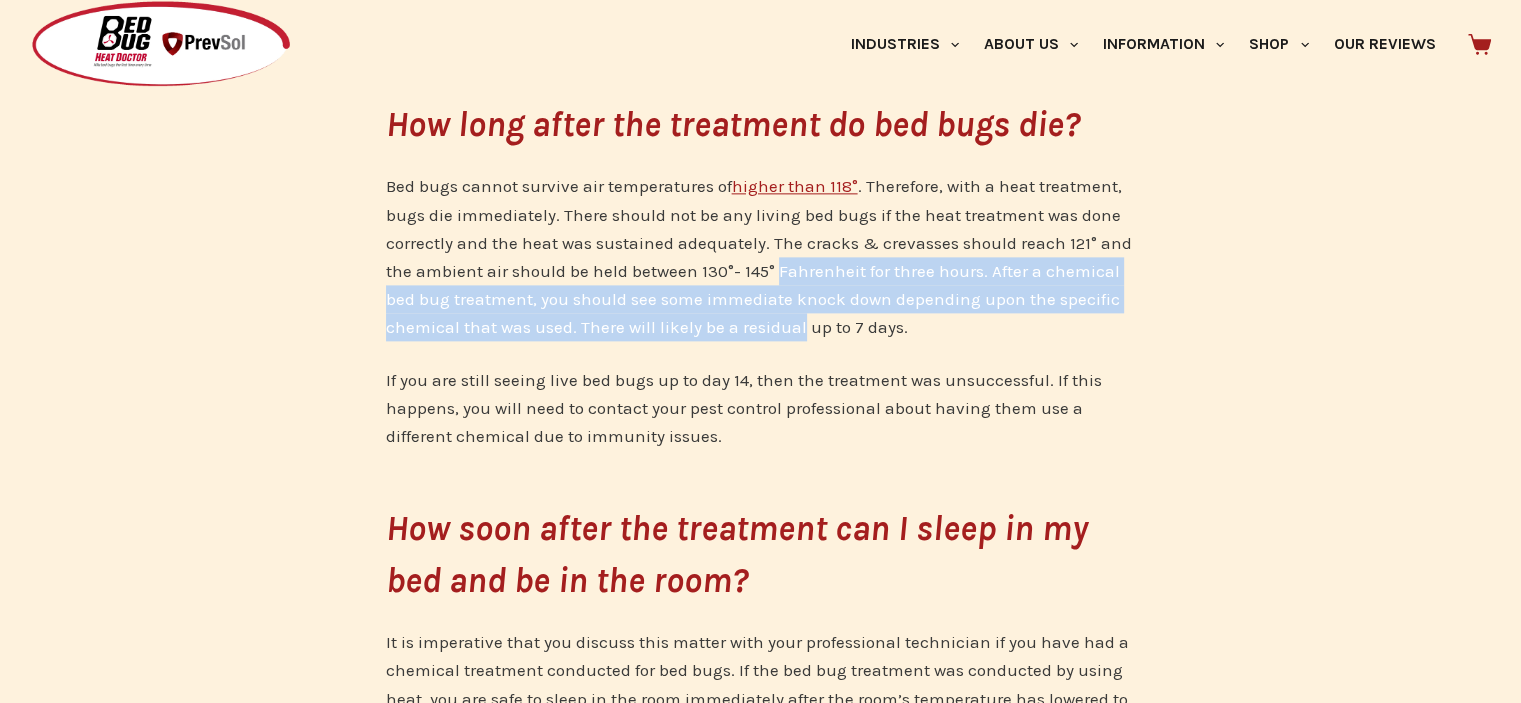 click on "Bed bugs cannot survive air temperatures of  higher than 118° . Therefore, with a heat treatment, bugs die immediately. There should not be any living bed bugs if the heat treatment was done correctly and the heat was sustained adequately. The cracks & crevasses should reach 121° and the ambient air should be held between 130°- 145° Fahrenheit for three hours. After a chemical bed bug treatment, you should see some immediate knock down depending upon the specific chemical that was used. There will likely be a residual up to 7 days." at bounding box center [761, 256] 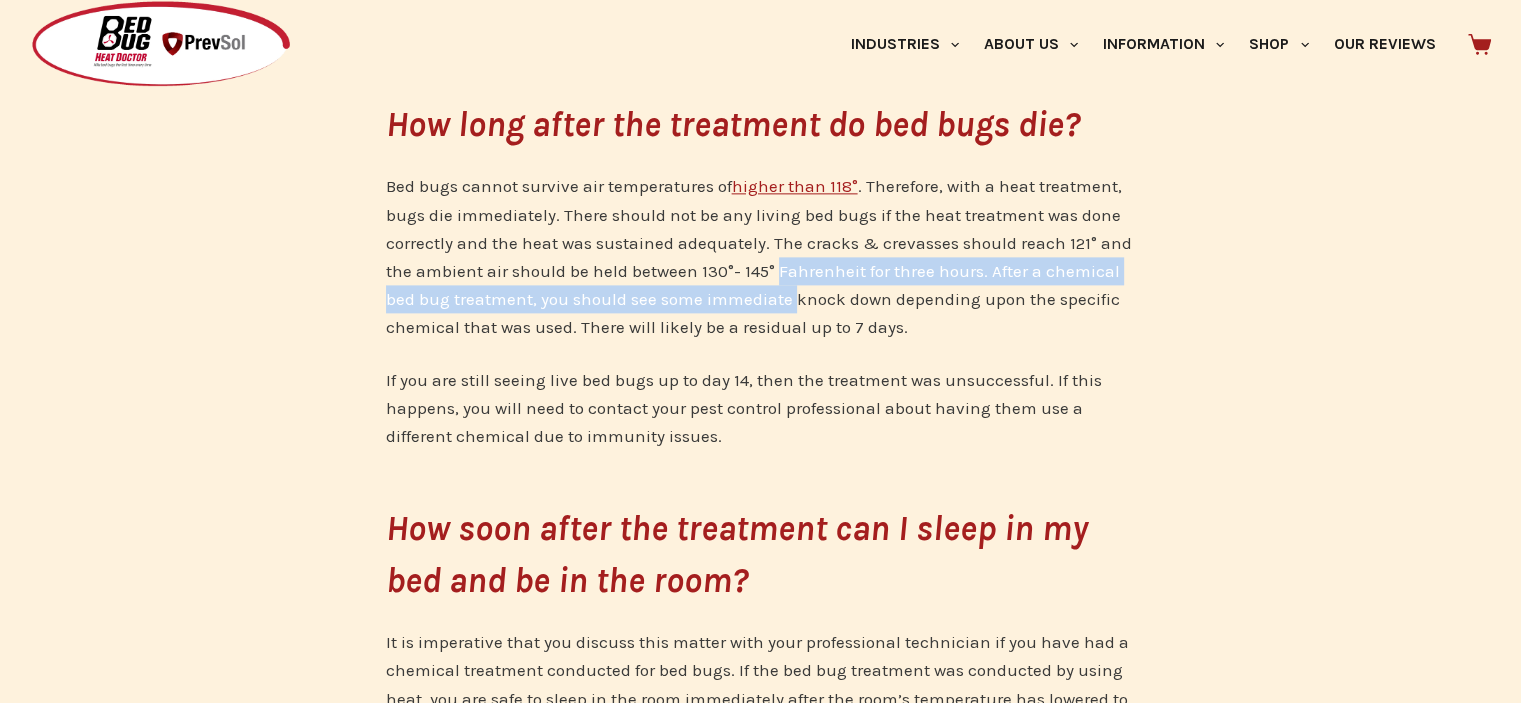 click on "Bed bugs cannot survive air temperatures of  higher than 118° . Therefore, with a heat treatment, bugs die immediately. There should not be any living bed bugs if the heat treatment was done correctly and the heat was sustained adequately. The cracks & crevasses should reach 121° and the ambient air should be held between 130°- 145° Fahrenheit for three hours. After a chemical bed bug treatment, you should see some immediate knock down depending upon the specific chemical that was used. There will likely be a residual up to 7 days." at bounding box center [761, 256] 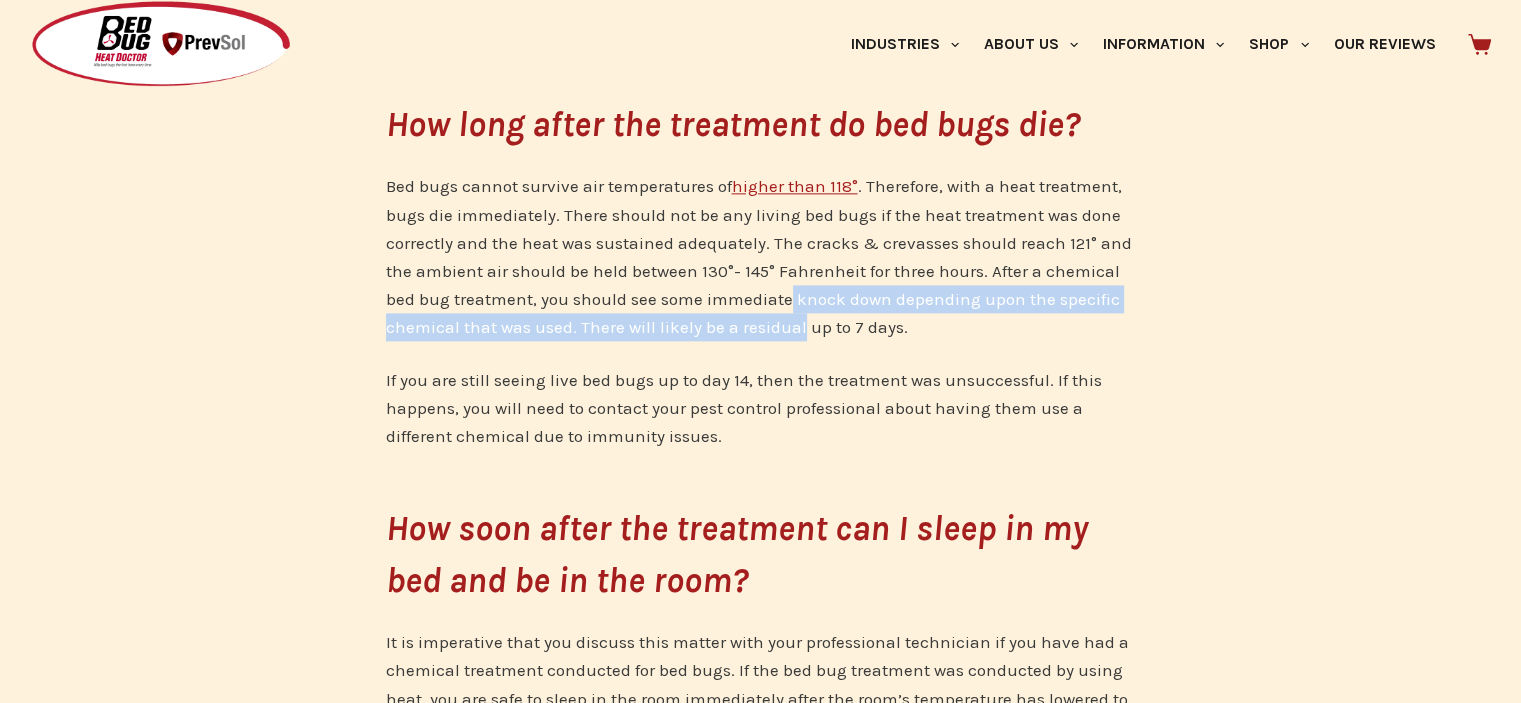 click on "Bed bugs cannot survive air temperatures of  higher than 118° . Therefore, with a heat treatment, bugs die immediately. There should not be any living bed bugs if the heat treatment was done correctly and the heat was sustained adequately. The cracks & crevasses should reach 121° and the ambient air should be held between 130°- 145° Fahrenheit for three hours. After a chemical bed bug treatment, you should see some immediate knock down depending upon the specific chemical that was used. There will likely be a residual up to 7 days." at bounding box center [761, 256] 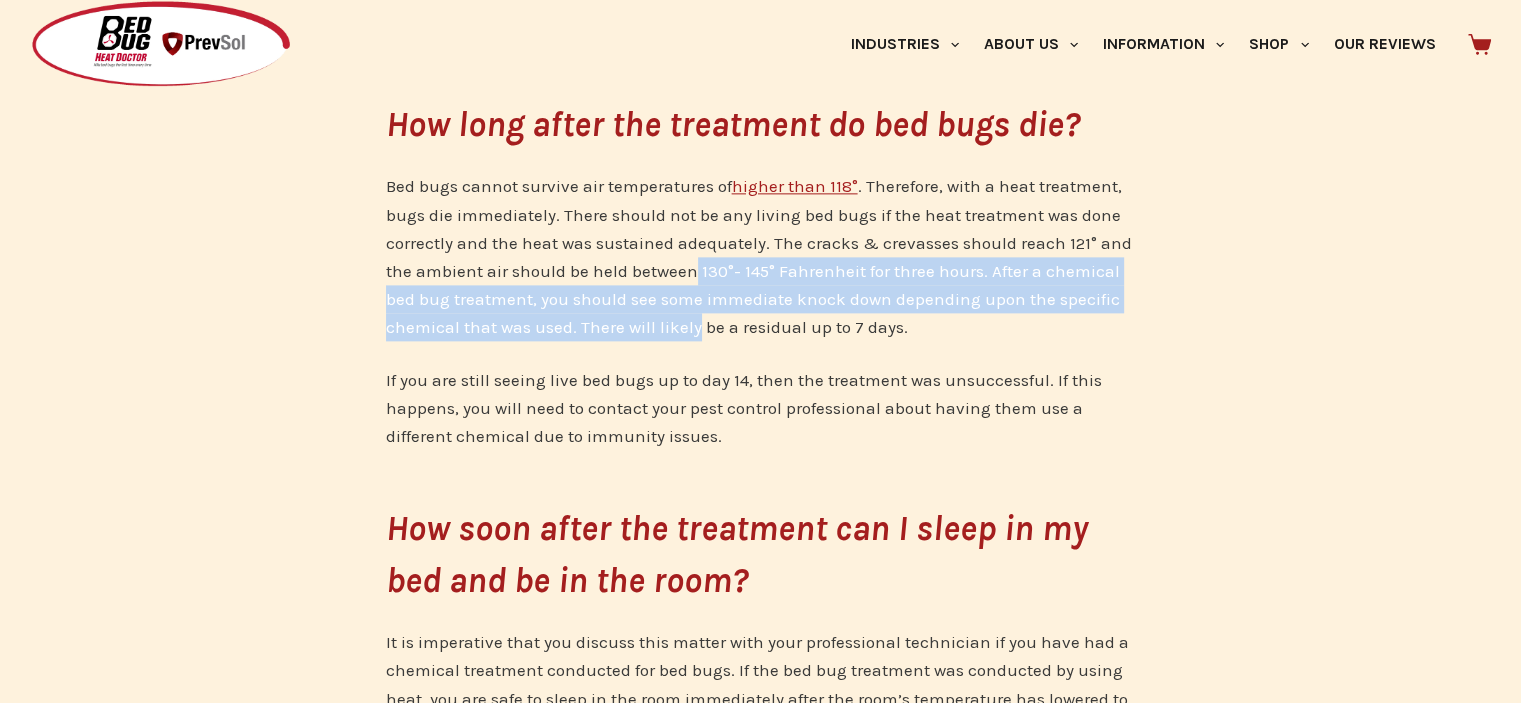 click on "Bed bugs cannot survive air temperatures of  higher than 118° . Therefore, with a heat treatment, bugs die immediately. There should not be any living bed bugs if the heat treatment was done correctly and the heat was sustained adequately. The cracks & crevasses should reach 121° and the ambient air should be held between 130°- 145° Fahrenheit for three hours. After a chemical bed bug treatment, you should see some immediate knock down depending upon the specific chemical that was used. There will likely be a residual up to 7 days." at bounding box center (761, 256) 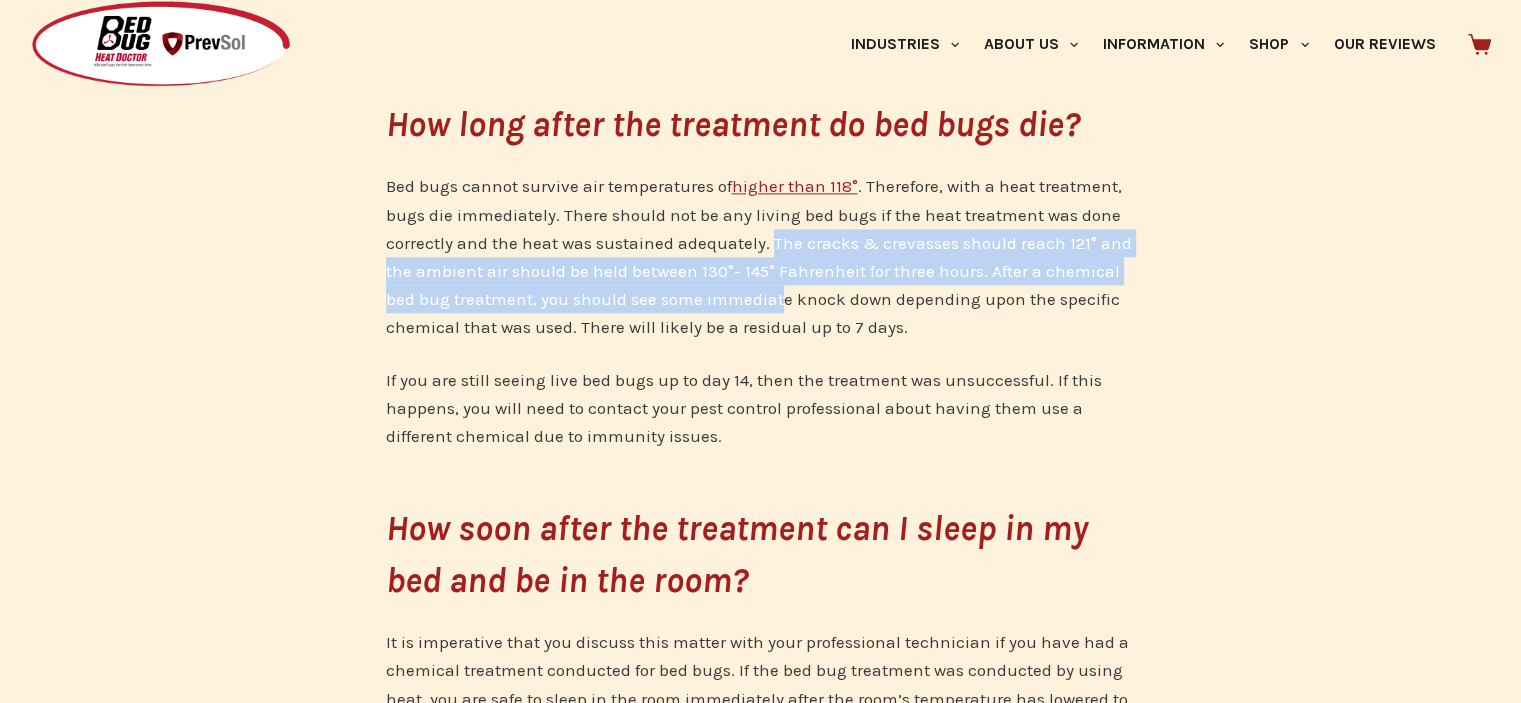 click on "Bed bugs cannot survive air temperatures of  higher than 118° . Therefore, with a heat treatment, bugs die immediately. There should not be any living bed bugs if the heat treatment was done correctly and the heat was sustained adequately. The cracks & crevasses should reach 121° and the ambient air should be held between 130°- 145° Fahrenheit for three hours. After a chemical bed bug treatment, you should see some immediate knock down depending upon the specific chemical that was used. There will likely be a residual up to 7 days." at bounding box center (761, 256) 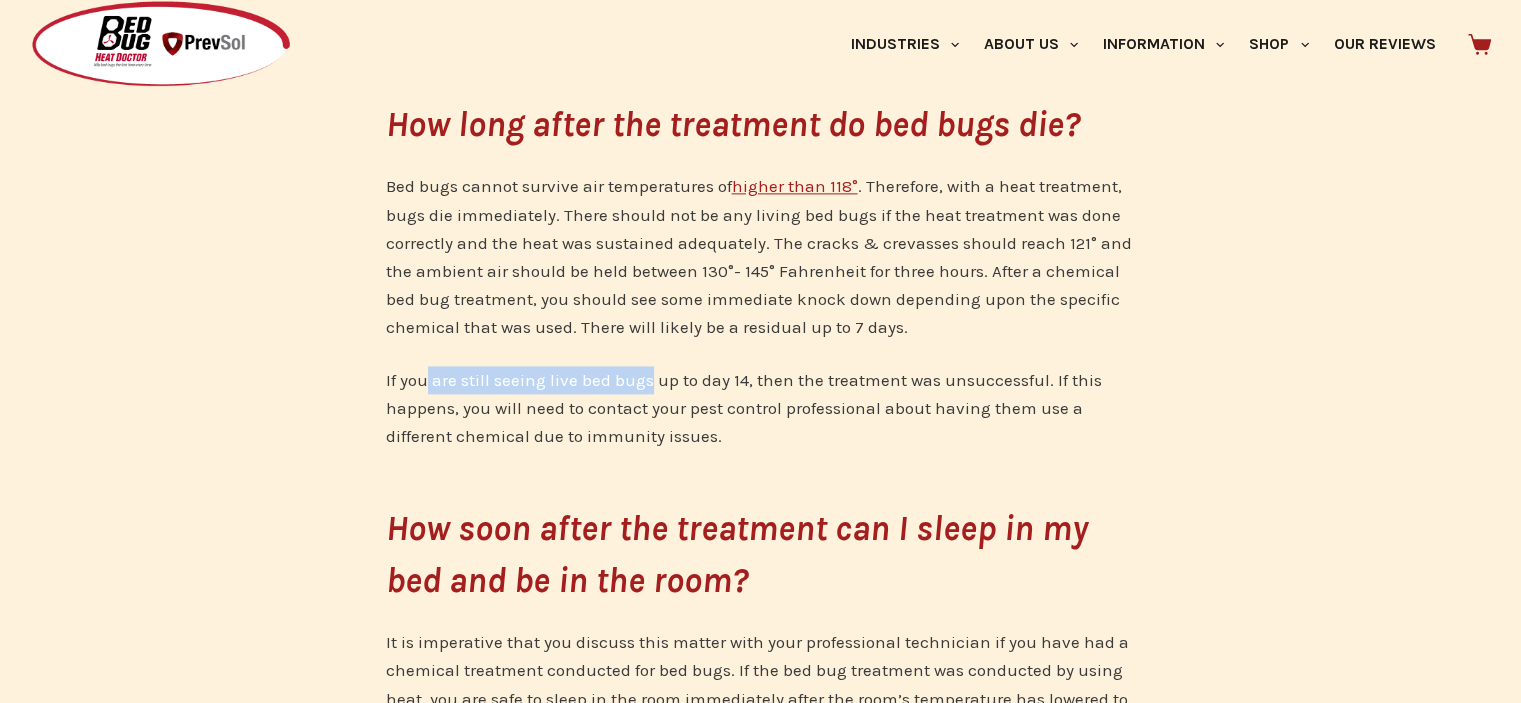 click on "If you are still seeing live bed bugs up to day 14, then the treatment was unsuccessful. If this happens, you will need to contact your pest control professional about having them use a different chemical due to immunity issues." at bounding box center (761, 408) 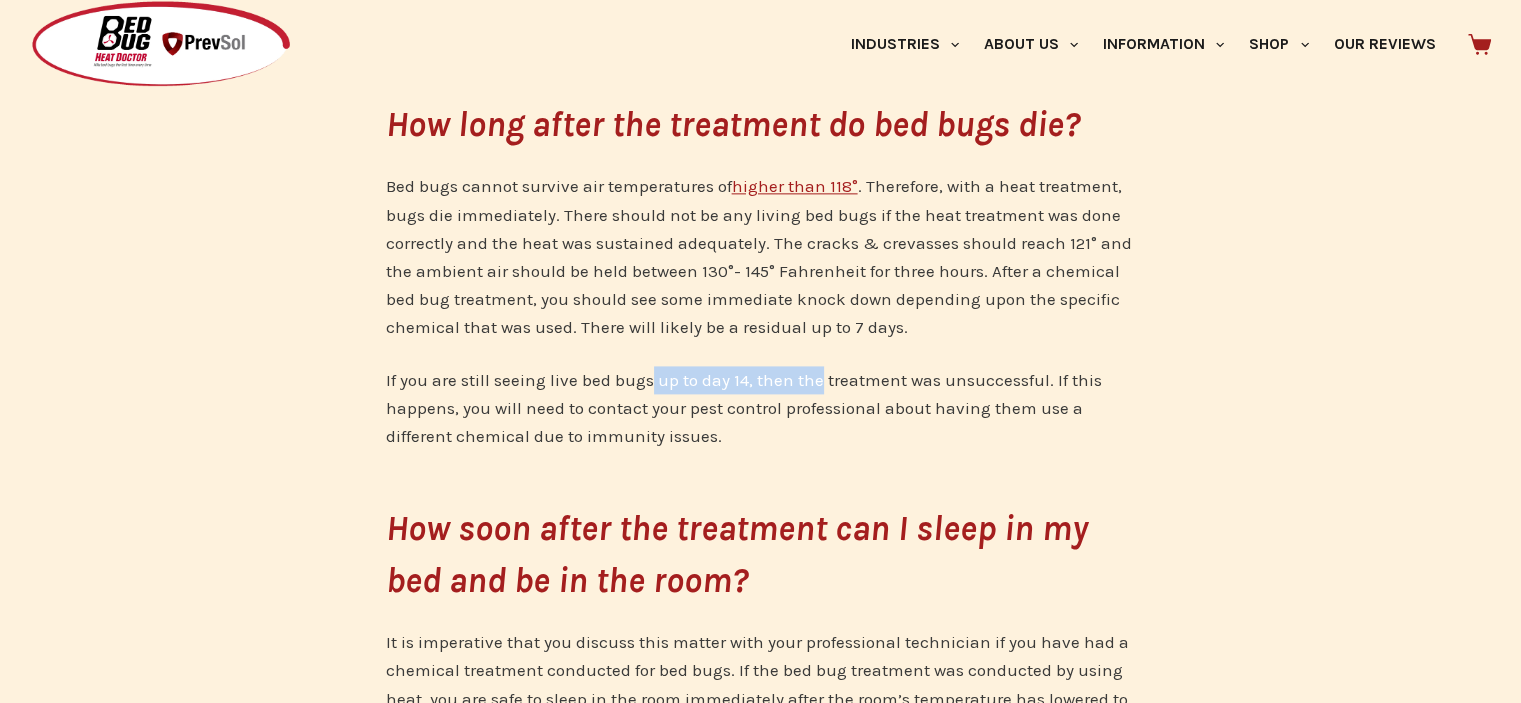 click on "If you are still seeing live bed bugs up to day 14, then the treatment was unsuccessful. If this happens, you will need to contact your pest control professional about having them use a different chemical due to immunity issues." at bounding box center (761, 408) 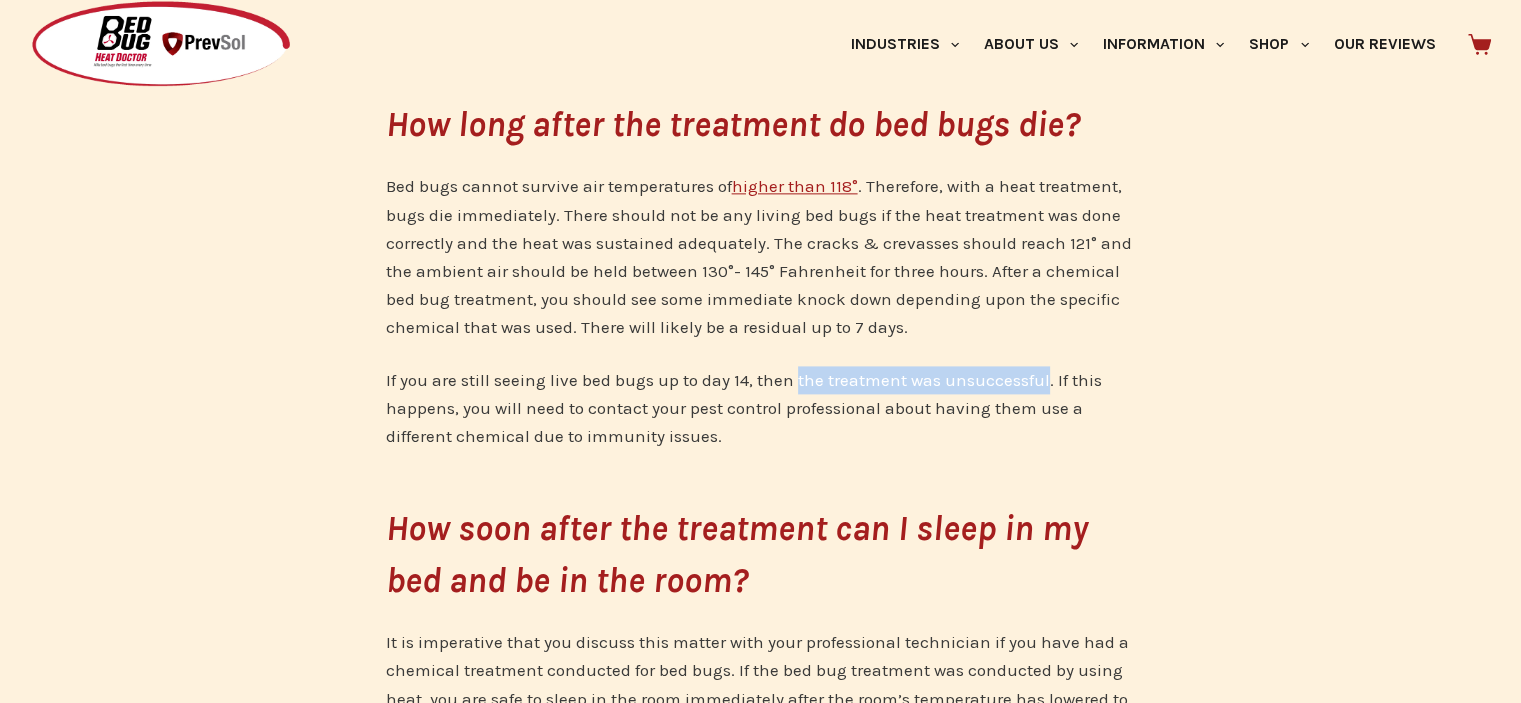 click on "If you are still seeing live bed bugs up to day 14, then the treatment was unsuccessful. If this happens, you will need to contact your pest control professional about having them use a different chemical due to immunity issues." at bounding box center (761, 408) 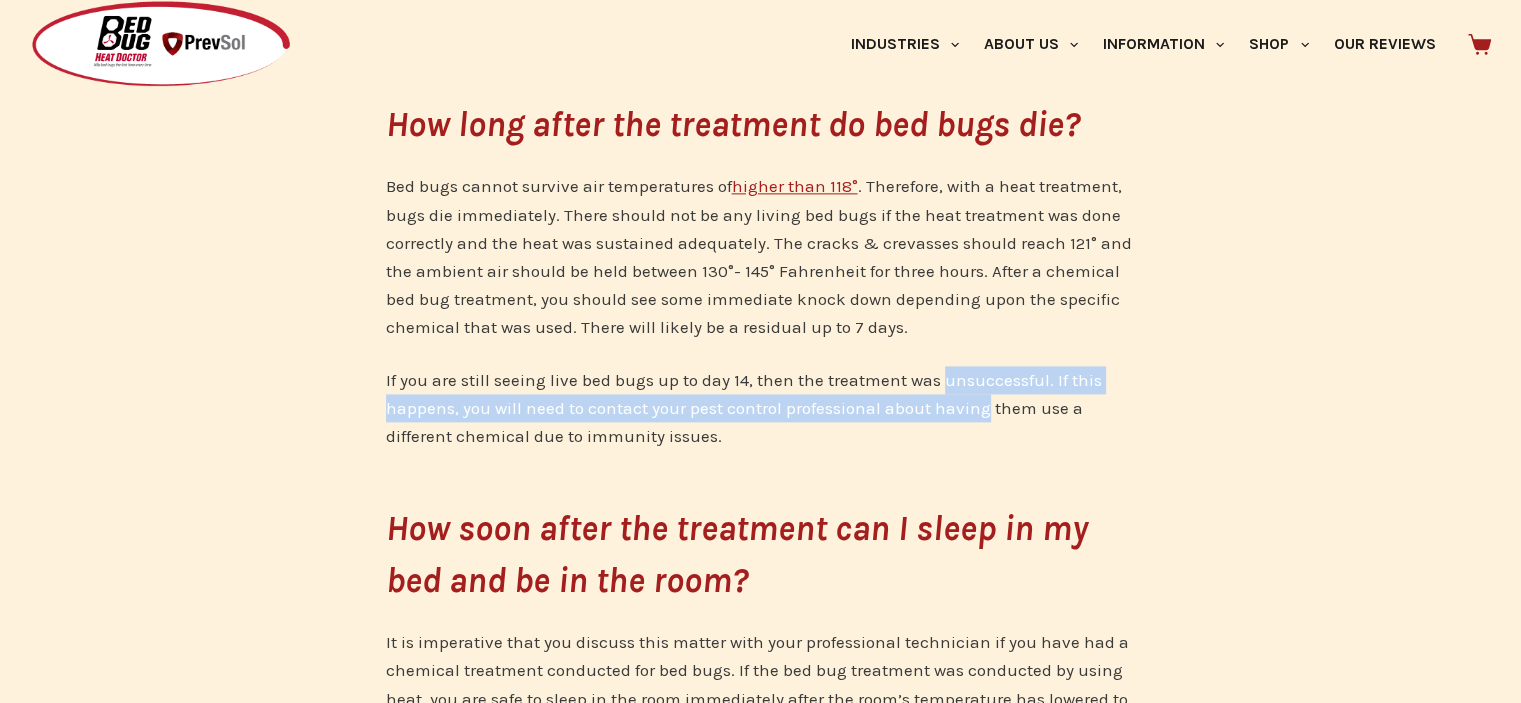 click on "If you are still seeing live bed bugs up to day 14, then the treatment was unsuccessful. If this happens, you will need to contact your pest control professional about having them use a different chemical due to immunity issues." at bounding box center [761, 408] 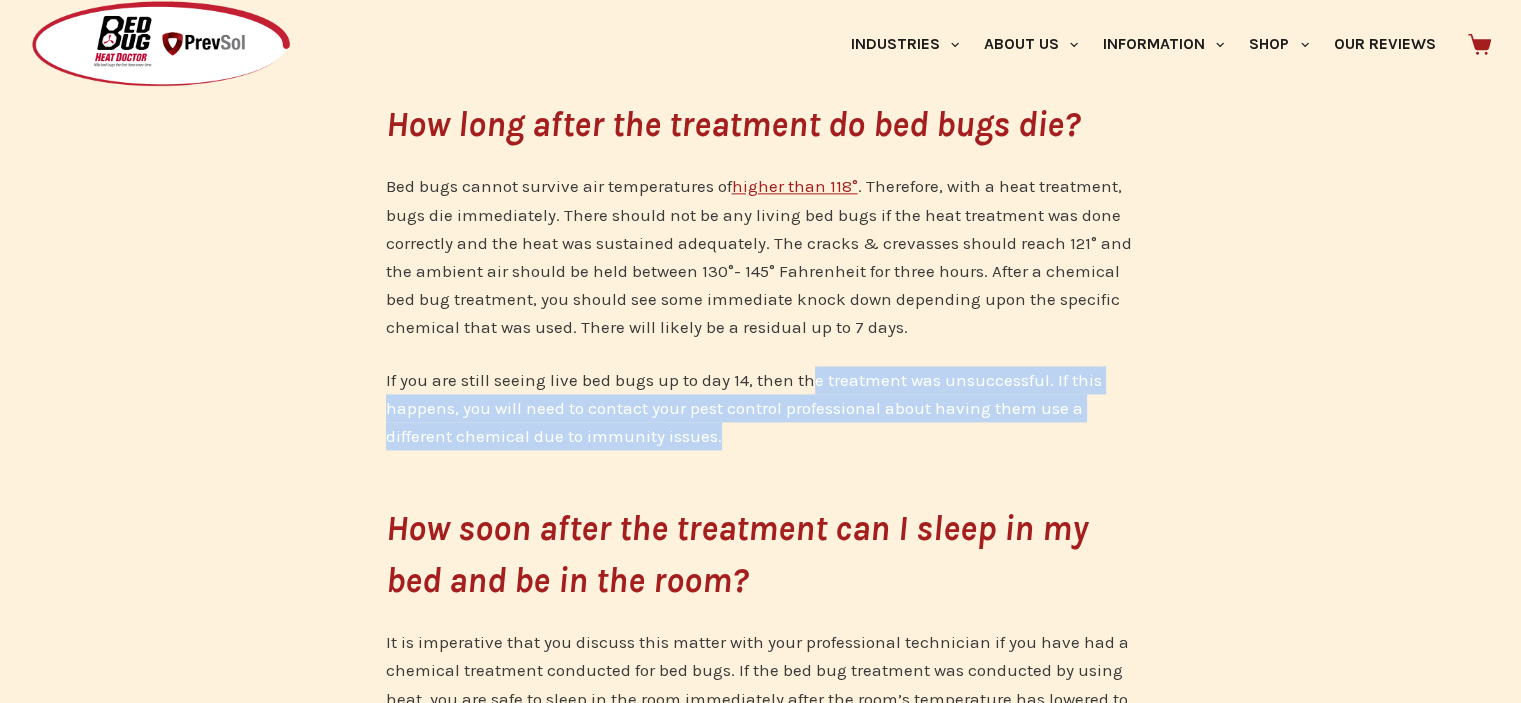 click on "If you are still seeing live bed bugs up to day 14, then the treatment was unsuccessful. If this happens, you will need to contact your pest control professional about having them use a different chemical due to immunity issues." at bounding box center [761, 408] 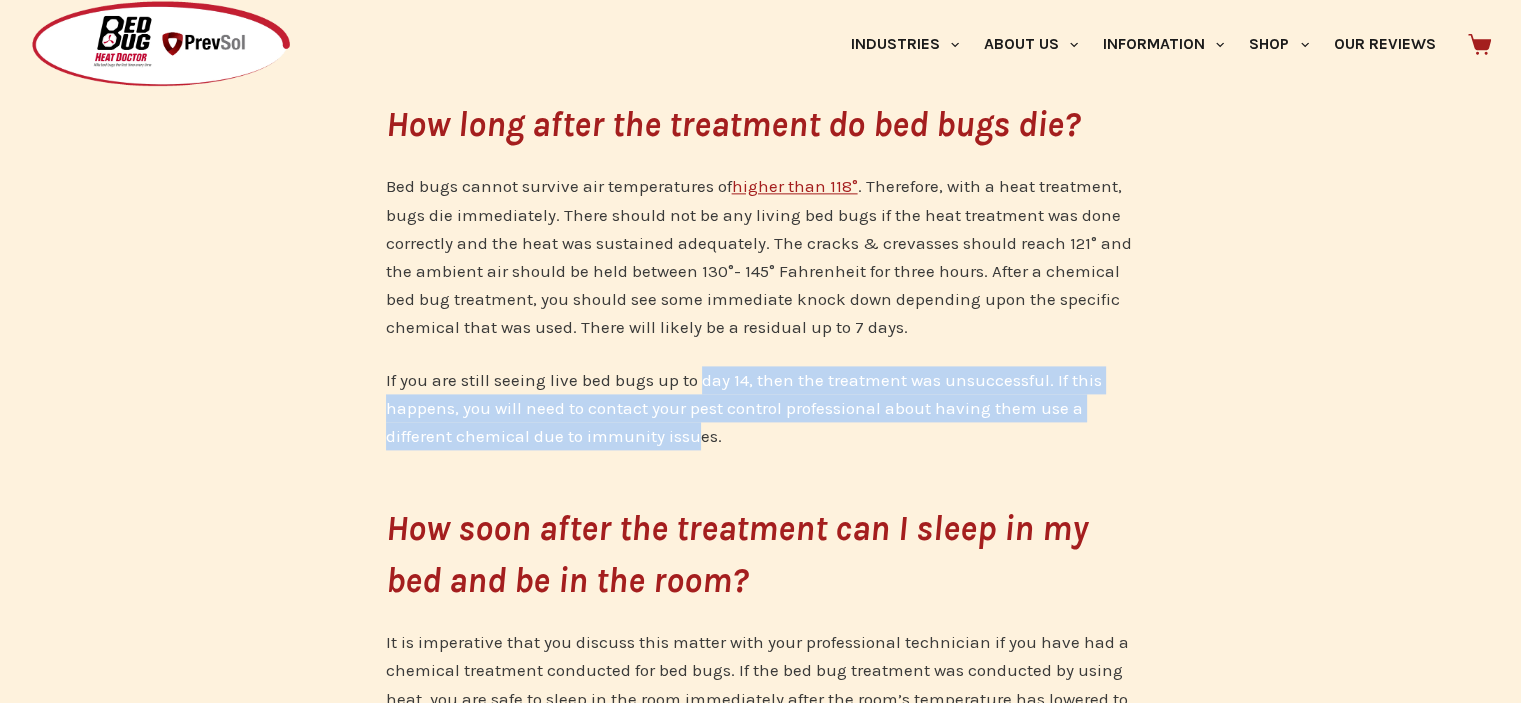 click on "If you are still seeing live bed bugs up to day 14, then the treatment was unsuccessful. If this happens, you will need to contact your pest control professional about having them use a different chemical due to immunity issues." at bounding box center [761, 408] 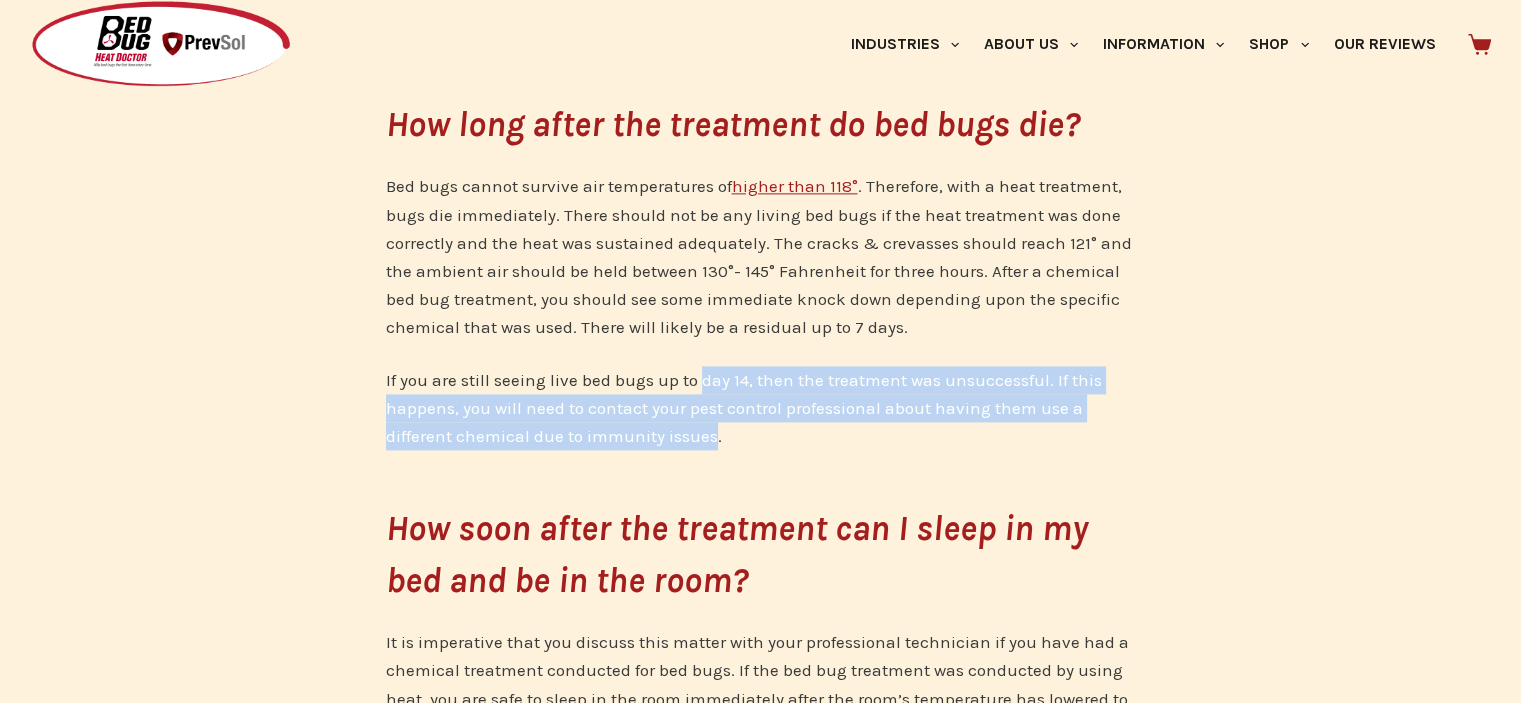 click on "If you are still seeing live bed bugs up to day 14, then the treatment was unsuccessful. If this happens, you will need to contact your pest control professional about having them use a different chemical due to immunity issues." at bounding box center [761, 408] 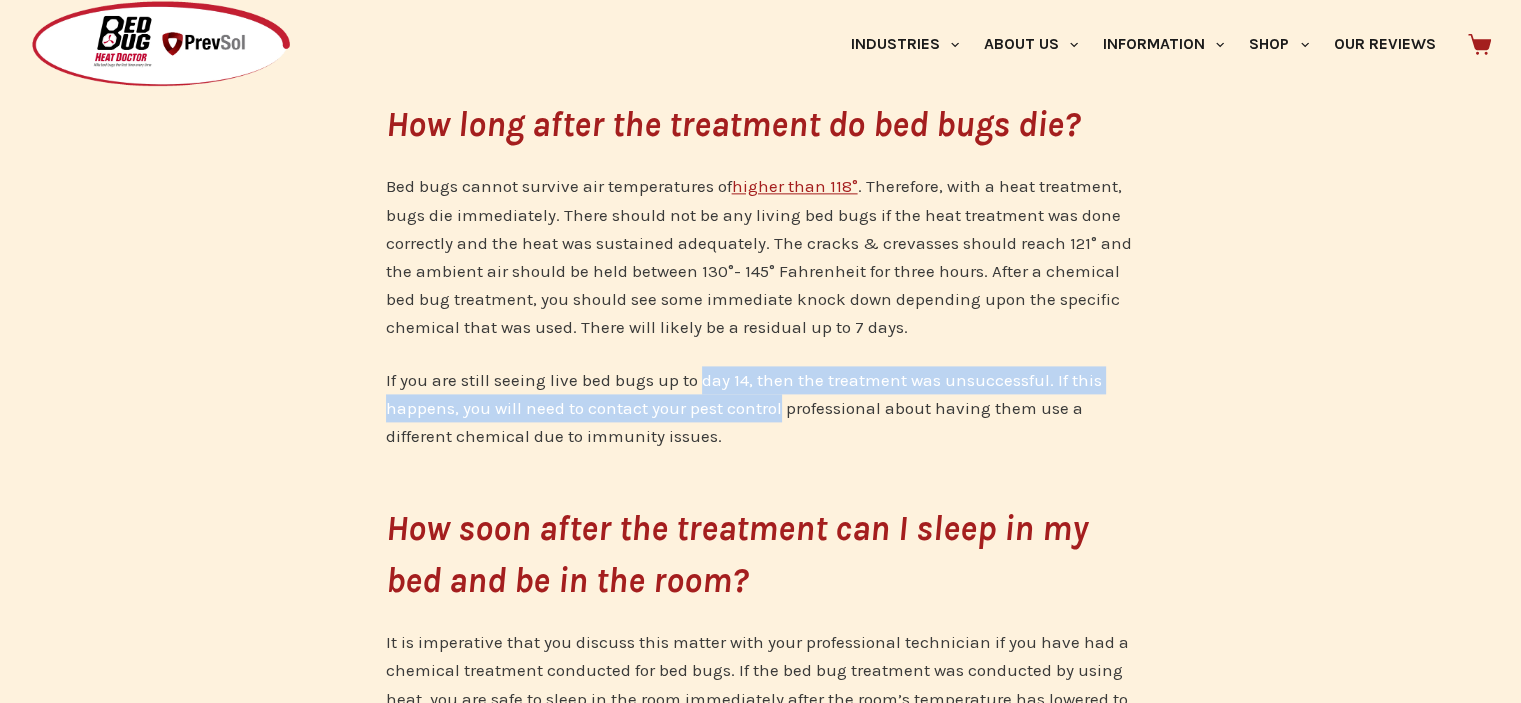 click on "If you are still seeing live bed bugs up to day 14, then the treatment was unsuccessful. If this happens, you will need to contact your pest control professional about having them use a different chemical due to immunity issues." at bounding box center (761, 408) 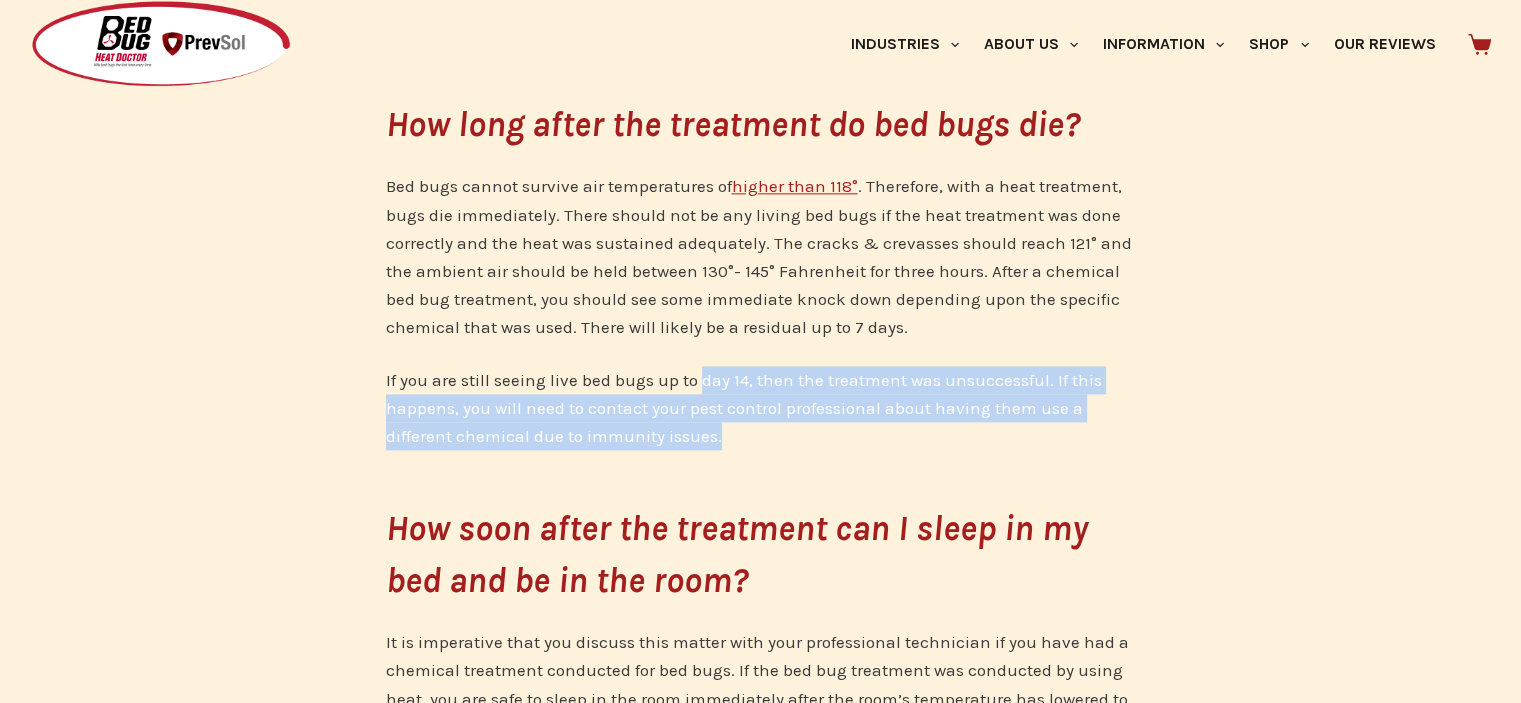 click on "If you are still seeing live bed bugs up to day 14, then the treatment was unsuccessful. If this happens, you will need to contact your pest control professional about having them use a different chemical due to immunity issues." at bounding box center (761, 408) 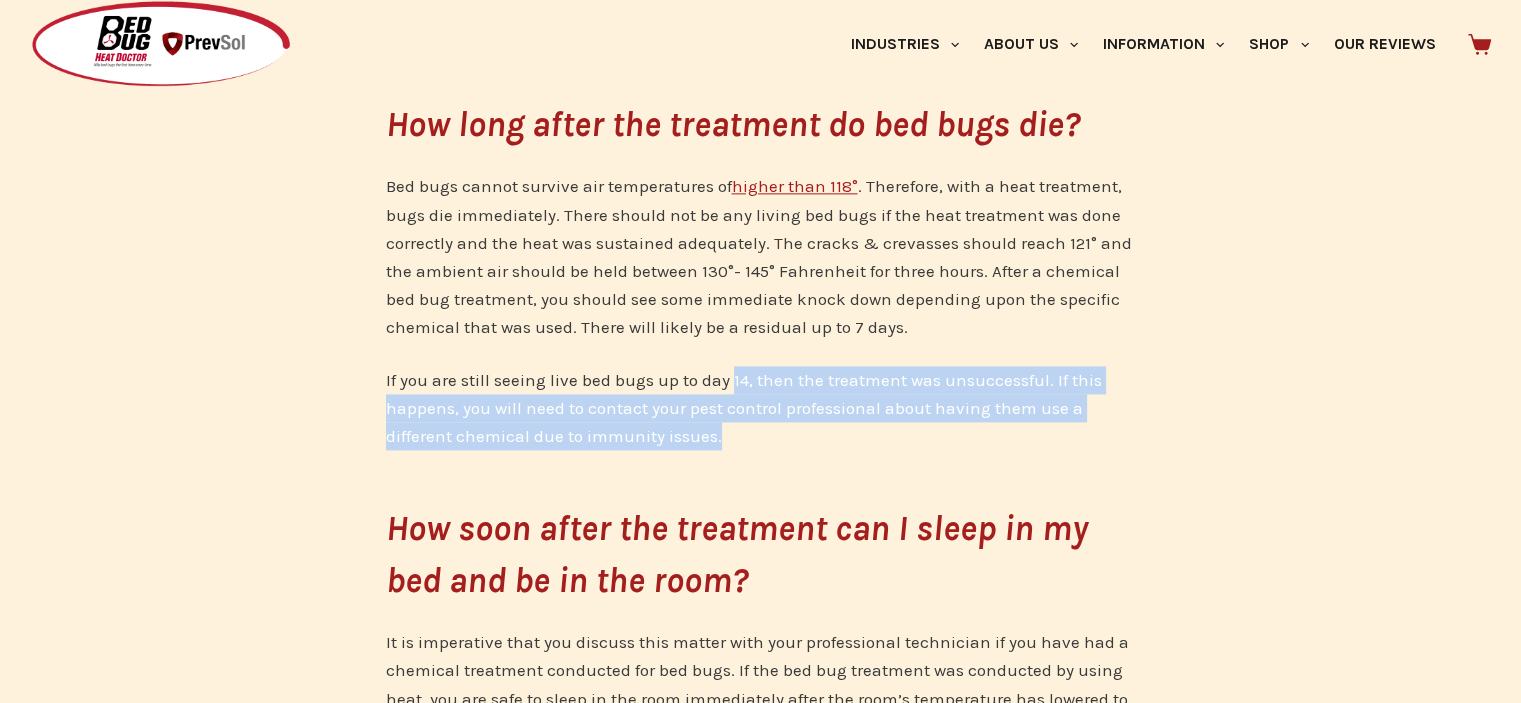 click on "If you are still seeing live bed bugs up to day 14, then the treatment was unsuccessful. If this happens, you will need to contact your pest control professional about having them use a different chemical due to immunity issues." at bounding box center [761, 408] 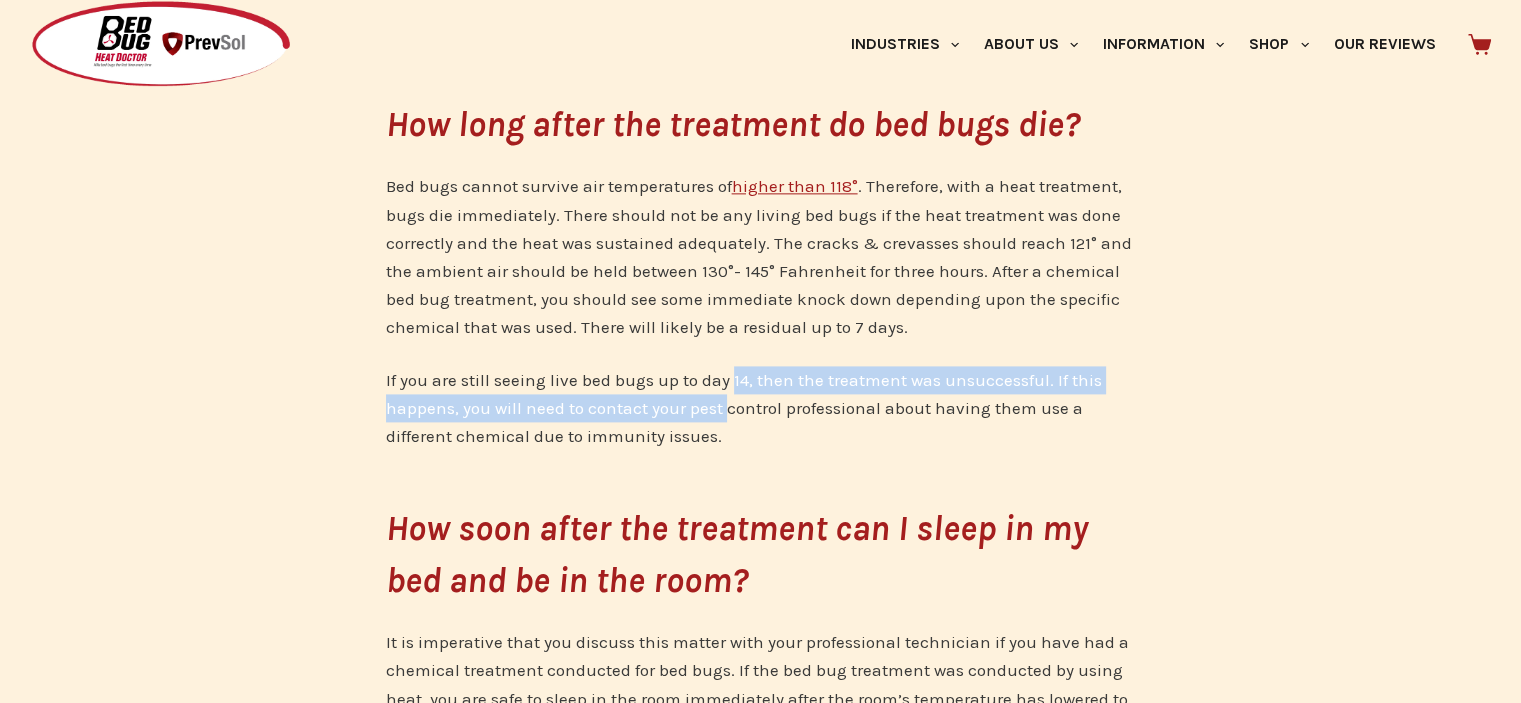 click on "If you are still seeing live bed bugs up to day 14, then the treatment was unsuccessful. If this happens, you will need to contact your pest control professional about having them use a different chemical due to immunity issues." at bounding box center (761, 408) 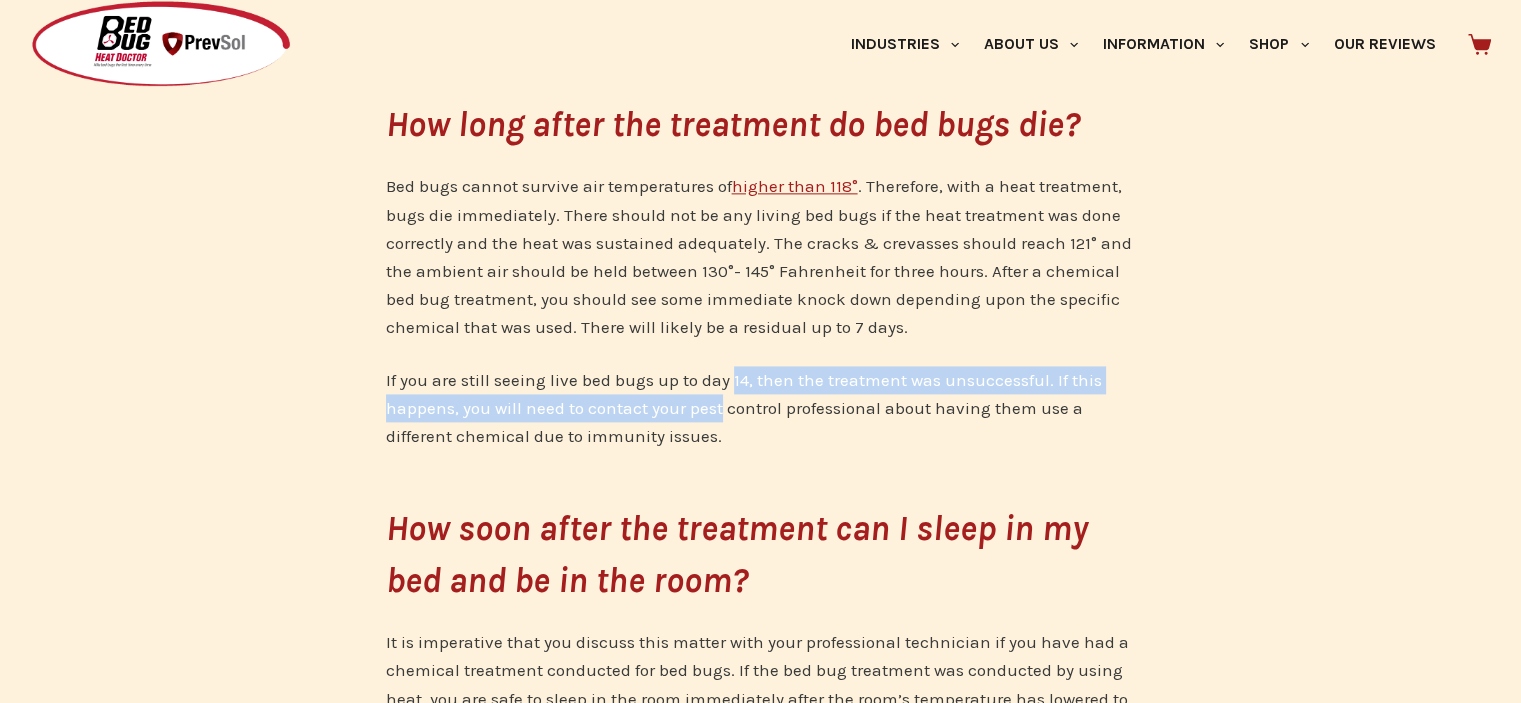 click on "If you are still seeing live bed bugs up to day 14, then the treatment was unsuccessful. If this happens, you will need to contact your pest control professional about having them use a different chemical due to immunity issues." at bounding box center (761, 408) 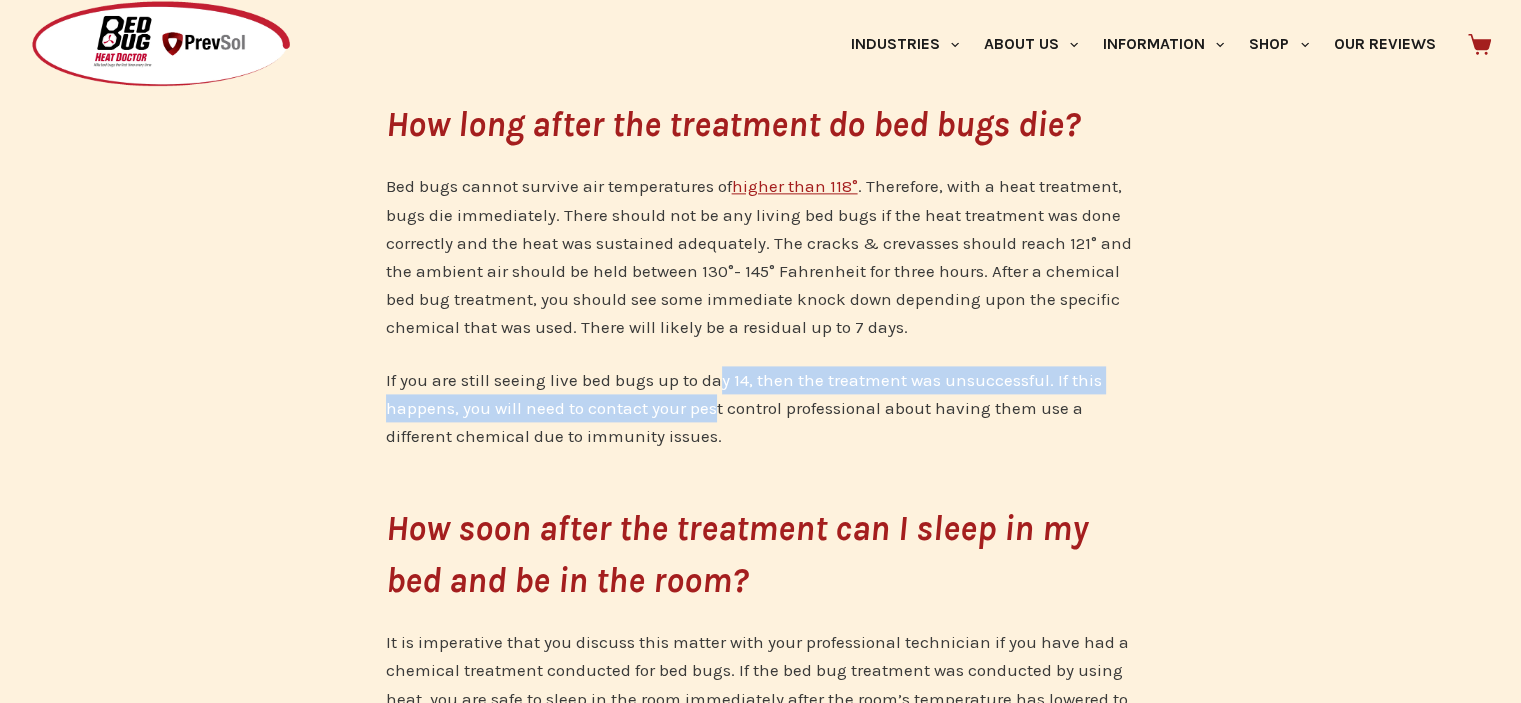 click on "If you are still seeing live bed bugs up to day 14, then the treatment was unsuccessful. If this happens, you will need to contact your pest control professional about having them use a different chemical due to immunity issues." at bounding box center (761, 408) 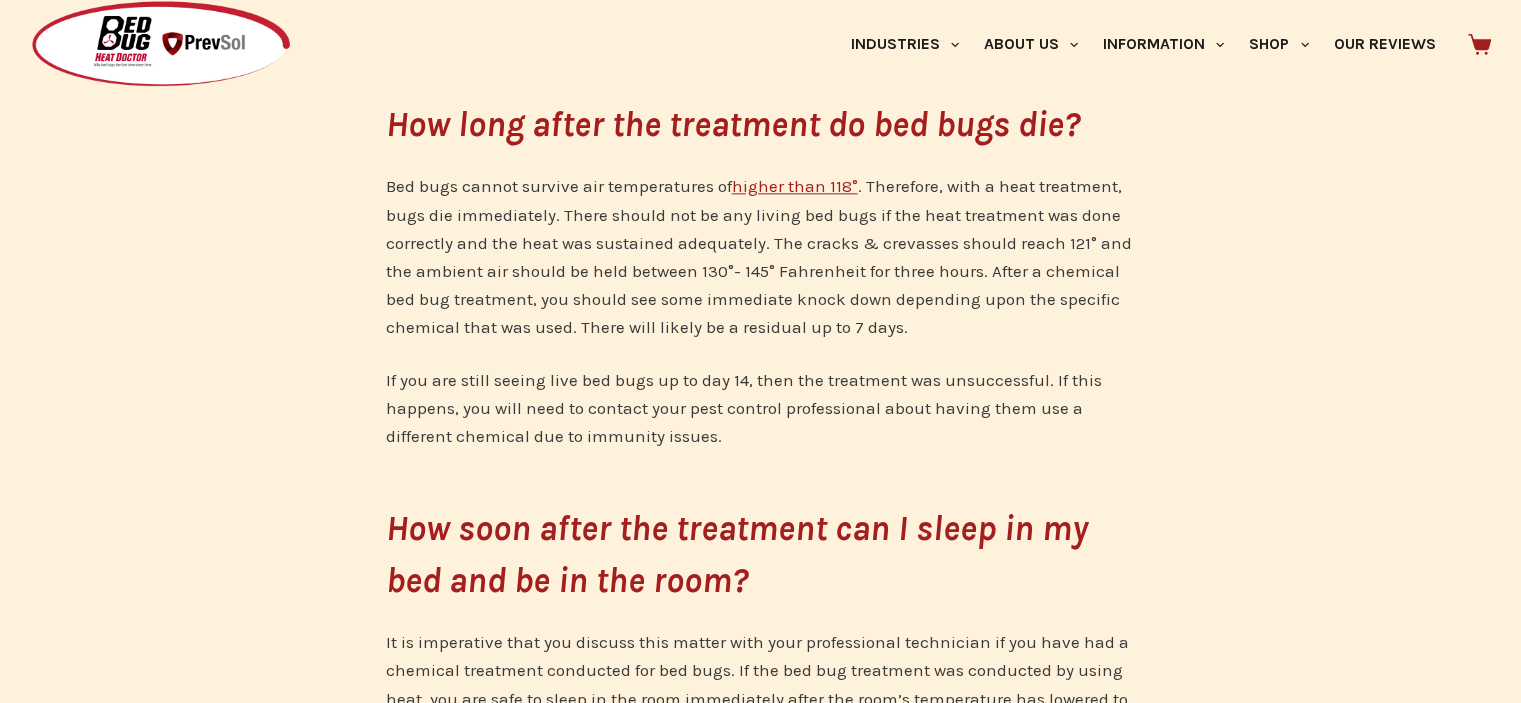 click on "Bed bugs cannot survive air temperatures of  higher than 118° . Therefore, with a heat treatment, bugs die immediately. There should not be any living bed bugs if the heat treatment was done correctly and the heat was sustained adequately. The cracks & crevasses should reach 121° and the ambient air should be held between 130°- 145° Fahrenheit for three hours. After a chemical bed bug treatment, you should see some immediate knock down depending upon the specific chemical that was used. There will likely be a residual up to 7 days." at bounding box center (761, 256) 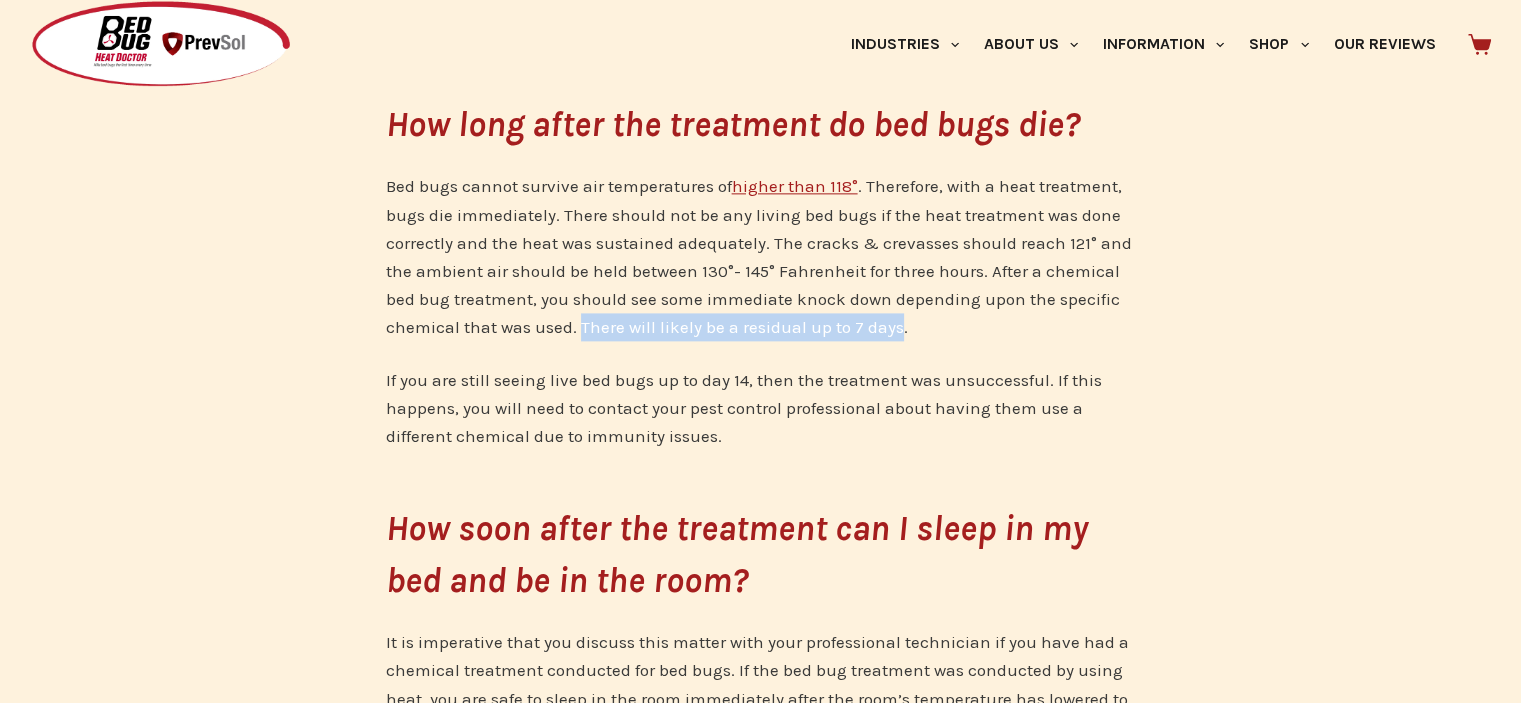 click on "Bed bugs cannot survive air temperatures of  higher than 118° . Therefore, with a heat treatment, bugs die immediately. There should not be any living bed bugs if the heat treatment was done correctly and the heat was sustained adequately. The cracks & crevasses should reach 121° and the ambient air should be held between 130°- 145° Fahrenheit for three hours. After a chemical bed bug treatment, you should see some immediate knock down depending upon the specific chemical that was used. There will likely be a residual up to 7 days." at bounding box center [761, 256] 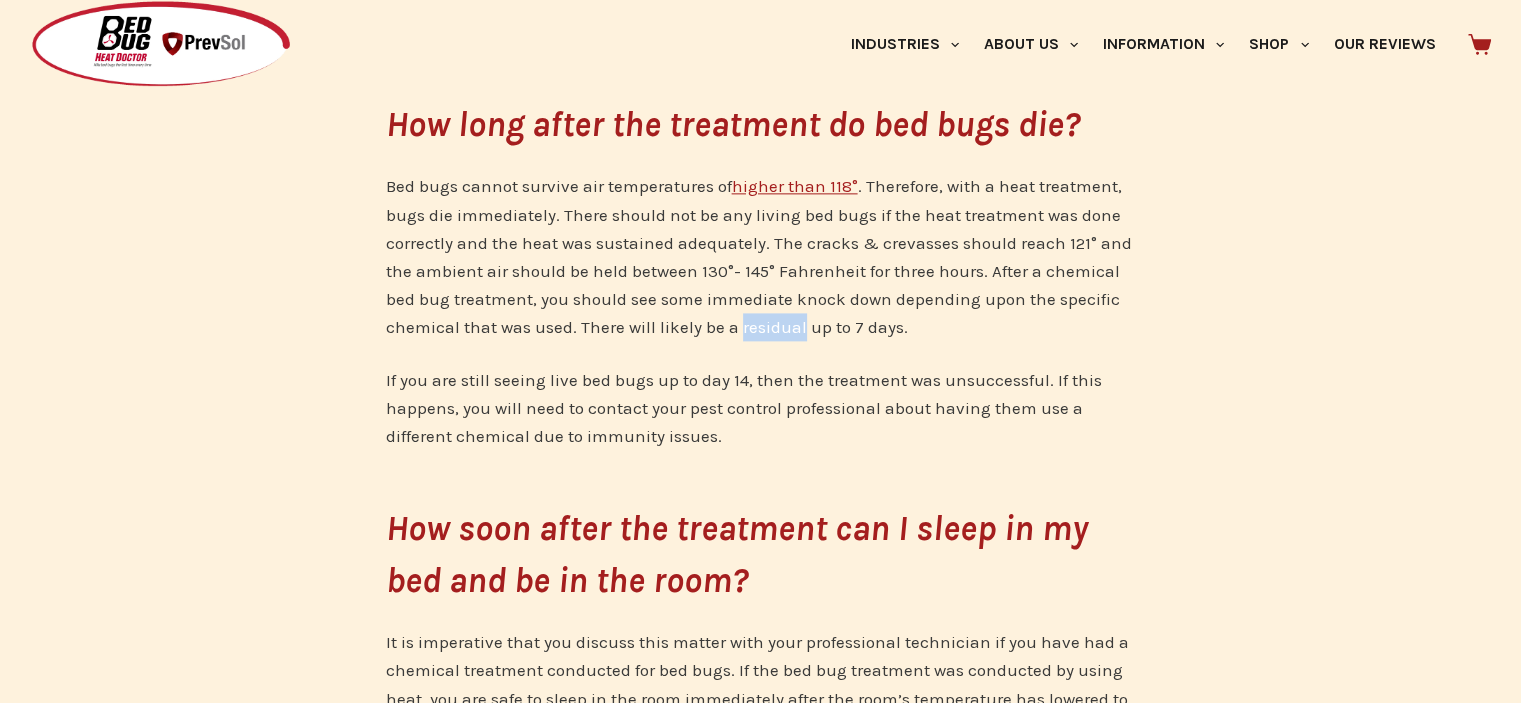 click on "Bed bugs cannot survive air temperatures of  higher than 118° . Therefore, with a heat treatment, bugs die immediately. There should not be any living bed bugs if the heat treatment was done correctly and the heat was sustained adequately. The cracks & crevasses should reach 121° and the ambient air should be held between 130°- 145° Fahrenheit for three hours. After a chemical bed bug treatment, you should see some immediate knock down depending upon the specific chemical that was used. There will likely be a residual up to 7 days." at bounding box center [761, 256] 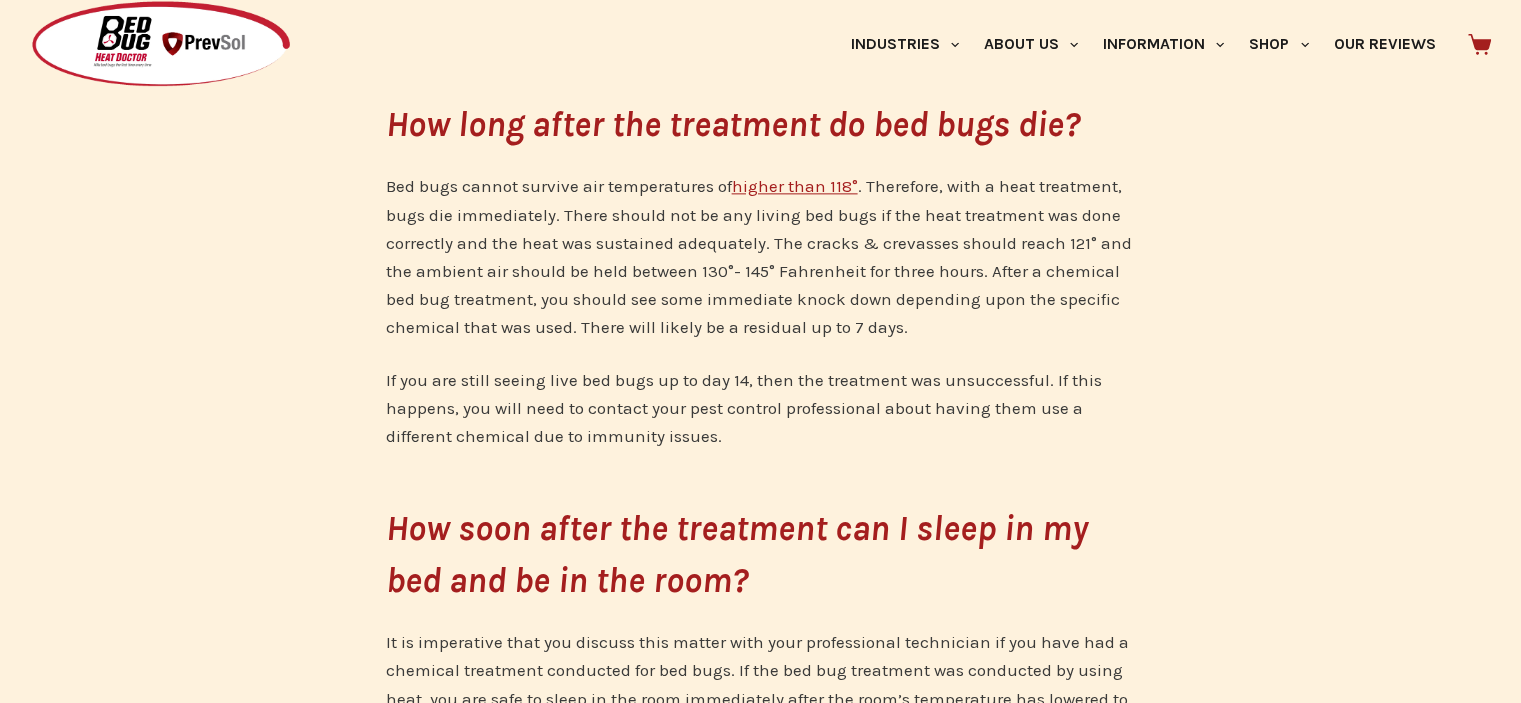 click on "Bed bugs cannot survive air temperatures of  higher than 118° . Therefore, with a heat treatment, bugs die immediately. There should not be any living bed bugs if the heat treatment was done correctly and the heat was sustained adequately. The cracks & crevasses should reach 121° and the ambient air should be held between 130°- 145° Fahrenheit for three hours. After a chemical bed bug treatment, you should see some immediate knock down depending upon the specific chemical that was used. There will likely be a residual up to 7 days." at bounding box center (761, 256) 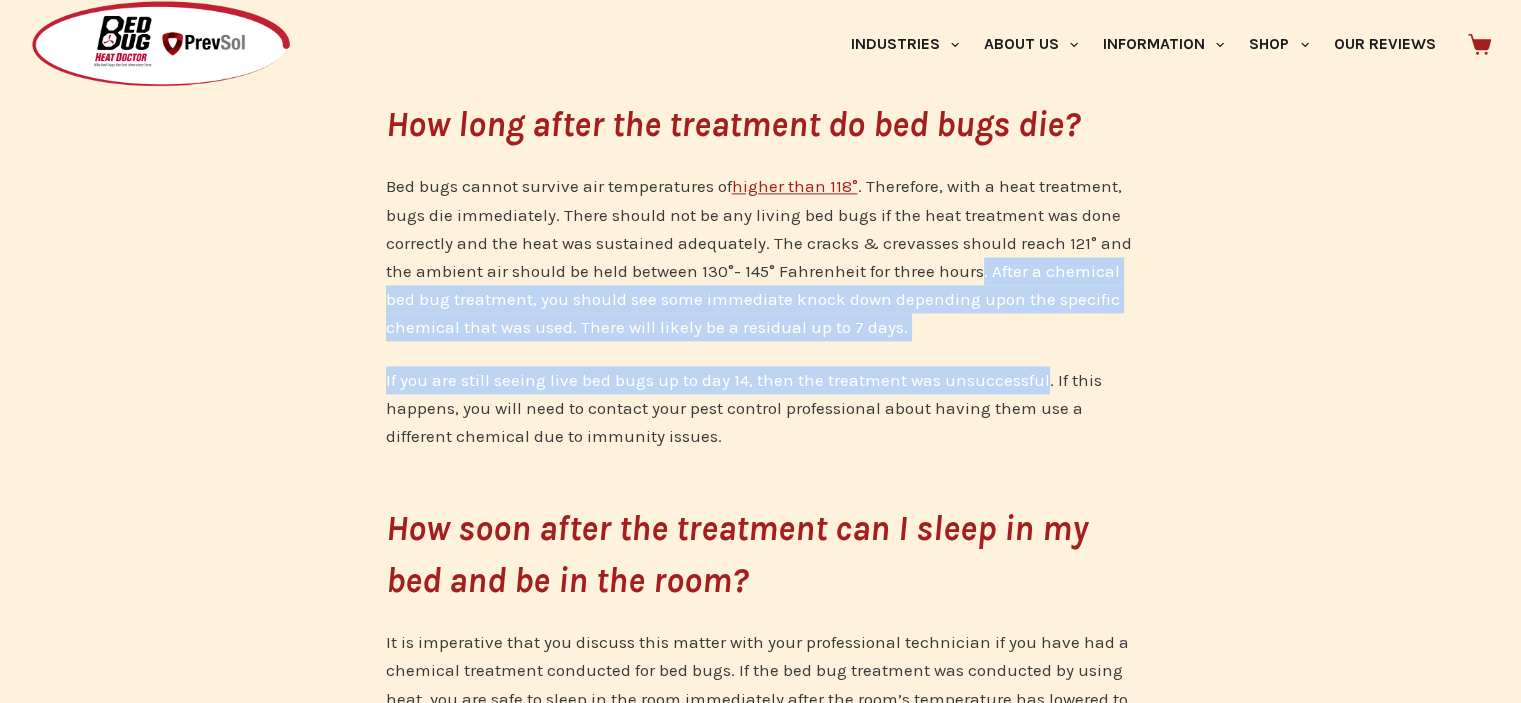 click on "What to expect after a bed bug treatment.
So, you have just had a bed bug treatment done at your business or place of residence – now what needs to be done?
The answers to many questions raised about post-treatments will vary based upon the type of bed bug treatment – i.e. chemical spray/dust or a  heat treatment . We strongly advise that if a heat treatment is not being conducted, a chemical treatment should always be conducted by a licensed and insured pest control operator.
How do I know the treatment has been successful?
The obvious answer is that there will be no more living bed bugs. There should be no more bites from the bed bugs, no more fresh casings, and no new fecal matter spots or [MEDICAL_DATA] on the sheets and mattress. A good rule-of-thumb is that you should not be finding any new adult bed bugs or bed bug nymphs 7-14 days after the bed bug treatment has been concluded.
Should I throw away my mattress after the bed bug treatment?" at bounding box center (760, 1748) 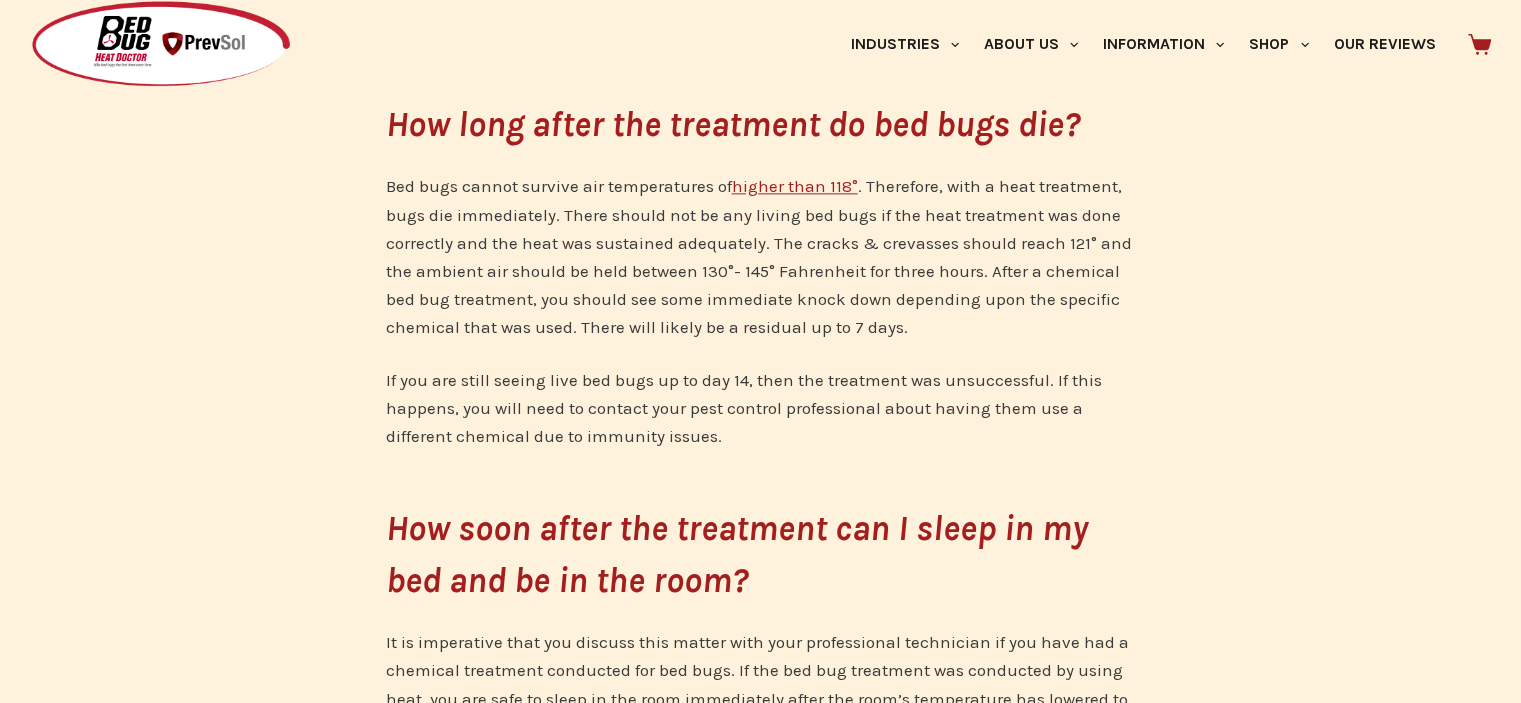 click on "Bed bugs cannot survive air temperatures of  higher than 118° . Therefore, with a heat treatment, bugs die immediately. There should not be any living bed bugs if the heat treatment was done correctly and the heat was sustained adequately. The cracks & crevasses should reach 121° and the ambient air should be held between 130°- 145° Fahrenheit for three hours. After a chemical bed bug treatment, you should see some immediate knock down depending upon the specific chemical that was used. There will likely be a residual up to 7 days." at bounding box center [761, 256] 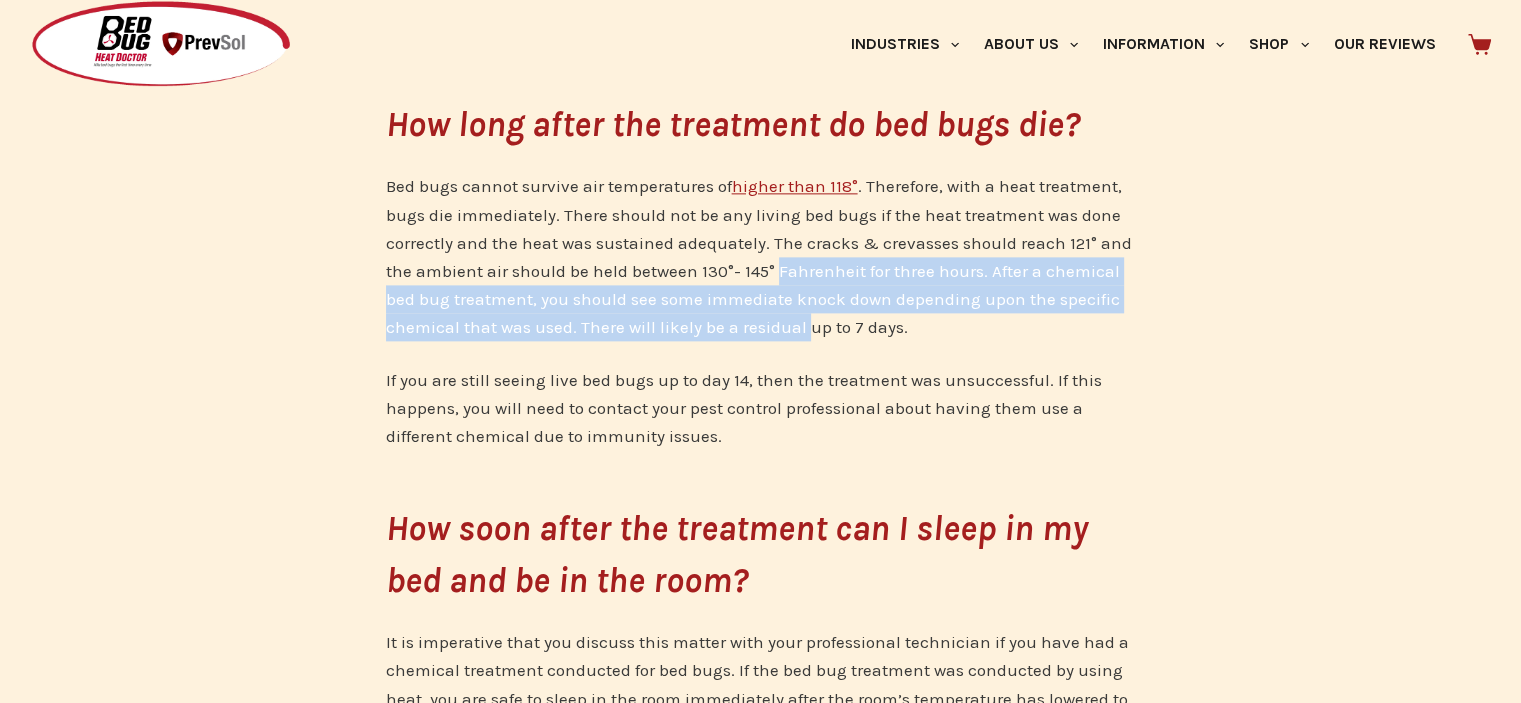 click on "Bed bugs cannot survive air temperatures of  higher than 118° . Therefore, with a heat treatment, bugs die immediately. There should not be any living bed bugs if the heat treatment was done correctly and the heat was sustained adequately. The cracks & crevasses should reach 121° and the ambient air should be held between 130°- 145° Fahrenheit for three hours. After a chemical bed bug treatment, you should see some immediate knock down depending upon the specific chemical that was used. There will likely be a residual up to 7 days." at bounding box center [761, 256] 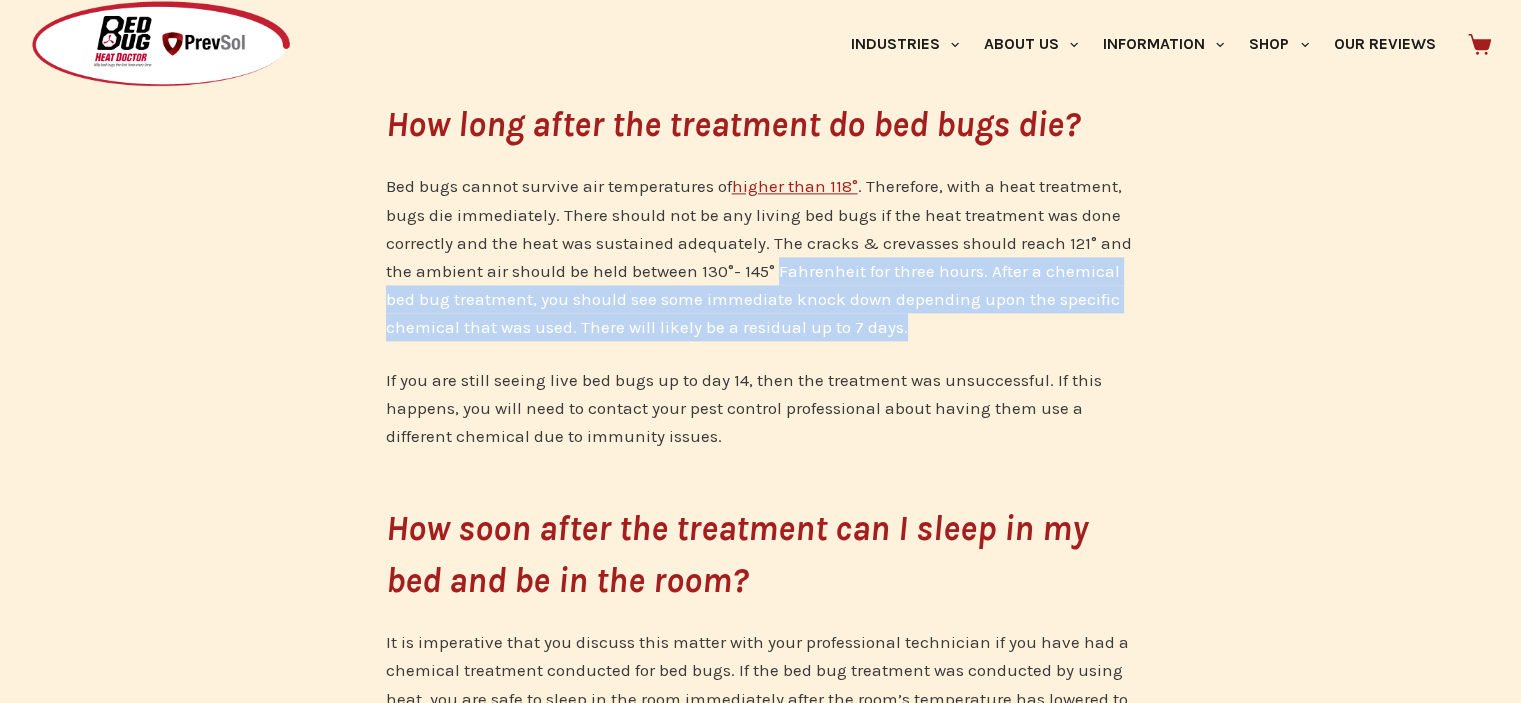 click on "Bed bugs cannot survive air temperatures of  higher than 118° . Therefore, with a heat treatment, bugs die immediately. There should not be any living bed bugs if the heat treatment was done correctly and the heat was sustained adequately. The cracks & crevasses should reach 121° and the ambient air should be held between 130°- 145° Fahrenheit for three hours. After a chemical bed bug treatment, you should see some immediate knock down depending upon the specific chemical that was used. There will likely be a residual up to 7 days." at bounding box center [761, 256] 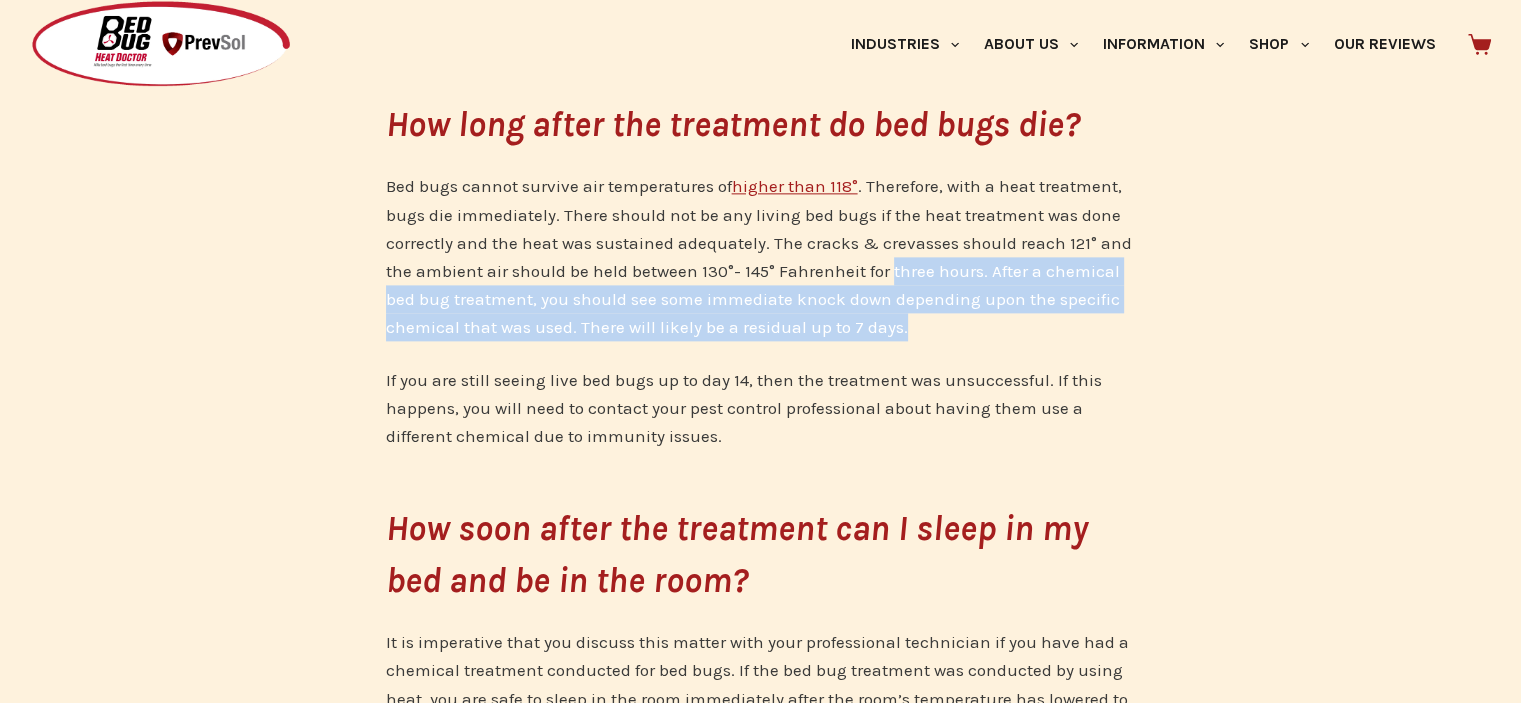 click on "Bed bugs cannot survive air temperatures of  higher than 118° . Therefore, with a heat treatment, bugs die immediately. There should not be any living bed bugs if the heat treatment was done correctly and the heat was sustained adequately. The cracks & crevasses should reach 121° and the ambient air should be held between 130°- 145° Fahrenheit for three hours. After a chemical bed bug treatment, you should see some immediate knock down depending upon the specific chemical that was used. There will likely be a residual up to 7 days." at bounding box center [761, 256] 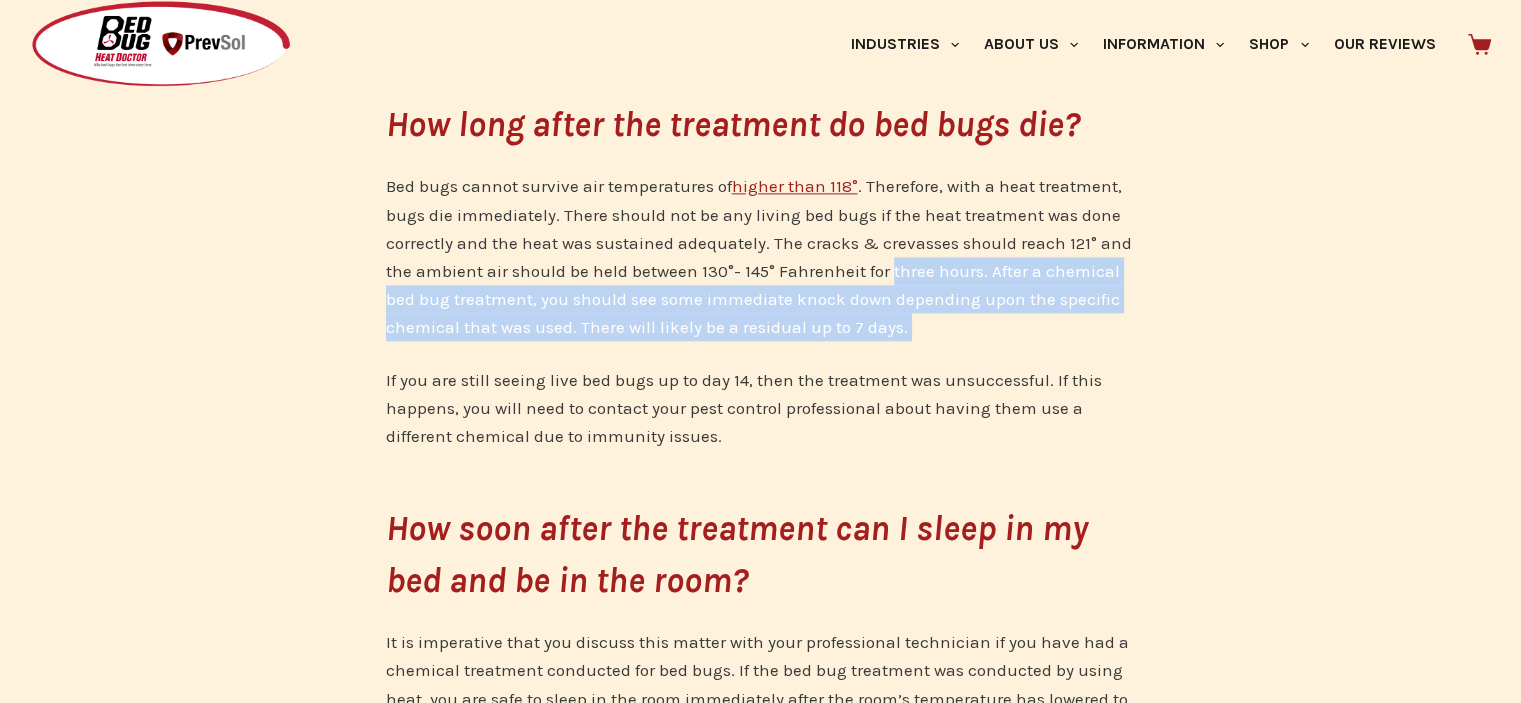 click on "Bed bugs cannot survive air temperatures of  higher than 118° . Therefore, with a heat treatment, bugs die immediately. There should not be any living bed bugs if the heat treatment was done correctly and the heat was sustained adequately. The cracks & crevasses should reach 121° and the ambient air should be held between 130°- 145° Fahrenheit for three hours. After a chemical bed bug treatment, you should see some immediate knock down depending upon the specific chemical that was used. There will likely be a residual up to 7 days." at bounding box center (761, 256) 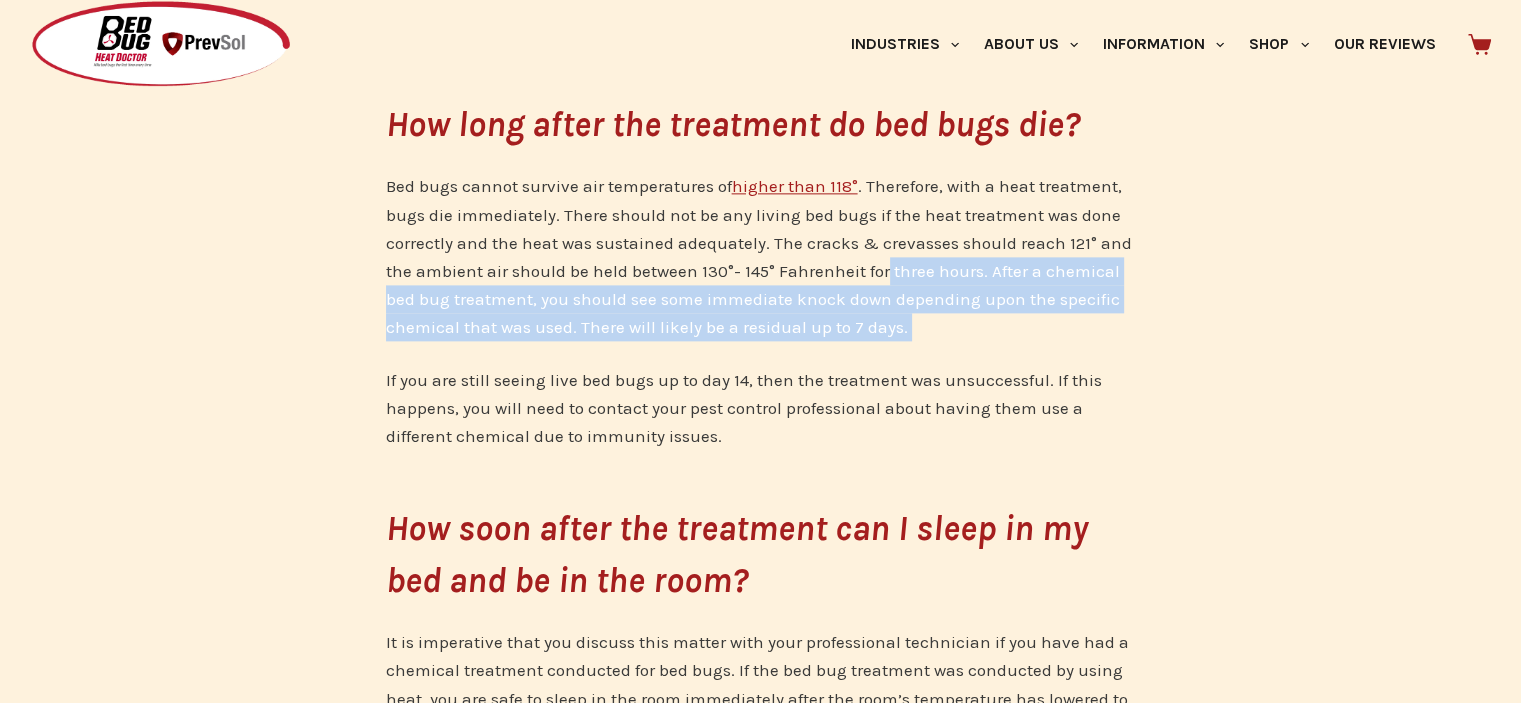 click on "Bed bugs cannot survive air temperatures of  higher than 118° . Therefore, with a heat treatment, bugs die immediately. There should not be any living bed bugs if the heat treatment was done correctly and the heat was sustained adequately. The cracks & crevasses should reach 121° and the ambient air should be held between 130°- 145° Fahrenheit for three hours. After a chemical bed bug treatment, you should see some immediate knock down depending upon the specific chemical that was used. There will likely be a residual up to 7 days." at bounding box center [761, 256] 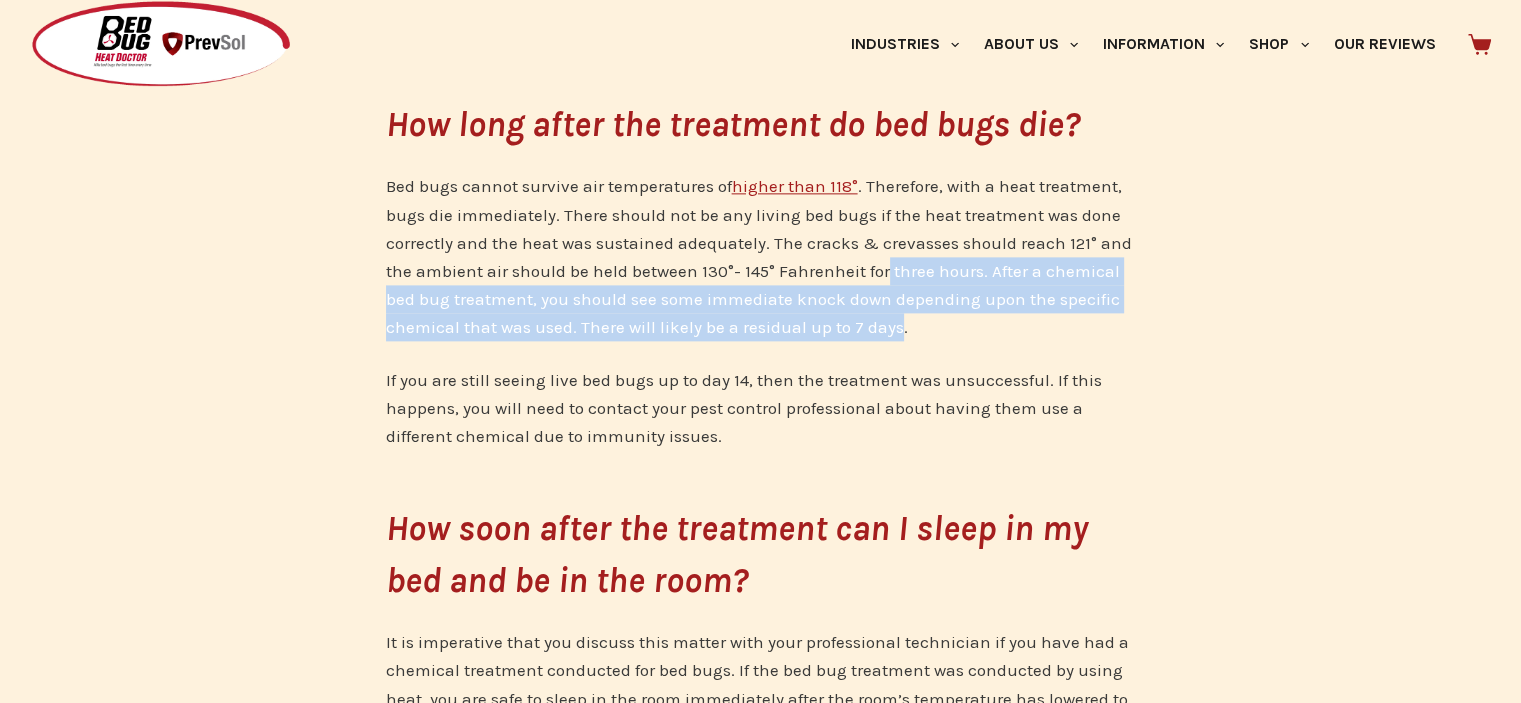 click on "Bed bugs cannot survive air temperatures of  higher than 118° . Therefore, with a heat treatment, bugs die immediately. There should not be any living bed bugs if the heat treatment was done correctly and the heat was sustained adequately. The cracks & crevasses should reach 121° and the ambient air should be held between 130°- 145° Fahrenheit for three hours. After a chemical bed bug treatment, you should see some immediate knock down depending upon the specific chemical that was used. There will likely be a residual up to 7 days." at bounding box center (761, 256) 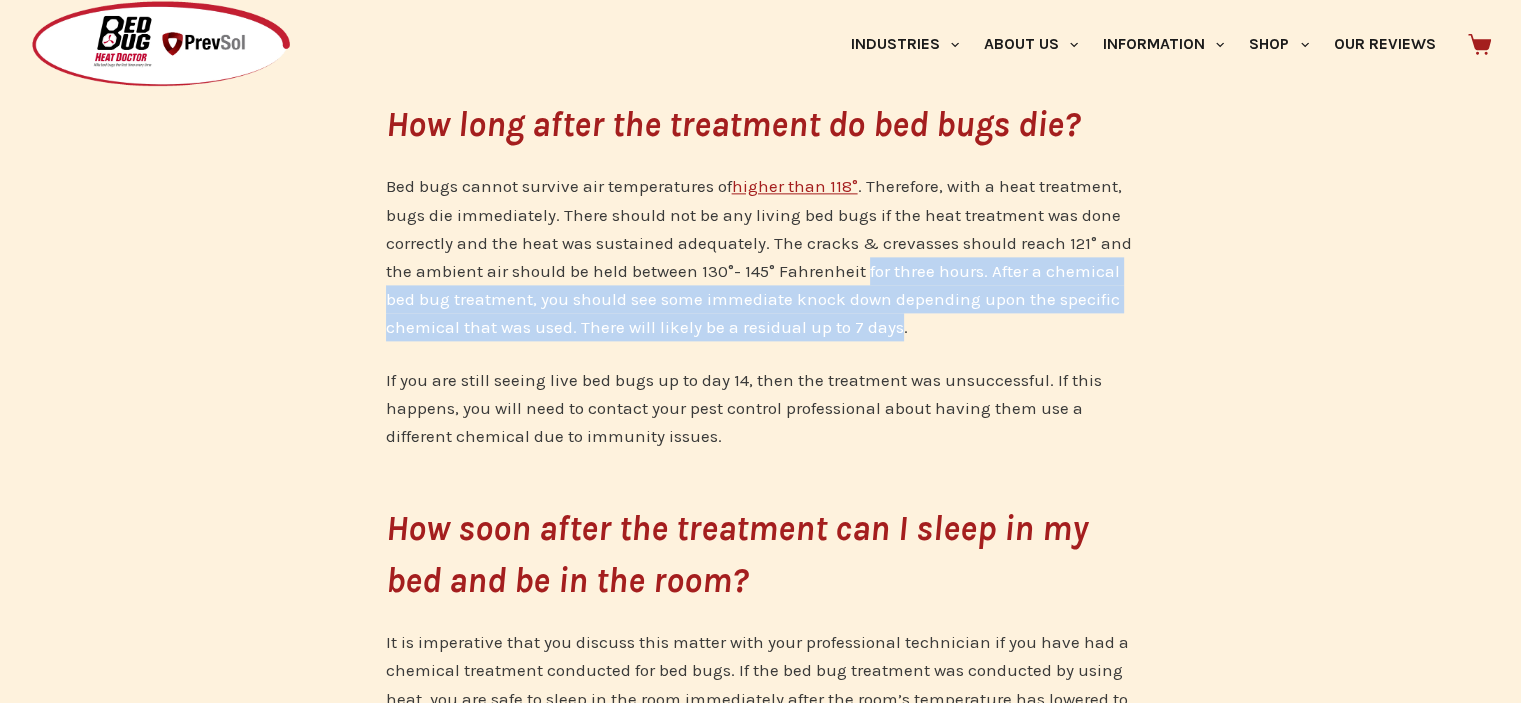 click on "Bed bugs cannot survive air temperatures of  higher than 118° . Therefore, with a heat treatment, bugs die immediately. There should not be any living bed bugs if the heat treatment was done correctly and the heat was sustained adequately. The cracks & crevasses should reach 121° and the ambient air should be held between 130°- 145° Fahrenheit for three hours. After a chemical bed bug treatment, you should see some immediate knock down depending upon the specific chemical that was used. There will likely be a residual up to 7 days." at bounding box center (761, 256) 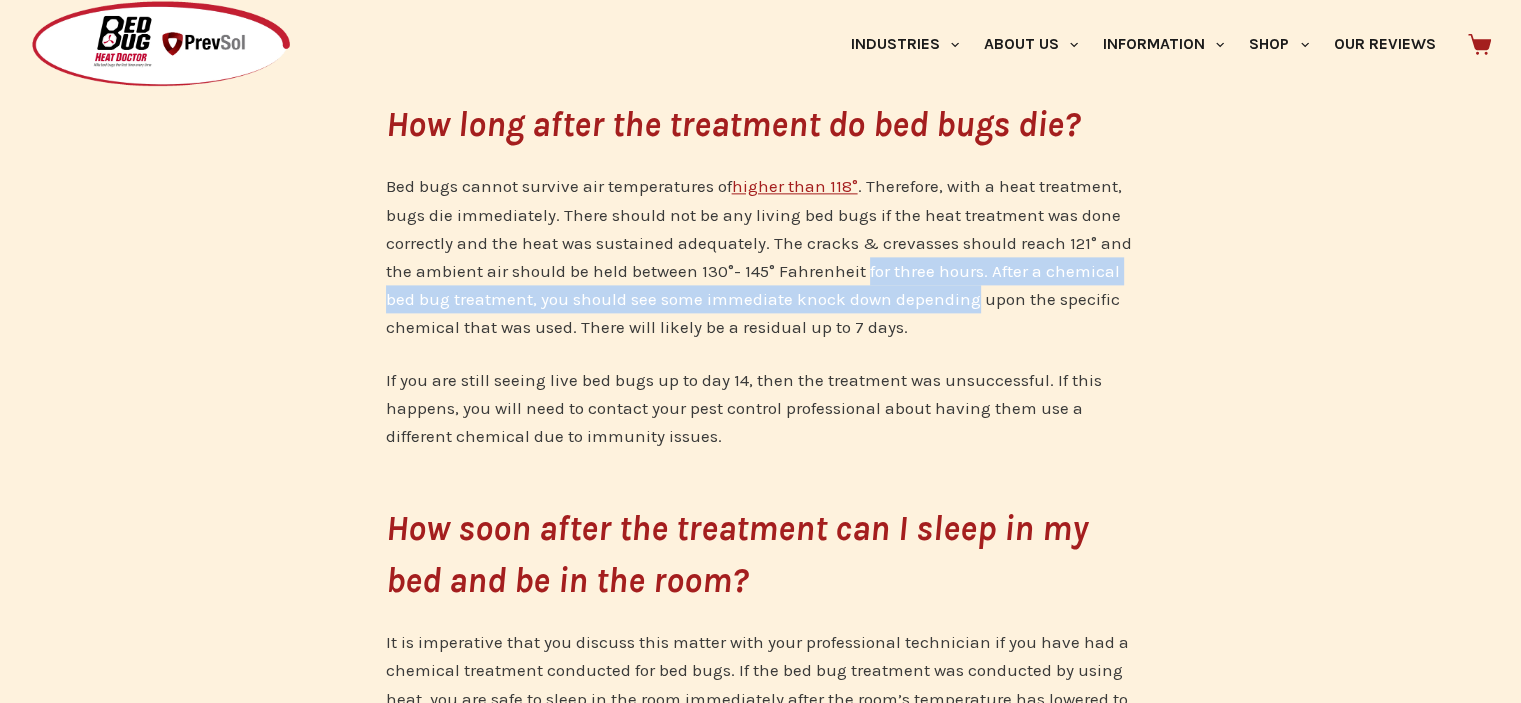 click on "Bed bugs cannot survive air temperatures of  higher than 118° . Therefore, with a heat treatment, bugs die immediately. There should not be any living bed bugs if the heat treatment was done correctly and the heat was sustained adequately. The cracks & crevasses should reach 121° and the ambient air should be held between 130°- 145° Fahrenheit for three hours. After a chemical bed bug treatment, you should see some immediate knock down depending upon the specific chemical that was used. There will likely be a residual up to 7 days." at bounding box center (761, 256) 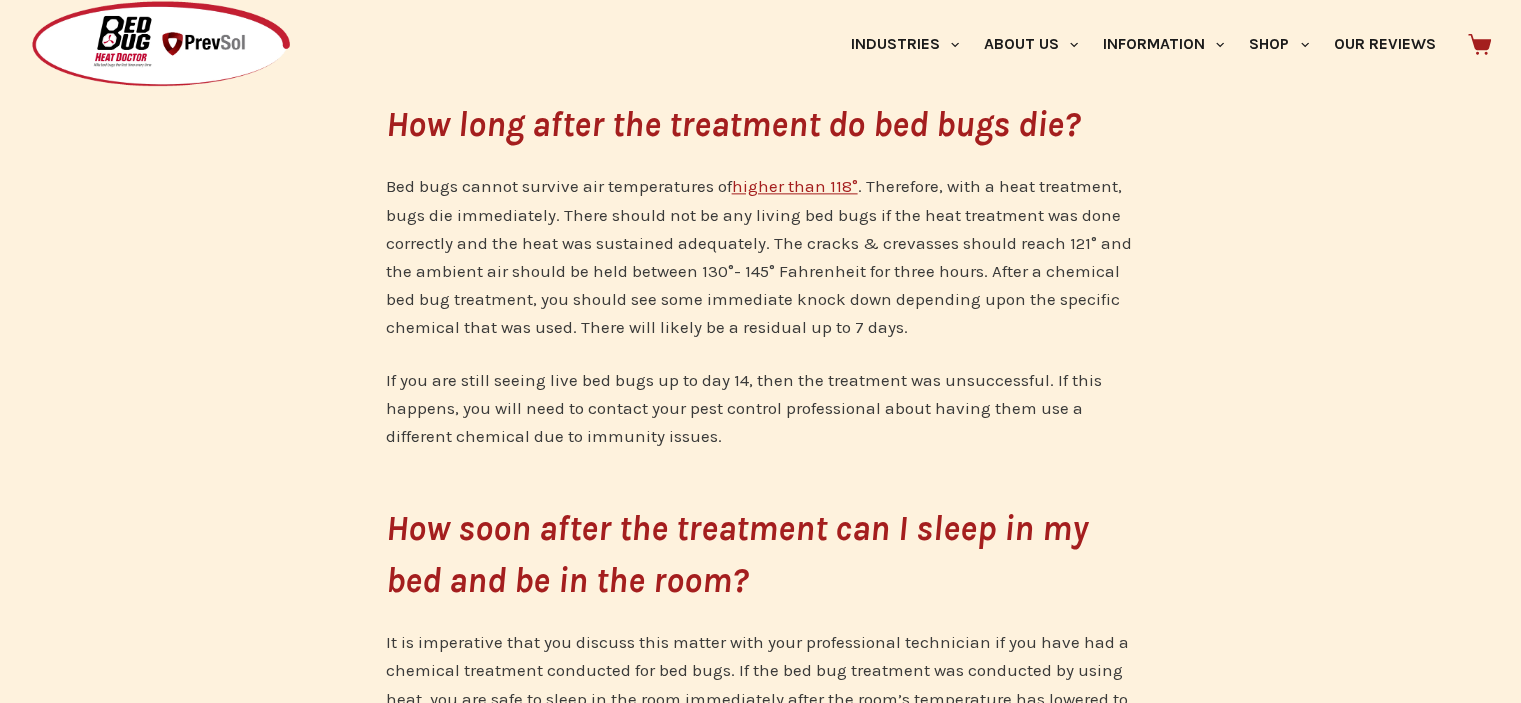 scroll, scrollTop: 2780, scrollLeft: 0, axis: vertical 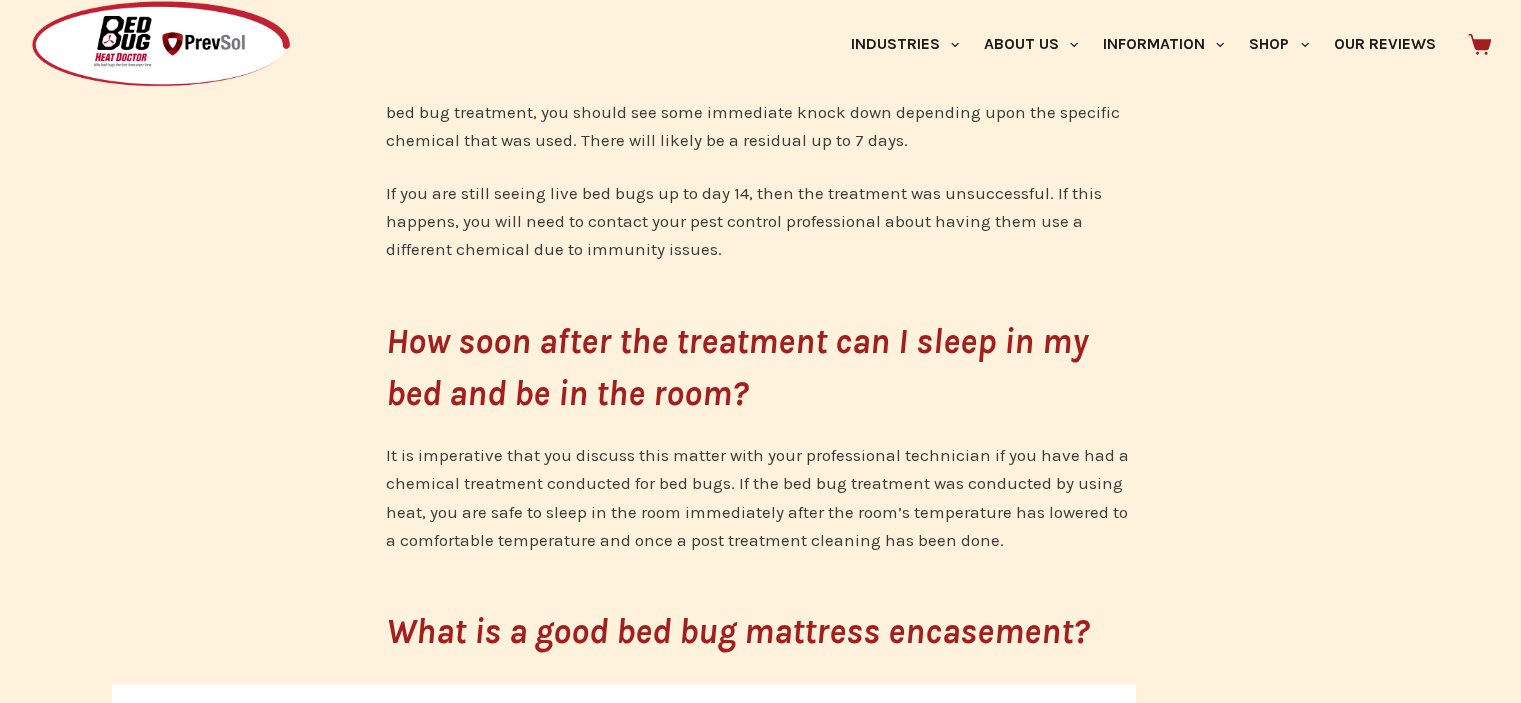 click on "If you are still seeing live bed bugs up to day 14, then the treatment was unsuccessful. If this happens, you will need to contact your pest control professional about having them use a different chemical due to immunity issues." at bounding box center [761, 221] 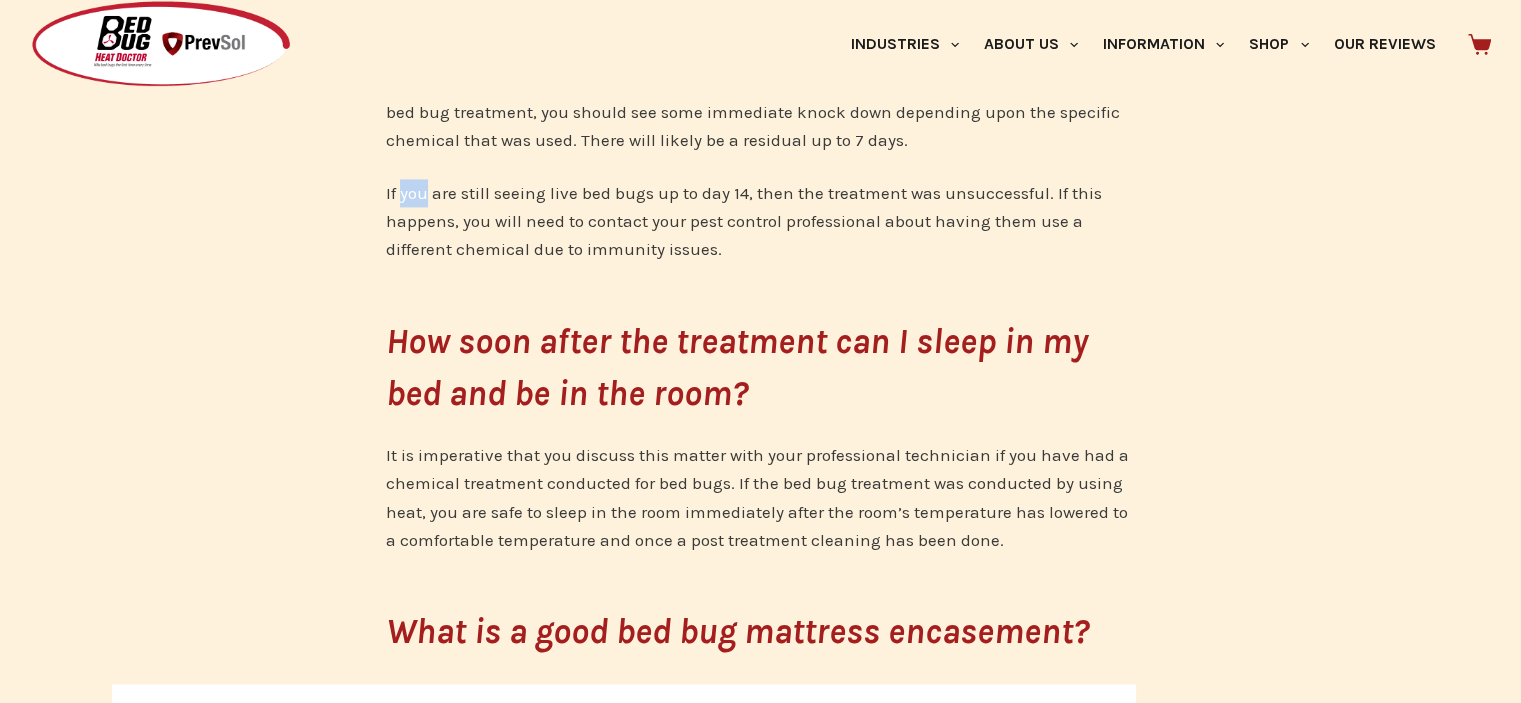 click on "If you are still seeing live bed bugs up to day 14, then the treatment was unsuccessful. If this happens, you will need to contact your pest control professional about having them use a different chemical due to immunity issues." at bounding box center [761, 221] 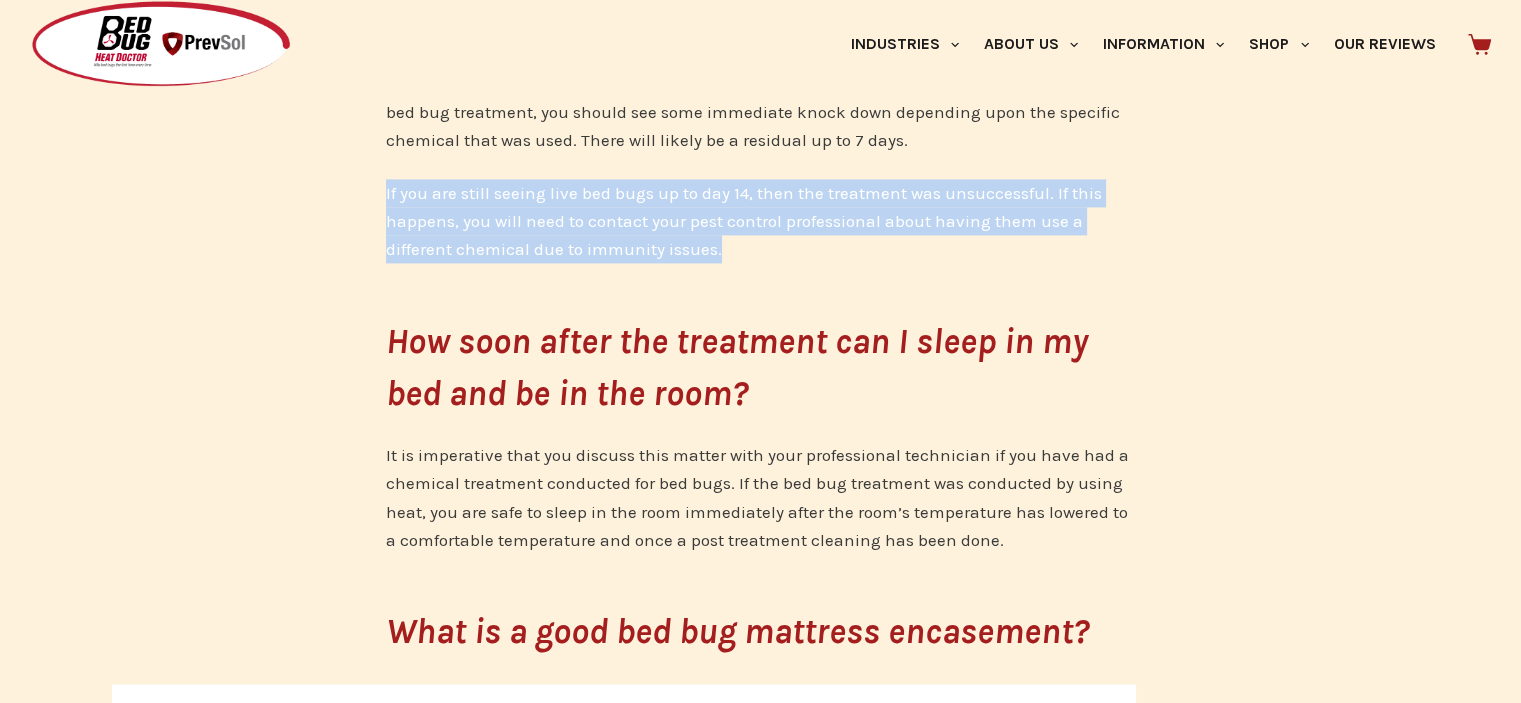 click on "If you are still seeing live bed bugs up to day 14, then the treatment was unsuccessful. If this happens, you will need to contact your pest control professional about having them use a different chemical due to immunity issues." at bounding box center [761, 221] 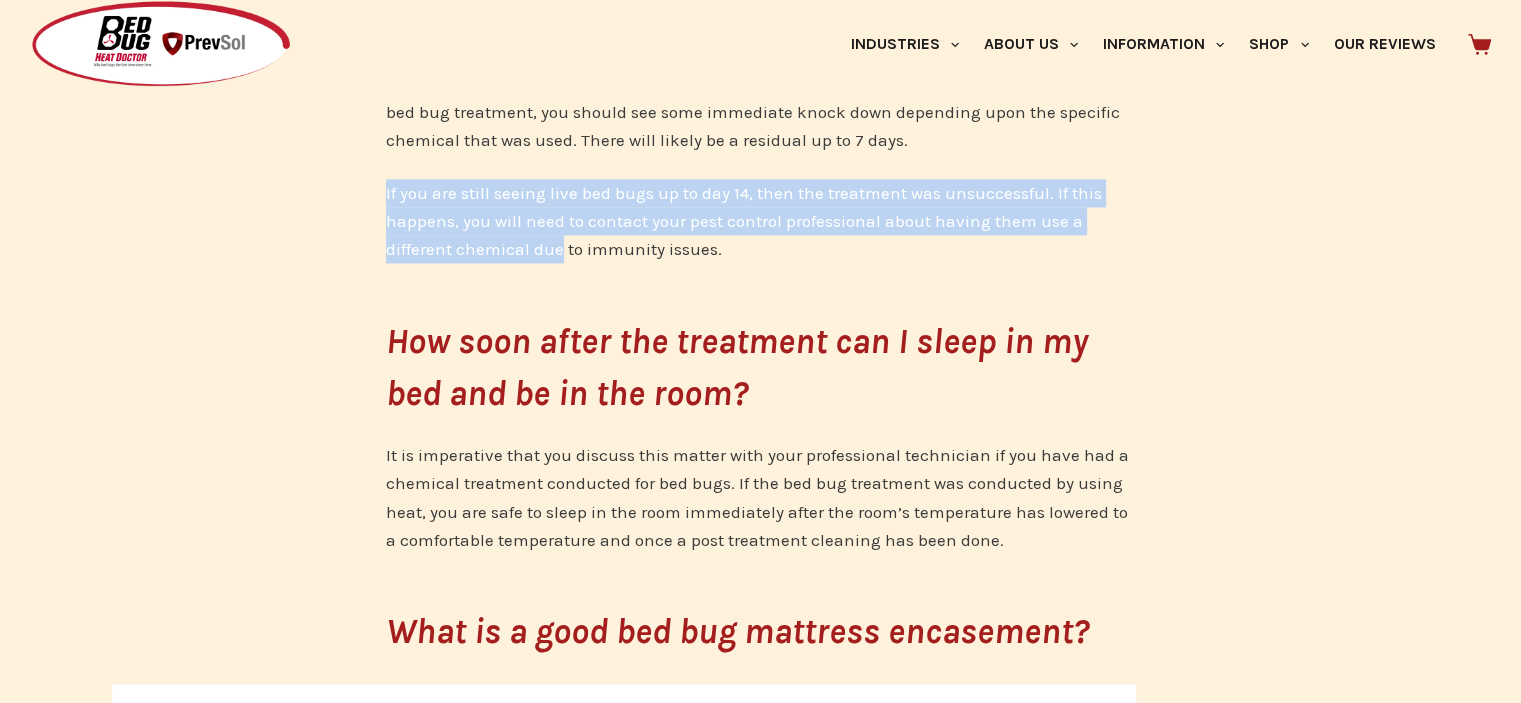 click on "What to expect after a bed bug treatment.
So, you have just had a bed bug treatment done at your business or place of residence – now what needs to be done?
The answers to many questions raised about post-treatments will vary based upon the type of bed bug treatment – i.e. chemical spray/dust or a  heat treatment . We strongly advise that if a heat treatment is not being conducted, a chemical treatment should always be conducted by a licensed and insured pest control operator.
How do I know the treatment has been successful?
The obvious answer is that there will be no more living bed bugs. There should be no more bites from the bed bugs, no more fresh casings, and no new fecal matter spots or [MEDICAL_DATA] on the sheets and mattress. A good rule-of-thumb is that you should not be finding any new adult bed bugs or bed bug nymphs 7-14 days after the bed bug treatment has been concluded.
Should I throw away my mattress after the bed bug treatment?" at bounding box center (760, 1561) 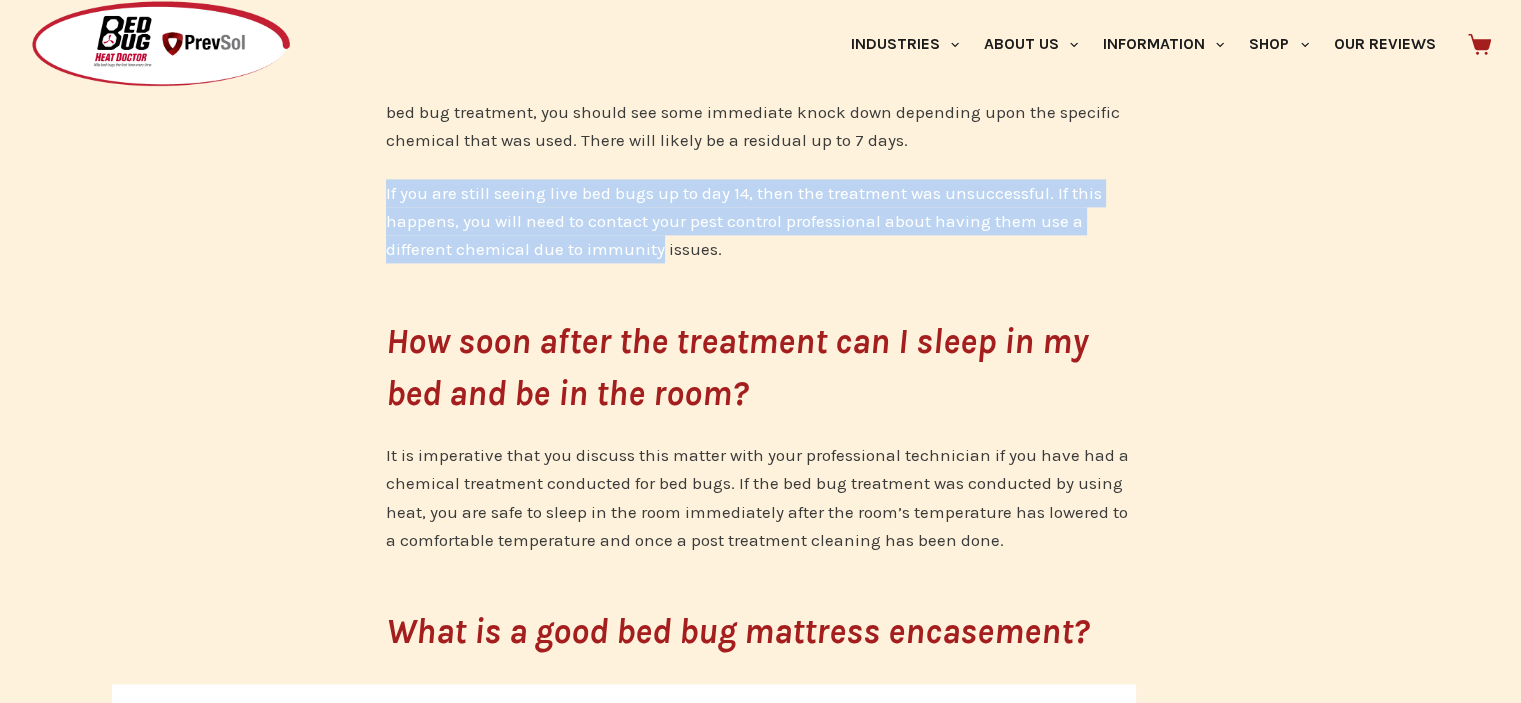 click on "What to expect after a bed bug treatment.
So, you have just had a bed bug treatment done at your business or place of residence – now what needs to be done?
The answers to many questions raised about post-treatments will vary based upon the type of bed bug treatment – i.e. chemical spray/dust or a  heat treatment . We strongly advise that if a heat treatment is not being conducted, a chemical treatment should always be conducted by a licensed and insured pest control operator.
How do I know the treatment has been successful?
The obvious answer is that there will be no more living bed bugs. There should be no more bites from the bed bugs, no more fresh casings, and no new fecal matter spots or [MEDICAL_DATA] on the sheets and mattress. A good rule-of-thumb is that you should not be finding any new adult bed bugs or bed bug nymphs 7-14 days after the bed bug treatment has been concluded.
Should I throw away my mattress after the bed bug treatment?" at bounding box center [760, 1561] 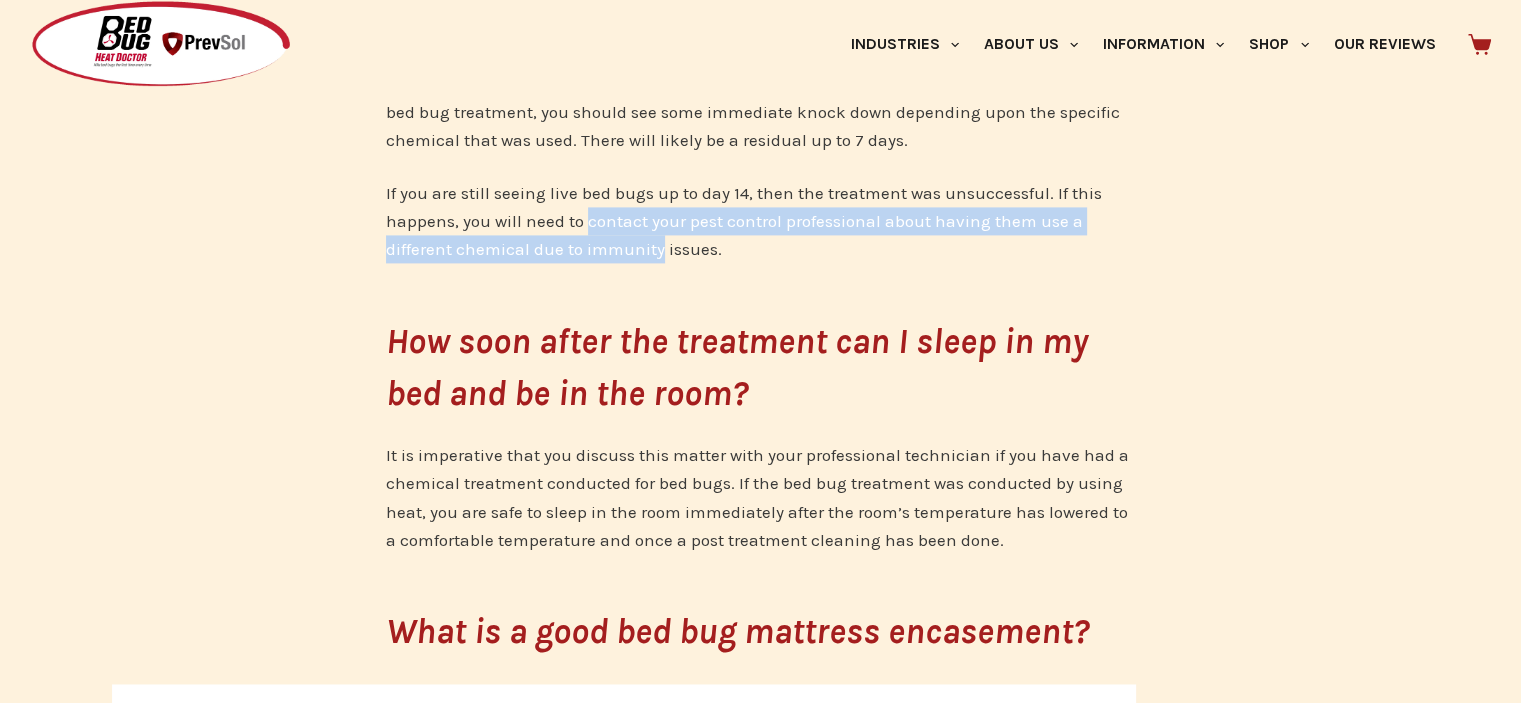 click on "If you are still seeing live bed bugs up to day 14, then the treatment was unsuccessful. If this happens, you will need to contact your pest control professional about having them use a different chemical due to immunity issues." at bounding box center (761, 221) 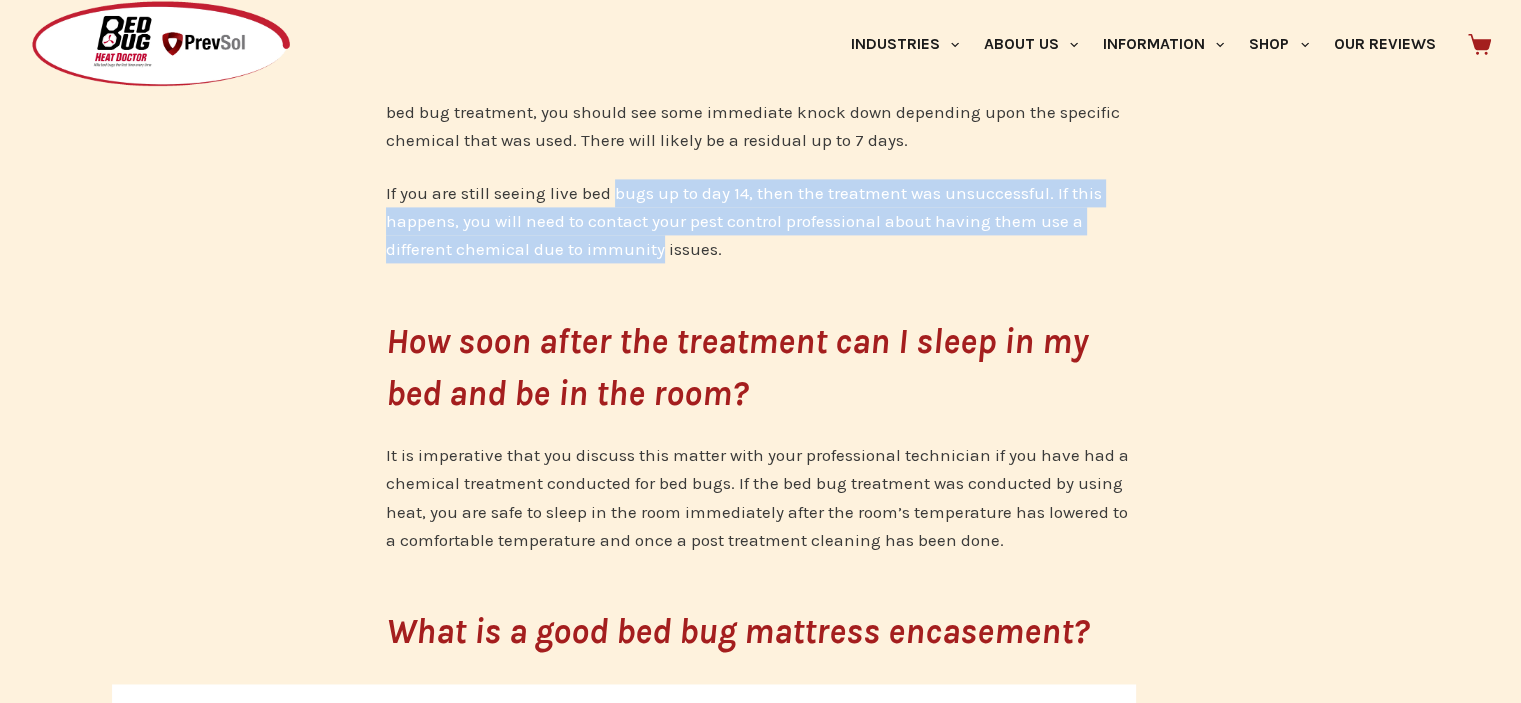click on "If you are still seeing live bed bugs up to day 14, then the treatment was unsuccessful. If this happens, you will need to contact your pest control professional about having them use a different chemical due to immunity issues." at bounding box center [761, 221] 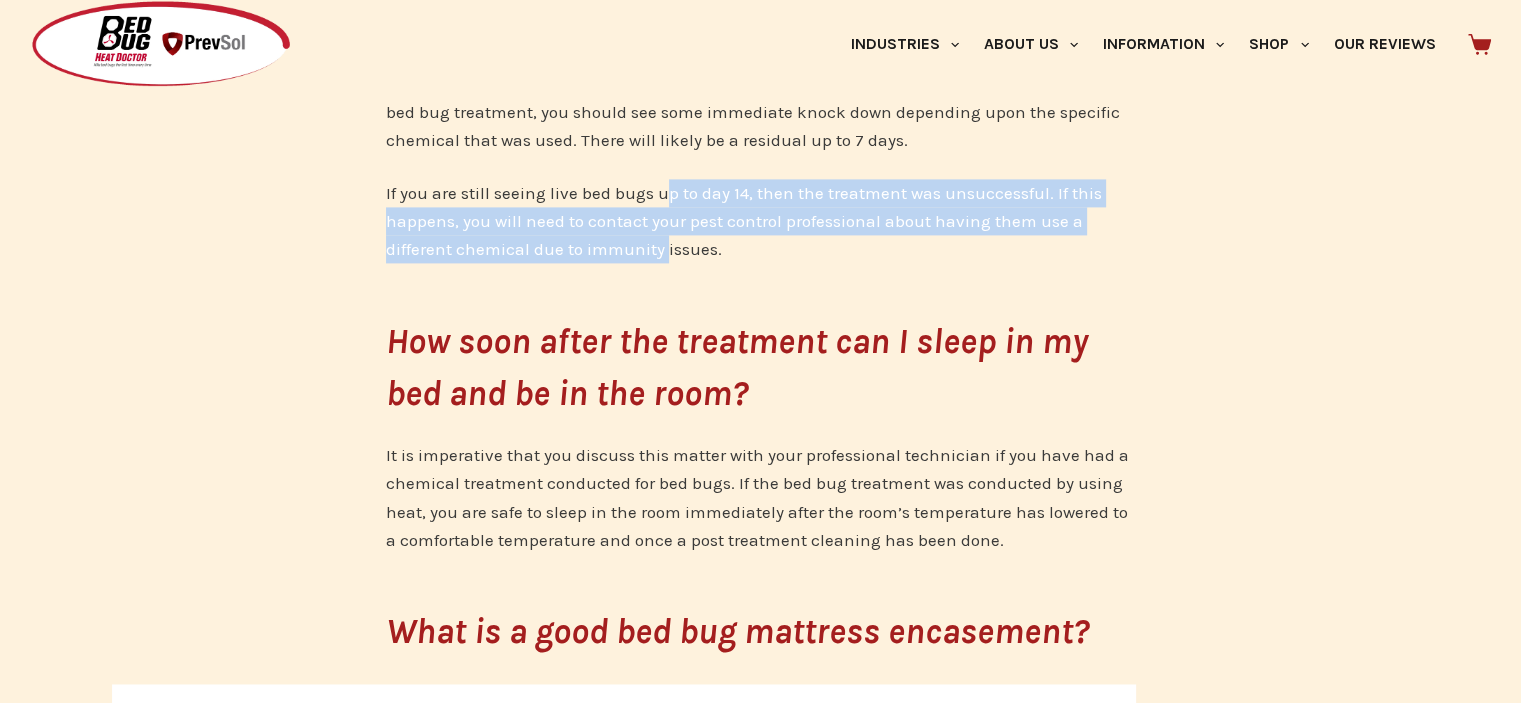 click on "If you are still seeing live bed bugs up to day 14, then the treatment was unsuccessful. If this happens, you will need to contact your pest control professional about having them use a different chemical due to immunity issues." at bounding box center [761, 221] 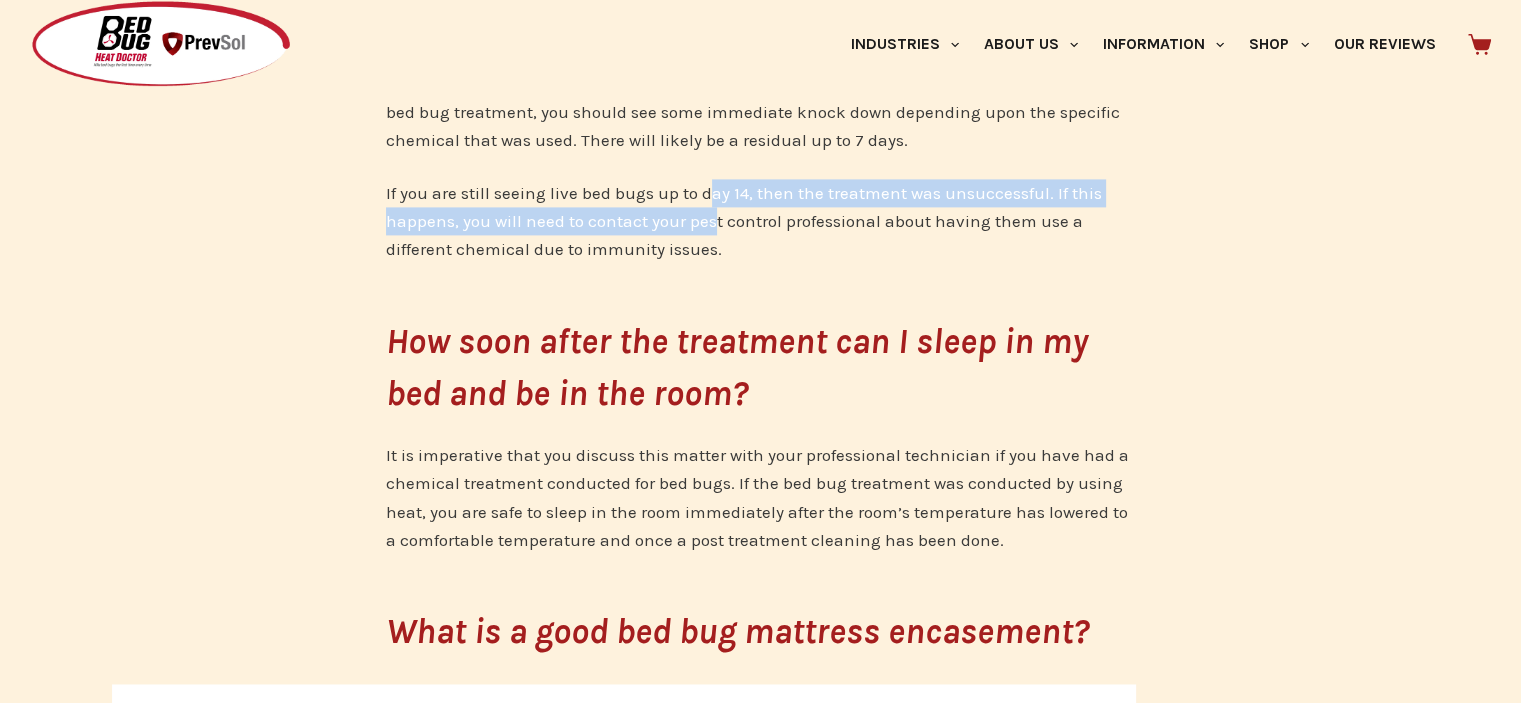 click on "If you are still seeing live bed bugs up to day 14, then the treatment was unsuccessful. If this happens, you will need to contact your pest control professional about having them use a different chemical due to immunity issues." at bounding box center [761, 221] 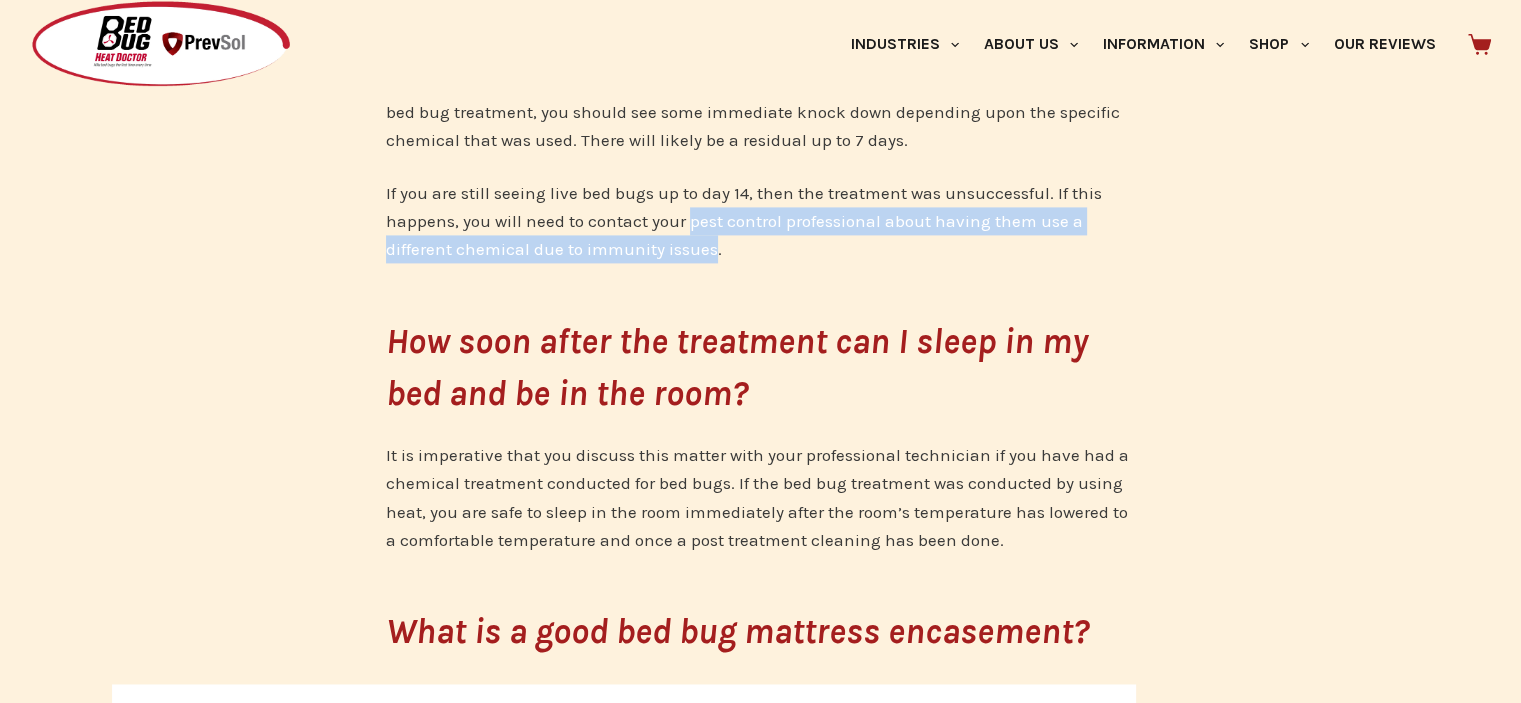 click on "If you are still seeing live bed bugs up to day 14, then the treatment was unsuccessful. If this happens, you will need to contact your pest control professional about having them use a different chemical due to immunity issues." at bounding box center (761, 221) 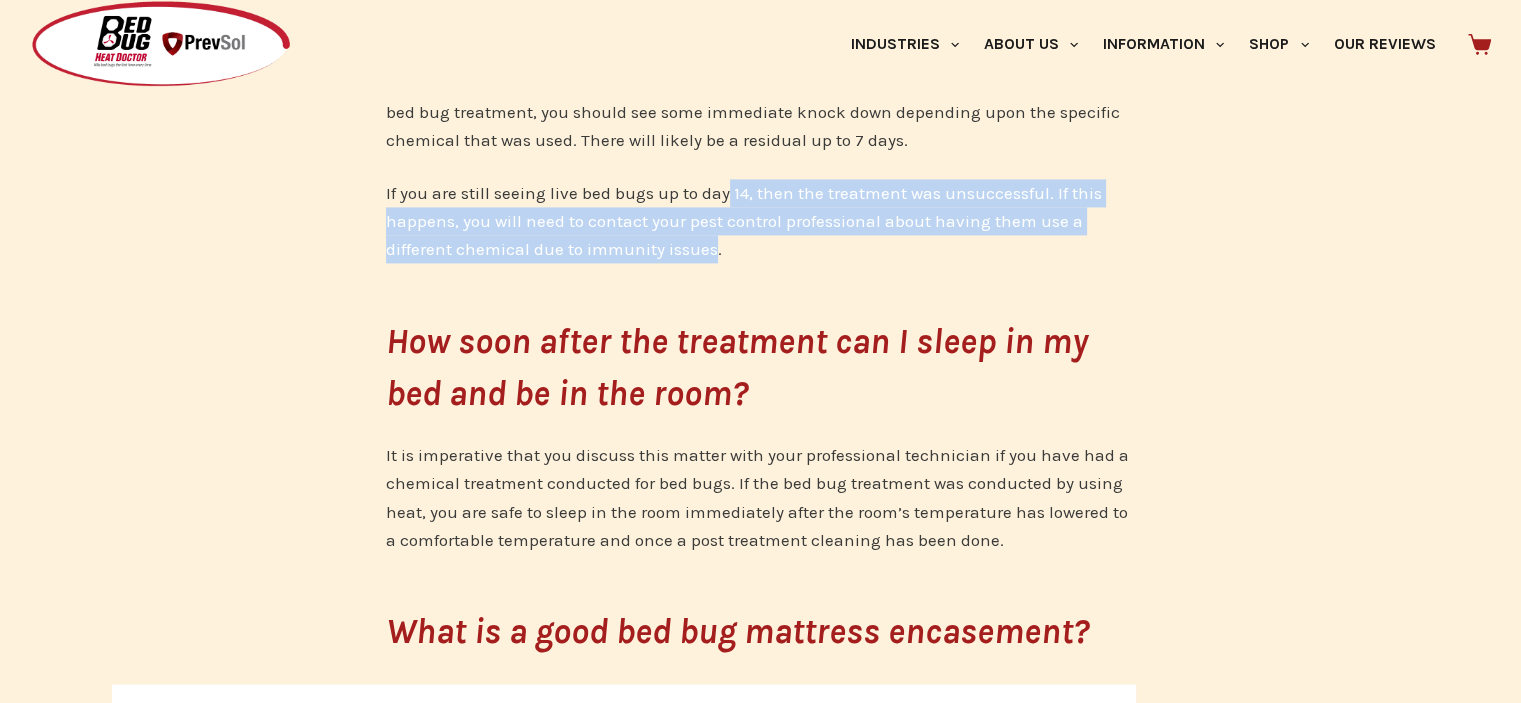 click on "What to expect after a bed bug treatment.
So, you have just had a bed bug treatment done at your business or place of residence – now what needs to be done?
The answers to many questions raised about post-treatments will vary based upon the type of bed bug treatment – i.e. chemical spray/dust or a  heat treatment . We strongly advise that if a heat treatment is not being conducted, a chemical treatment should always be conducted by a licensed and insured pest control operator.
How do I know the treatment has been successful?
The obvious answer is that there will be no more living bed bugs. There should be no more bites from the bed bugs, no more fresh casings, and no new fecal matter spots or [MEDICAL_DATA] on the sheets and mattress. A good rule-of-thumb is that you should not be finding any new adult bed bugs or bed bug nymphs 7-14 days after the bed bug treatment has been concluded.
Should I throw away my mattress after the bed bug treatment?" at bounding box center (760, 1561) 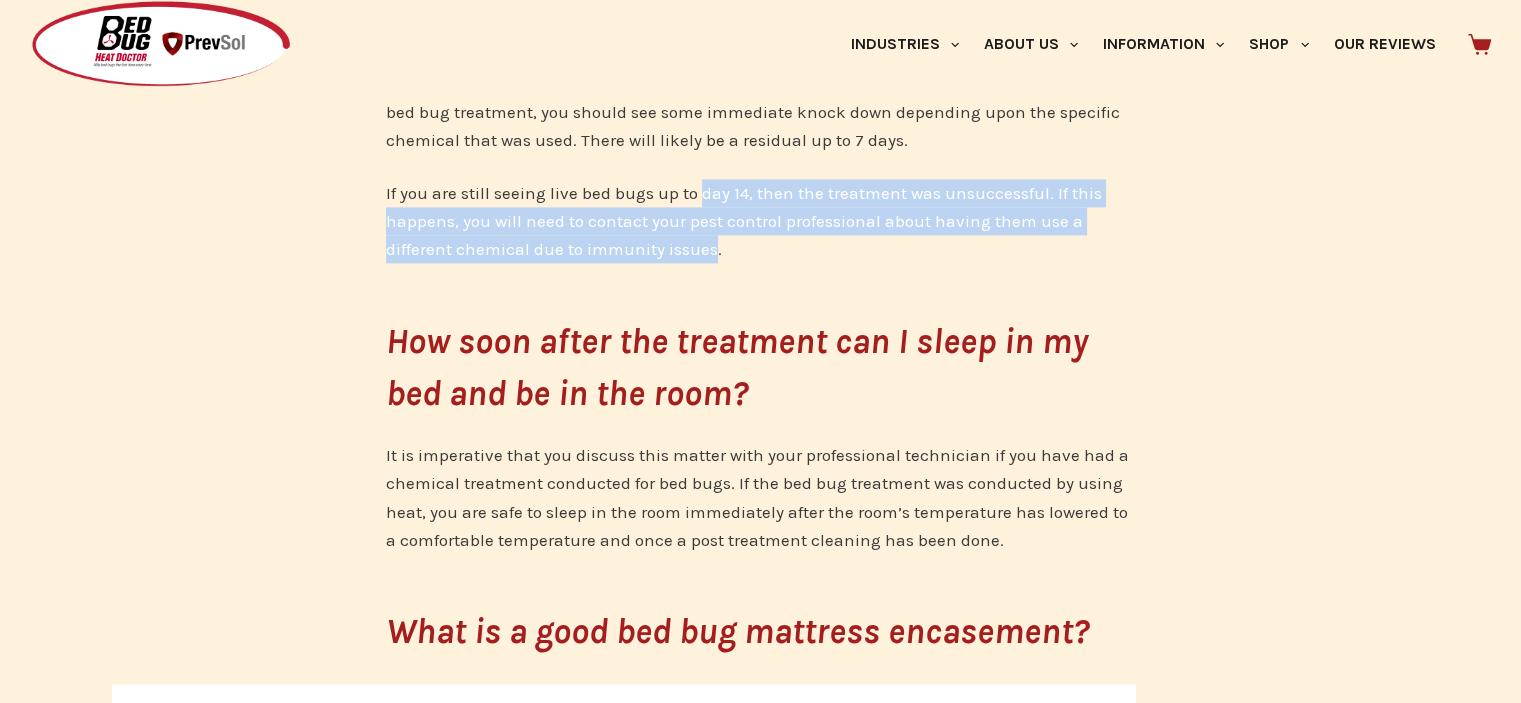 click on "What to expect after a bed bug treatment.
So, you have just had a bed bug treatment done at your business or place of residence – now what needs to be done?
The answers to many questions raised about post-treatments will vary based upon the type of bed bug treatment – i.e. chemical spray/dust or a  heat treatment . We strongly advise that if a heat treatment is not being conducted, a chemical treatment should always be conducted by a licensed and insured pest control operator.
How do I know the treatment has been successful?
The obvious answer is that there will be no more living bed bugs. There should be no more bites from the bed bugs, no more fresh casings, and no new fecal matter spots or [MEDICAL_DATA] on the sheets and mattress. A good rule-of-thumb is that you should not be finding any new adult bed bugs or bed bug nymphs 7-14 days after the bed bug treatment has been concluded.
Should I throw away my mattress after the bed bug treatment?" at bounding box center [760, 1561] 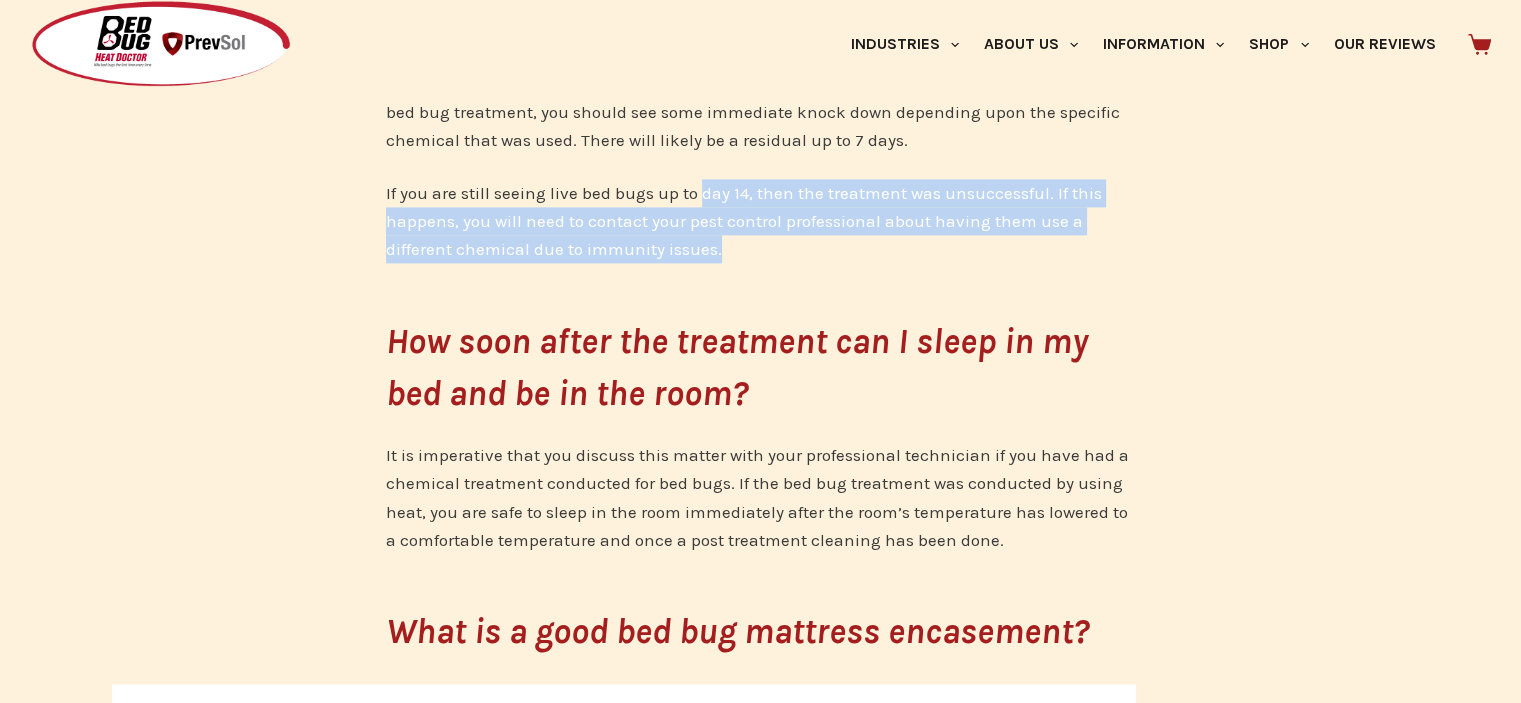 click on "What to expect after a bed bug treatment.
So, you have just had a bed bug treatment done at your business or place of residence – now what needs to be done?
The answers to many questions raised about post-treatments will vary based upon the type of bed bug treatment – i.e. chemical spray/dust or a  heat treatment . We strongly advise that if a heat treatment is not being conducted, a chemical treatment should always be conducted by a licensed and insured pest control operator.
How do I know the treatment has been successful?
The obvious answer is that there will be no more living bed bugs. There should be no more bites from the bed bugs, no more fresh casings, and no new fecal matter spots or [MEDICAL_DATA] on the sheets and mattress. A good rule-of-thumb is that you should not be finding any new adult bed bugs or bed bug nymphs 7-14 days after the bed bug treatment has been concluded.
Should I throw away my mattress after the bed bug treatment?" at bounding box center [760, 1561] 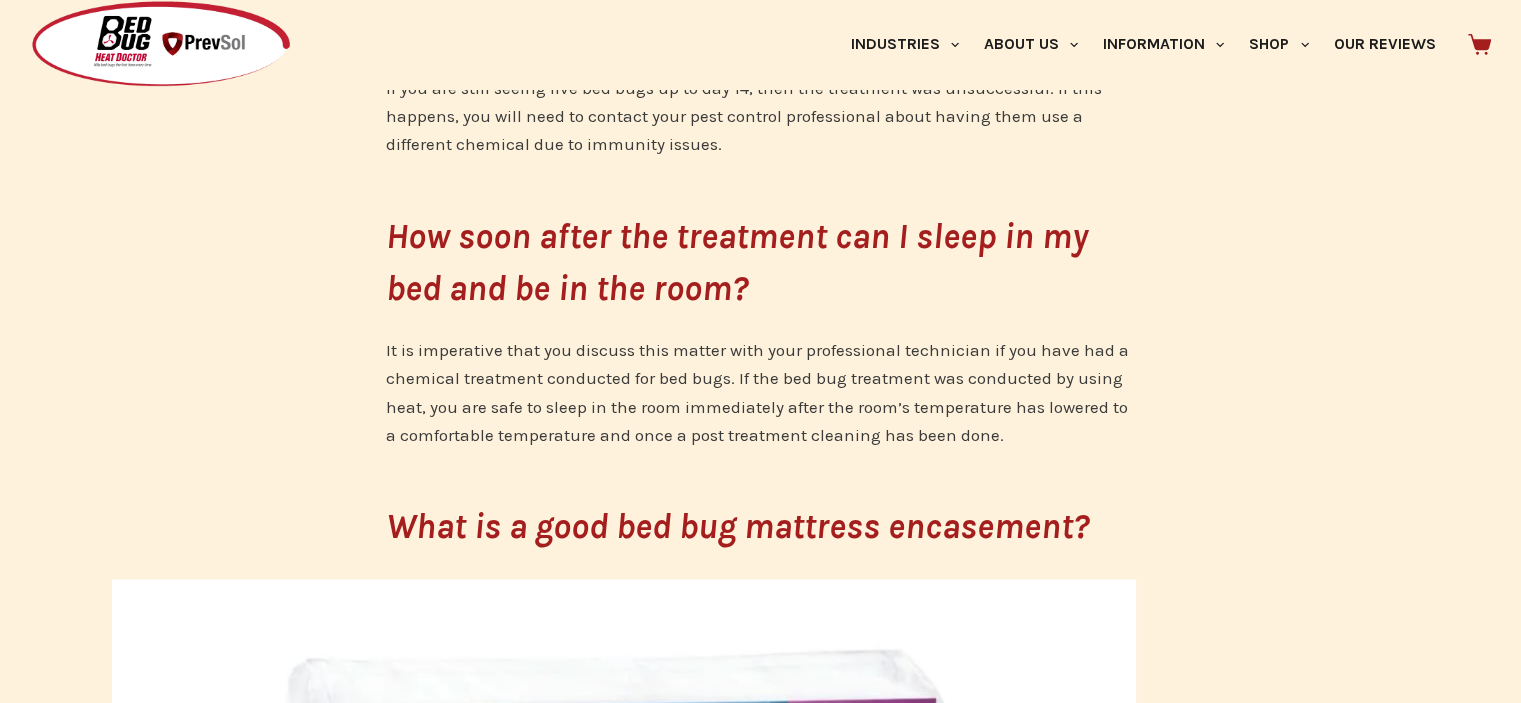 scroll, scrollTop: 2884, scrollLeft: 0, axis: vertical 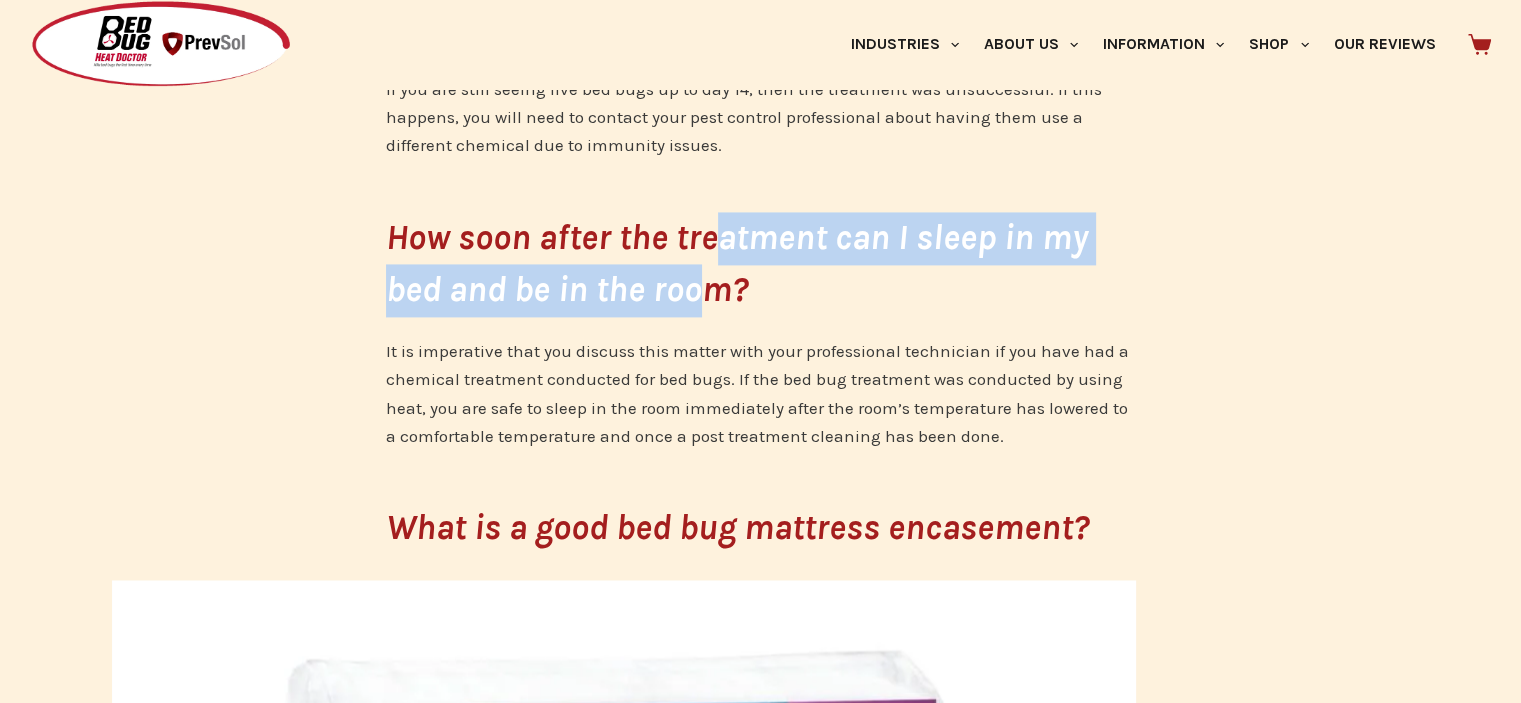 click on "How soon after the treatment can I sleep in my bed and be in the room?" at bounding box center (737, 264) 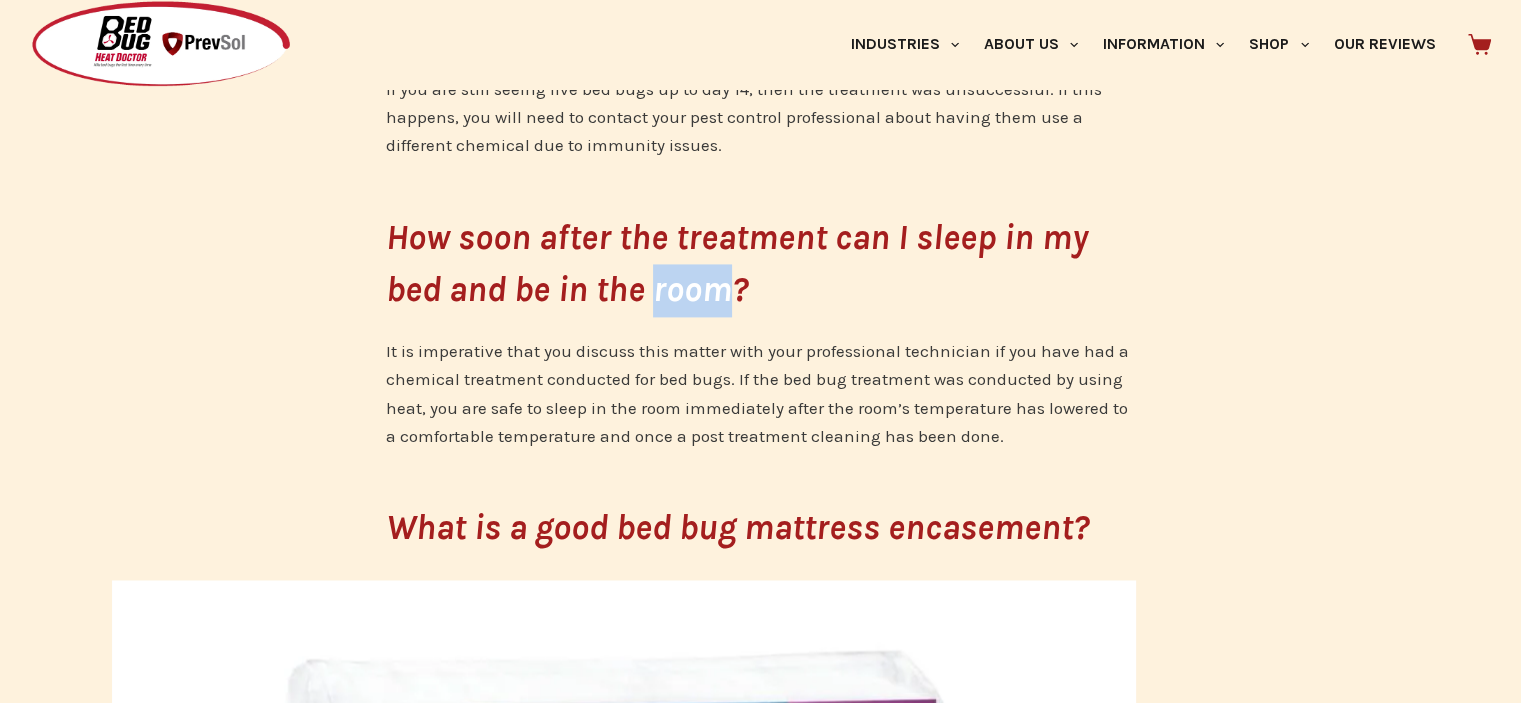 click on "How soon after the treatment can I sleep in my bed and be in the room?" at bounding box center (761, 264) 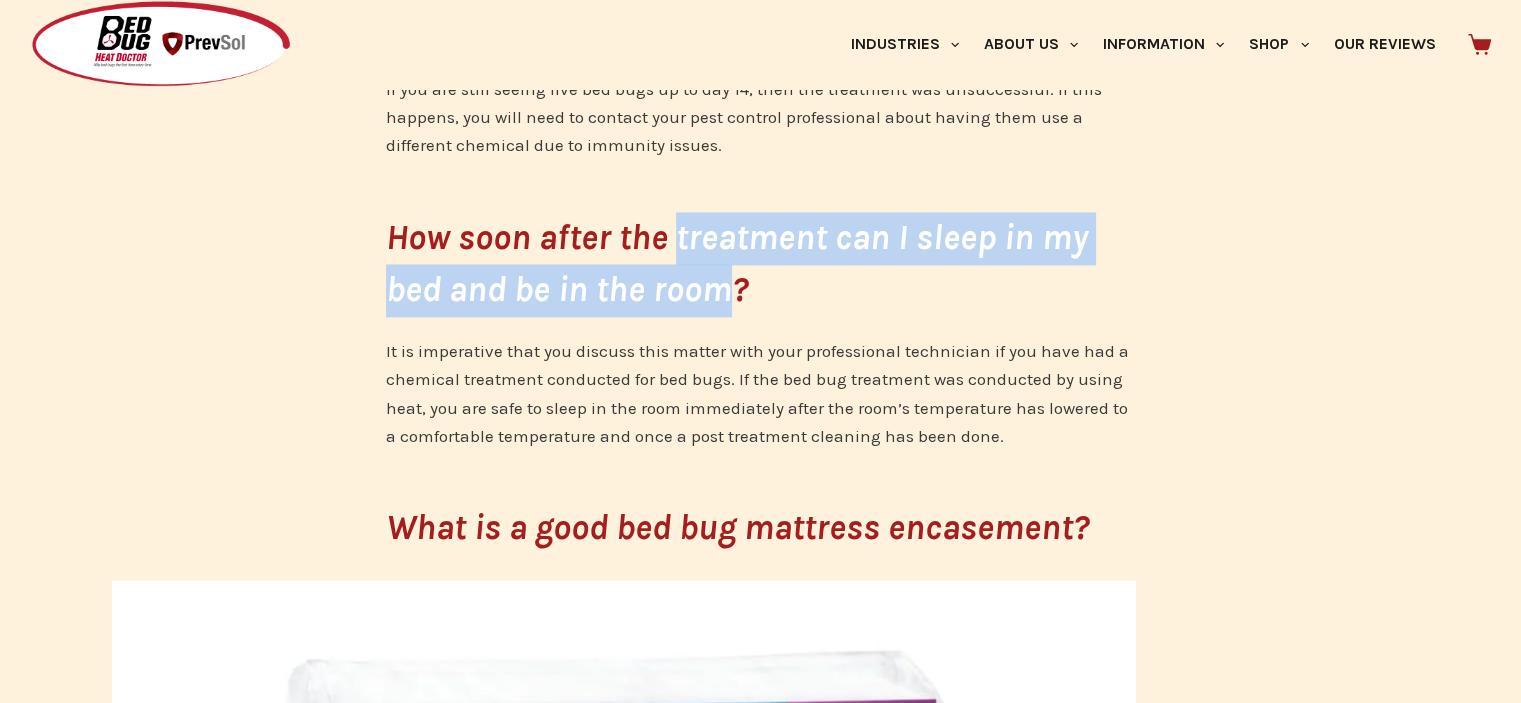 click on "How soon after the treatment can I sleep in my bed and be in the room?" at bounding box center [761, 264] 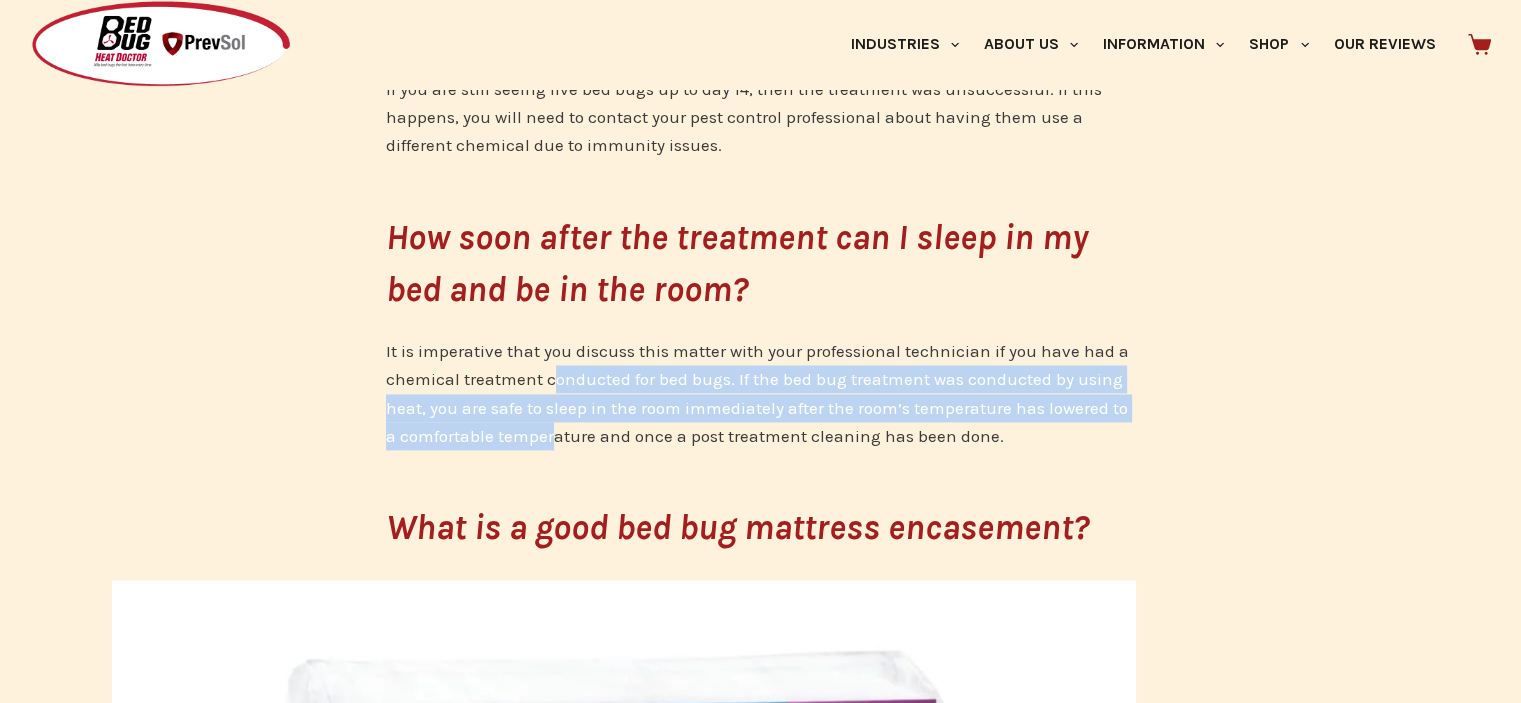 click on "It is imperative that you discuss this matter with your professional technician if you have had a chemical treatment conducted for bed bugs. If the bed bug treatment was conducted by using heat, you are safe to sleep in the room immediately after the room’s temperature has lowered to a comfortable temperature and once a post treatment cleaning has been done." at bounding box center (761, 393) 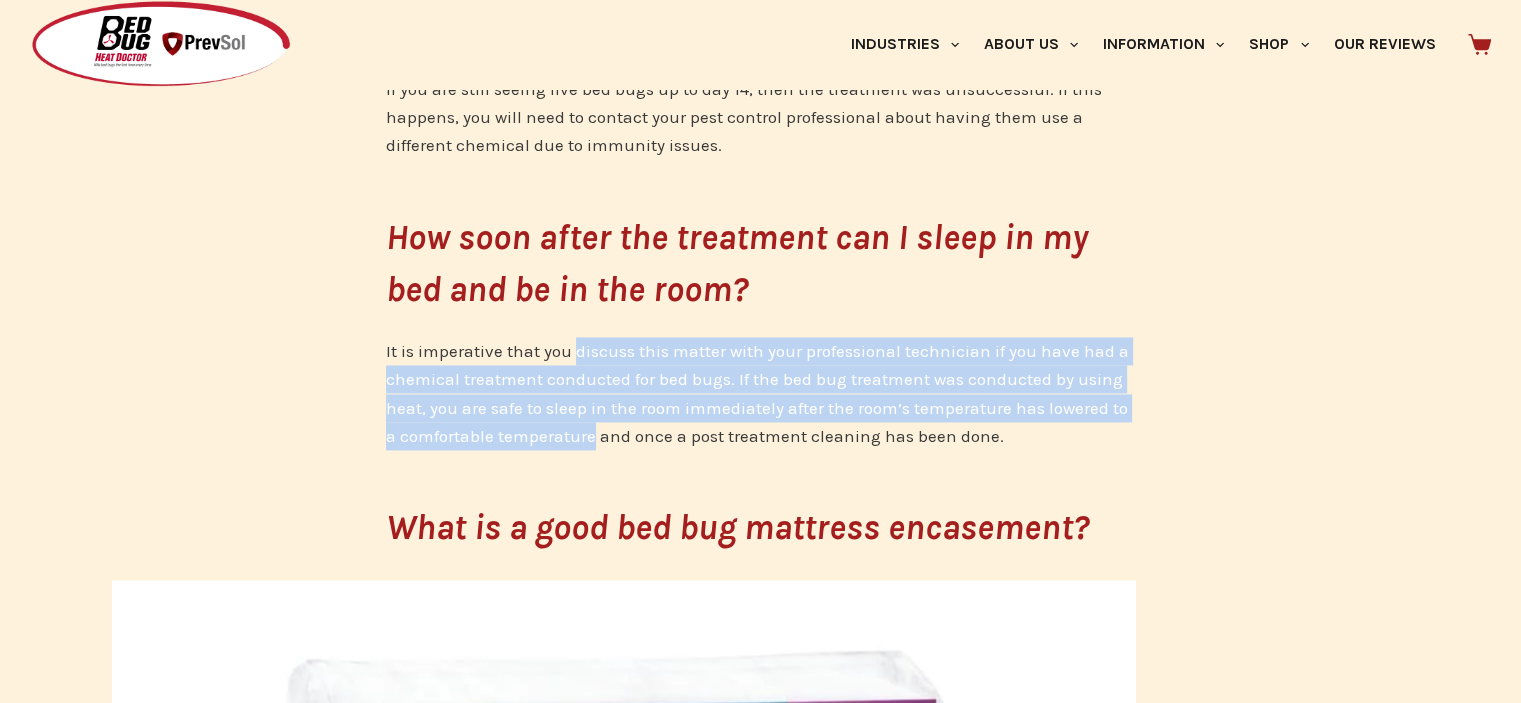 click on "It is imperative that you discuss this matter with your professional technician if you have had a chemical treatment conducted for bed bugs. If the bed bug treatment was conducted by using heat, you are safe to sleep in the room immediately after the room’s temperature has lowered to a comfortable temperature and once a post treatment cleaning has been done." at bounding box center (761, 393) 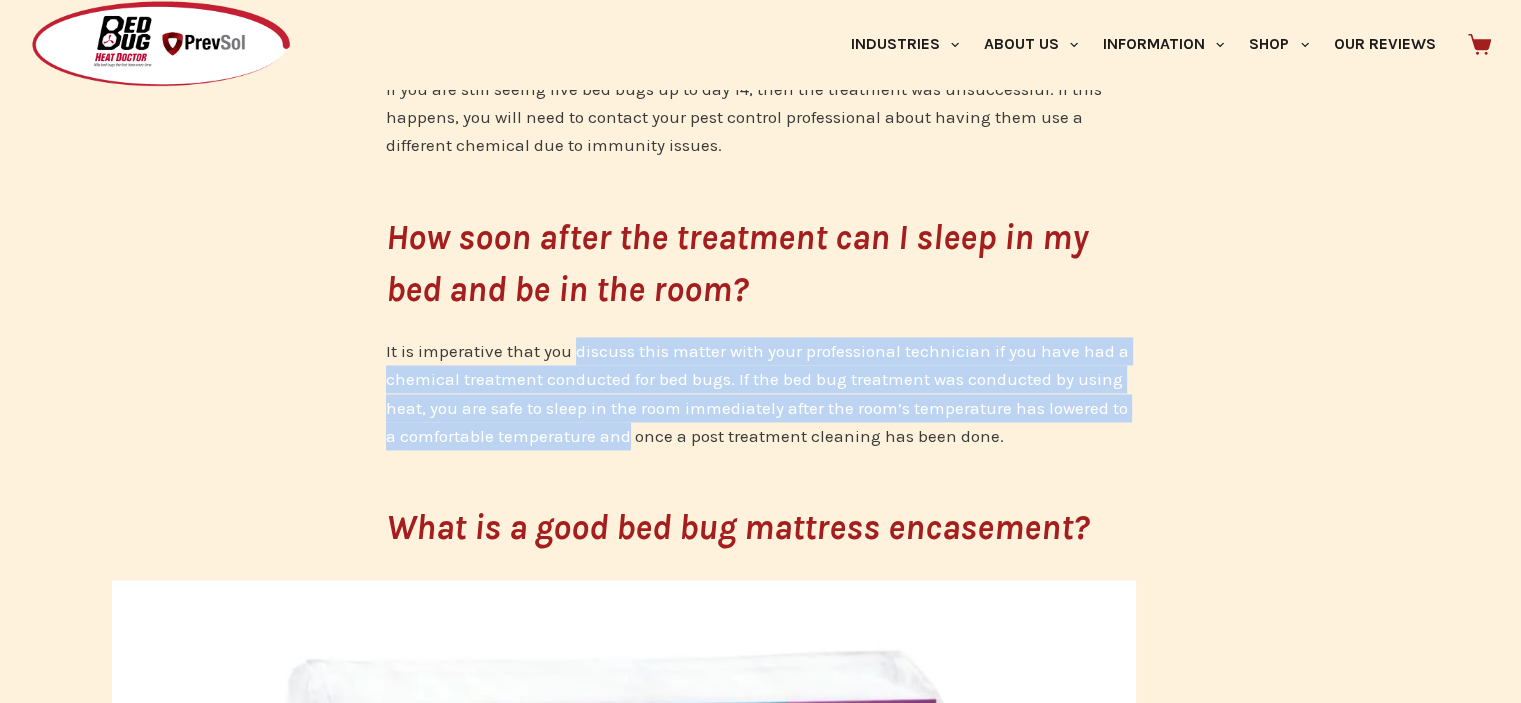 click on "It is imperative that you discuss this matter with your professional technician if you have had a chemical treatment conducted for bed bugs. If the bed bug treatment was conducted by using heat, you are safe to sleep in the room immediately after the room’s temperature has lowered to a comfortable temperature and once a post treatment cleaning has been done." at bounding box center [761, 393] 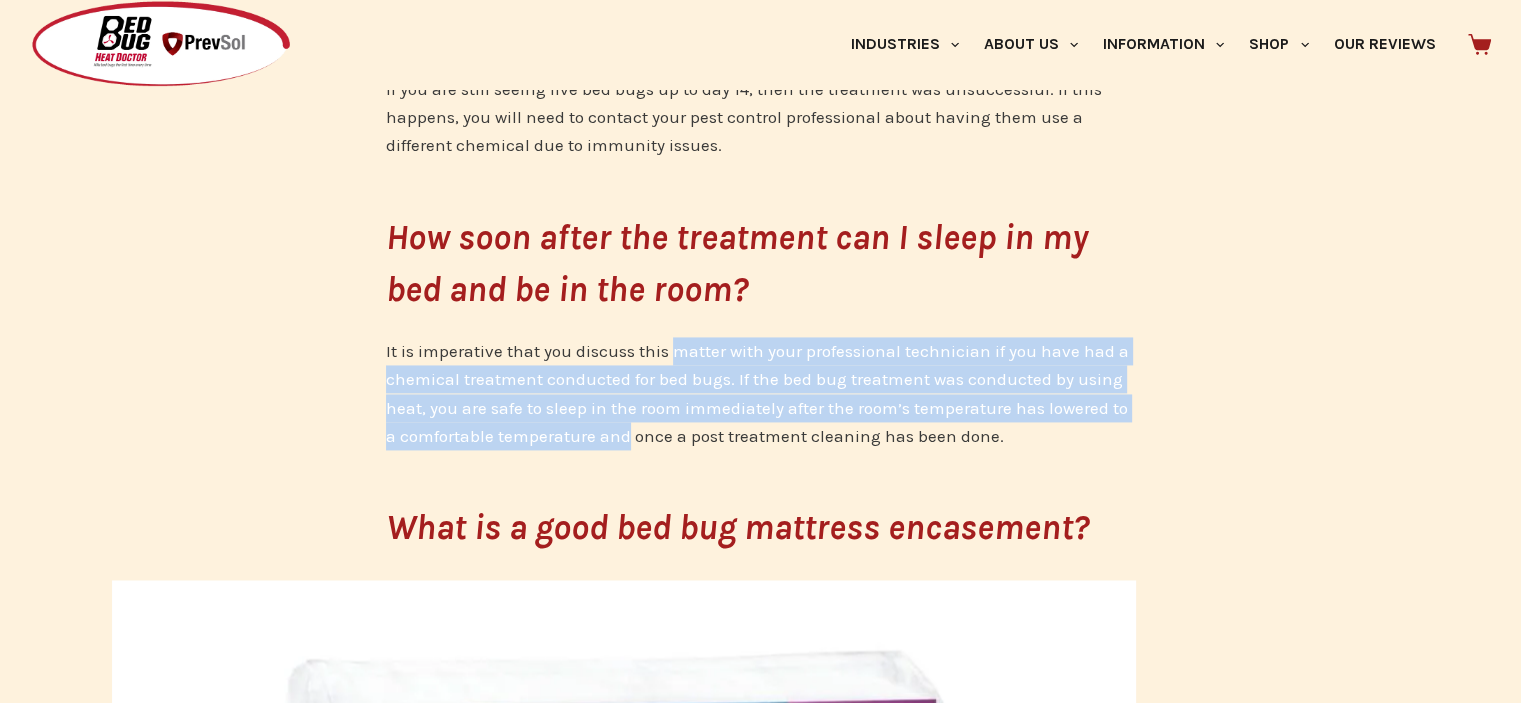 click on "It is imperative that you discuss this matter with your professional technician if you have had a chemical treatment conducted for bed bugs. If the bed bug treatment was conducted by using heat, you are safe to sleep in the room immediately after the room’s temperature has lowered to a comfortable temperature and once a post treatment cleaning has been done." at bounding box center (761, 393) 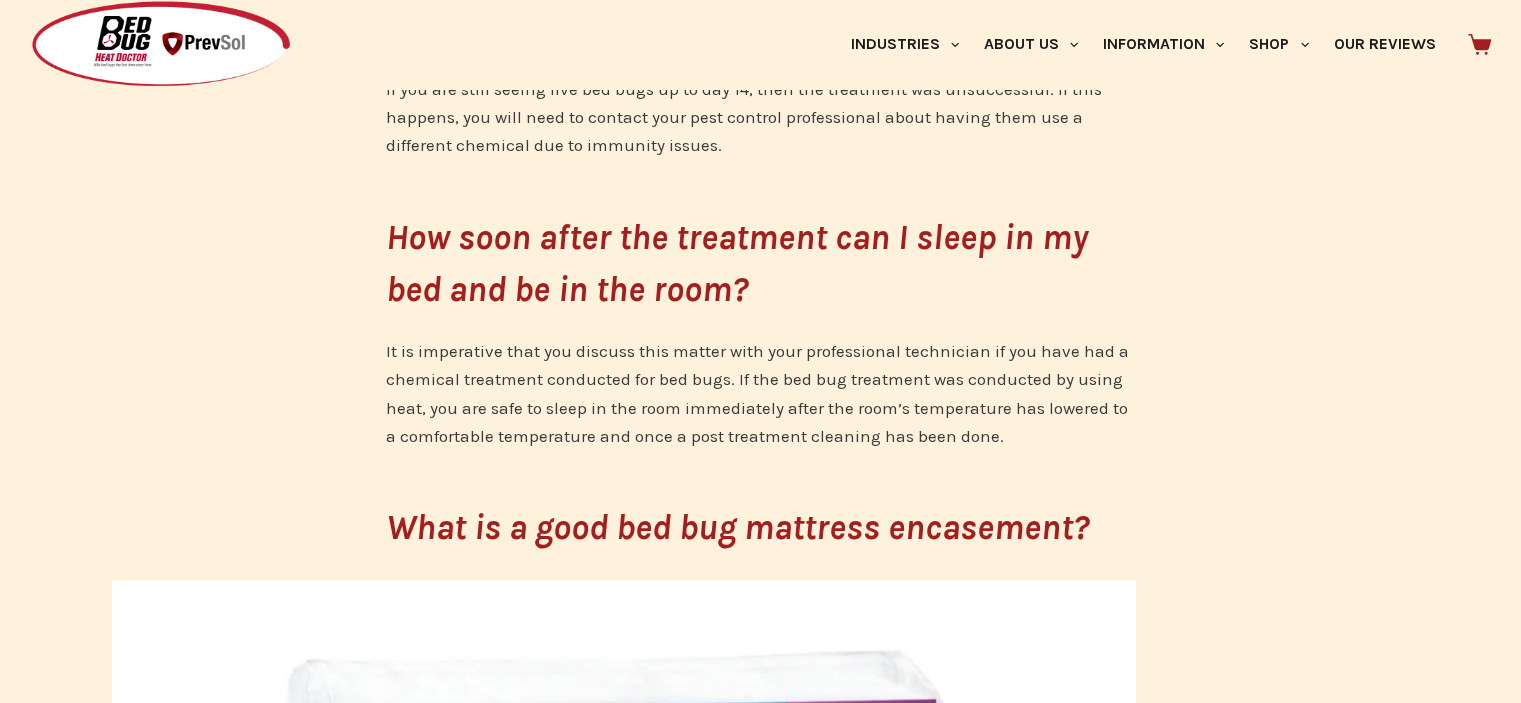 click on "It is imperative that you discuss this matter with your professional technician if you have had a chemical treatment conducted for bed bugs. If the bed bug treatment was conducted by using heat, you are safe to sleep in the room immediately after the room’s temperature has lowered to a comfortable temperature and once a post treatment cleaning has been done." at bounding box center (761, 393) 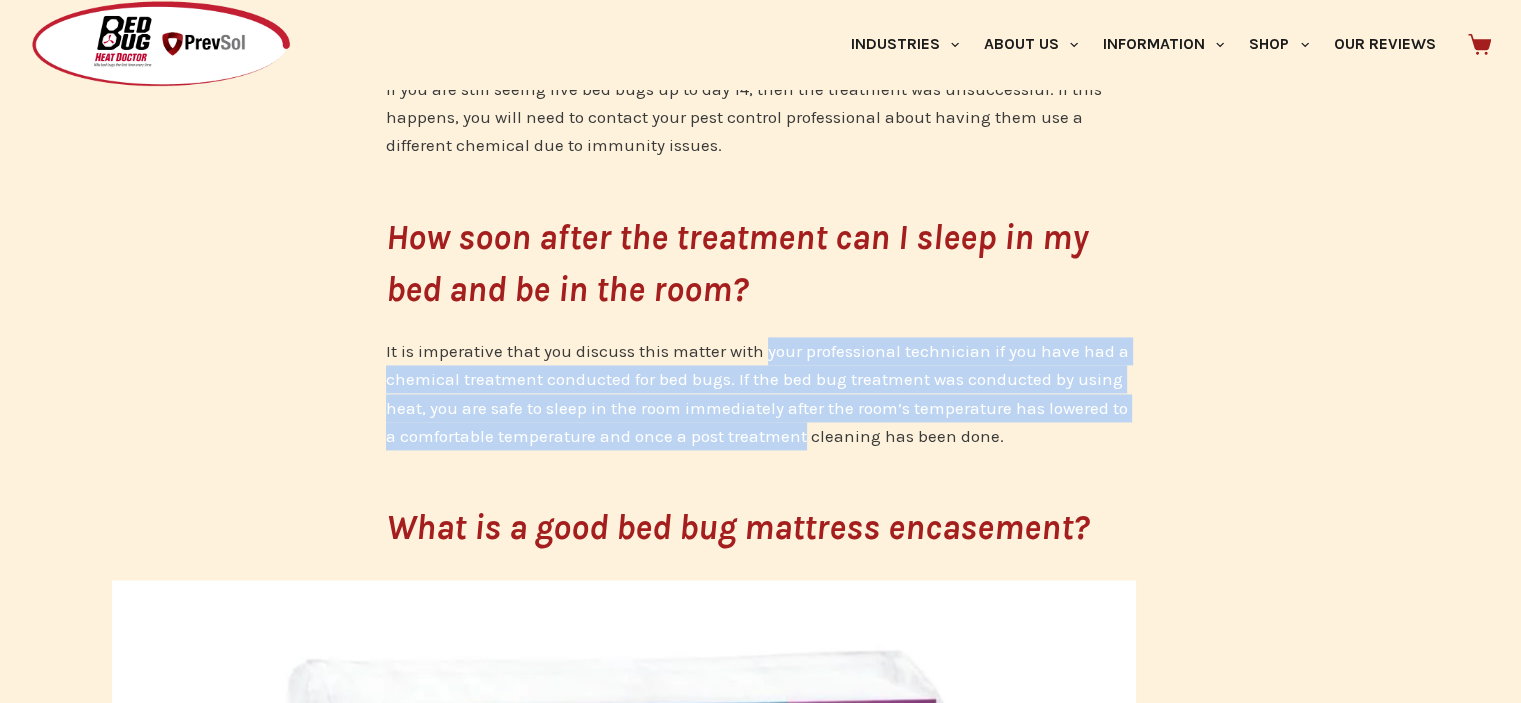 click on "It is imperative that you discuss this matter with your professional technician if you have had a chemical treatment conducted for bed bugs. If the bed bug treatment was conducted by using heat, you are safe to sleep in the room immediately after the room’s temperature has lowered to a comfortable temperature and once a post treatment cleaning has been done." at bounding box center [761, 393] 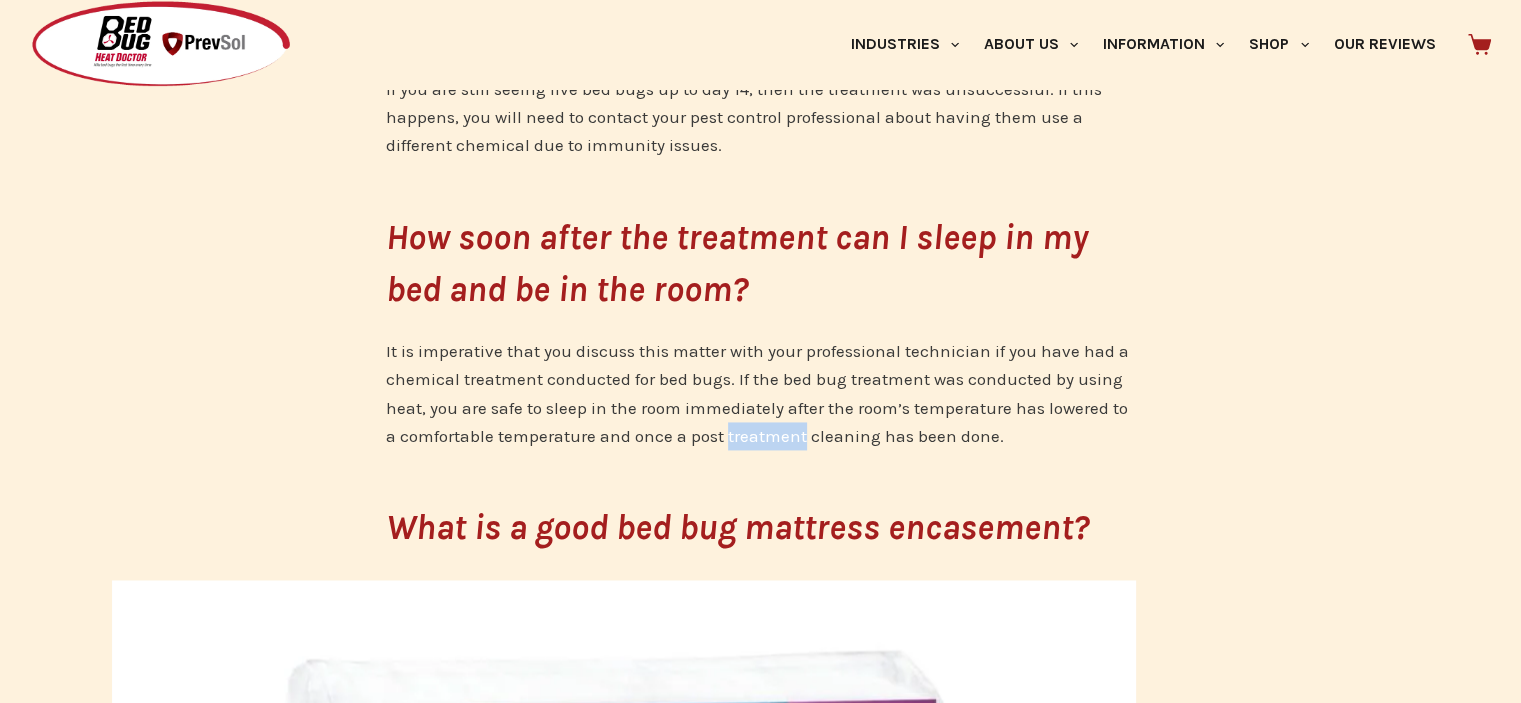 click on "It is imperative that you discuss this matter with your professional technician if you have had a chemical treatment conducted for bed bugs. If the bed bug treatment was conducted by using heat, you are safe to sleep in the room immediately after the room’s temperature has lowered to a comfortable temperature and once a post treatment cleaning has been done." at bounding box center [761, 393] 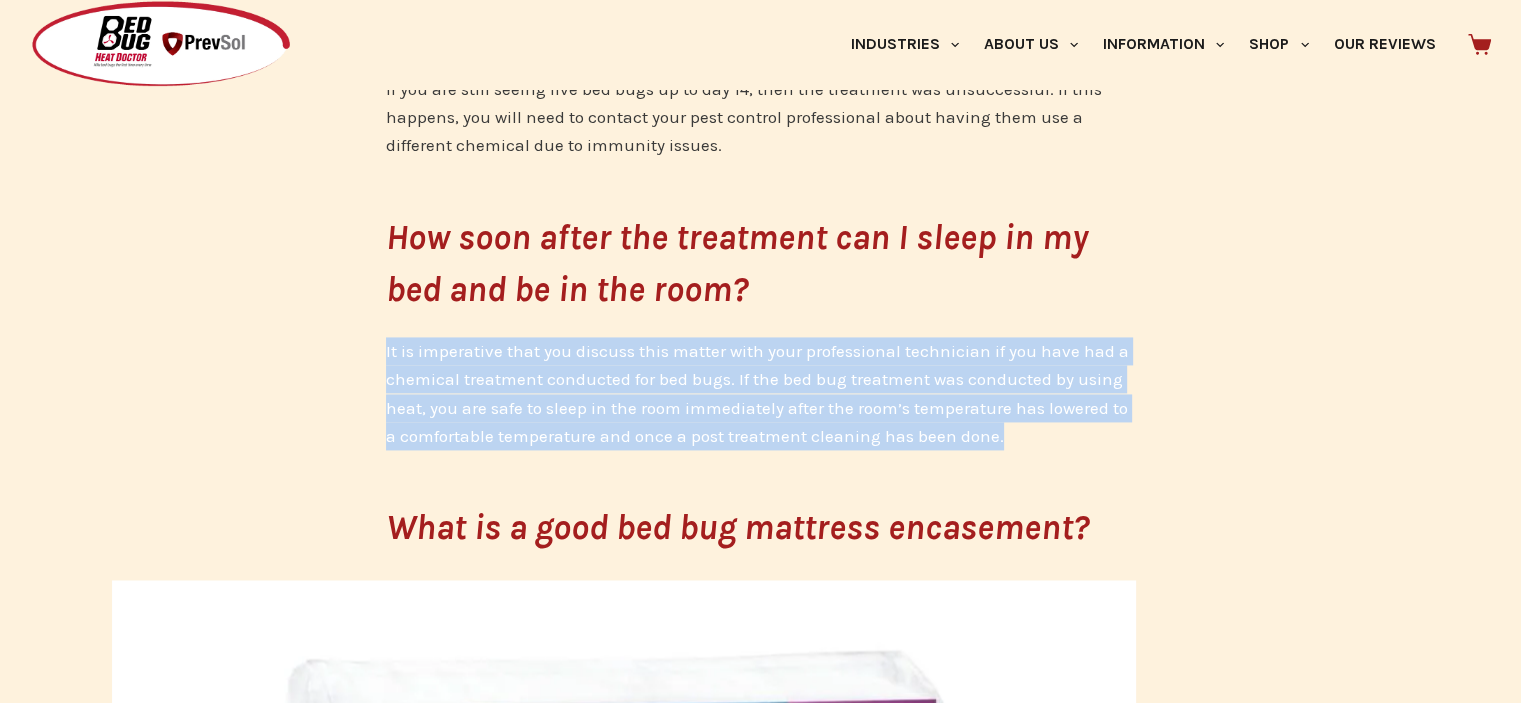 click on "It is imperative that you discuss this matter with your professional technician if you have had a chemical treatment conducted for bed bugs. If the bed bug treatment was conducted by using heat, you are safe to sleep in the room immediately after the room’s temperature has lowered to a comfortable temperature and once a post treatment cleaning has been done." at bounding box center [761, 393] 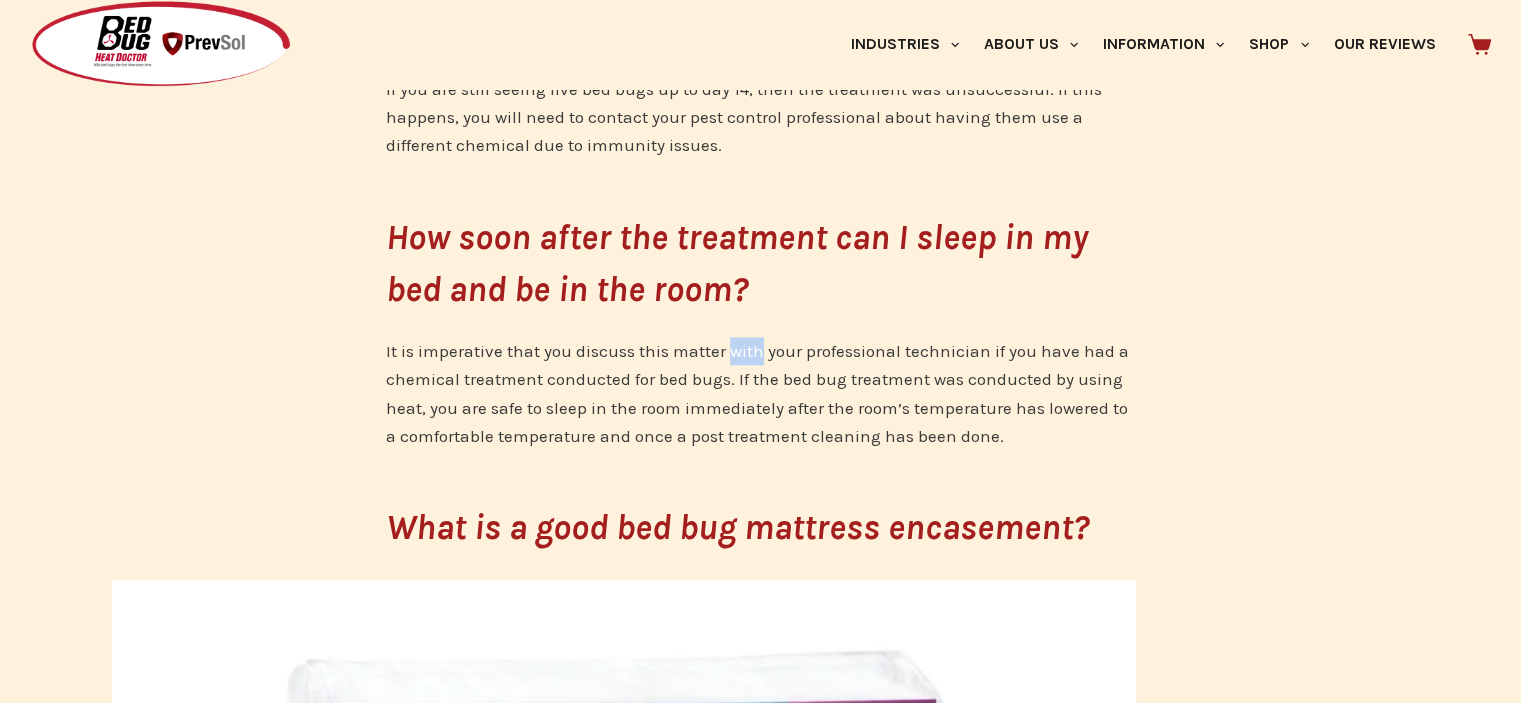 click on "It is imperative that you discuss this matter with your professional technician if you have had a chemical treatment conducted for bed bugs. If the bed bug treatment was conducted by using heat, you are safe to sleep in the room immediately after the room’s temperature has lowered to a comfortable temperature and once a post treatment cleaning has been done." at bounding box center [761, 393] 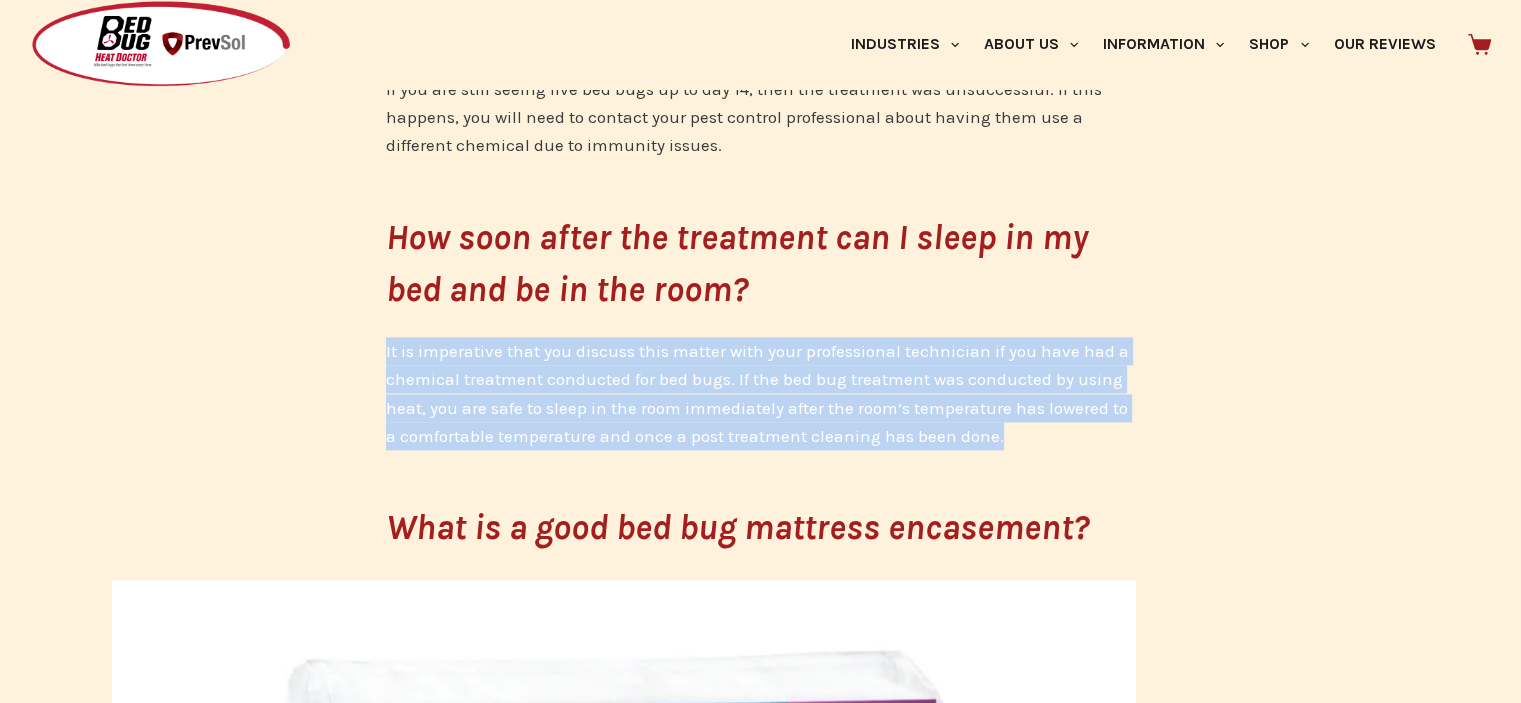 click on "It is imperative that you discuss this matter with your professional technician if you have had a chemical treatment conducted for bed bugs. If the bed bug treatment was conducted by using heat, you are safe to sleep in the room immediately after the room’s temperature has lowered to a comfortable temperature and once a post treatment cleaning has been done." at bounding box center [761, 393] 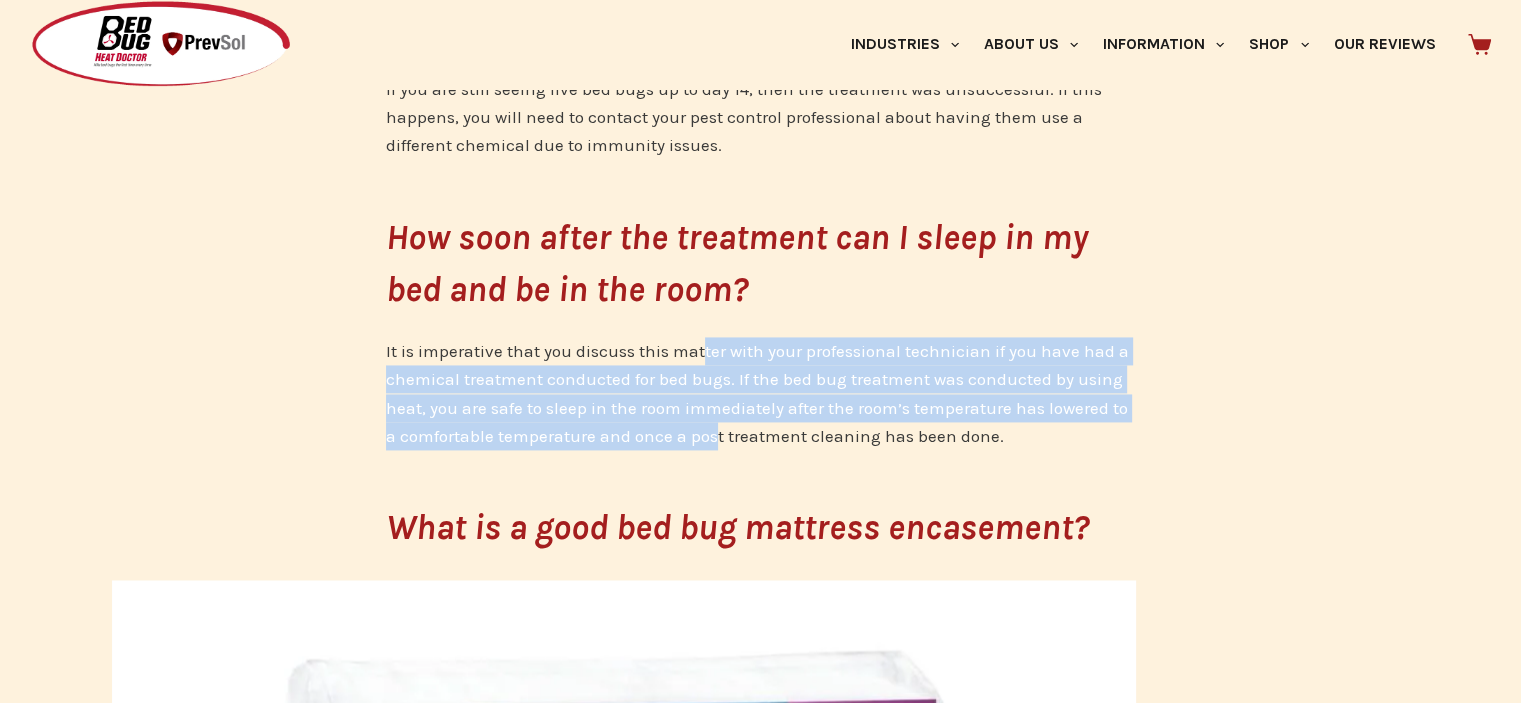 click on "It is imperative that you discuss this matter with your professional technician if you have had a chemical treatment conducted for bed bugs. If the bed bug treatment was conducted by using heat, you are safe to sleep in the room immediately after the room’s temperature has lowered to a comfortable temperature and once a post treatment cleaning has been done." at bounding box center (761, 393) 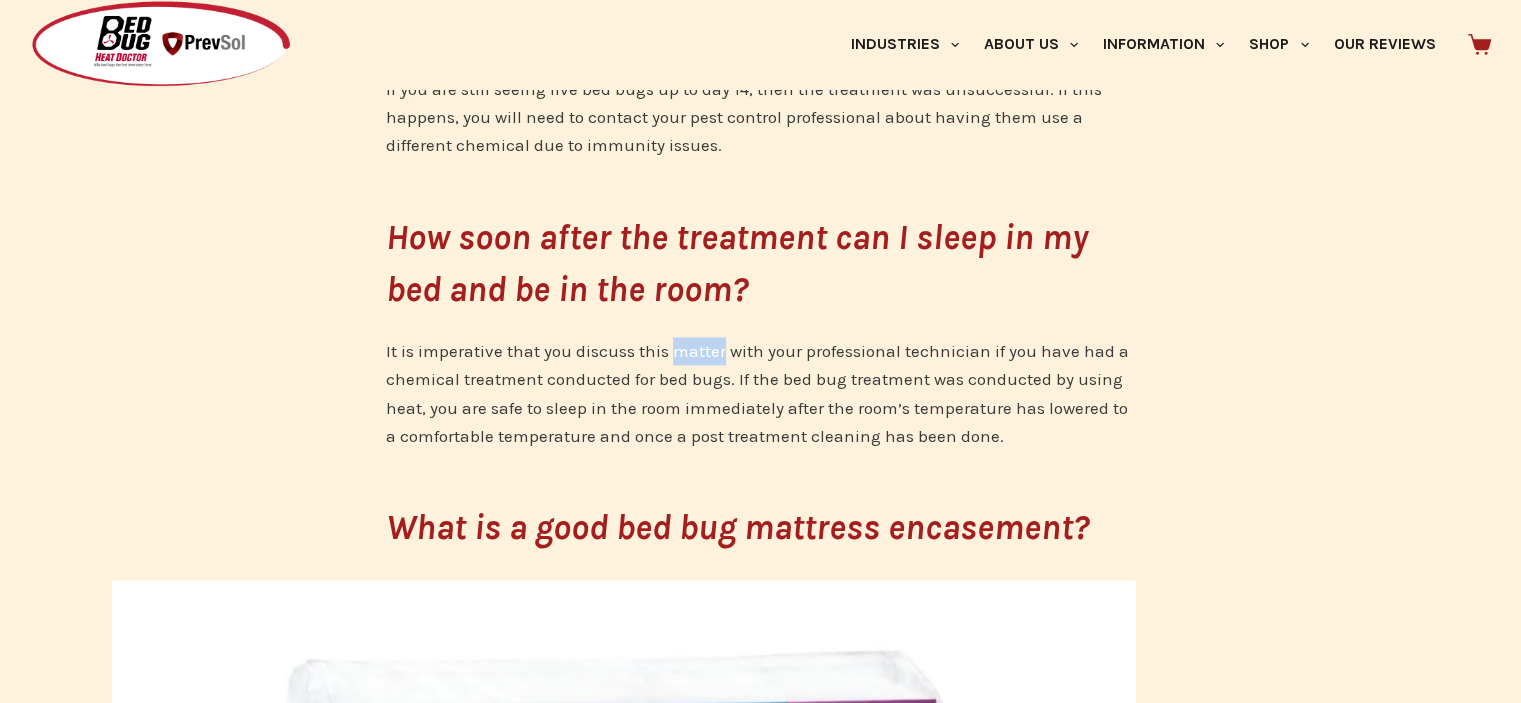 click on "It is imperative that you discuss this matter with your professional technician if you have had a chemical treatment conducted for bed bugs. If the bed bug treatment was conducted by using heat, you are safe to sleep in the room immediately after the room’s temperature has lowered to a comfortable temperature and once a post treatment cleaning has been done." at bounding box center (761, 393) 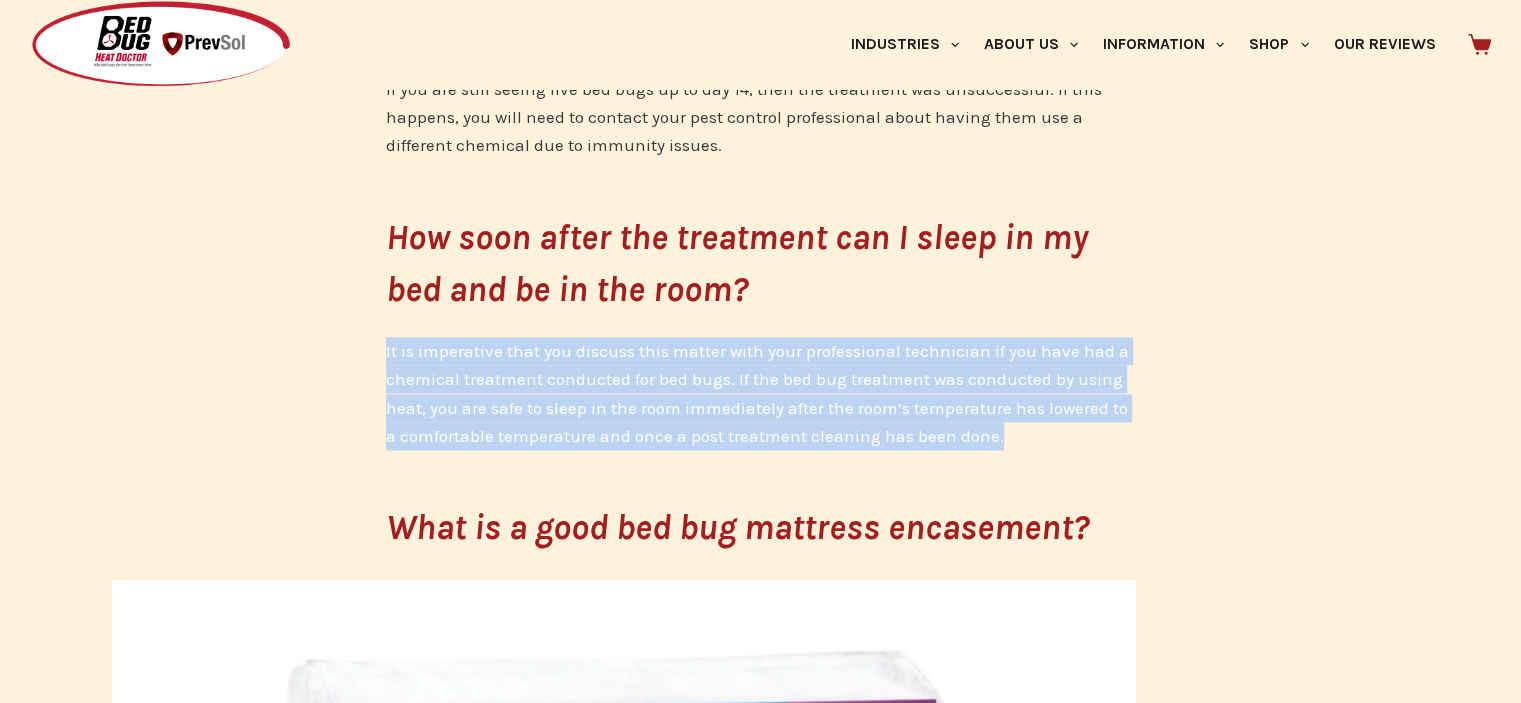 click on "It is imperative that you discuss this matter with your professional technician if you have had a chemical treatment conducted for bed bugs. If the bed bug treatment was conducted by using heat, you are safe to sleep in the room immediately after the room’s temperature has lowered to a comfortable temperature and once a post treatment cleaning has been done." at bounding box center (761, 393) 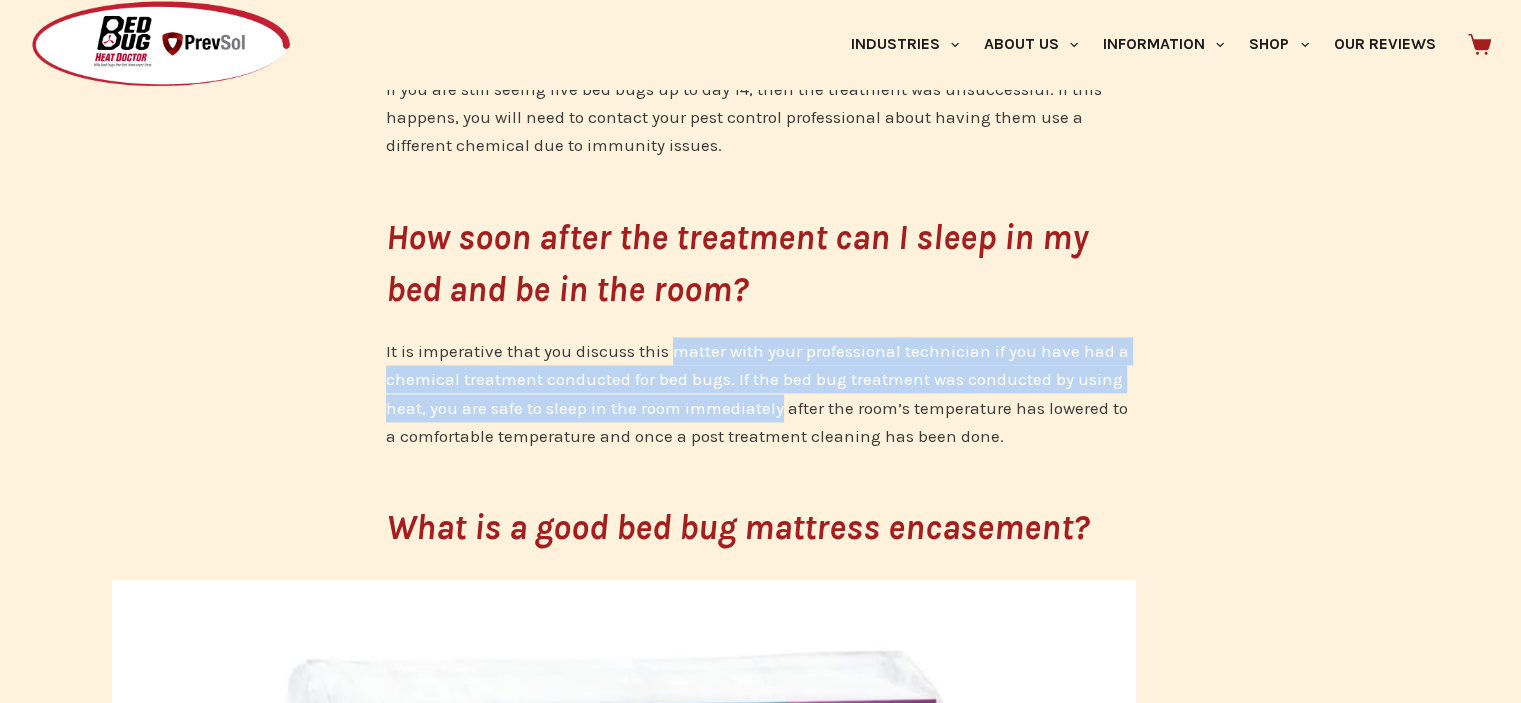 click on "What to expect after a bed bug treatment.
So, you have just had a bed bug treatment done at your business or place of residence – now what needs to be done?
The answers to many questions raised about post-treatments will vary based upon the type of bed bug treatment – i.e. chemical spray/dust or a  heat treatment . We strongly advise that if a heat treatment is not being conducted, a chemical treatment should always be conducted by a licensed and insured pest control operator.
How do I know the treatment has been successful?
The obvious answer is that there will be no more living bed bugs. There should be no more bites from the bed bugs, no more fresh casings, and no new fecal matter spots or [MEDICAL_DATA] on the sheets and mattress. A good rule-of-thumb is that you should not be finding any new adult bed bugs or bed bug nymphs 7-14 days after the bed bug treatment has been concluded.
Should I throw away my mattress after the bed bug treatment?" at bounding box center [760, 1457] 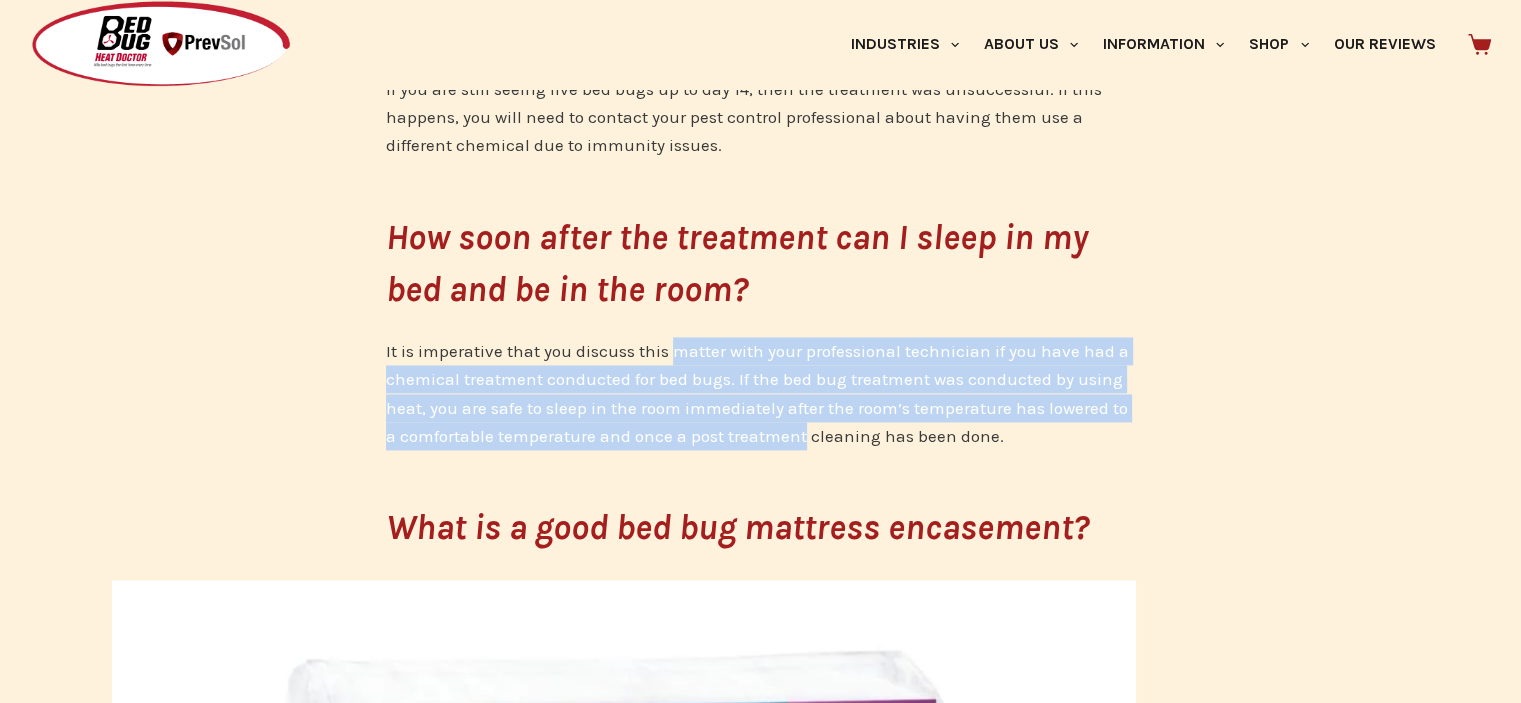 click on "What to expect after a bed bug treatment.
So, you have just had a bed bug treatment done at your business or place of residence – now what needs to be done?
The answers to many questions raised about post-treatments will vary based upon the type of bed bug treatment – i.e. chemical spray/dust or a  heat treatment . We strongly advise that if a heat treatment is not being conducted, a chemical treatment should always be conducted by a licensed and insured pest control operator.
How do I know the treatment has been successful?
The obvious answer is that there will be no more living bed bugs. There should be no more bites from the bed bugs, no more fresh casings, and no new fecal matter spots or [MEDICAL_DATA] on the sheets and mattress. A good rule-of-thumb is that you should not be finding any new adult bed bugs or bed bug nymphs 7-14 days after the bed bug treatment has been concluded.
Should I throw away my mattress after the bed bug treatment?" at bounding box center [760, 1457] 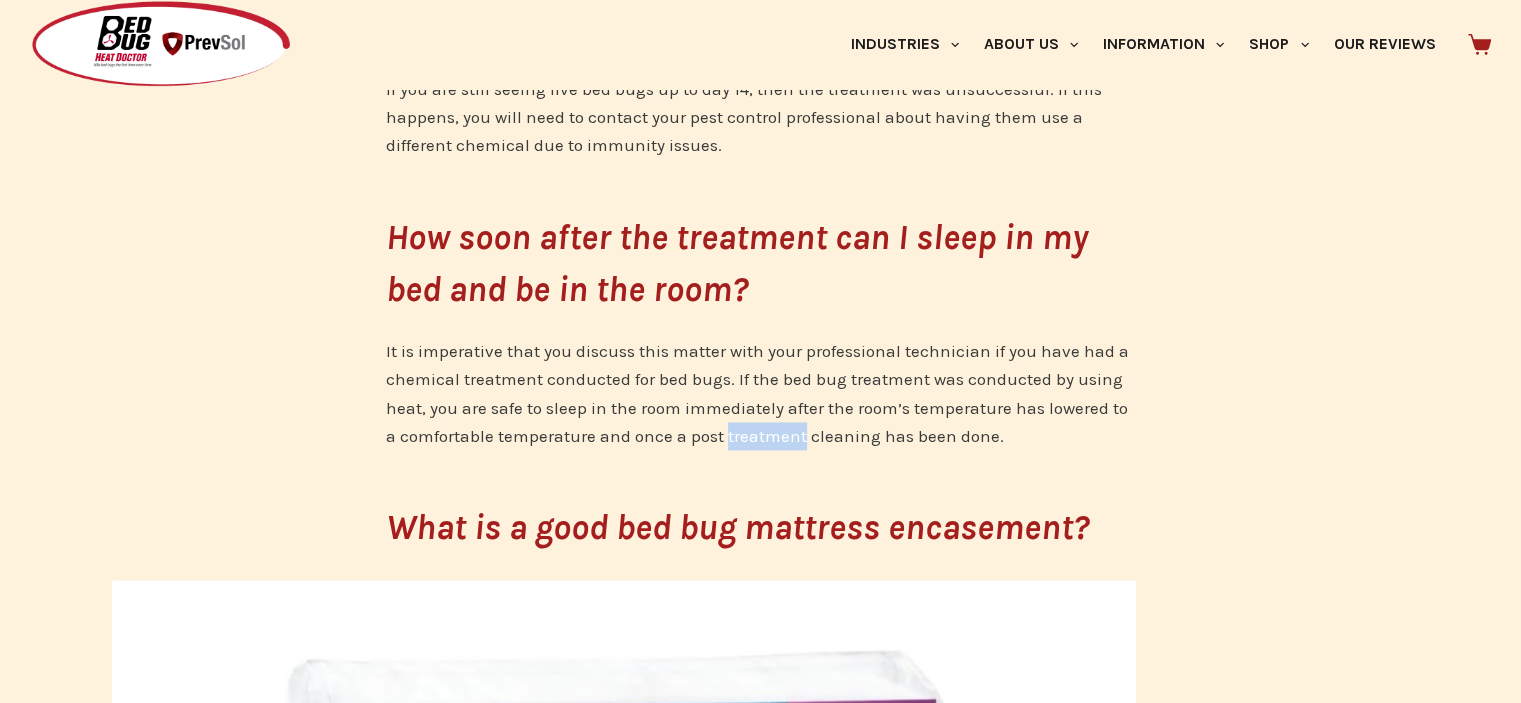 click on "It is imperative that you discuss this matter with your professional technician if you have had a chemical treatment conducted for bed bugs. If the bed bug treatment was conducted by using heat, you are safe to sleep in the room immediately after the room’s temperature has lowered to a comfortable temperature and once a post treatment cleaning has been done." at bounding box center (761, 393) 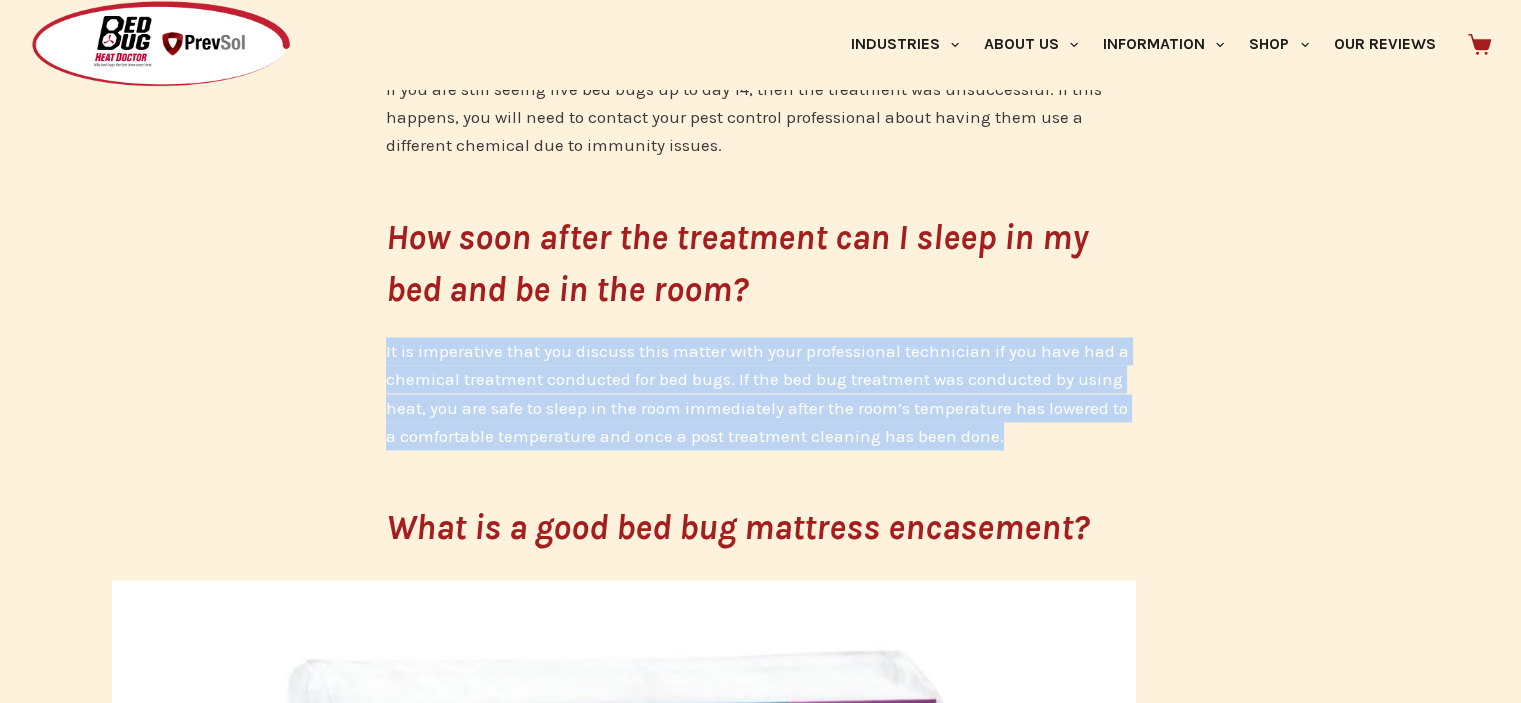 click on "It is imperative that you discuss this matter with your professional technician if you have had a chemical treatment conducted for bed bugs. If the bed bug treatment was conducted by using heat, you are safe to sleep in the room immediately after the room’s temperature has lowered to a comfortable temperature and once a post treatment cleaning has been done." at bounding box center [761, 393] 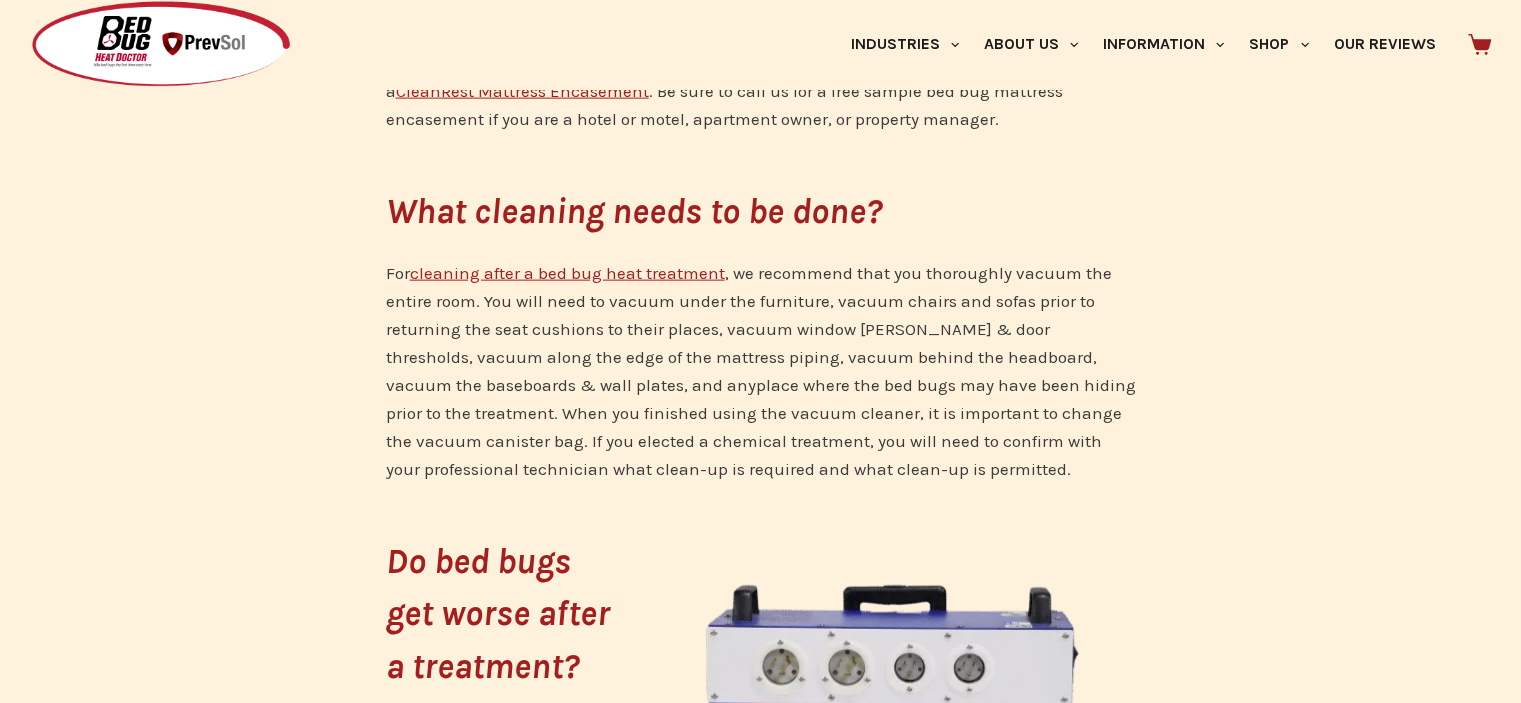 scroll, scrollTop: 4516, scrollLeft: 0, axis: vertical 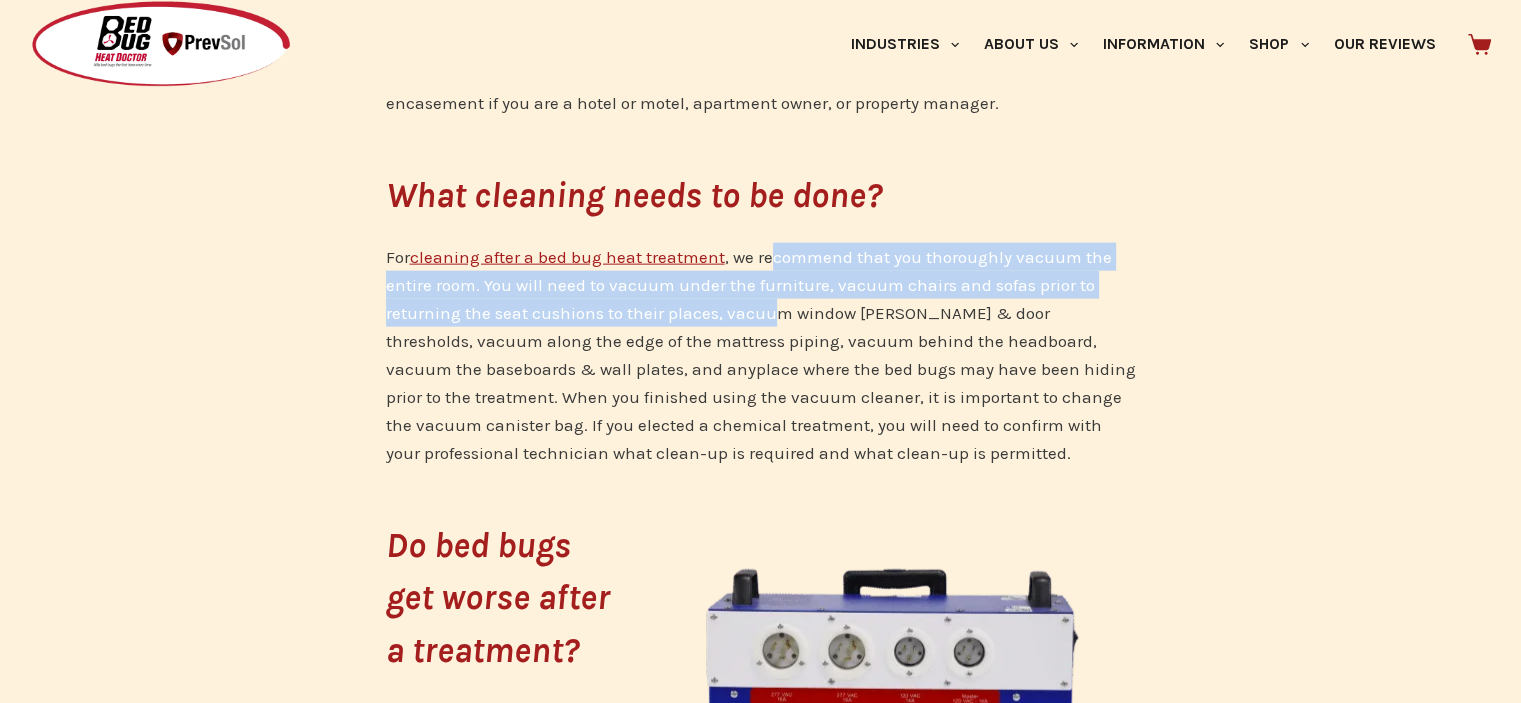 click on "For  cleaning after a bed bug heat treatment , we recommend that you thoroughly vacuum the entire room. You will need to vacuum under the furniture, vacuum chairs and sofas prior to returning the seat cushions to their places, vacuum window [PERSON_NAME] & door thresholds, vacuum along the edge of the mattress piping, vacuum behind the headboard, vacuum the baseboards & wall plates, and anyplace where the bed bugs may have been hiding prior to the treatment. When you finished using the vacuum cleaner, it is important to change the vacuum canister bag. If you elected a chemical treatment, you will need to confirm with your professional technician what clean-up is required and what clean-up is permitted." at bounding box center (761, 355) 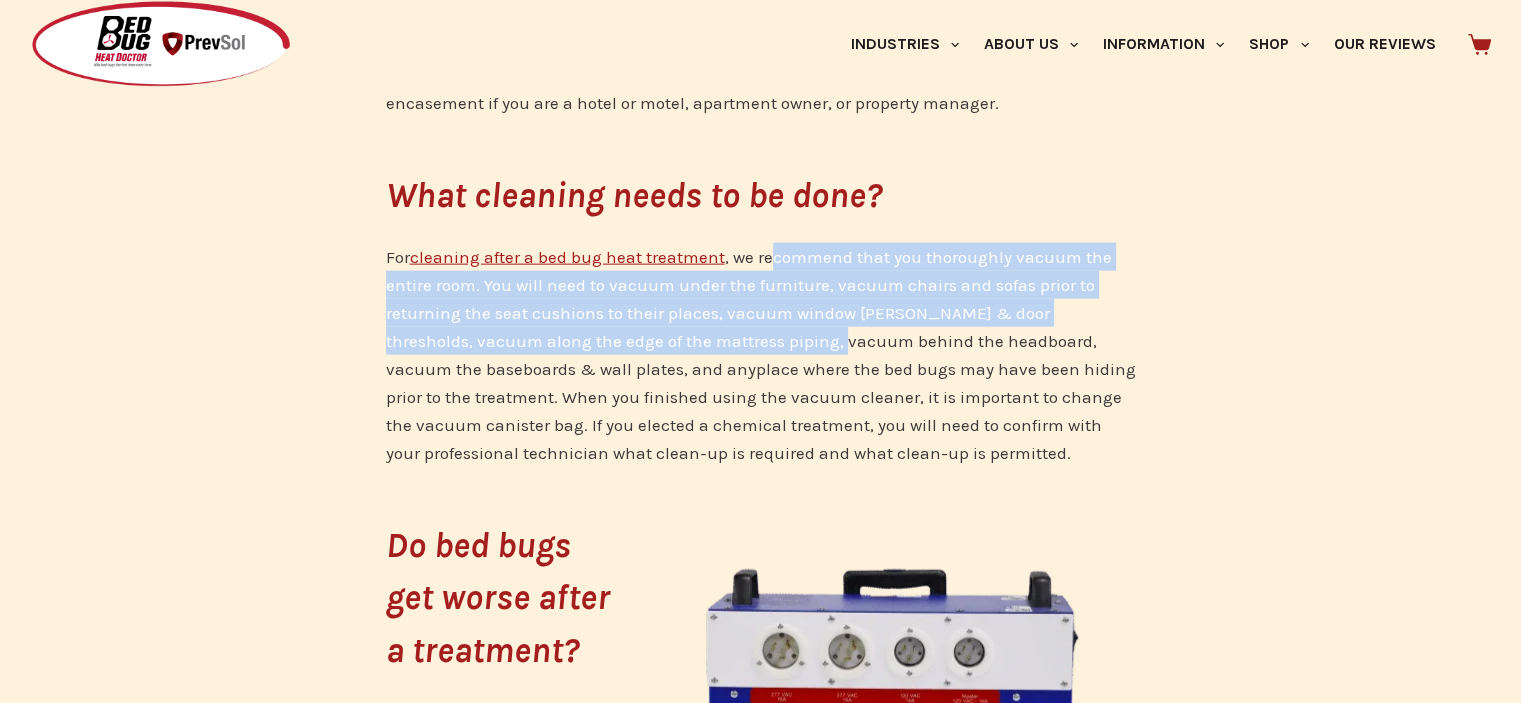 click on "For  cleaning after a bed bug heat treatment , we recommend that you thoroughly vacuum the entire room. You will need to vacuum under the furniture, vacuum chairs and sofas prior to returning the seat cushions to their places, vacuum window [PERSON_NAME] & door thresholds, vacuum along the edge of the mattress piping, vacuum behind the headboard, vacuum the baseboards & wall plates, and anyplace where the bed bugs may have been hiding prior to the treatment. When you finished using the vacuum cleaner, it is important to change the vacuum canister bag. If you elected a chemical treatment, you will need to confirm with your professional technician what clean-up is required and what clean-up is permitted." at bounding box center [761, 355] 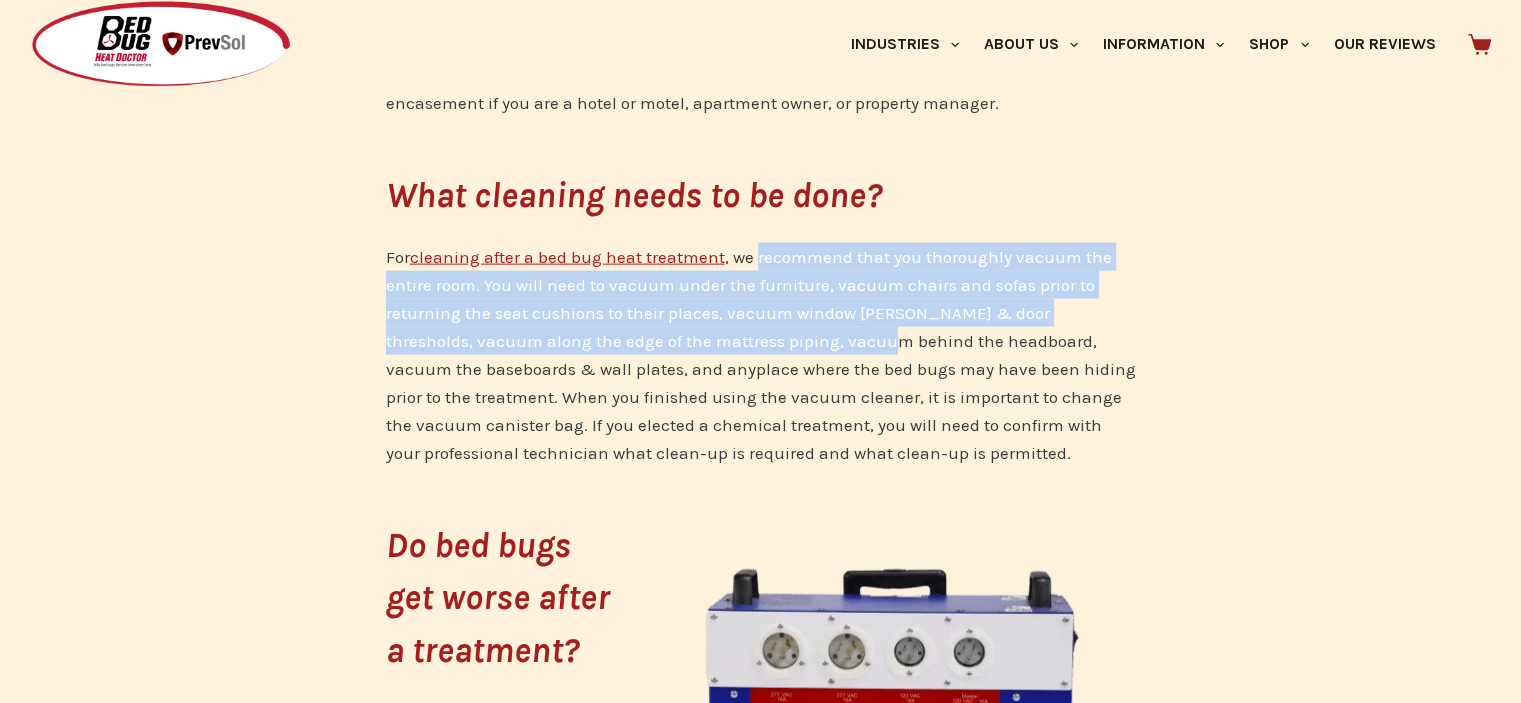 click on "For  cleaning after a bed bug heat treatment , we recommend that you thoroughly vacuum the entire room. You will need to vacuum under the furniture, vacuum chairs and sofas prior to returning the seat cushions to their places, vacuum window [PERSON_NAME] & door thresholds, vacuum along the edge of the mattress piping, vacuum behind the headboard, vacuum the baseboards & wall plates, and anyplace where the bed bugs may have been hiding prior to the treatment. When you finished using the vacuum cleaner, it is important to change the vacuum canister bag. If you elected a chemical treatment, you will need to confirm with your professional technician what clean-up is required and what clean-up is permitted." at bounding box center (761, 355) 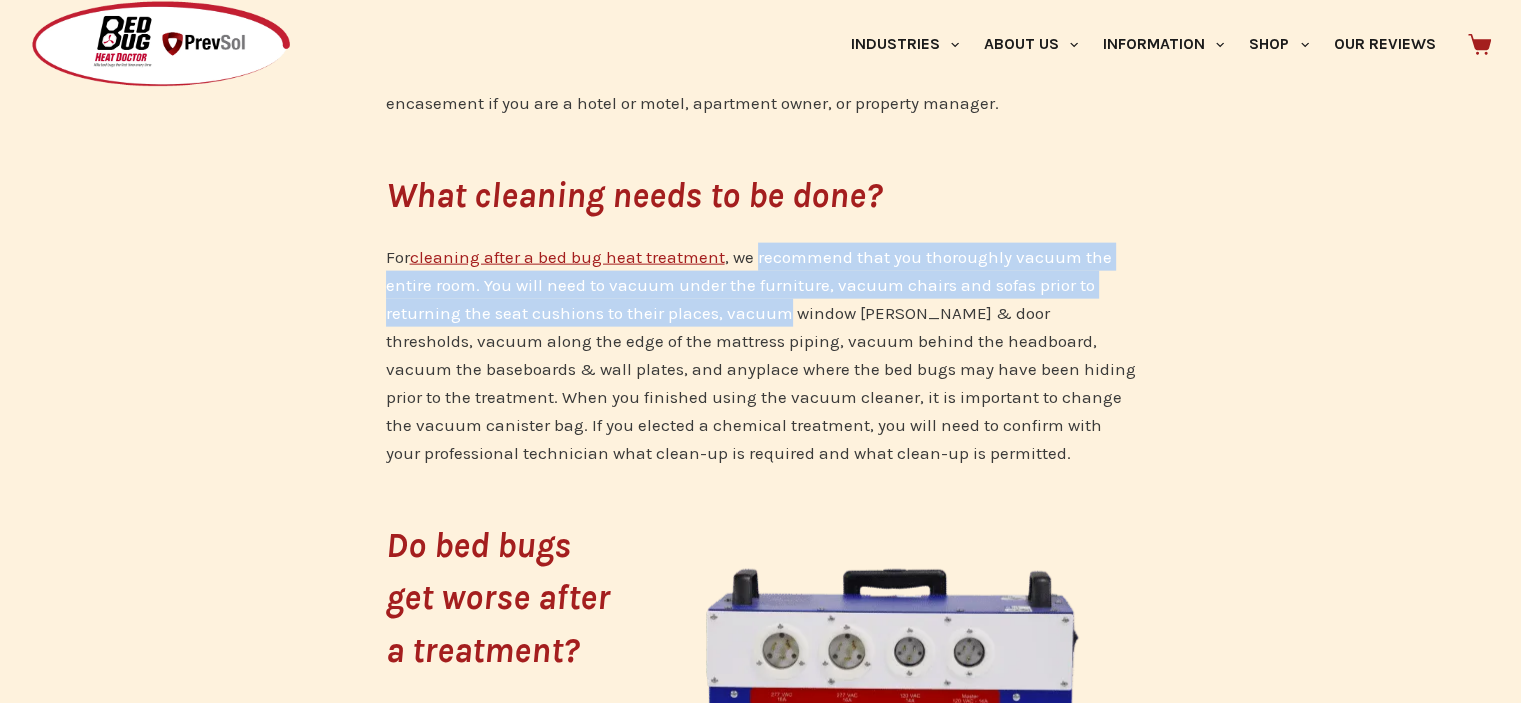 click on "For  cleaning after a bed bug heat treatment , we recommend that you thoroughly vacuum the entire room. You will need to vacuum under the furniture, vacuum chairs and sofas prior to returning the seat cushions to their places, vacuum window [PERSON_NAME] & door thresholds, vacuum along the edge of the mattress piping, vacuum behind the headboard, vacuum the baseboards & wall plates, and anyplace where the bed bugs may have been hiding prior to the treatment. When you finished using the vacuum cleaner, it is important to change the vacuum canister bag. If you elected a chemical treatment, you will need to confirm with your professional technician what clean-up is required and what clean-up is permitted." at bounding box center (761, 355) 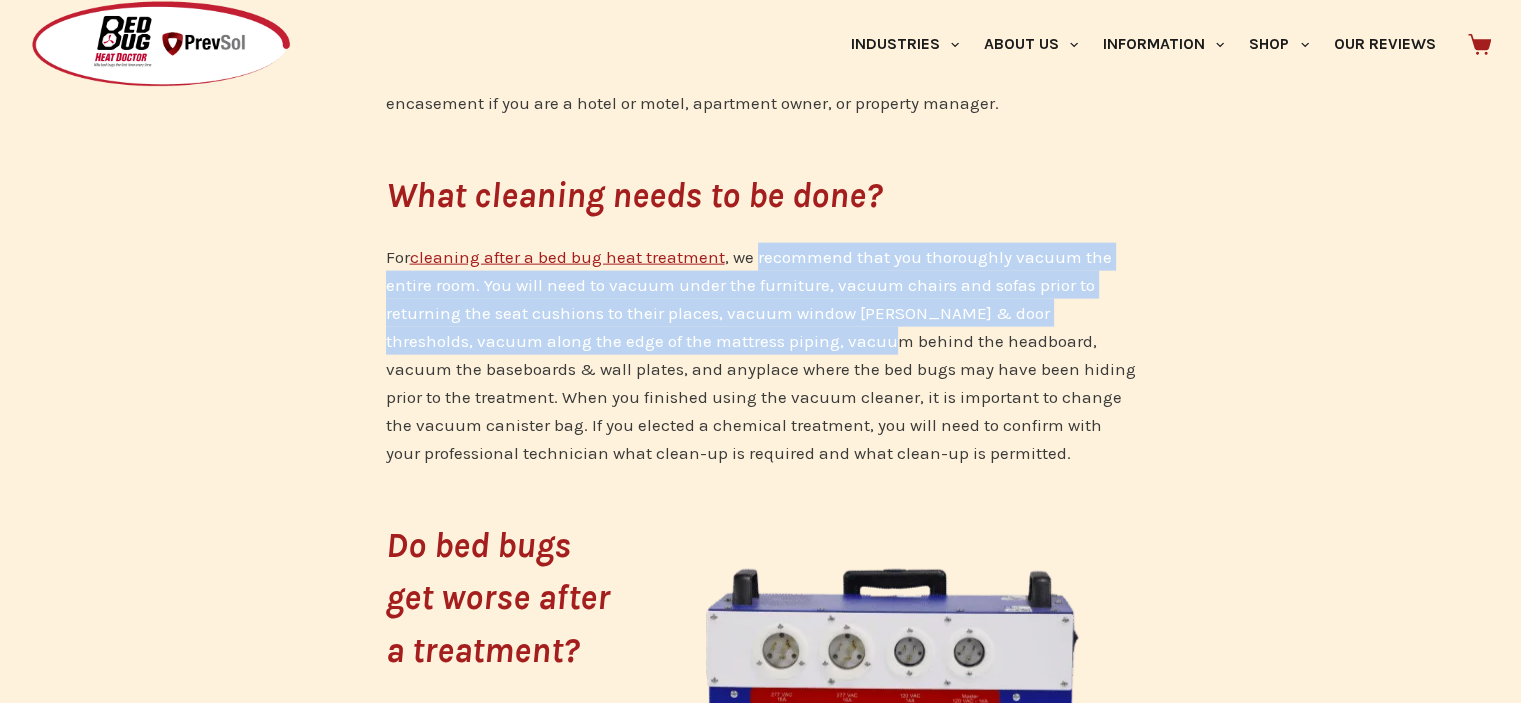click on "For  cleaning after a bed bug heat treatment , we recommend that you thoroughly vacuum the entire room. You will need to vacuum under the furniture, vacuum chairs and sofas prior to returning the seat cushions to their places, vacuum window [PERSON_NAME] & door thresholds, vacuum along the edge of the mattress piping, vacuum behind the headboard, vacuum the baseboards & wall plates, and anyplace where the bed bugs may have been hiding prior to the treatment. When you finished using the vacuum cleaner, it is important to change the vacuum canister bag. If you elected a chemical treatment, you will need to confirm with your professional technician what clean-up is required and what clean-up is permitted." at bounding box center [761, 355] 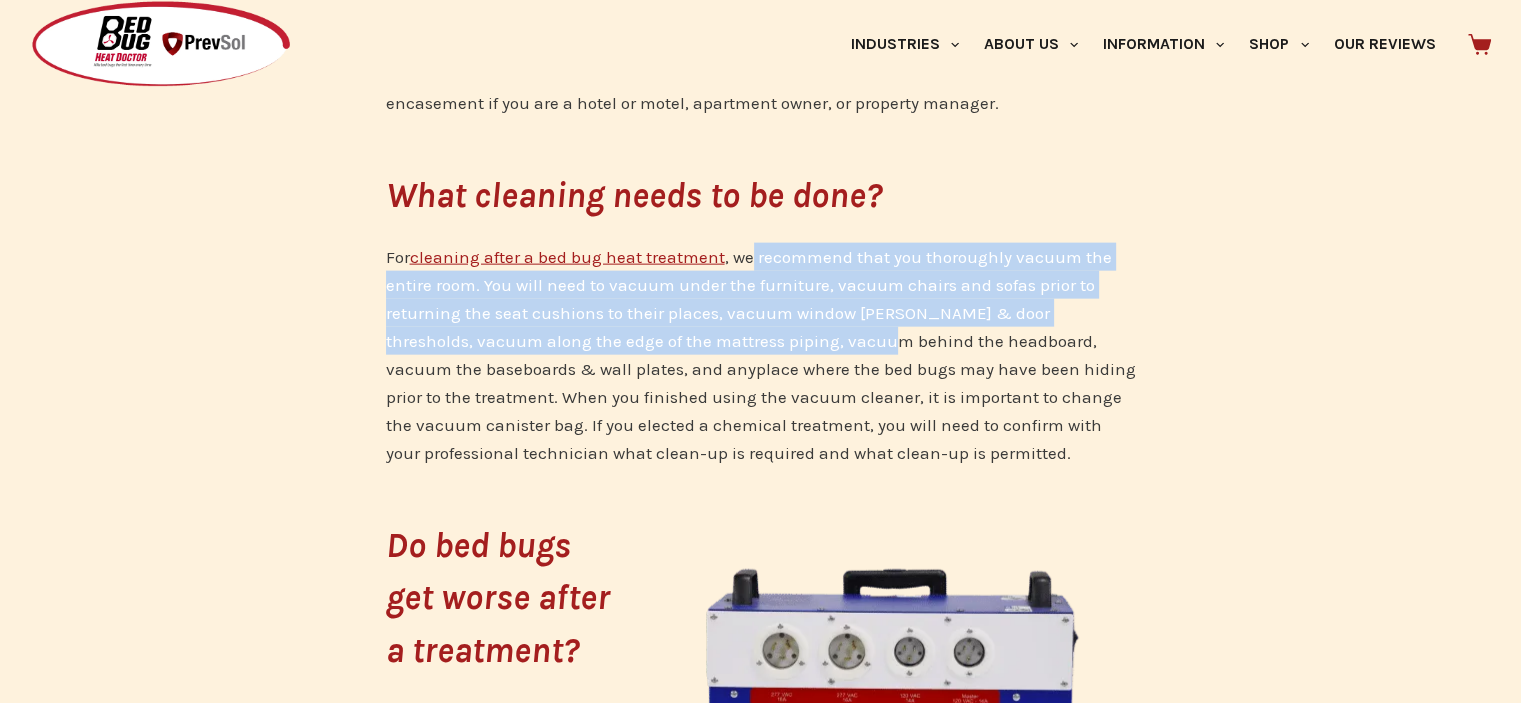 click on "For  cleaning after a bed bug heat treatment , we recommend that you thoroughly vacuum the entire room. You will need to vacuum under the furniture, vacuum chairs and sofas prior to returning the seat cushions to their places, vacuum window [PERSON_NAME] & door thresholds, vacuum along the edge of the mattress piping, vacuum behind the headboard, vacuum the baseboards & wall plates, and anyplace where the bed bugs may have been hiding prior to the treatment. When you finished using the vacuum cleaner, it is important to change the vacuum canister bag. If you elected a chemical treatment, you will need to confirm with your professional technician what clean-up is required and what clean-up is permitted." at bounding box center [761, 355] 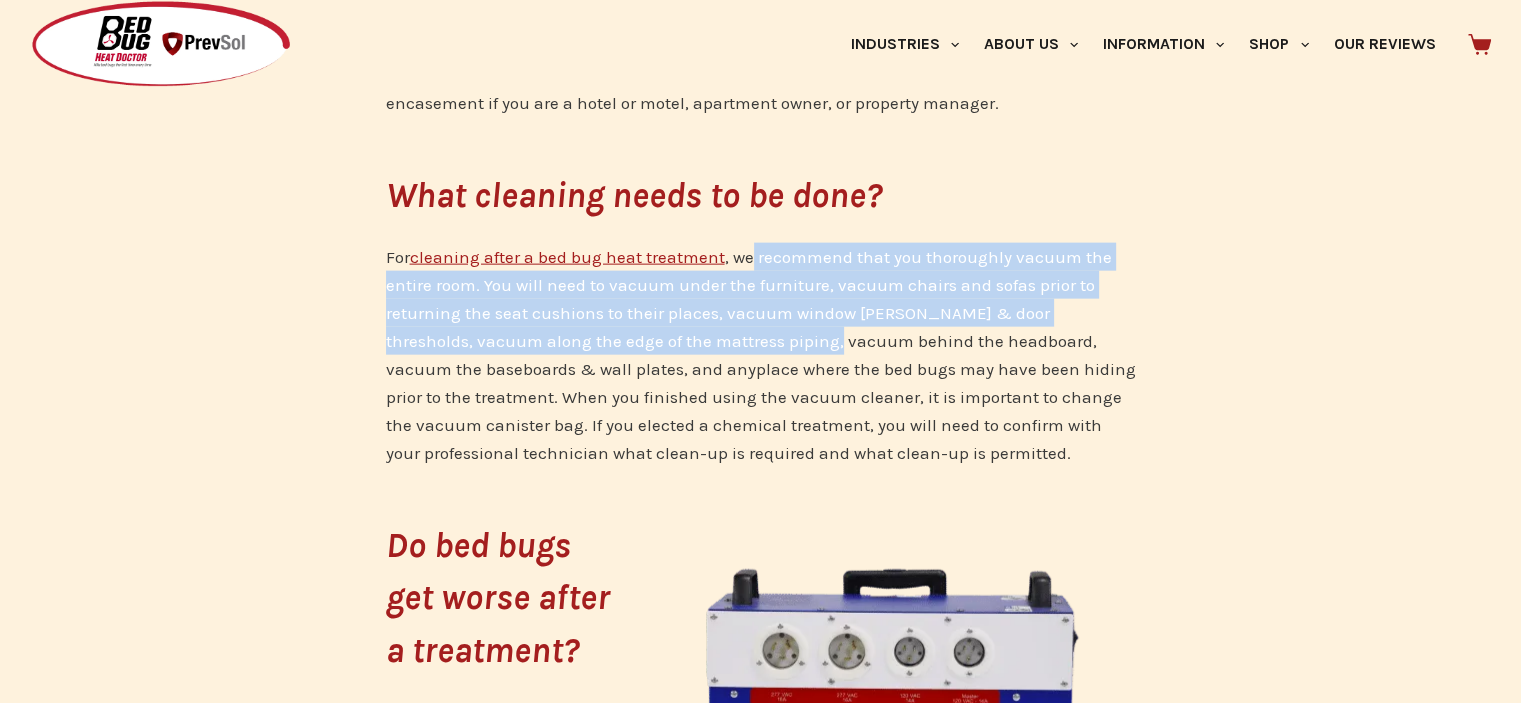 click on "For  cleaning after a bed bug heat treatment , we recommend that you thoroughly vacuum the entire room. You will need to vacuum under the furniture, vacuum chairs and sofas prior to returning the seat cushions to their places, vacuum window [PERSON_NAME] & door thresholds, vacuum along the edge of the mattress piping, vacuum behind the headboard, vacuum the baseboards & wall plates, and anyplace where the bed bugs may have been hiding prior to the treatment. When you finished using the vacuum cleaner, it is important to change the vacuum canister bag. If you elected a chemical treatment, you will need to confirm with your professional technician what clean-up is required and what clean-up is permitted." at bounding box center (761, 355) 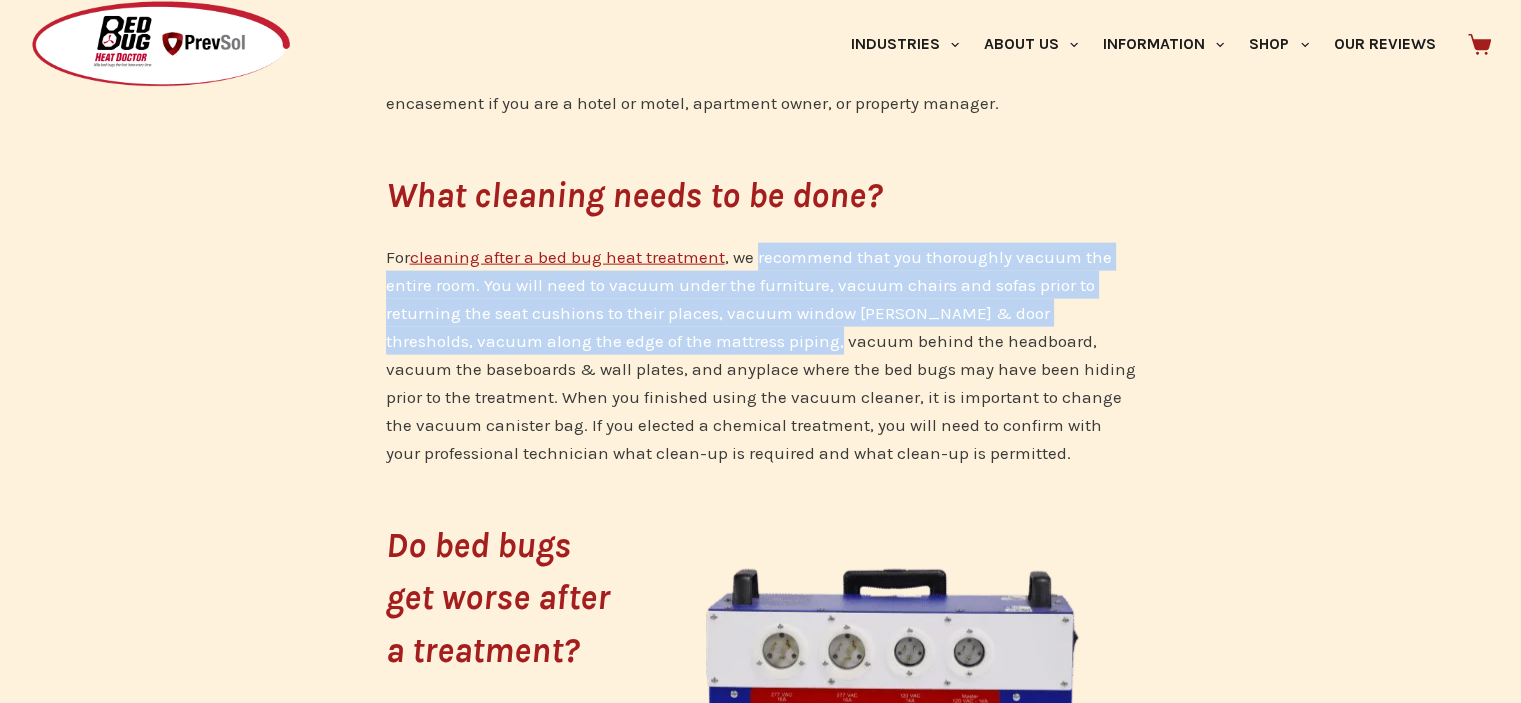 click on "For  cleaning after a bed bug heat treatment , we recommend that you thoroughly vacuum the entire room. You will need to vacuum under the furniture, vacuum chairs and sofas prior to returning the seat cushions to their places, vacuum window [PERSON_NAME] & door thresholds, vacuum along the edge of the mattress piping, vacuum behind the headboard, vacuum the baseboards & wall plates, and anyplace where the bed bugs may have been hiding prior to the treatment. When you finished using the vacuum cleaner, it is important to change the vacuum canister bag. If you elected a chemical treatment, you will need to confirm with your professional technician what clean-up is required and what clean-up is permitted." at bounding box center (761, 355) 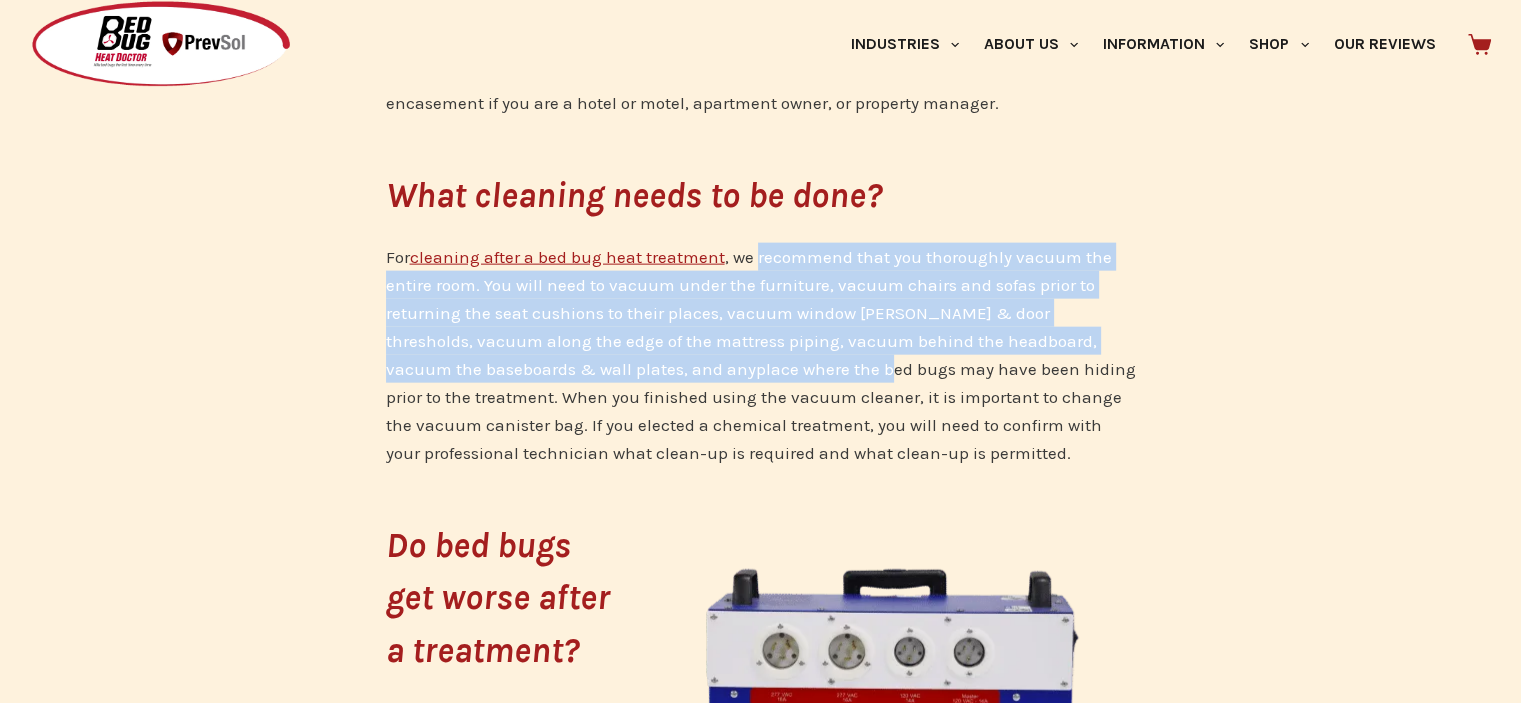 click on "For  cleaning after a bed bug heat treatment , we recommend that you thoroughly vacuum the entire room. You will need to vacuum under the furniture, vacuum chairs and sofas prior to returning the seat cushions to their places, vacuum window [PERSON_NAME] & door thresholds, vacuum along the edge of the mattress piping, vacuum behind the headboard, vacuum the baseboards & wall plates, and anyplace where the bed bugs may have been hiding prior to the treatment. When you finished using the vacuum cleaner, it is important to change the vacuum canister bag. If you elected a chemical treatment, you will need to confirm with your professional technician what clean-up is required and what clean-up is permitted." at bounding box center [761, 355] 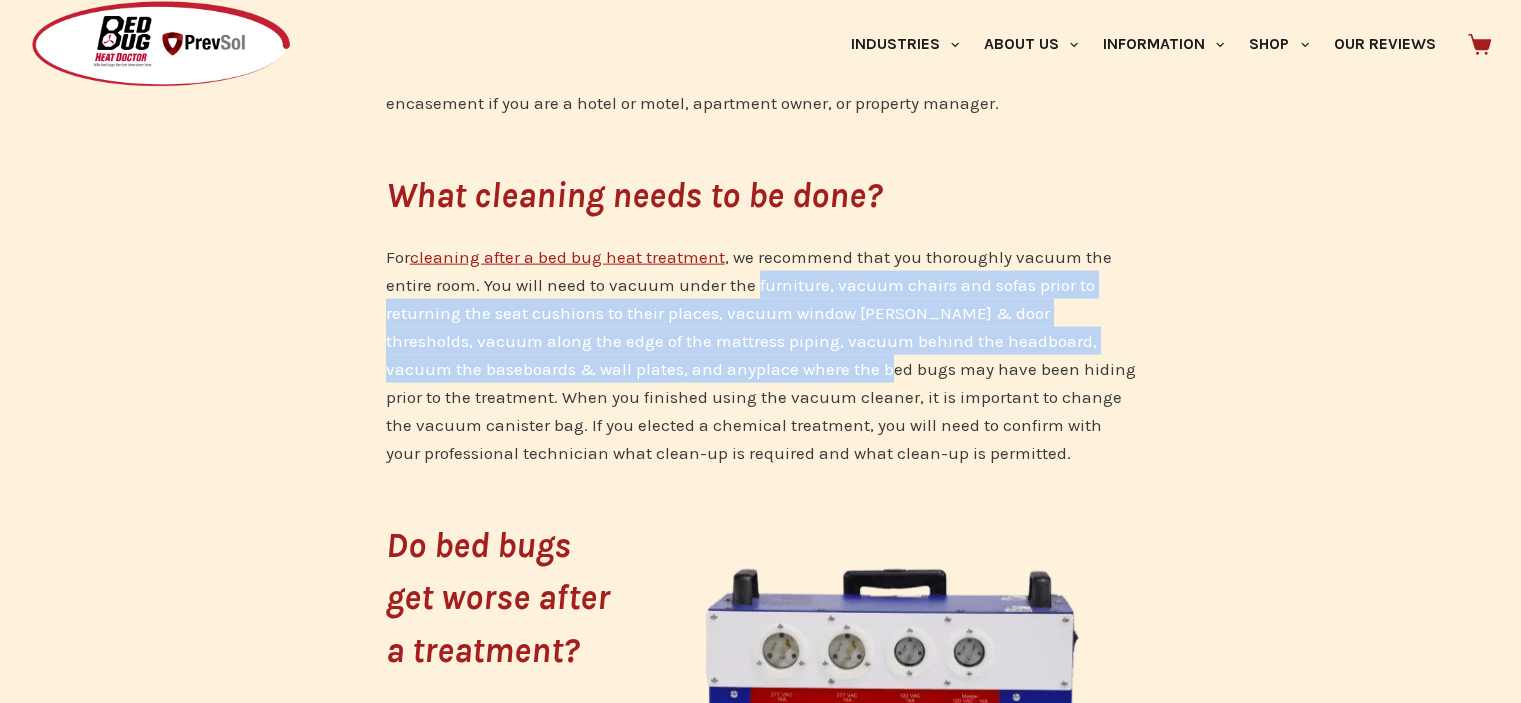 click on "For  cleaning after a bed bug heat treatment , we recommend that you thoroughly vacuum the entire room. You will need to vacuum under the furniture, vacuum chairs and sofas prior to returning the seat cushions to their places, vacuum window [PERSON_NAME] & door thresholds, vacuum along the edge of the mattress piping, vacuum behind the headboard, vacuum the baseboards & wall plates, and anyplace where the bed bugs may have been hiding prior to the treatment. When you finished using the vacuum cleaner, it is important to change the vacuum canister bag. If you elected a chemical treatment, you will need to confirm with your professional technician what clean-up is required and what clean-up is permitted." at bounding box center [761, 355] 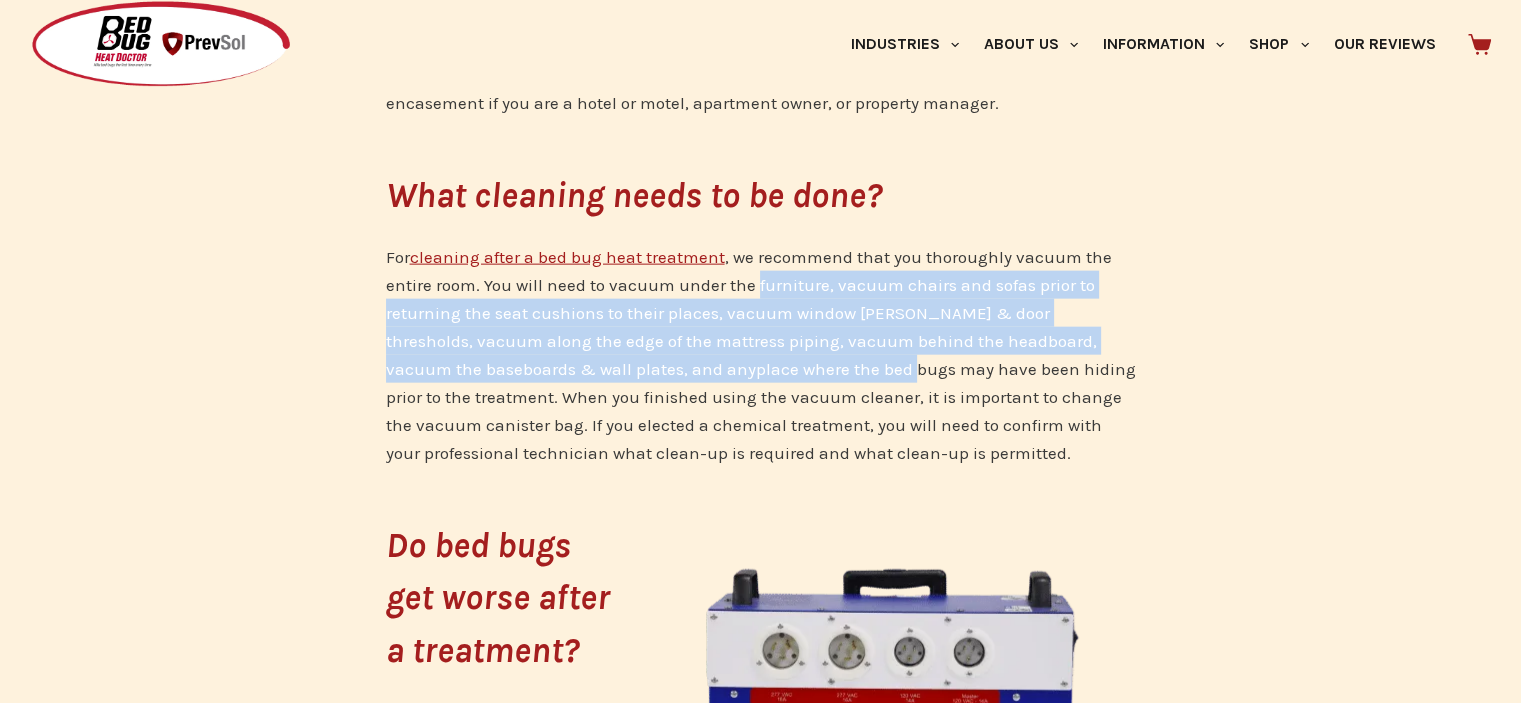 click on "For  cleaning after a bed bug heat treatment , we recommend that you thoroughly vacuum the entire room. You will need to vacuum under the furniture, vacuum chairs and sofas prior to returning the seat cushions to their places, vacuum window [PERSON_NAME] & door thresholds, vacuum along the edge of the mattress piping, vacuum behind the headboard, vacuum the baseboards & wall plates, and anyplace where the bed bugs may have been hiding prior to the treatment. When you finished using the vacuum cleaner, it is important to change the vacuum canister bag. If you elected a chemical treatment, you will need to confirm with your professional technician what clean-up is required and what clean-up is permitted." at bounding box center [761, 355] 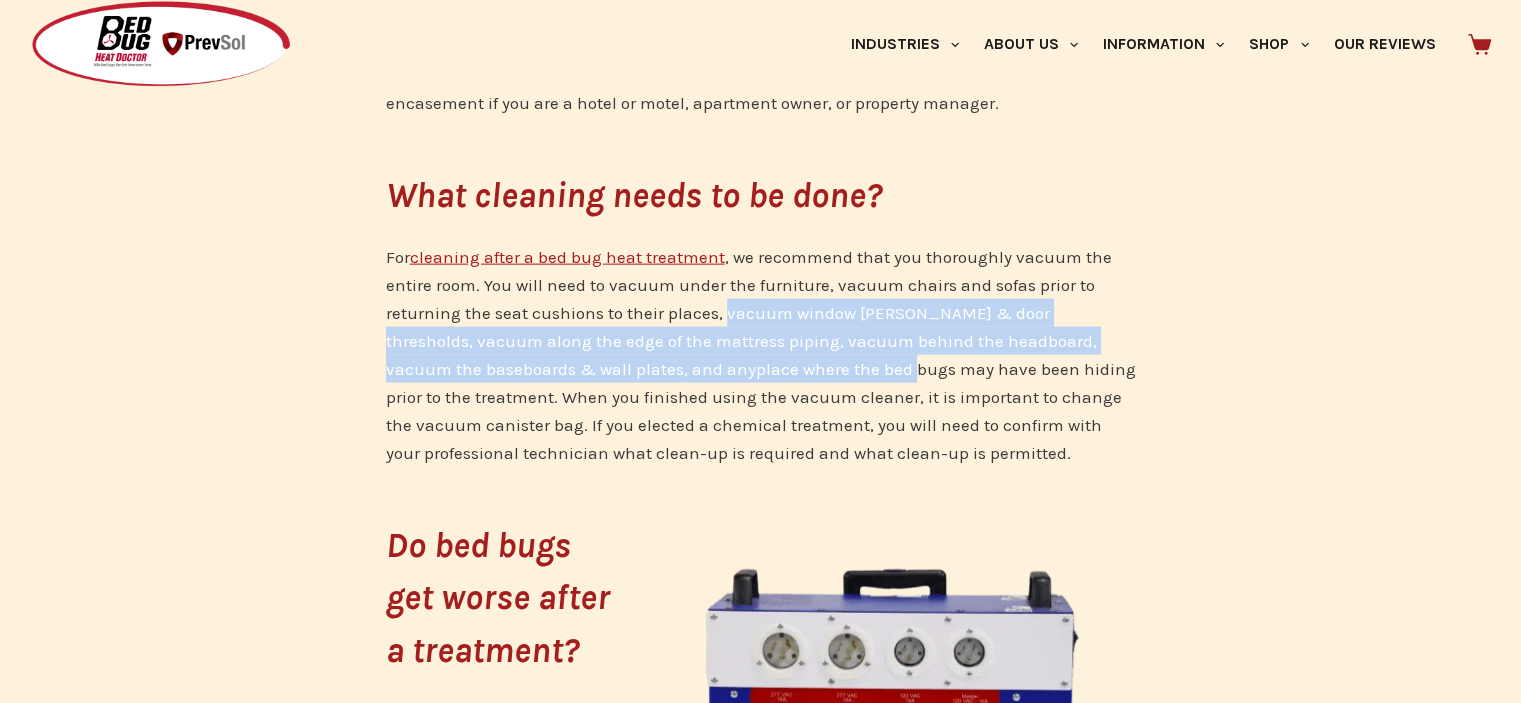 click on "For  cleaning after a bed bug heat treatment , we recommend that you thoroughly vacuum the entire room. You will need to vacuum under the furniture, vacuum chairs and sofas prior to returning the seat cushions to their places, vacuum window [PERSON_NAME] & door thresholds, vacuum along the edge of the mattress piping, vacuum behind the headboard, vacuum the baseboards & wall plates, and anyplace where the bed bugs may have been hiding prior to the treatment. When you finished using the vacuum cleaner, it is important to change the vacuum canister bag. If you elected a chemical treatment, you will need to confirm with your professional technician what clean-up is required and what clean-up is permitted." at bounding box center [761, 355] 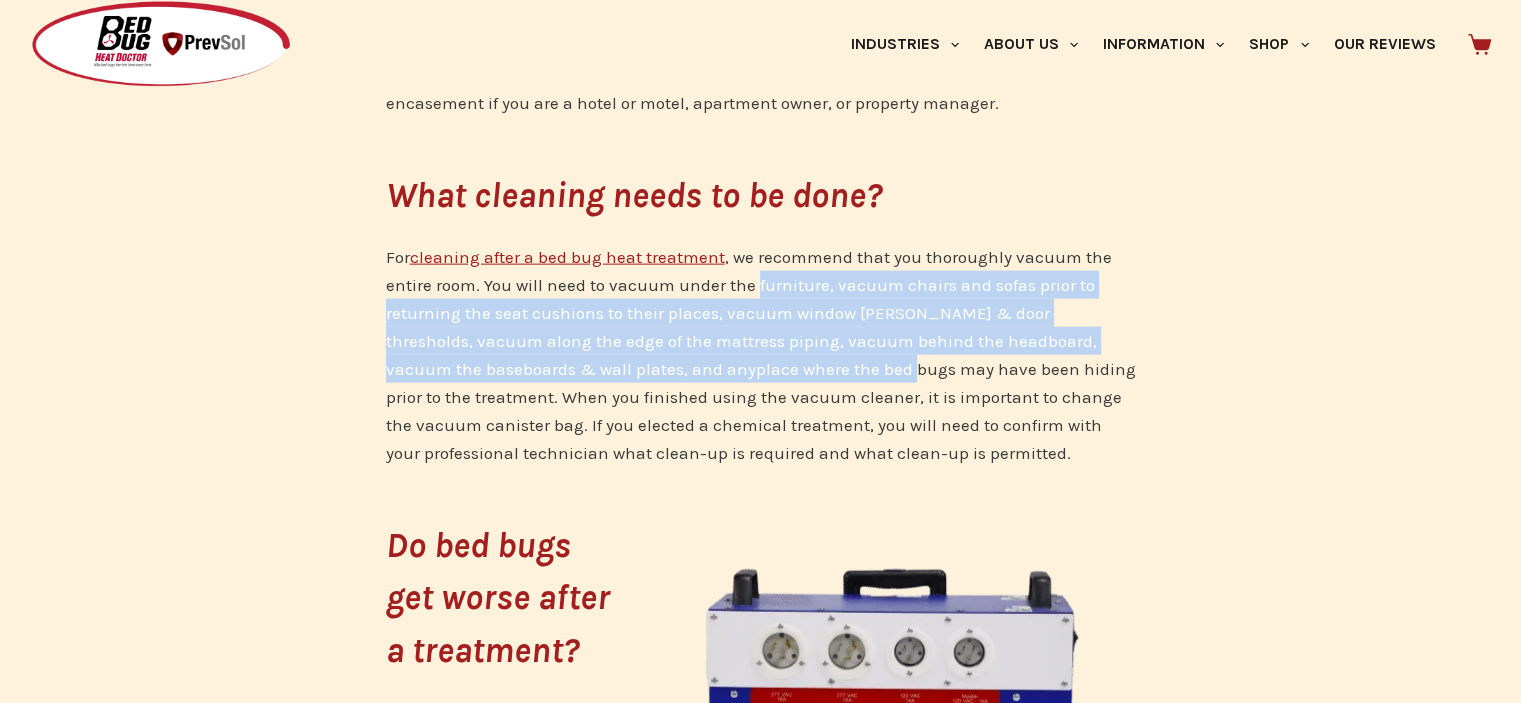 click on "For  cleaning after a bed bug heat treatment , we recommend that you thoroughly vacuum the entire room. You will need to vacuum under the furniture, vacuum chairs and sofas prior to returning the seat cushions to their places, vacuum window [PERSON_NAME] & door thresholds, vacuum along the edge of the mattress piping, vacuum behind the headboard, vacuum the baseboards & wall plates, and anyplace where the bed bugs may have been hiding prior to the treatment. When you finished using the vacuum cleaner, it is important to change the vacuum canister bag. If you elected a chemical treatment, you will need to confirm with your professional technician what clean-up is required and what clean-up is permitted." at bounding box center (761, 355) 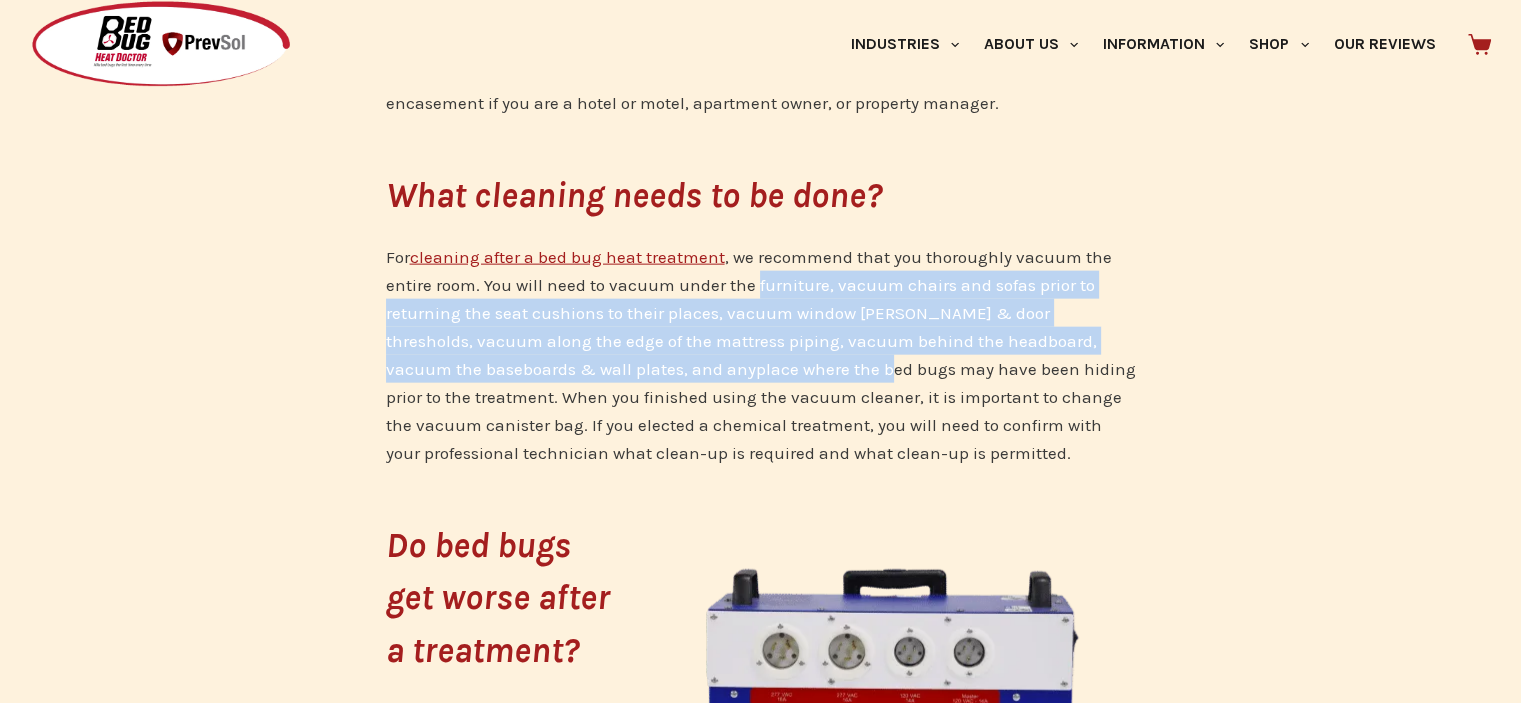 click on "For  cleaning after a bed bug heat treatment , we recommend that you thoroughly vacuum the entire room. You will need to vacuum under the furniture, vacuum chairs and sofas prior to returning the seat cushions to their places, vacuum window [PERSON_NAME] & door thresholds, vacuum along the edge of the mattress piping, vacuum behind the headboard, vacuum the baseboards & wall plates, and anyplace where the bed bugs may have been hiding prior to the treatment. When you finished using the vacuum cleaner, it is important to change the vacuum canister bag. If you elected a chemical treatment, you will need to confirm with your professional technician what clean-up is required and what clean-up is permitted." at bounding box center [761, 355] 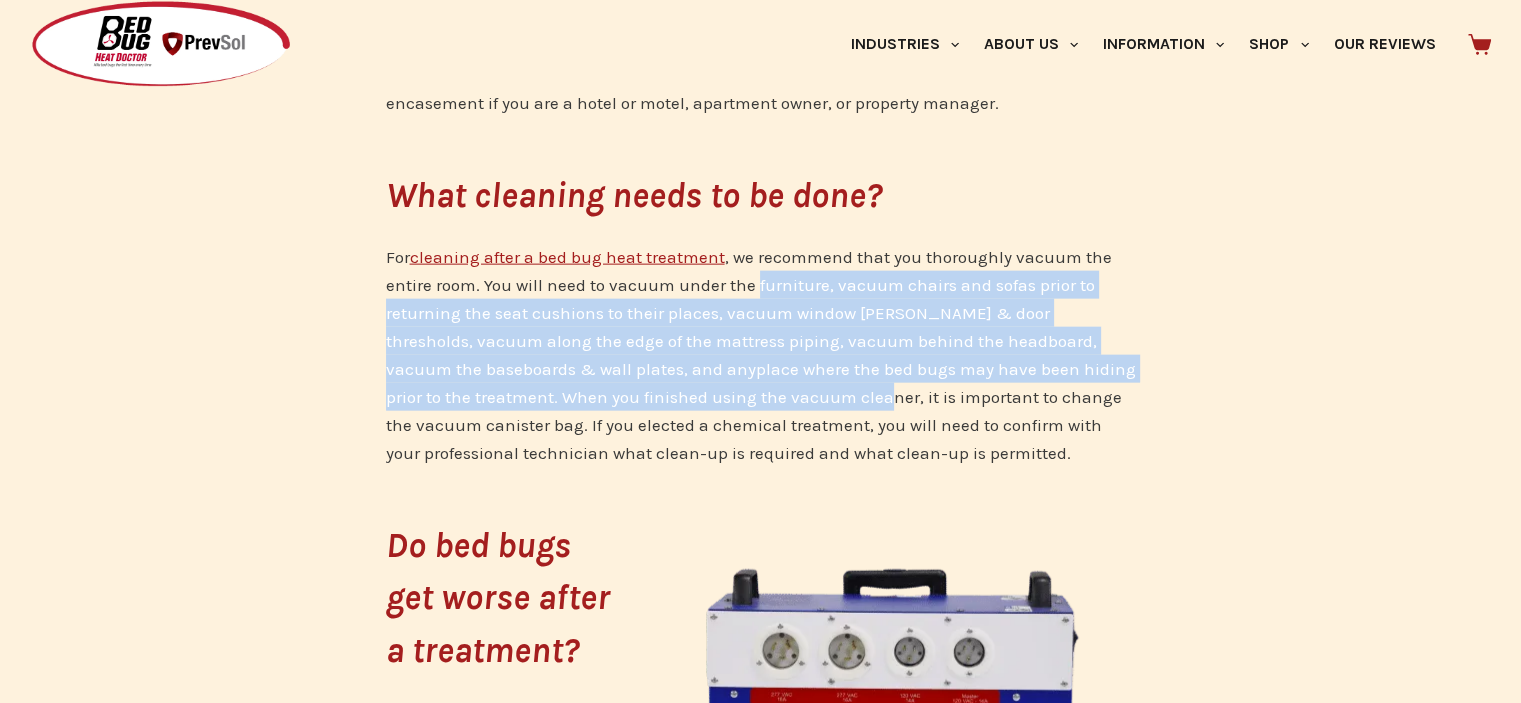 click on "For  cleaning after a bed bug heat treatment , we recommend that you thoroughly vacuum the entire room. You will need to vacuum under the furniture, vacuum chairs and sofas prior to returning the seat cushions to their places, vacuum window [PERSON_NAME] & door thresholds, vacuum along the edge of the mattress piping, vacuum behind the headboard, vacuum the baseboards & wall plates, and anyplace where the bed bugs may have been hiding prior to the treatment. When you finished using the vacuum cleaner, it is important to change the vacuum canister bag. If you elected a chemical treatment, you will need to confirm with your professional technician what clean-up is required and what clean-up is permitted." at bounding box center (761, 355) 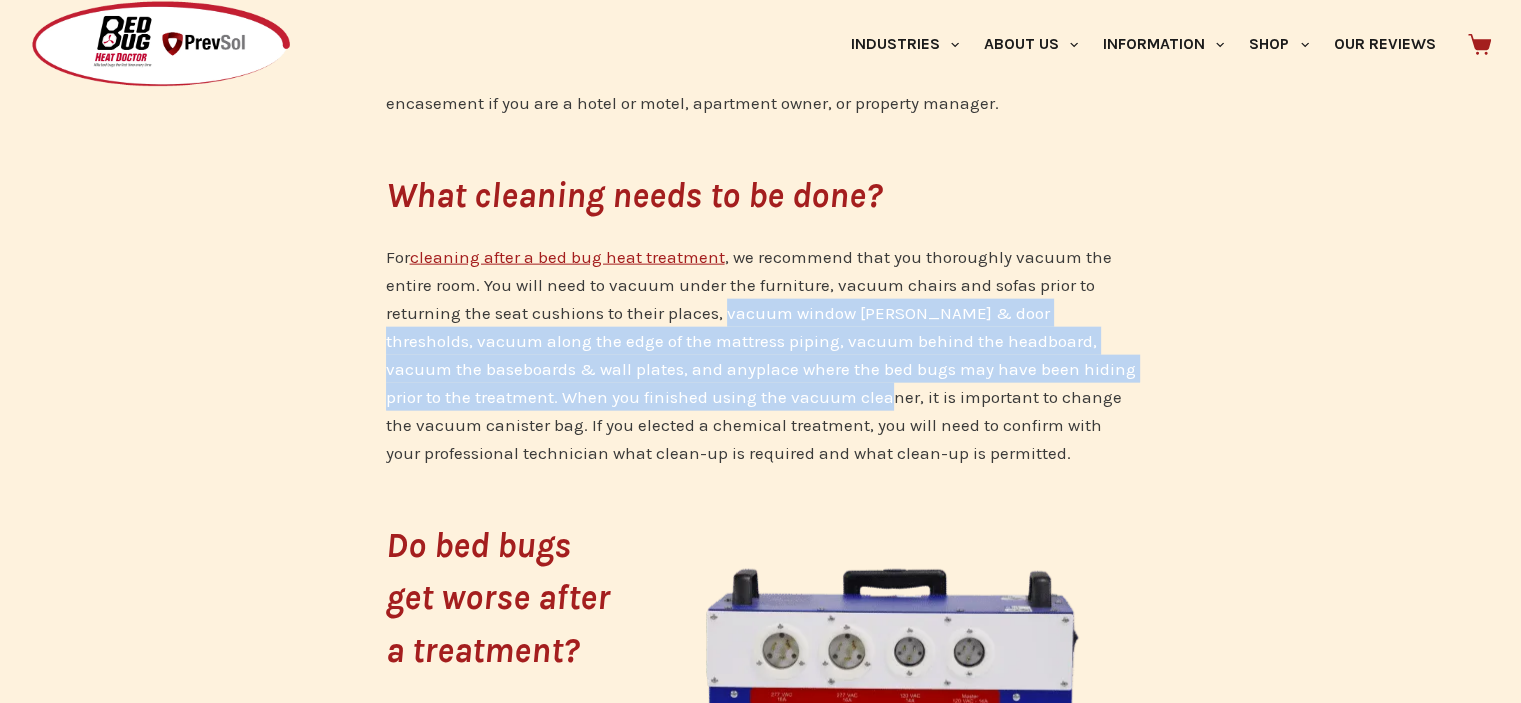 click on "For  cleaning after a bed bug heat treatment , we recommend that you thoroughly vacuum the entire room. You will need to vacuum under the furniture, vacuum chairs and sofas prior to returning the seat cushions to their places, vacuum window [PERSON_NAME] & door thresholds, vacuum along the edge of the mattress piping, vacuum behind the headboard, vacuum the baseboards & wall plates, and anyplace where the bed bugs may have been hiding prior to the treatment. When you finished using the vacuum cleaner, it is important to change the vacuum canister bag. If you elected a chemical treatment, you will need to confirm with your professional technician what clean-up is required and what clean-up is permitted." at bounding box center (761, 355) 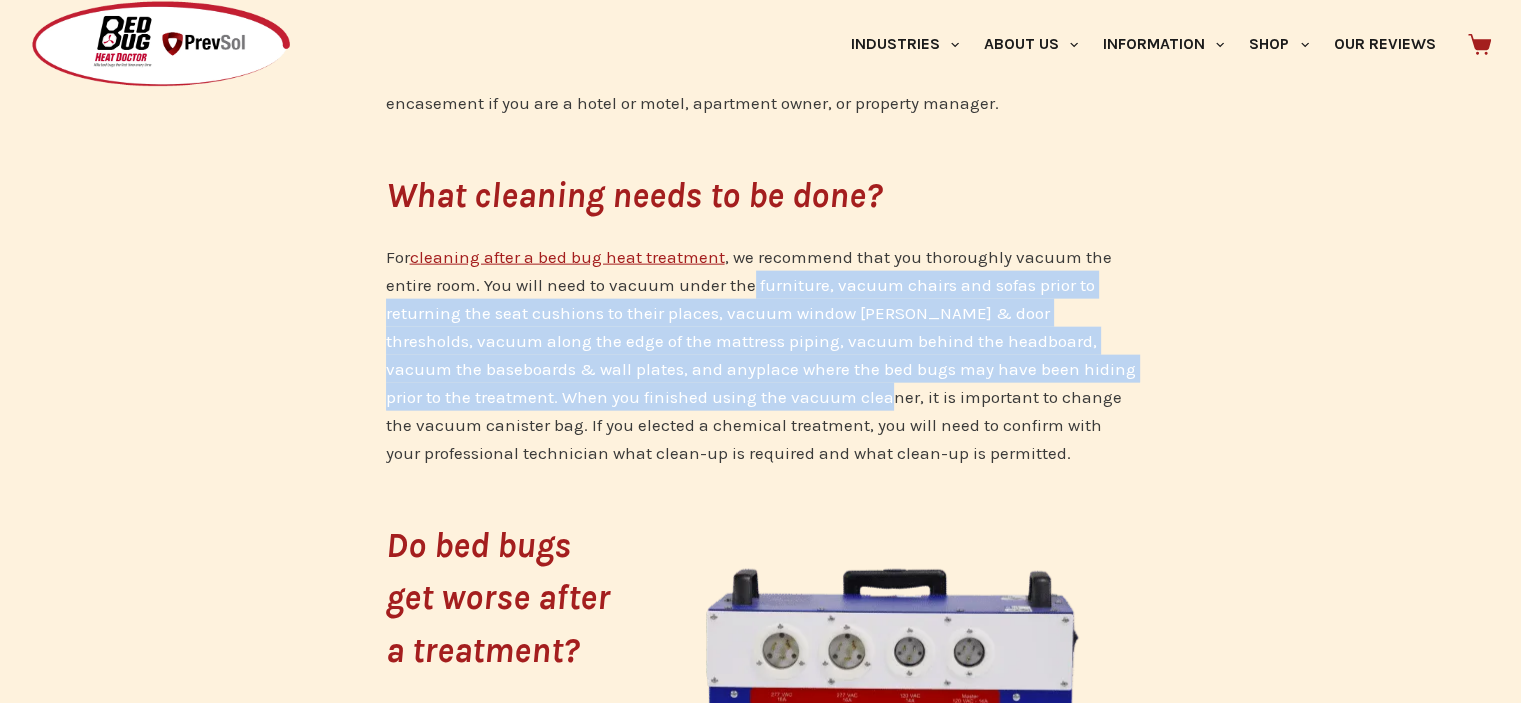 click on "For  cleaning after a bed bug heat treatment , we recommend that you thoroughly vacuum the entire room. You will need to vacuum under the furniture, vacuum chairs and sofas prior to returning the seat cushions to their places, vacuum window [PERSON_NAME] & door thresholds, vacuum along the edge of the mattress piping, vacuum behind the headboard, vacuum the baseboards & wall plates, and anyplace where the bed bugs may have been hiding prior to the treatment. When you finished using the vacuum cleaner, it is important to change the vacuum canister bag. If you elected a chemical treatment, you will need to confirm with your professional technician what clean-up is required and what clean-up is permitted." at bounding box center [761, 355] 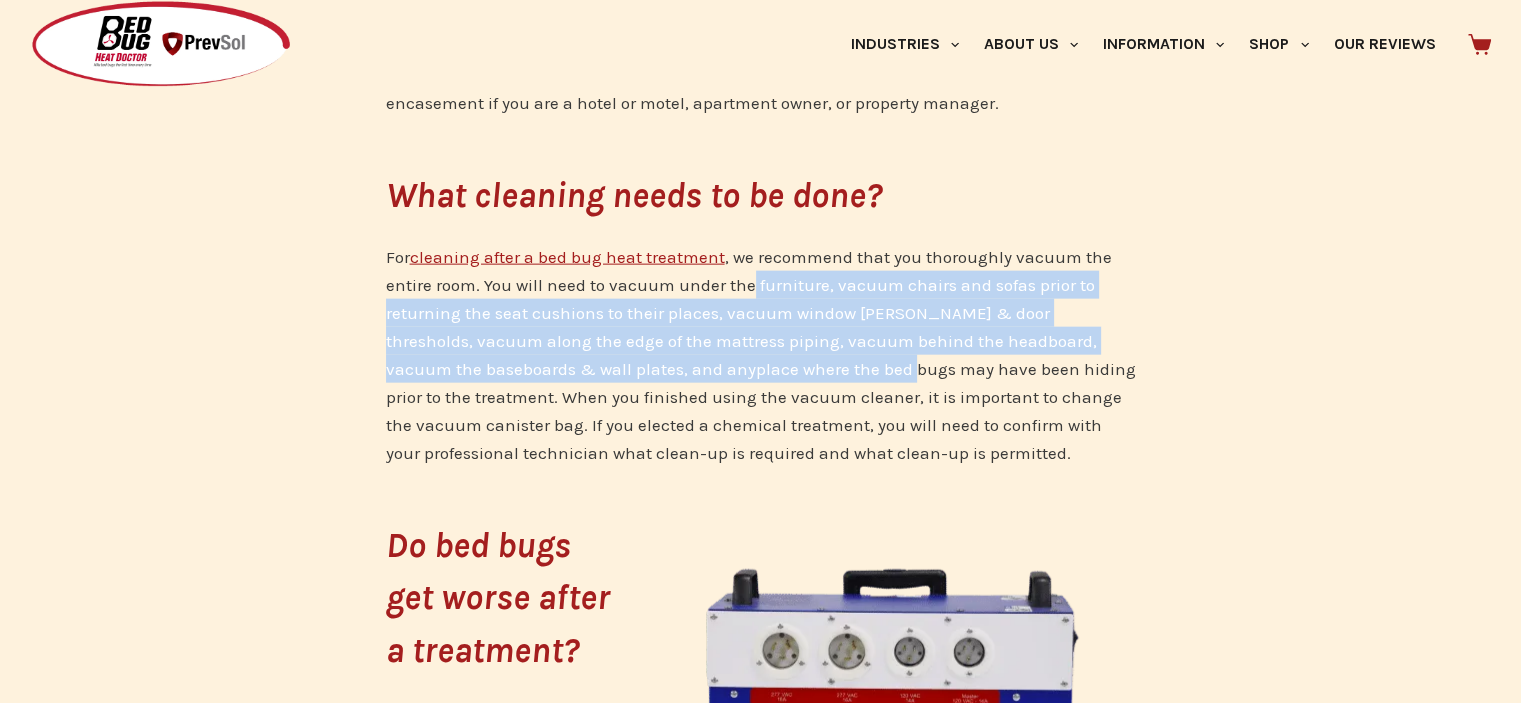 click on "For  cleaning after a bed bug heat treatment , we recommend that you thoroughly vacuum the entire room. You will need to vacuum under the furniture, vacuum chairs and sofas prior to returning the seat cushions to their places, vacuum window [PERSON_NAME] & door thresholds, vacuum along the edge of the mattress piping, vacuum behind the headboard, vacuum the baseboards & wall plates, and anyplace where the bed bugs may have been hiding prior to the treatment. When you finished using the vacuum cleaner, it is important to change the vacuum canister bag. If you elected a chemical treatment, you will need to confirm with your professional technician what clean-up is required and what clean-up is permitted." at bounding box center [761, 355] 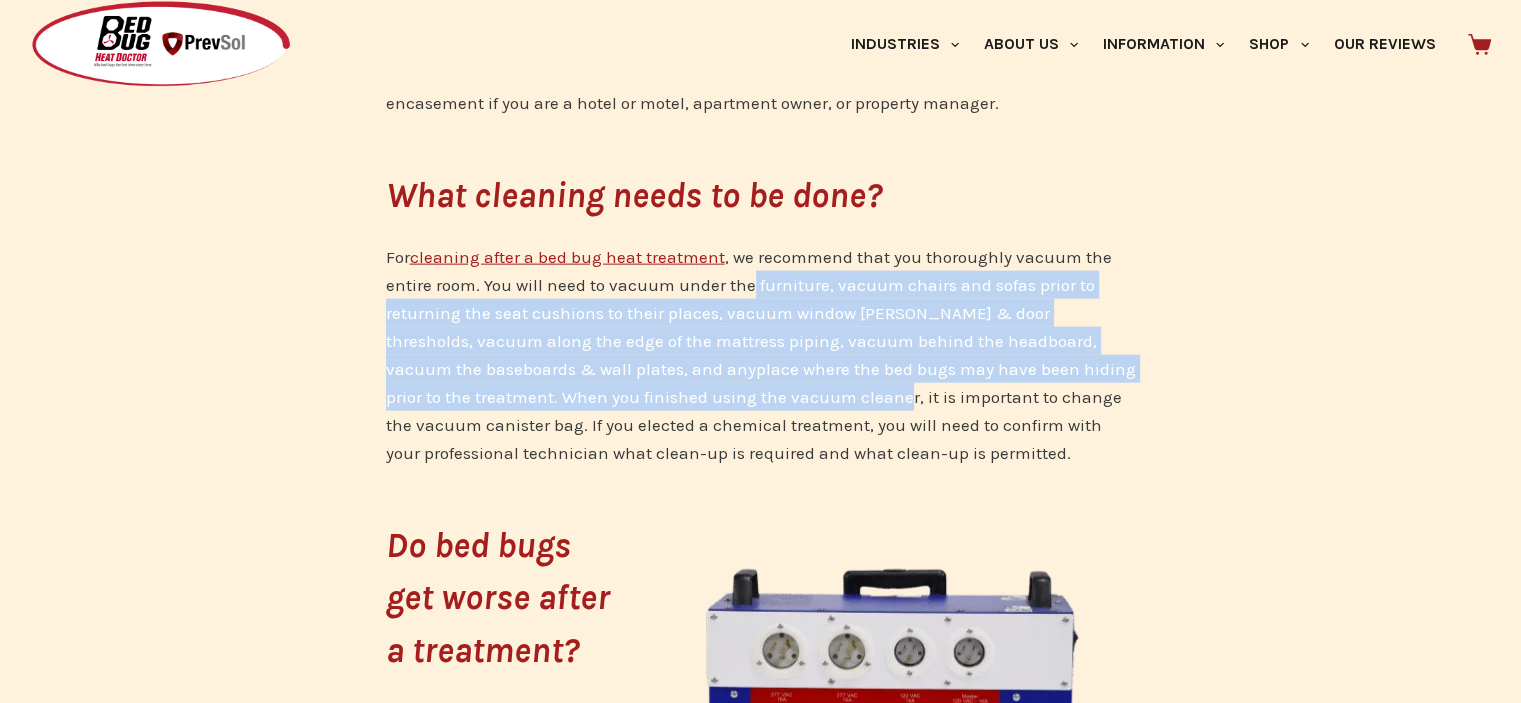 click on "For  cleaning after a bed bug heat treatment , we recommend that you thoroughly vacuum the entire room. You will need to vacuum under the furniture, vacuum chairs and sofas prior to returning the seat cushions to their places, vacuum window [PERSON_NAME] & door thresholds, vacuum along the edge of the mattress piping, vacuum behind the headboard, vacuum the baseboards & wall plates, and anyplace where the bed bugs may have been hiding prior to the treatment. When you finished using the vacuum cleaner, it is important to change the vacuum canister bag. If you elected a chemical treatment, you will need to confirm with your professional technician what clean-up is required and what clean-up is permitted." at bounding box center (761, 355) 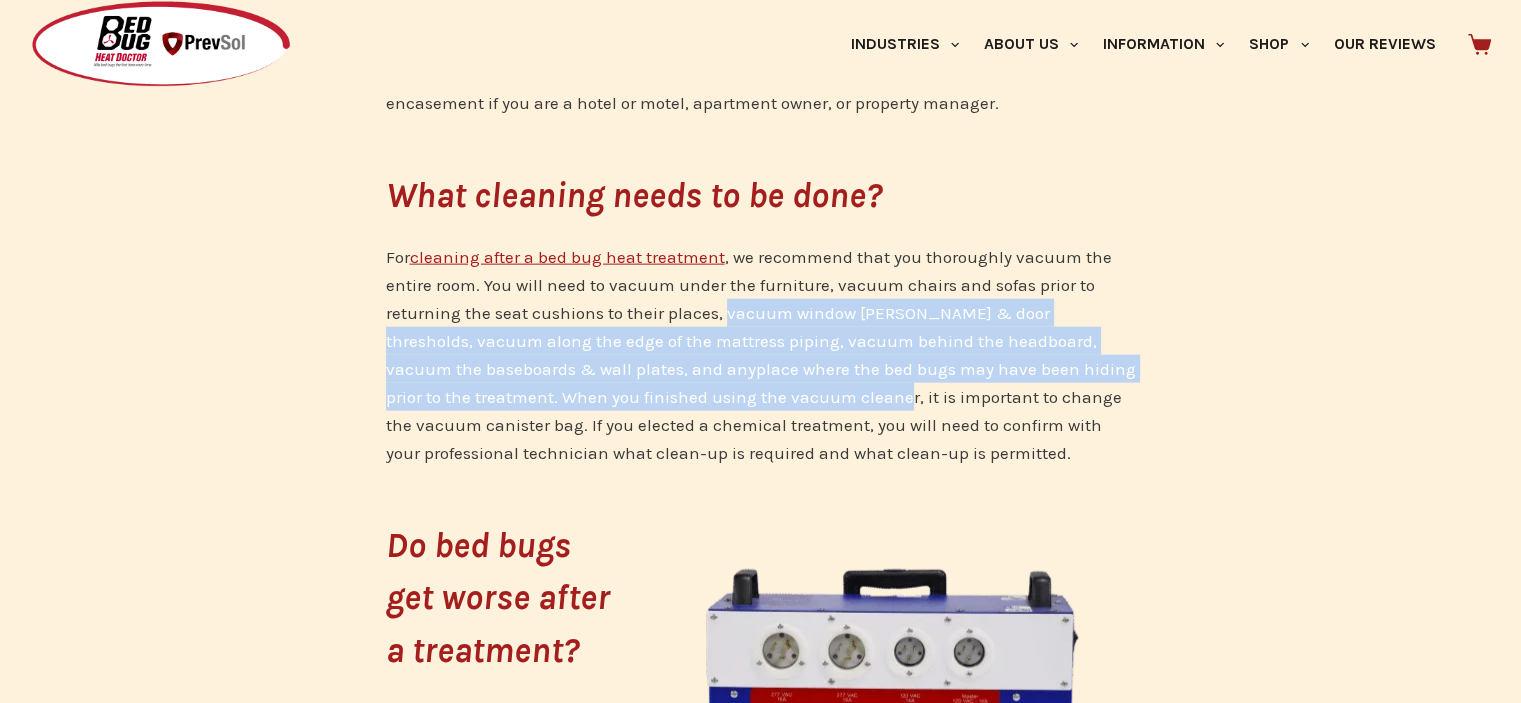 click on "For  cleaning after a bed bug heat treatment , we recommend that you thoroughly vacuum the entire room. You will need to vacuum under the furniture, vacuum chairs and sofas prior to returning the seat cushions to their places, vacuum window [PERSON_NAME] & door thresholds, vacuum along the edge of the mattress piping, vacuum behind the headboard, vacuum the baseboards & wall plates, and anyplace where the bed bugs may have been hiding prior to the treatment. When you finished using the vacuum cleaner, it is important to change the vacuum canister bag. If you elected a chemical treatment, you will need to confirm with your professional technician what clean-up is required and what clean-up is permitted." at bounding box center (761, 355) 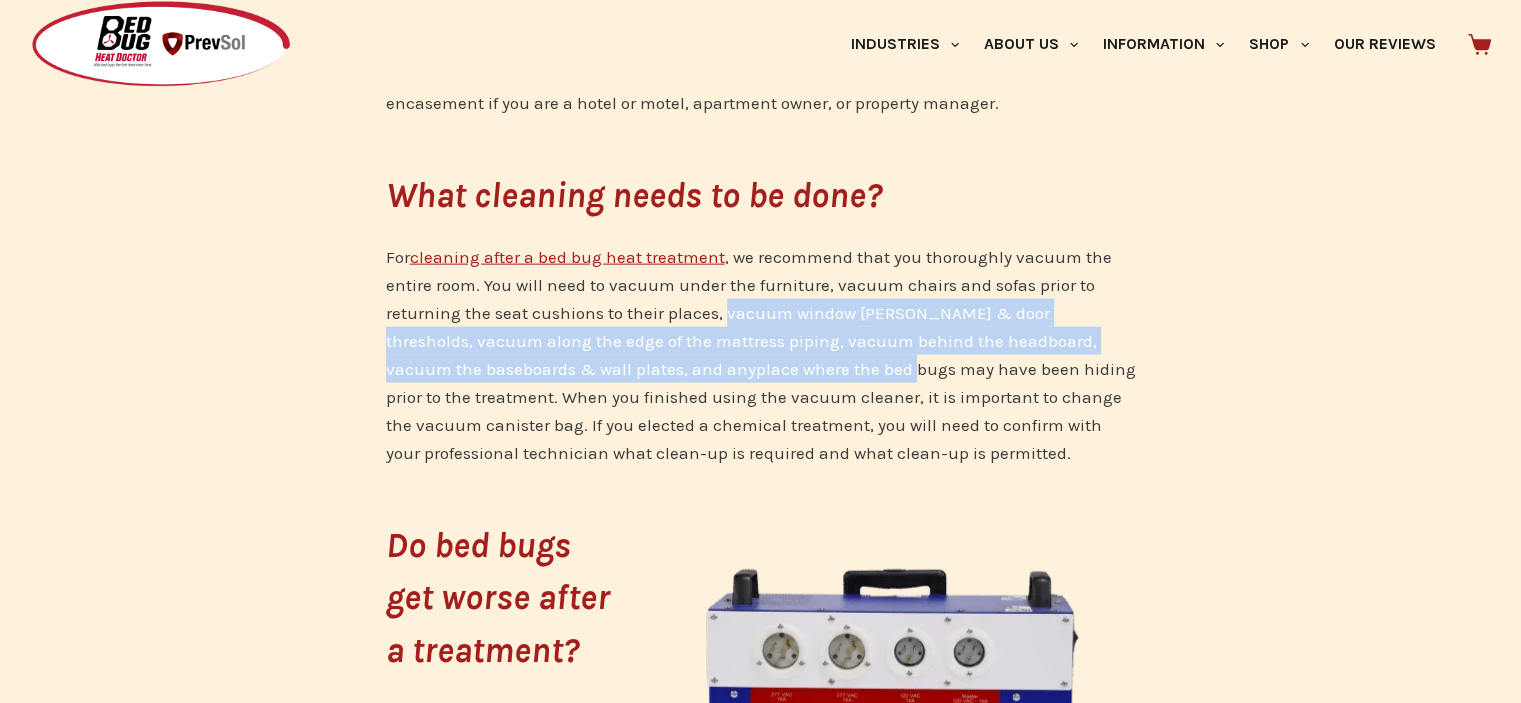 click on "For  cleaning after a bed bug heat treatment , we recommend that you thoroughly vacuum the entire room. You will need to vacuum under the furniture, vacuum chairs and sofas prior to returning the seat cushions to their places, vacuum window [PERSON_NAME] & door thresholds, vacuum along the edge of the mattress piping, vacuum behind the headboard, vacuum the baseboards & wall plates, and anyplace where the bed bugs may have been hiding prior to the treatment. When you finished using the vacuum cleaner, it is important to change the vacuum canister bag. If you elected a chemical treatment, you will need to confirm with your professional technician what clean-up is required and what clean-up is permitted." at bounding box center (761, 355) 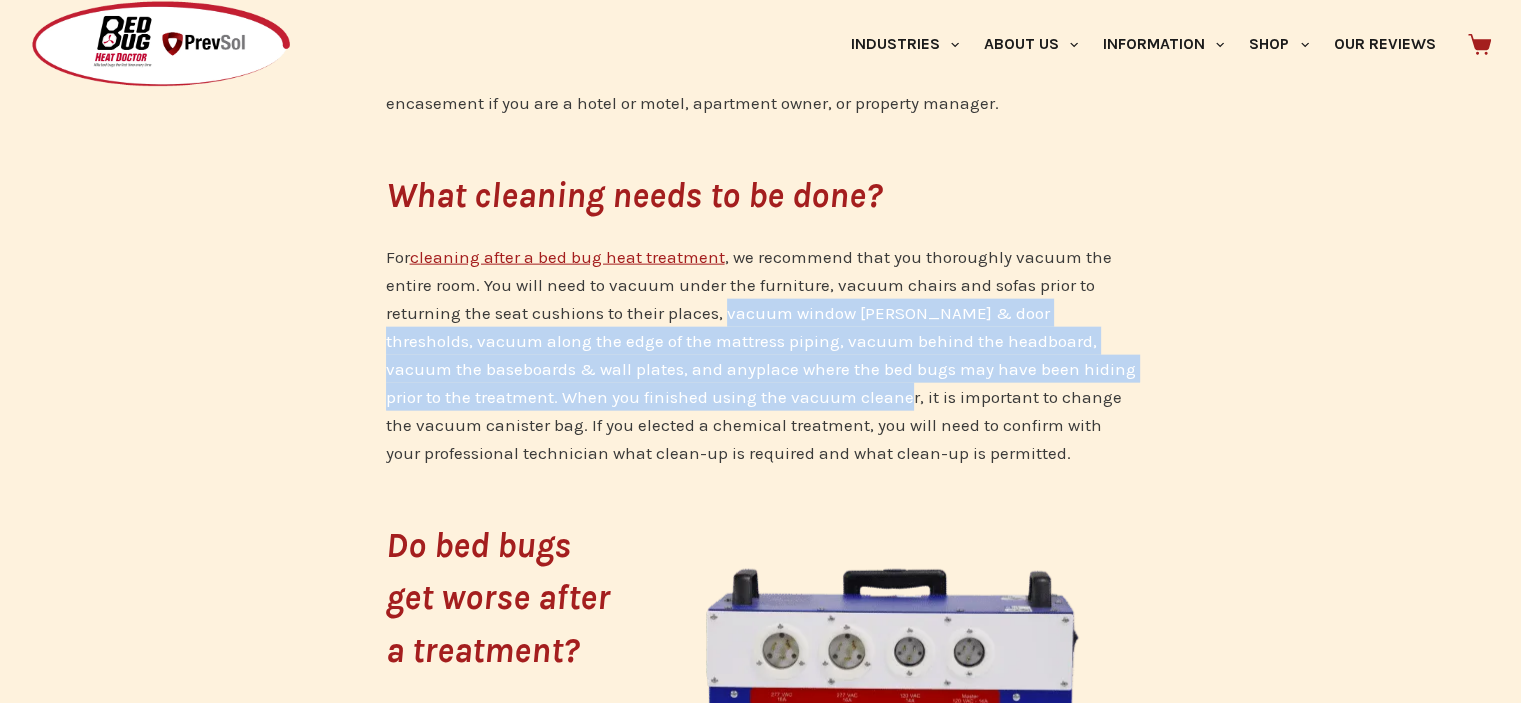 click on "For  cleaning after a bed bug heat treatment , we recommend that you thoroughly vacuum the entire room. You will need to vacuum under the furniture, vacuum chairs and sofas prior to returning the seat cushions to their places, vacuum window [PERSON_NAME] & door thresholds, vacuum along the edge of the mattress piping, vacuum behind the headboard, vacuum the baseboards & wall plates, and anyplace where the bed bugs may have been hiding prior to the treatment. When you finished using the vacuum cleaner, it is important to change the vacuum canister bag. If you elected a chemical treatment, you will need to confirm with your professional technician what clean-up is required and what clean-up is permitted." at bounding box center (761, 355) 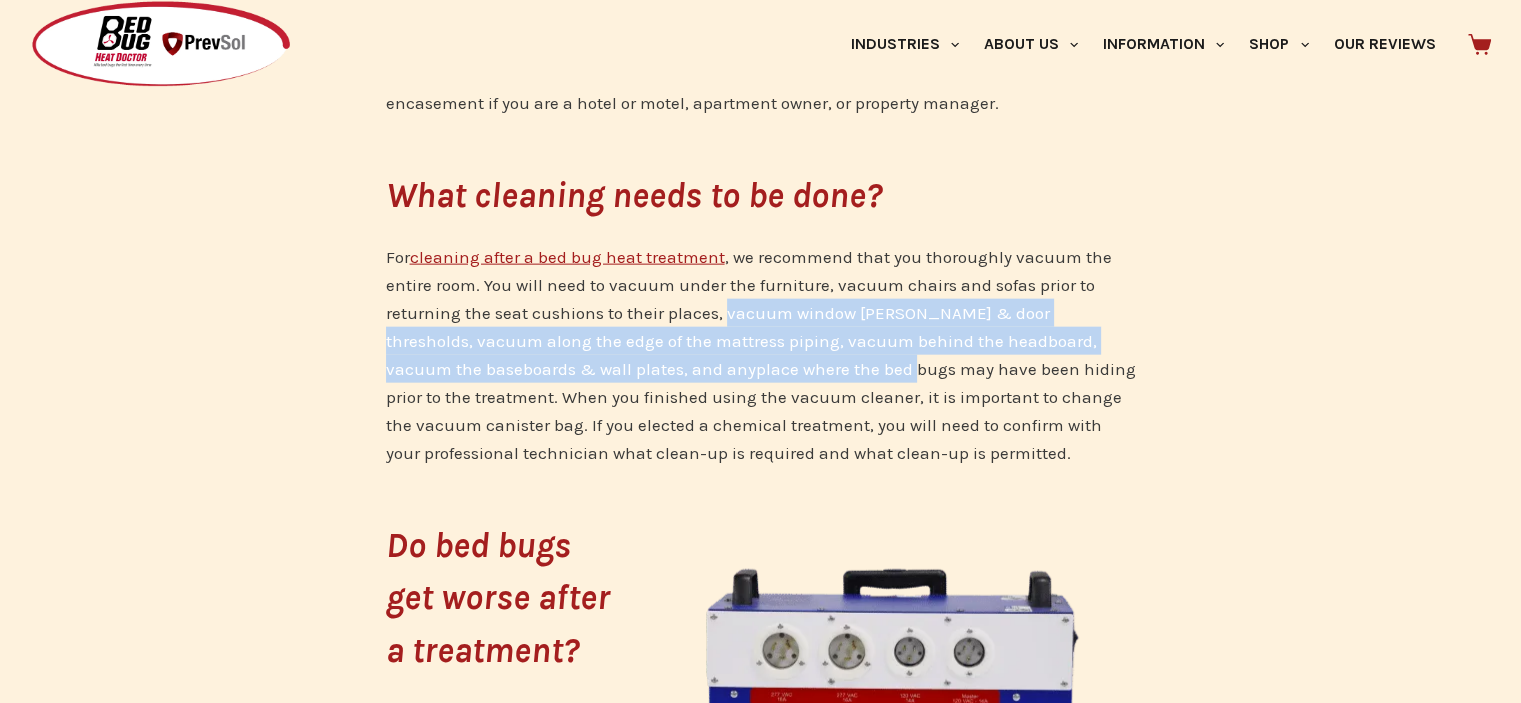 click on "For  cleaning after a bed bug heat treatment , we recommend that you thoroughly vacuum the entire room. You will need to vacuum under the furniture, vacuum chairs and sofas prior to returning the seat cushions to their places, vacuum window [PERSON_NAME] & door thresholds, vacuum along the edge of the mattress piping, vacuum behind the headboard, vacuum the baseboards & wall plates, and anyplace where the bed bugs may have been hiding prior to the treatment. When you finished using the vacuum cleaner, it is important to change the vacuum canister bag. If you elected a chemical treatment, you will need to confirm with your professional technician what clean-up is required and what clean-up is permitted." at bounding box center [761, 355] 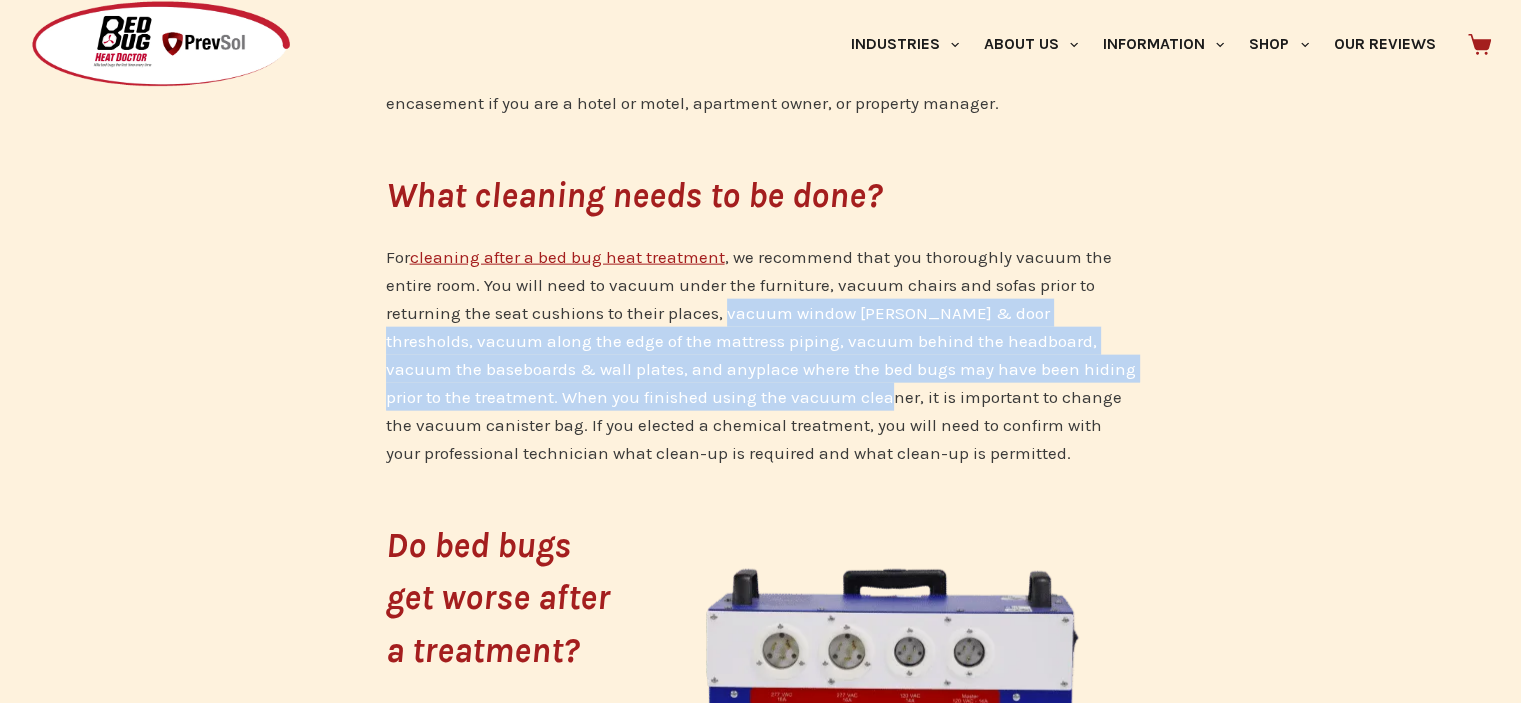 click on "For  cleaning after a bed bug heat treatment , we recommend that you thoroughly vacuum the entire room. You will need to vacuum under the furniture, vacuum chairs and sofas prior to returning the seat cushions to their places, vacuum window [PERSON_NAME] & door thresholds, vacuum along the edge of the mattress piping, vacuum behind the headboard, vacuum the baseboards & wall plates, and anyplace where the bed bugs may have been hiding prior to the treatment. When you finished using the vacuum cleaner, it is important to change the vacuum canister bag. If you elected a chemical treatment, you will need to confirm with your professional technician what clean-up is required and what clean-up is permitted." at bounding box center [761, 355] 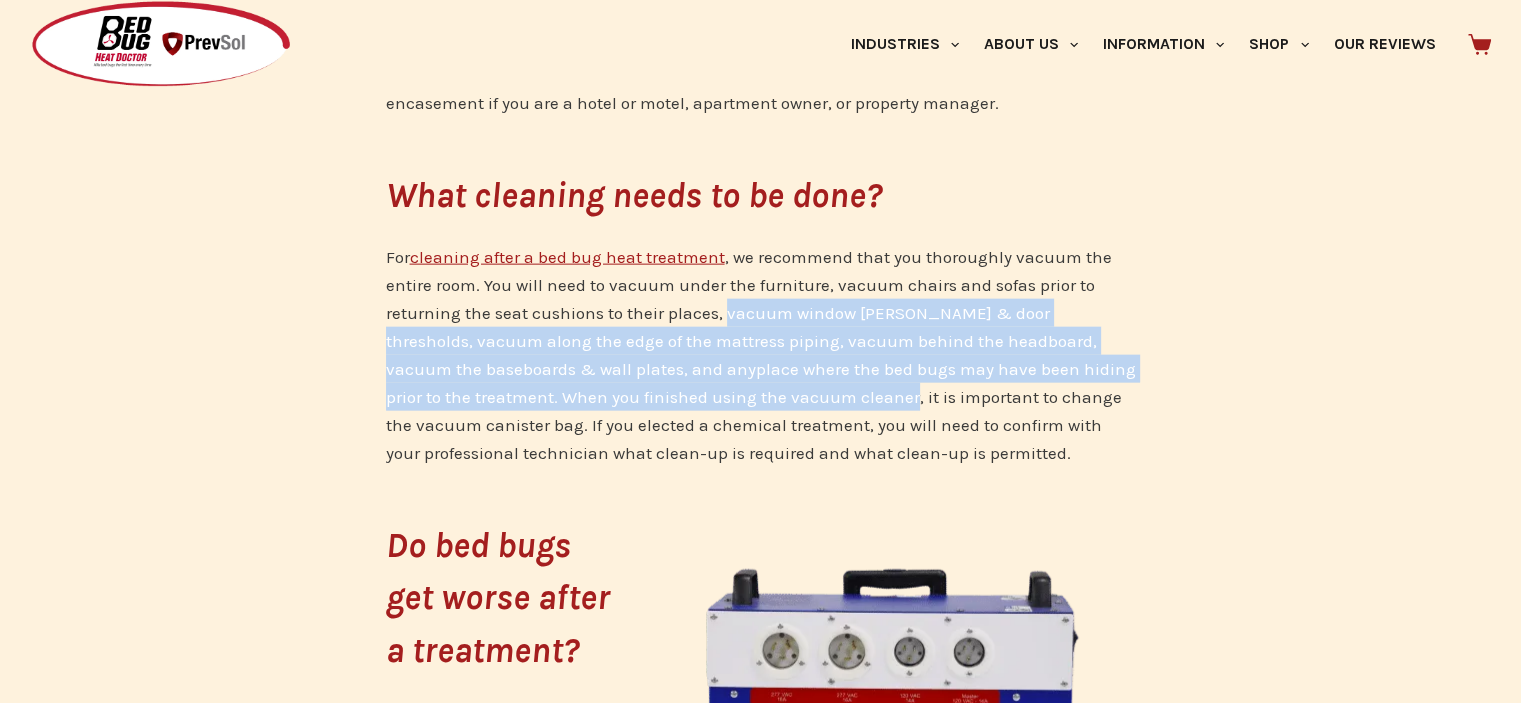 click on "For  cleaning after a bed bug heat treatment , we recommend that you thoroughly vacuum the entire room. You will need to vacuum under the furniture, vacuum chairs and sofas prior to returning the seat cushions to their places, vacuum window [PERSON_NAME] & door thresholds, vacuum along the edge of the mattress piping, vacuum behind the headboard, vacuum the baseboards & wall plates, and anyplace where the bed bugs may have been hiding prior to the treatment. When you finished using the vacuum cleaner, it is important to change the vacuum canister bag. If you elected a chemical treatment, you will need to confirm with your professional technician what clean-up is required and what clean-up is permitted." at bounding box center [761, 355] 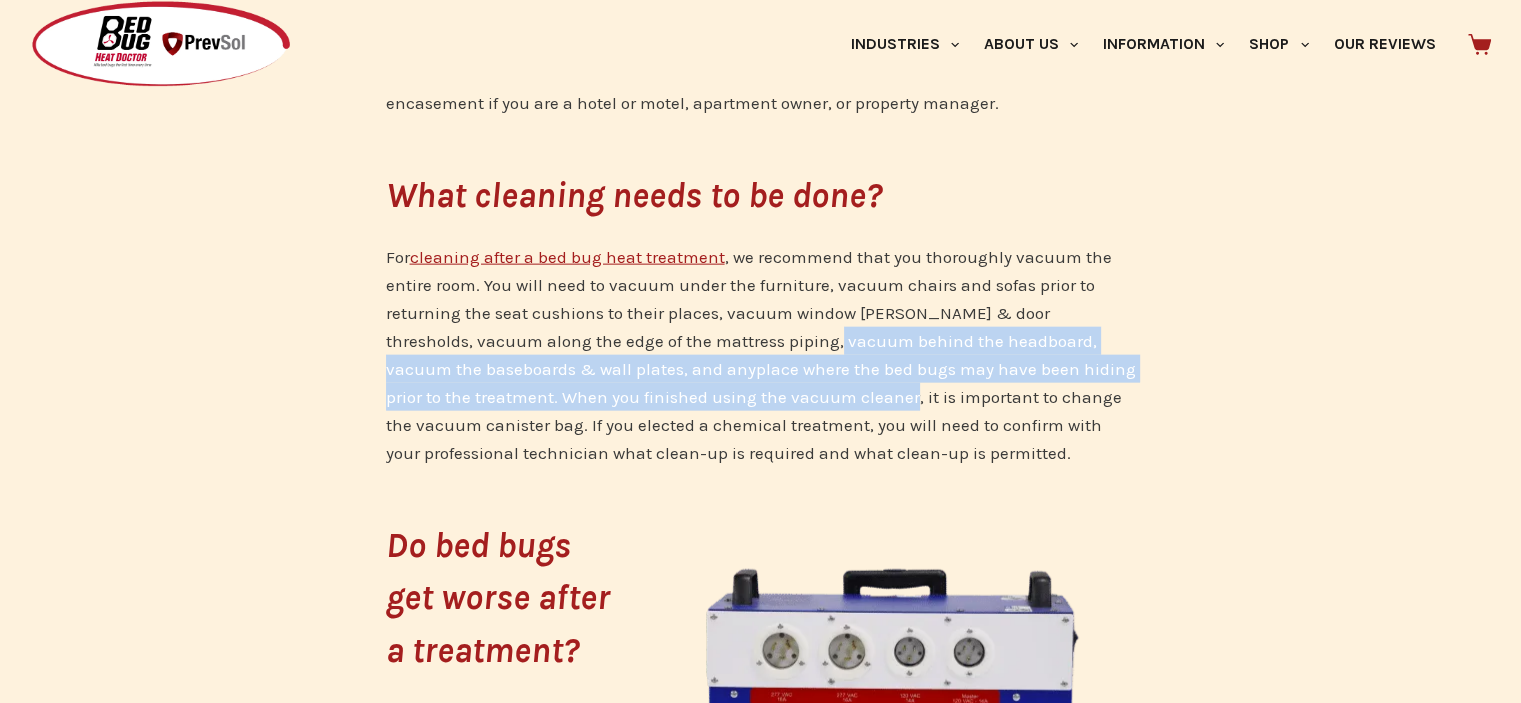 click on "For  cleaning after a bed bug heat treatment , we recommend that you thoroughly vacuum the entire room. You will need to vacuum under the furniture, vacuum chairs and sofas prior to returning the seat cushions to their places, vacuum window [PERSON_NAME] & door thresholds, vacuum along the edge of the mattress piping, vacuum behind the headboard, vacuum the baseboards & wall plates, and anyplace where the bed bugs may have been hiding prior to the treatment. When you finished using the vacuum cleaner, it is important to change the vacuum canister bag. If you elected a chemical treatment, you will need to confirm with your professional technician what clean-up is required and what clean-up is permitted." at bounding box center [761, 355] 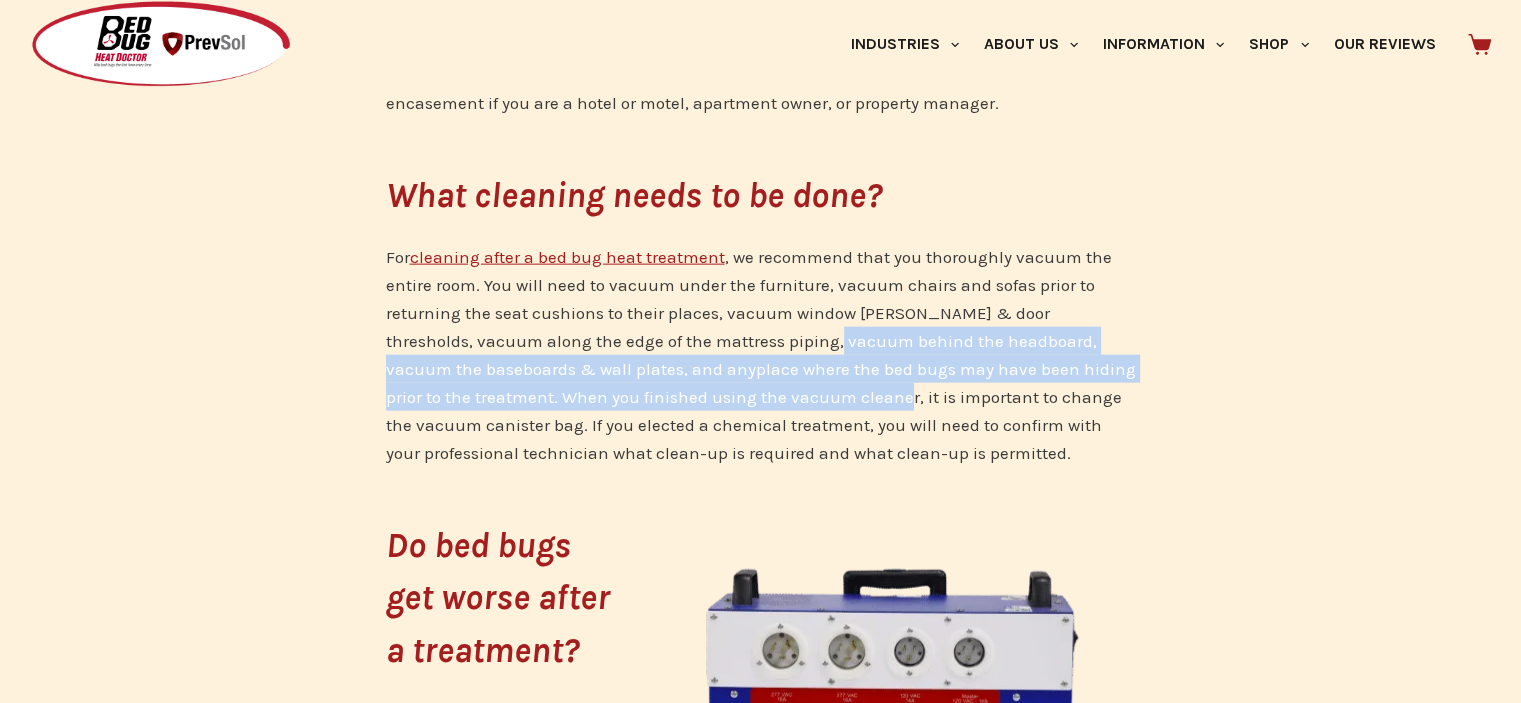 click on "For  cleaning after a bed bug heat treatment , we recommend that you thoroughly vacuum the entire room. You will need to vacuum under the furniture, vacuum chairs and sofas prior to returning the seat cushions to their places, vacuum window [PERSON_NAME] & door thresholds, vacuum along the edge of the mattress piping, vacuum behind the headboard, vacuum the baseboards & wall plates, and anyplace where the bed bugs may have been hiding prior to the treatment. When you finished using the vacuum cleaner, it is important to change the vacuum canister bag. If you elected a chemical treatment, you will need to confirm with your professional technician what clean-up is required and what clean-up is permitted." at bounding box center (761, 355) 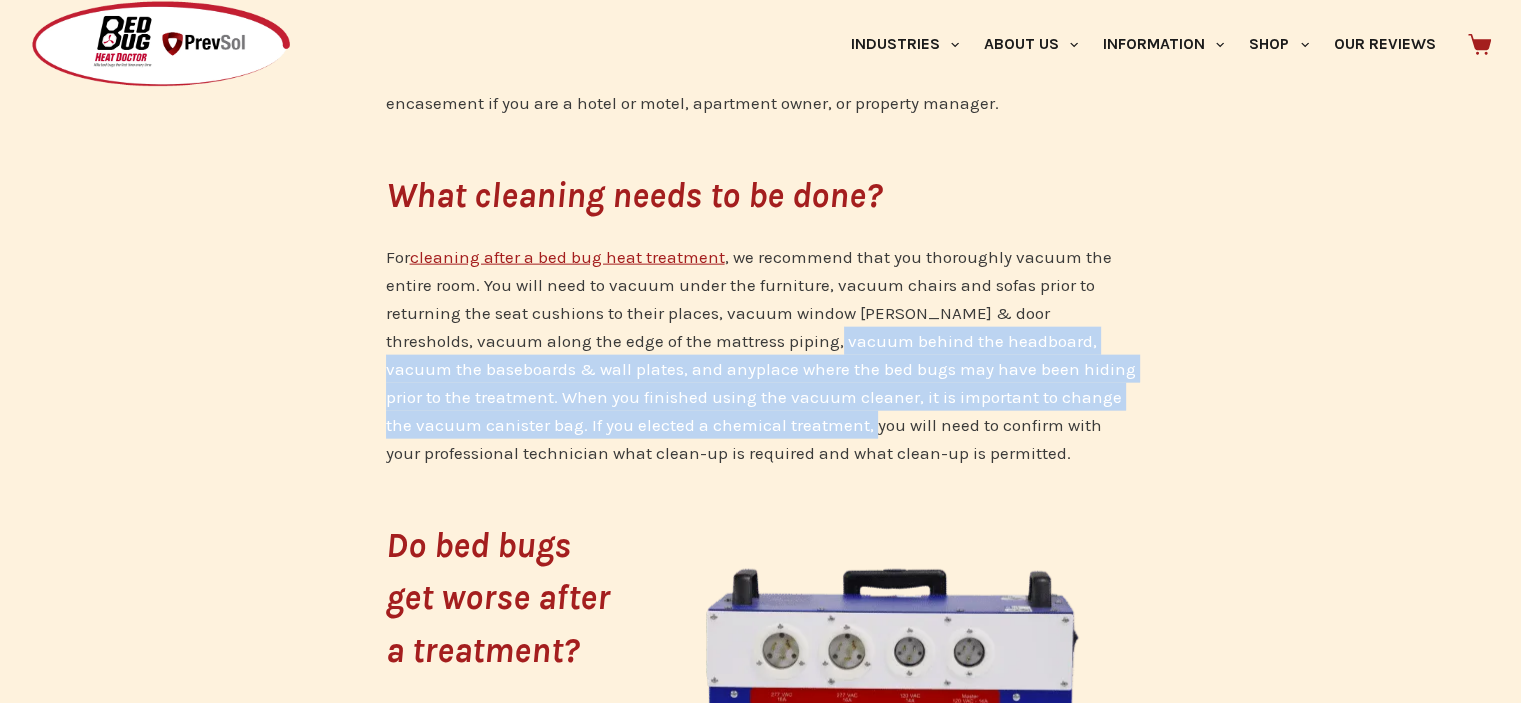click on "For  cleaning after a bed bug heat treatment , we recommend that you thoroughly vacuum the entire room. You will need to vacuum under the furniture, vacuum chairs and sofas prior to returning the seat cushions to their places, vacuum window [PERSON_NAME] & door thresholds, vacuum along the edge of the mattress piping, vacuum behind the headboard, vacuum the baseboards & wall plates, and anyplace where the bed bugs may have been hiding prior to the treatment. When you finished using the vacuum cleaner, it is important to change the vacuum canister bag. If you elected a chemical treatment, you will need to confirm with your professional technician what clean-up is required and what clean-up is permitted." at bounding box center (761, 355) 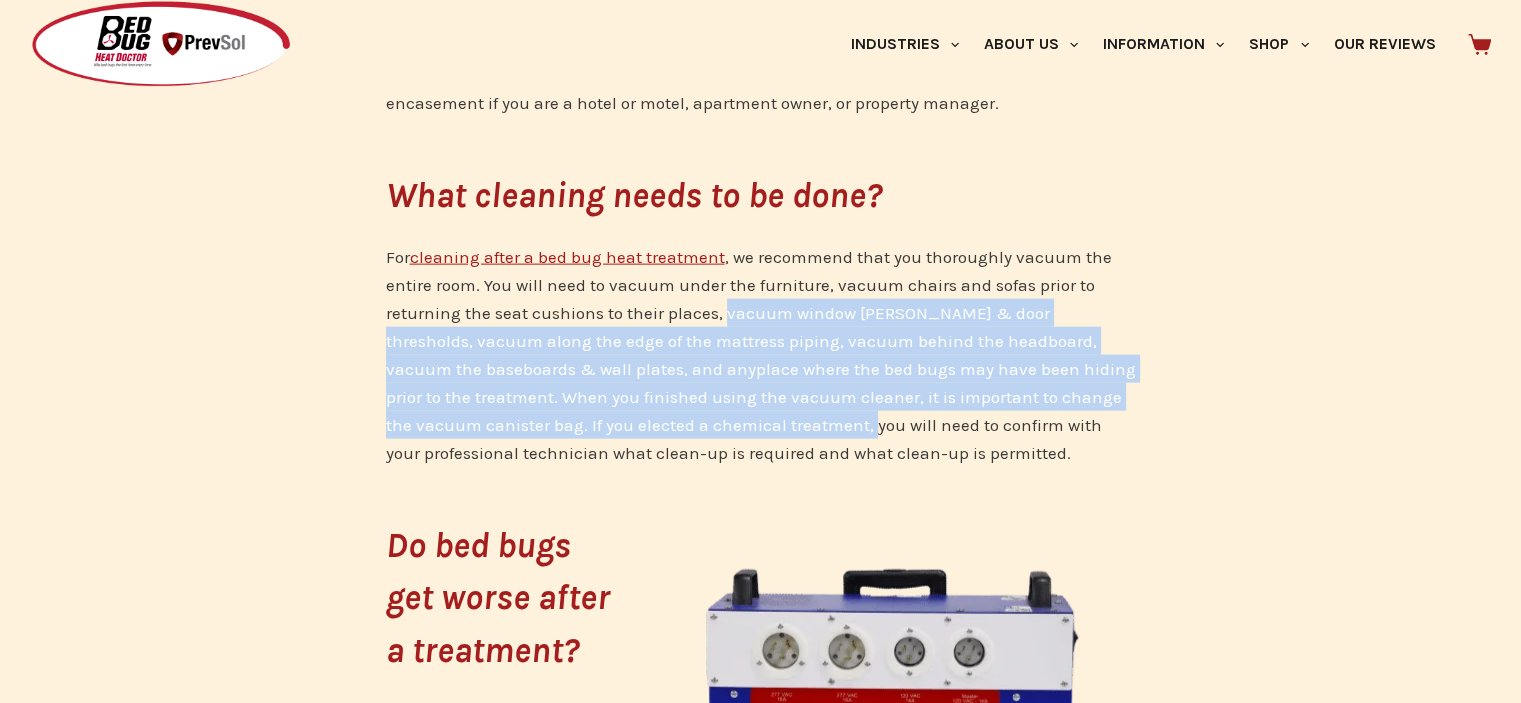 click on "For  cleaning after a bed bug heat treatment , we recommend that you thoroughly vacuum the entire room. You will need to vacuum under the furniture, vacuum chairs and sofas prior to returning the seat cushions to their places, vacuum window [PERSON_NAME] & door thresholds, vacuum along the edge of the mattress piping, vacuum behind the headboard, vacuum the baseboards & wall plates, and anyplace where the bed bugs may have been hiding prior to the treatment. When you finished using the vacuum cleaner, it is important to change the vacuum canister bag. If you elected a chemical treatment, you will need to confirm with your professional technician what clean-up is required and what clean-up is permitted." at bounding box center (761, 355) 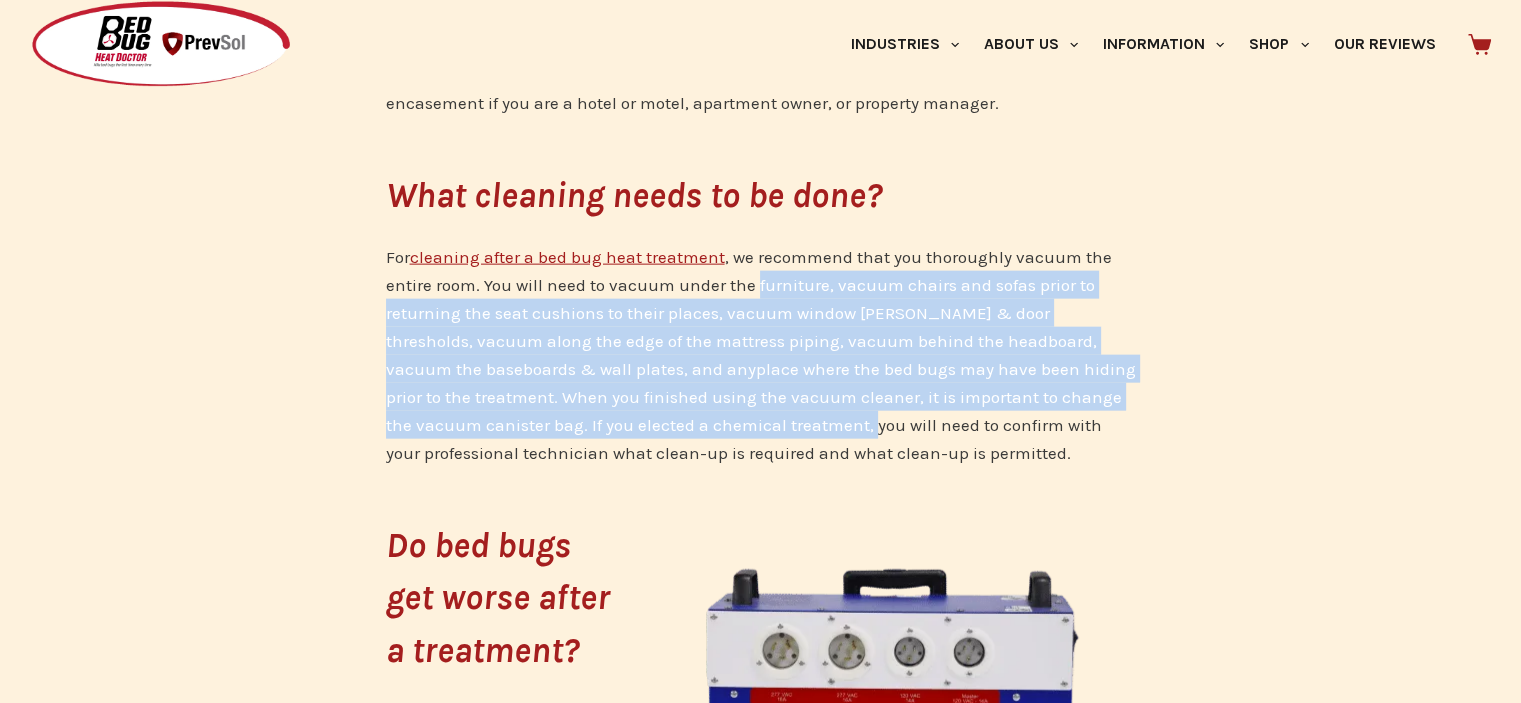 click on "For  cleaning after a bed bug heat treatment , we recommend that you thoroughly vacuum the entire room. You will need to vacuum under the furniture, vacuum chairs and sofas prior to returning the seat cushions to their places, vacuum window [PERSON_NAME] & door thresholds, vacuum along the edge of the mattress piping, vacuum behind the headboard, vacuum the baseboards & wall plates, and anyplace where the bed bugs may have been hiding prior to the treatment. When you finished using the vacuum cleaner, it is important to change the vacuum canister bag. If you elected a chemical treatment, you will need to confirm with your professional technician what clean-up is required and what clean-up is permitted." at bounding box center [761, 355] 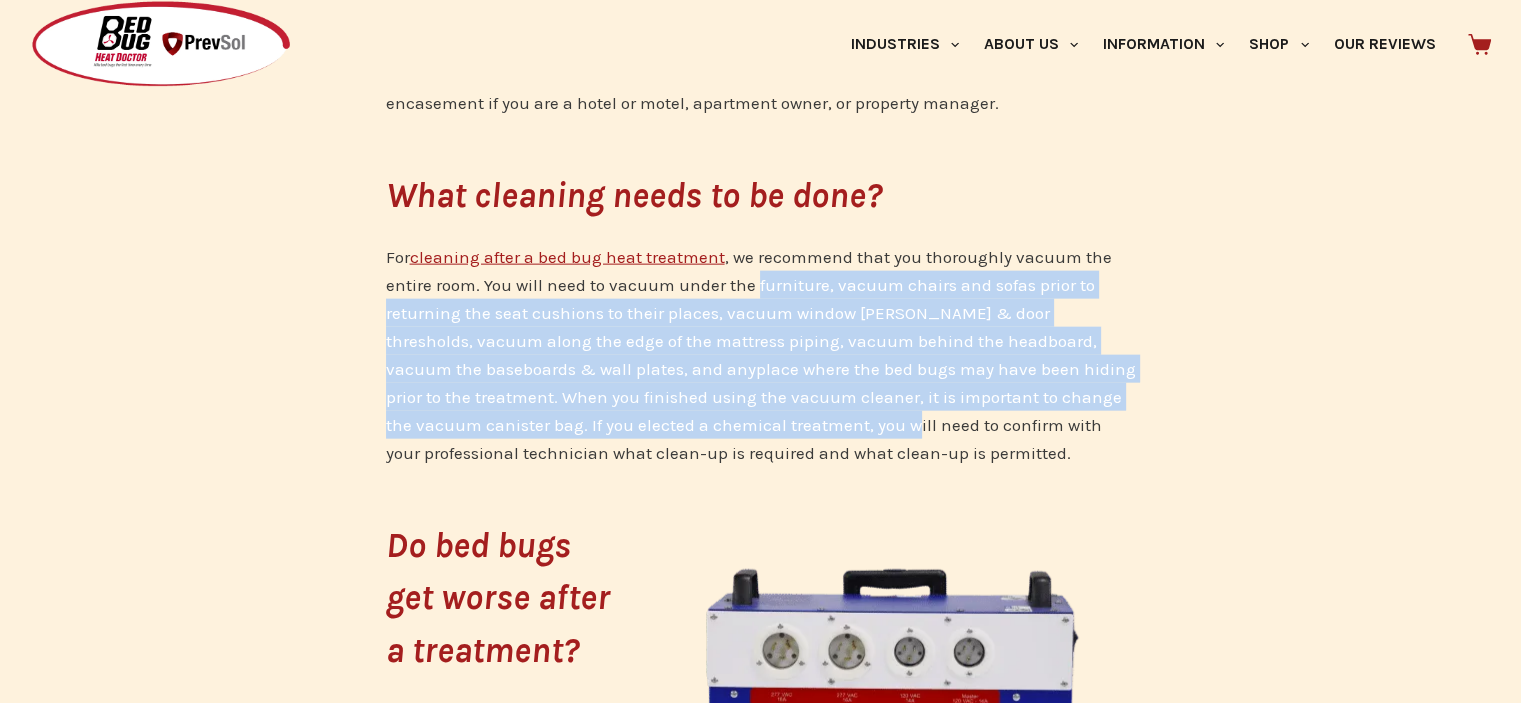 click on "For  cleaning after a bed bug heat treatment , we recommend that you thoroughly vacuum the entire room. You will need to vacuum under the furniture, vacuum chairs and sofas prior to returning the seat cushions to their places, vacuum window [PERSON_NAME] & door thresholds, vacuum along the edge of the mattress piping, vacuum behind the headboard, vacuum the baseboards & wall plates, and anyplace where the bed bugs may have been hiding prior to the treatment. When you finished using the vacuum cleaner, it is important to change the vacuum canister bag. If you elected a chemical treatment, you will need to confirm with your professional technician what clean-up is required and what clean-up is permitted." at bounding box center [761, 355] 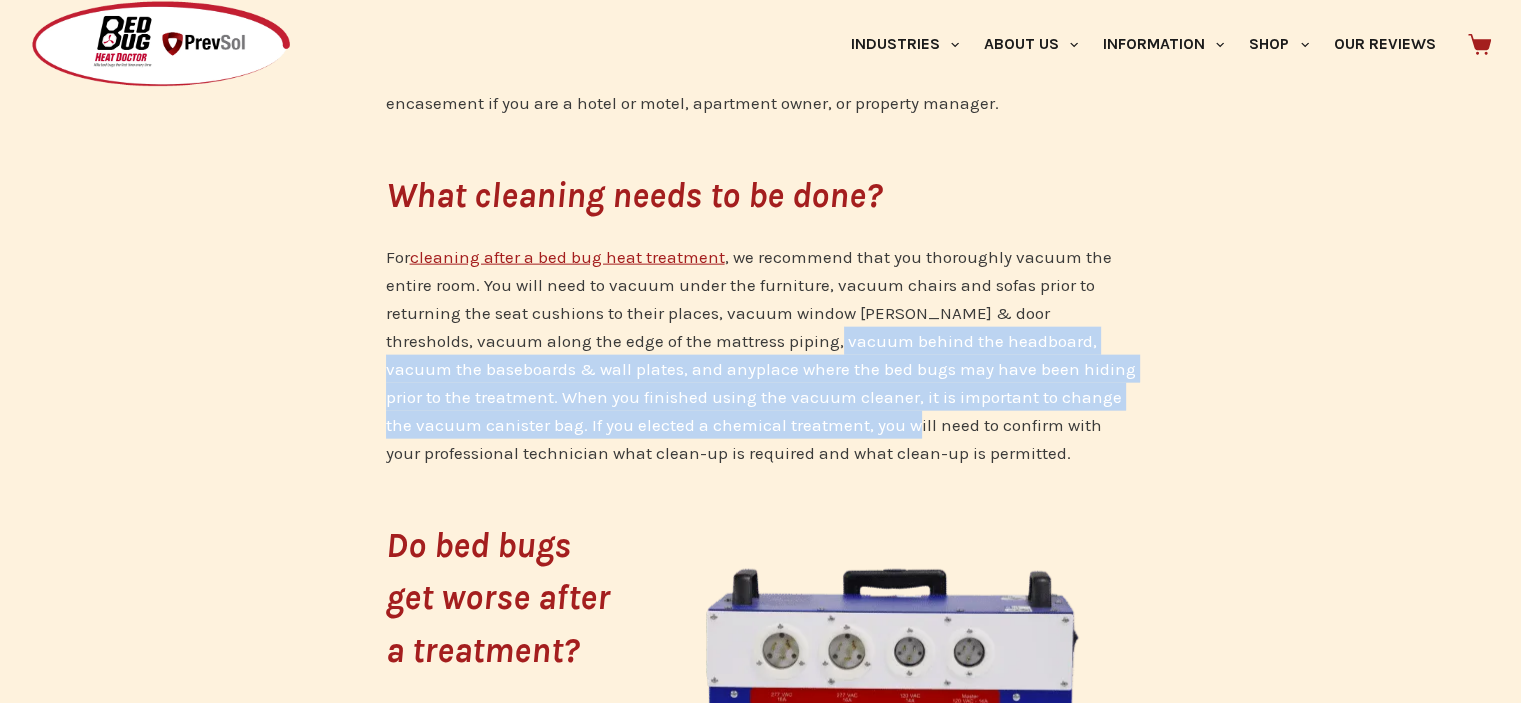 click on "For  cleaning after a bed bug heat treatment , we recommend that you thoroughly vacuum the entire room. You will need to vacuum under the furniture, vacuum chairs and sofas prior to returning the seat cushions to their places, vacuum window [PERSON_NAME] & door thresholds, vacuum along the edge of the mattress piping, vacuum behind the headboard, vacuum the baseboards & wall plates, and anyplace where the bed bugs may have been hiding prior to the treatment. When you finished using the vacuum cleaner, it is important to change the vacuum canister bag. If you elected a chemical treatment, you will need to confirm with your professional technician what clean-up is required and what clean-up is permitted." at bounding box center (761, 355) 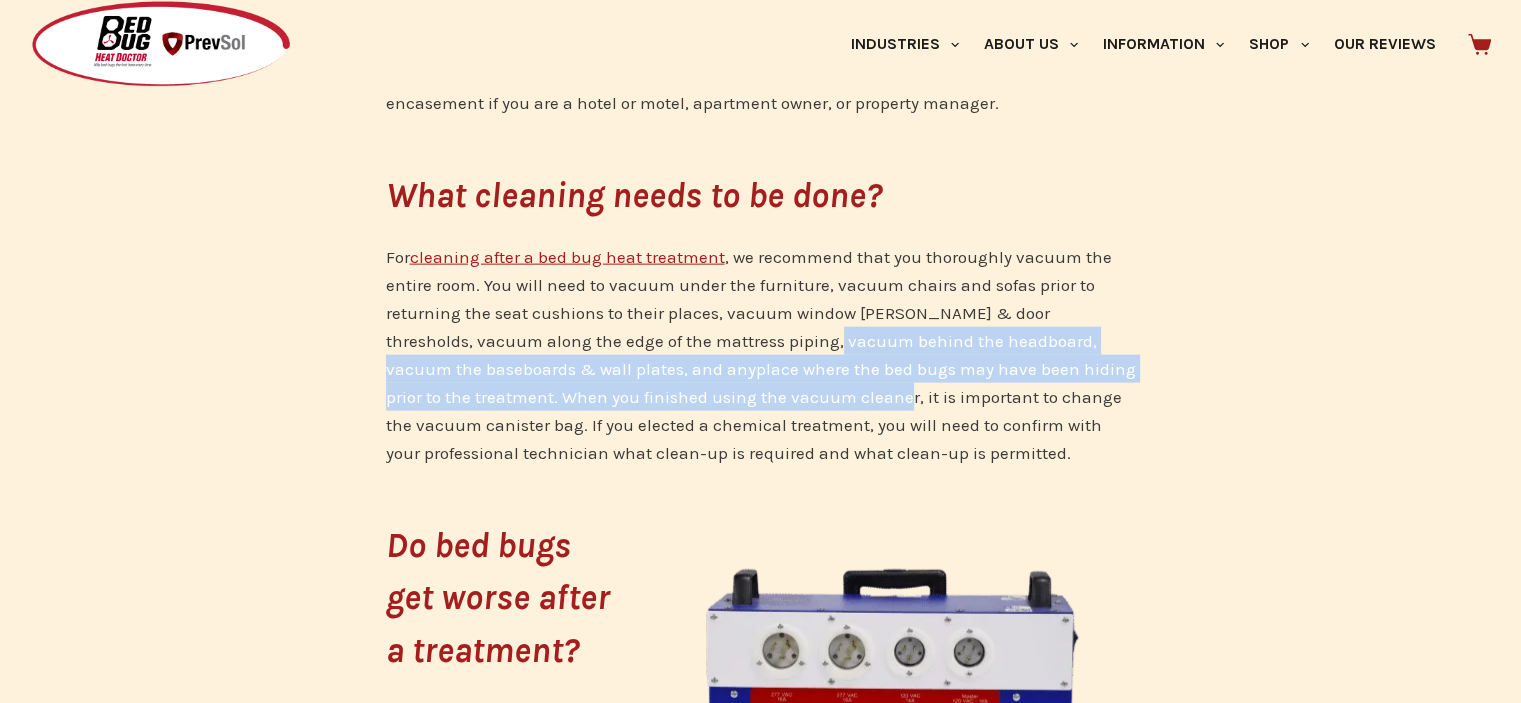 click on "For  cleaning after a bed bug heat treatment , we recommend that you thoroughly vacuum the entire room. You will need to vacuum under the furniture, vacuum chairs and sofas prior to returning the seat cushions to their places, vacuum window [PERSON_NAME] & door thresholds, vacuum along the edge of the mattress piping, vacuum behind the headboard, vacuum the baseboards & wall plates, and anyplace where the bed bugs may have been hiding prior to the treatment. When you finished using the vacuum cleaner, it is important to change the vacuum canister bag. If you elected a chemical treatment, you will need to confirm with your professional technician what clean-up is required and what clean-up is permitted." at bounding box center (761, 355) 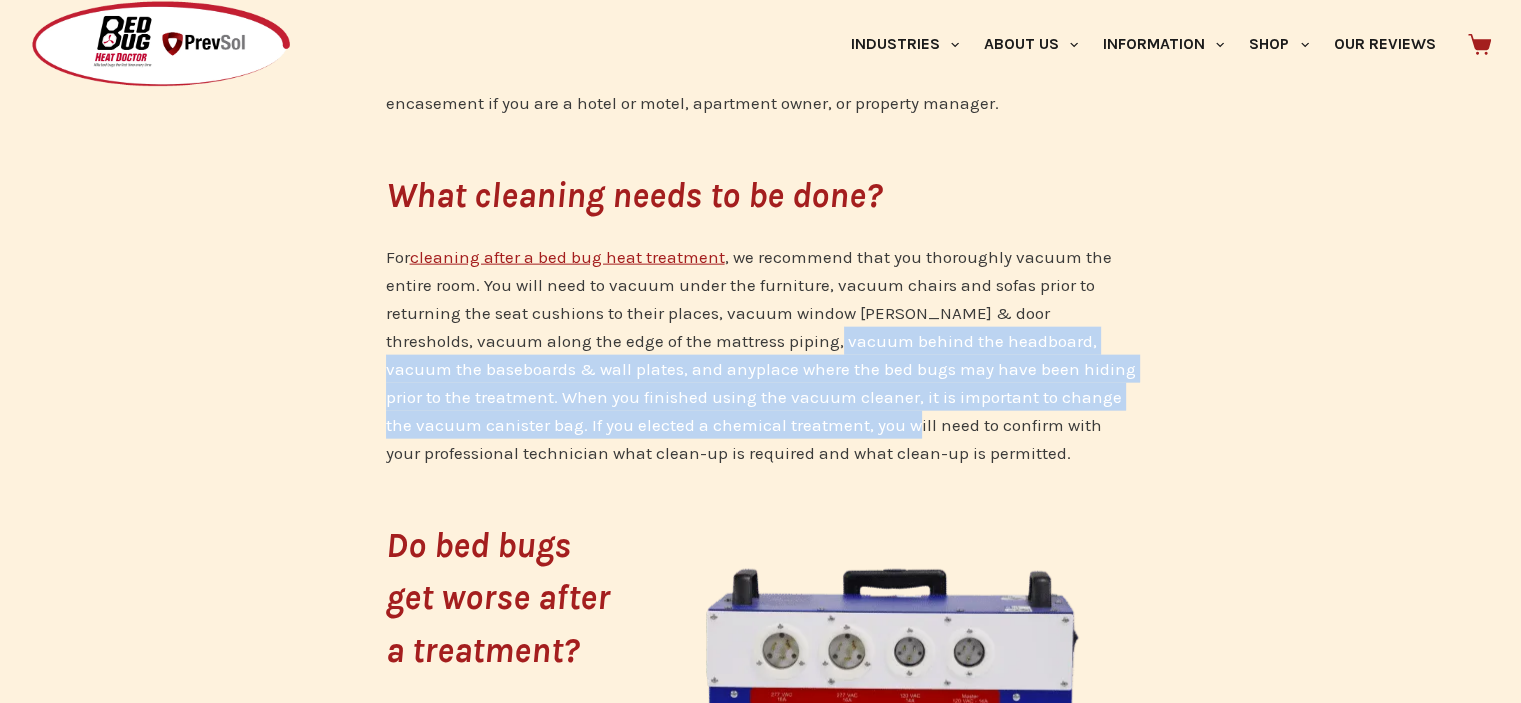 click on "For  cleaning after a bed bug heat treatment , we recommend that you thoroughly vacuum the entire room. You will need to vacuum under the furniture, vacuum chairs and sofas prior to returning the seat cushions to their places, vacuum window [PERSON_NAME] & door thresholds, vacuum along the edge of the mattress piping, vacuum behind the headboard, vacuum the baseboards & wall plates, and anyplace where the bed bugs may have been hiding prior to the treatment. When you finished using the vacuum cleaner, it is important to change the vacuum canister bag. If you elected a chemical treatment, you will need to confirm with your professional technician what clean-up is required and what clean-up is permitted." at bounding box center (761, 355) 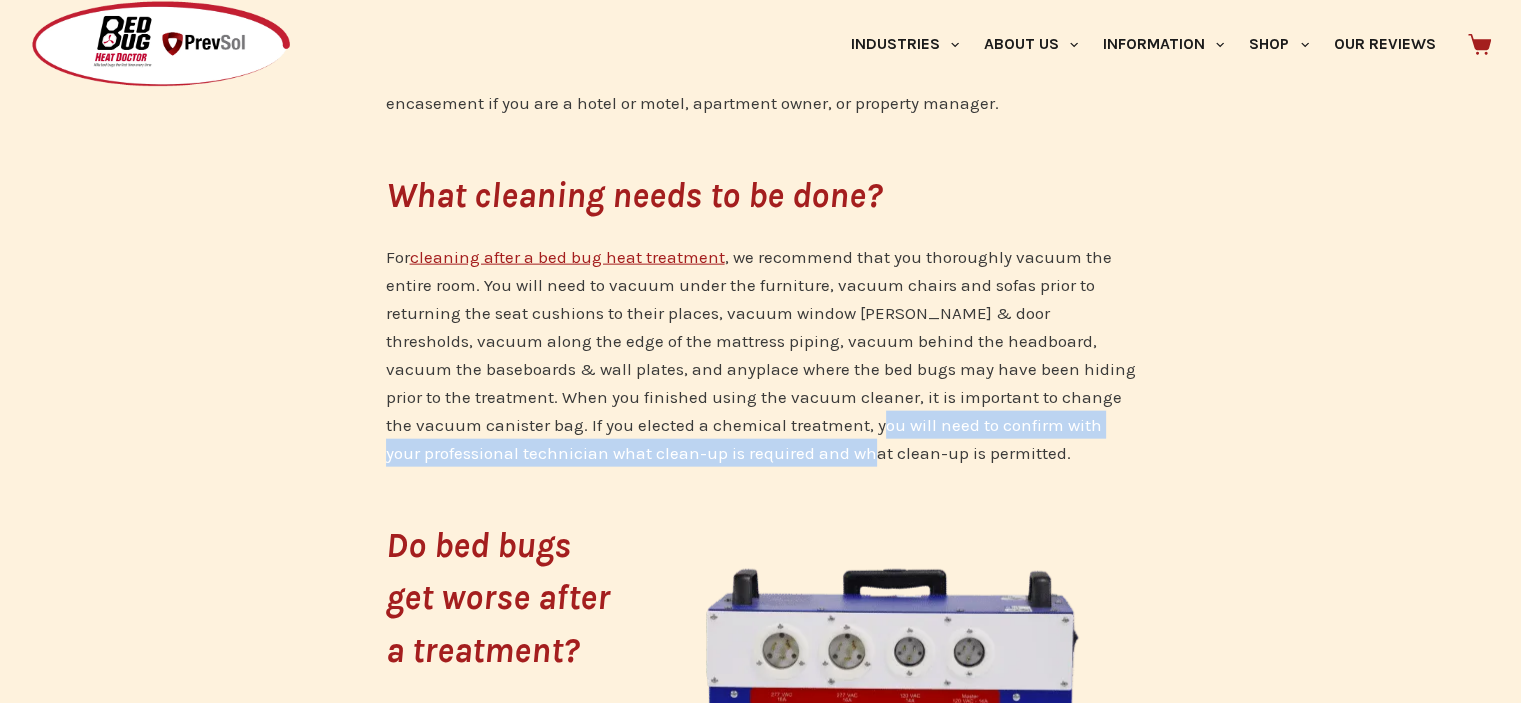 click on "For  cleaning after a bed bug heat treatment , we recommend that you thoroughly vacuum the entire room. You will need to vacuum under the furniture, vacuum chairs and sofas prior to returning the seat cushions to their places, vacuum window [PERSON_NAME] & door thresholds, vacuum along the edge of the mattress piping, vacuum behind the headboard, vacuum the baseboards & wall plates, and anyplace where the bed bugs may have been hiding prior to the treatment. When you finished using the vacuum cleaner, it is important to change the vacuum canister bag. If you elected a chemical treatment, you will need to confirm with your professional technician what clean-up is required and what clean-up is permitted." at bounding box center [761, 355] 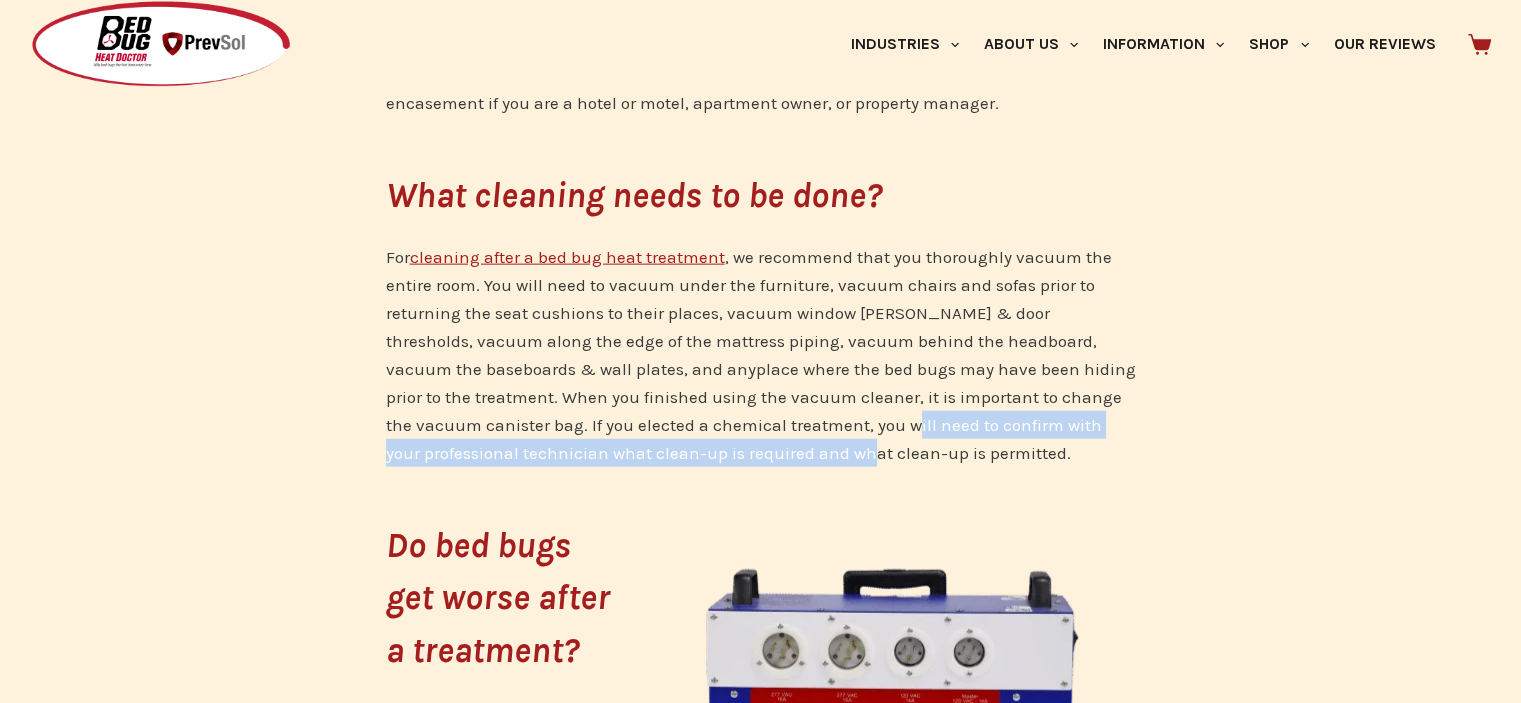 click on "For  cleaning after a bed bug heat treatment , we recommend that you thoroughly vacuum the entire room. You will need to vacuum under the furniture, vacuum chairs and sofas prior to returning the seat cushions to their places, vacuum window [PERSON_NAME] & door thresholds, vacuum along the edge of the mattress piping, vacuum behind the headboard, vacuum the baseboards & wall plates, and anyplace where the bed bugs may have been hiding prior to the treatment. When you finished using the vacuum cleaner, it is important to change the vacuum canister bag. If you elected a chemical treatment, you will need to confirm with your professional technician what clean-up is required and what clean-up is permitted." at bounding box center [761, 355] 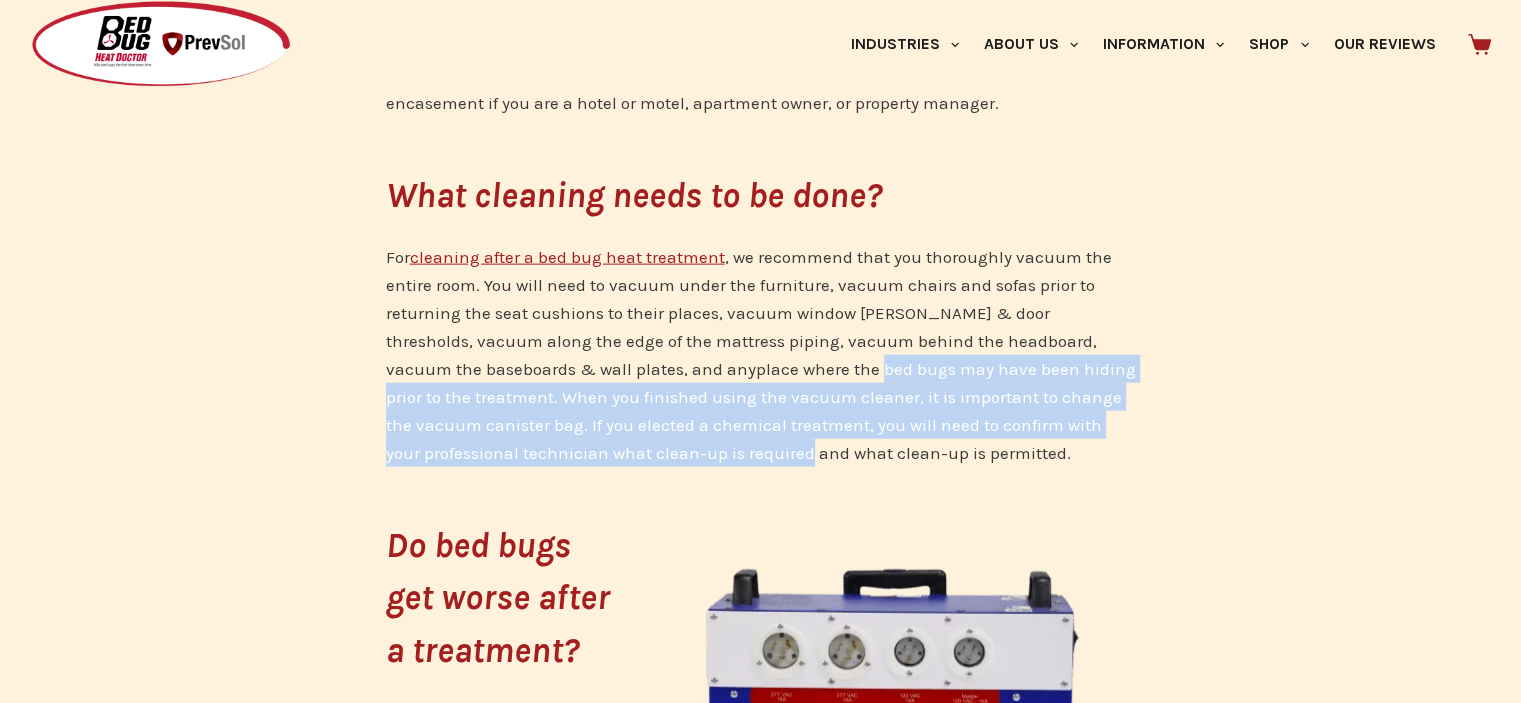 click on "For  cleaning after a bed bug heat treatment , we recommend that you thoroughly vacuum the entire room. You will need to vacuum under the furniture, vacuum chairs and sofas prior to returning the seat cushions to their places, vacuum window [PERSON_NAME] & door thresholds, vacuum along the edge of the mattress piping, vacuum behind the headboard, vacuum the baseboards & wall plates, and anyplace where the bed bugs may have been hiding prior to the treatment. When you finished using the vacuum cleaner, it is important to change the vacuum canister bag. If you elected a chemical treatment, you will need to confirm with your professional technician what clean-up is required and what clean-up is permitted." at bounding box center [761, 355] 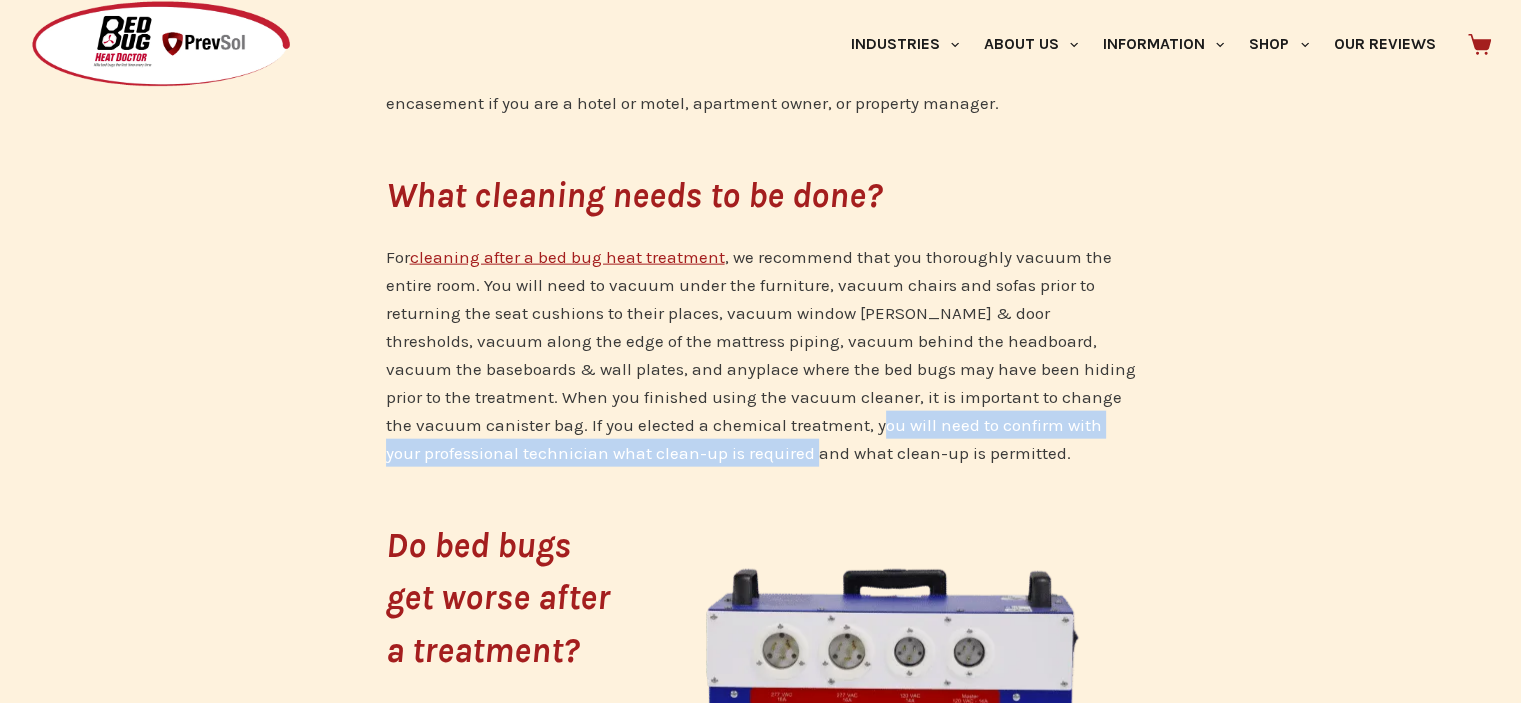 click on "For  cleaning after a bed bug heat treatment , we recommend that you thoroughly vacuum the entire room. You will need to vacuum under the furniture, vacuum chairs and sofas prior to returning the seat cushions to their places, vacuum window [PERSON_NAME] & door thresholds, vacuum along the edge of the mattress piping, vacuum behind the headboard, vacuum the baseboards & wall plates, and anyplace where the bed bugs may have been hiding prior to the treatment. When you finished using the vacuum cleaner, it is important to change the vacuum canister bag. If you elected a chemical treatment, you will need to confirm with your professional technician what clean-up is required and what clean-up is permitted." at bounding box center [761, 355] 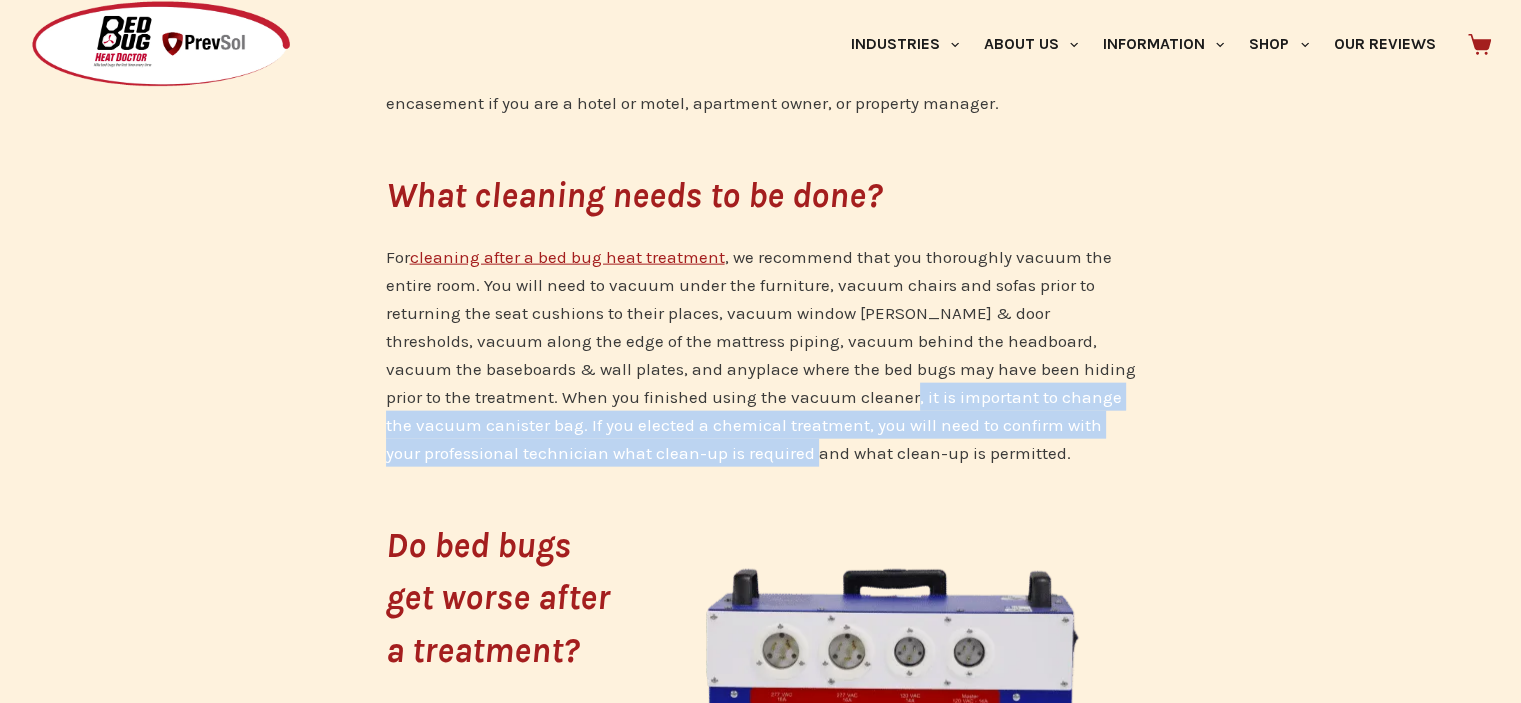 click on "For  cleaning after a bed bug heat treatment , we recommend that you thoroughly vacuum the entire room. You will need to vacuum under the furniture, vacuum chairs and sofas prior to returning the seat cushions to their places, vacuum window [PERSON_NAME] & door thresholds, vacuum along the edge of the mattress piping, vacuum behind the headboard, vacuum the baseboards & wall plates, and anyplace where the bed bugs may have been hiding prior to the treatment. When you finished using the vacuum cleaner, it is important to change the vacuum canister bag. If you elected a chemical treatment, you will need to confirm with your professional technician what clean-up is required and what clean-up is permitted." at bounding box center [761, 355] 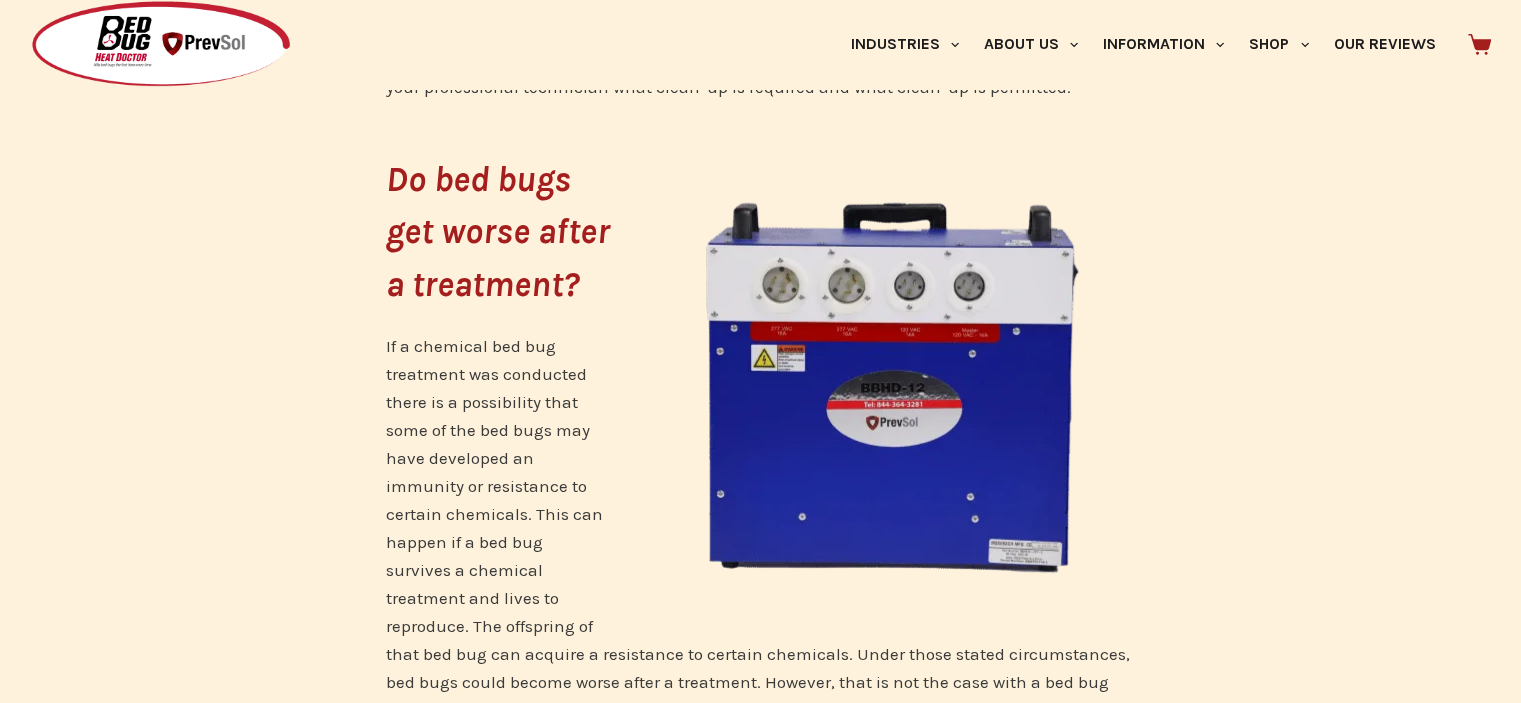scroll, scrollTop: 4916, scrollLeft: 0, axis: vertical 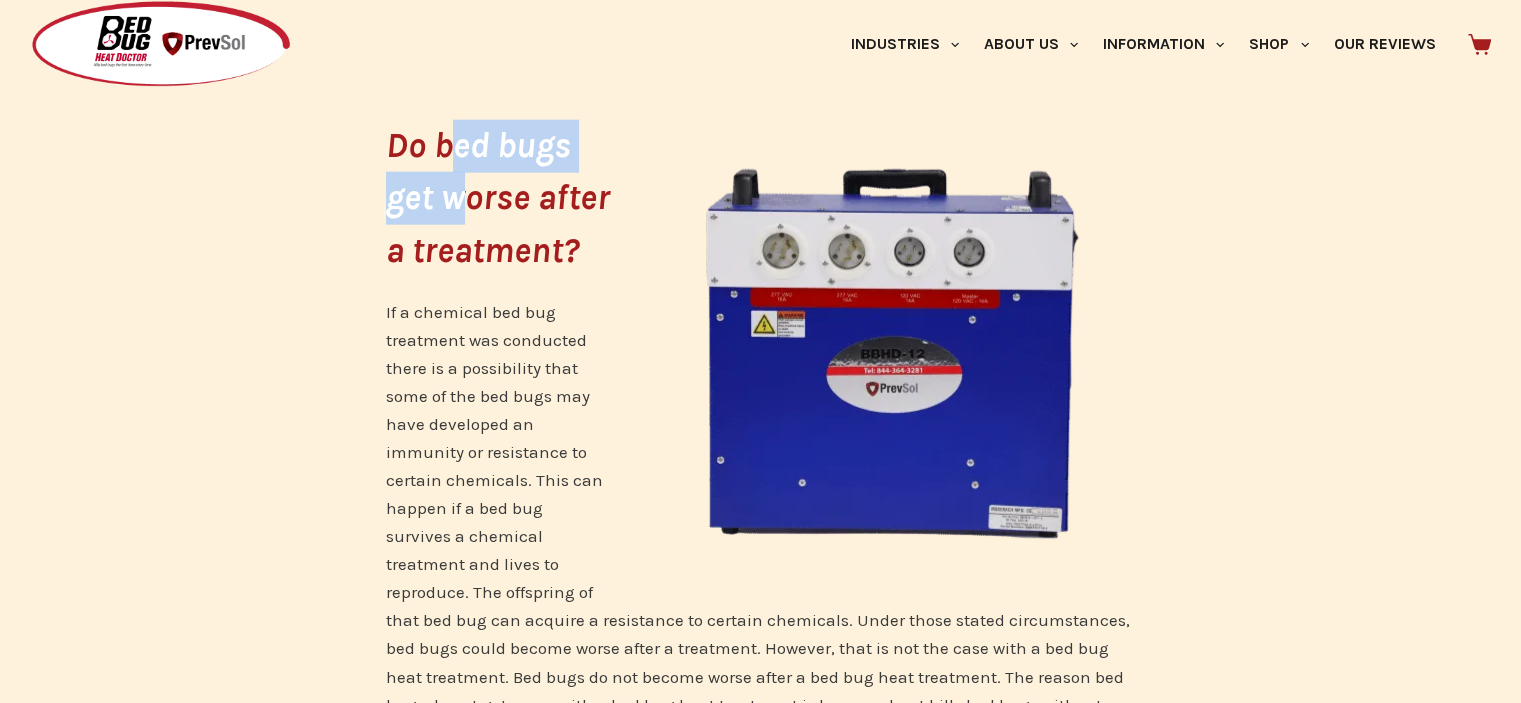 click on "Do bed bugs get worse after a treatment?" at bounding box center [761, 199] 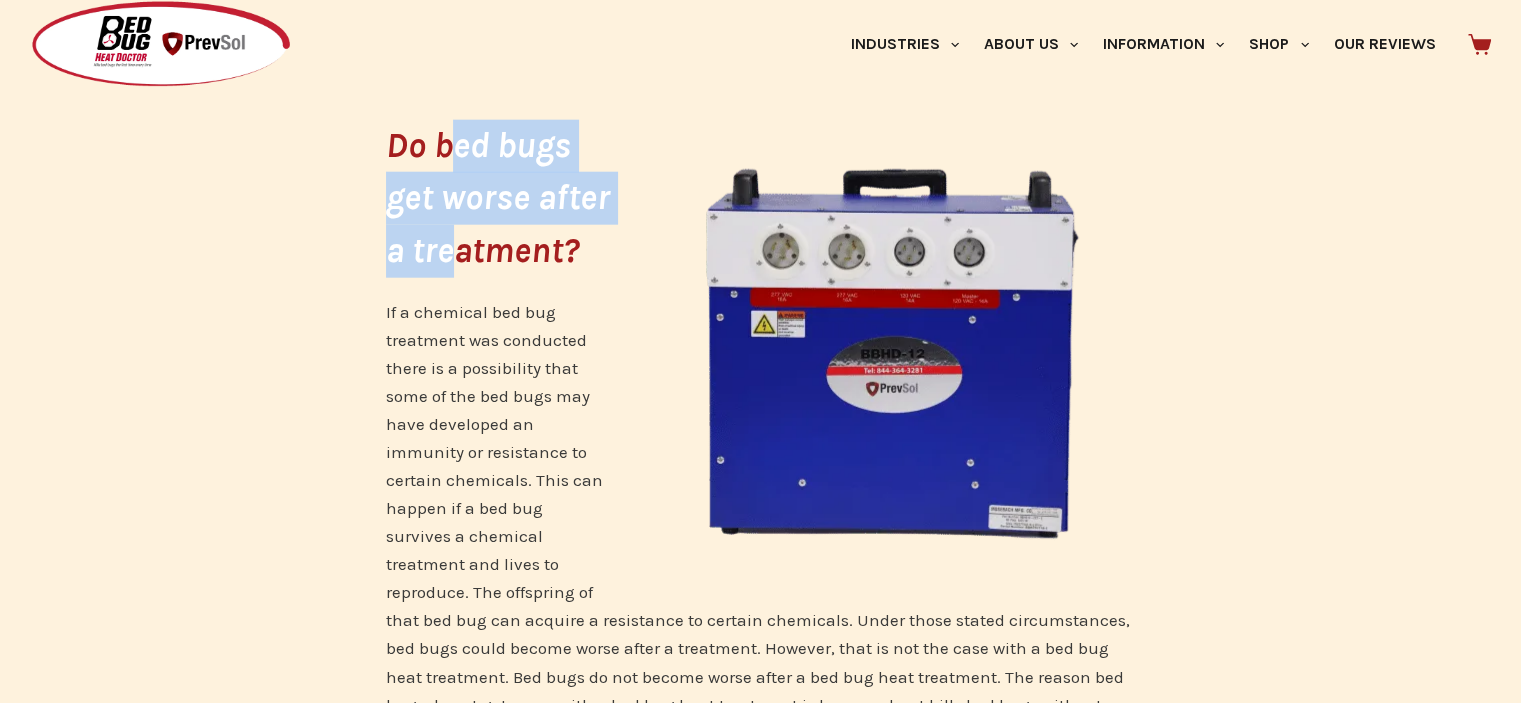 click on "Do bed bugs get worse after a treatment?" at bounding box center [761, 199] 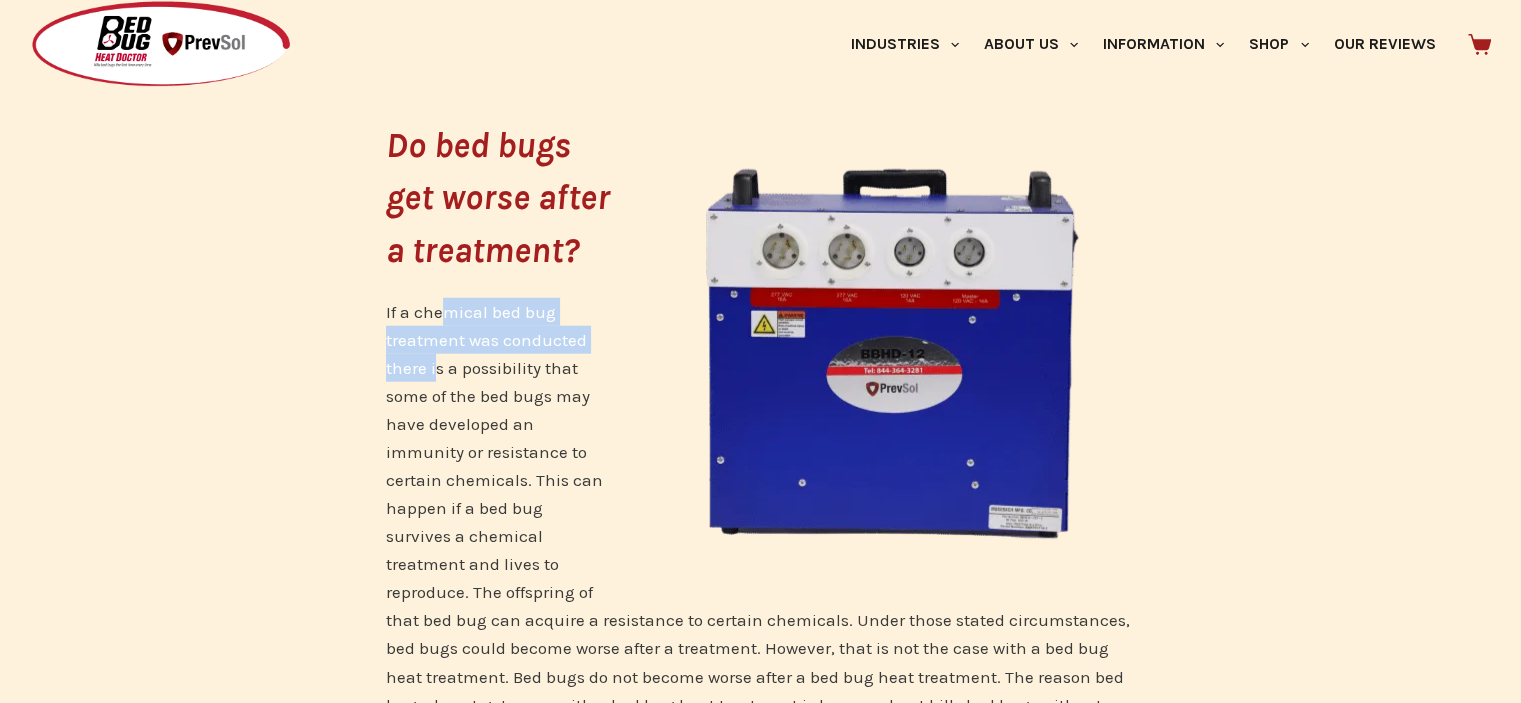 click on "If a chemical bed bug treatment was conducted there is a possibility that some of the bed bugs may have developed an immunity or resistance to certain chemicals. This can happen if a bed bug survives a chemical treatment and lives to reproduce. The offspring of that bed bug can acquire a resistance to certain chemicals. Under those stated circumstances, bed bugs could become worse after a treatment. However, that is not the case with a bed bug heat treatment. Bed bugs do not become worse after a bed bug heat treatment. The reason bed bugs do not get worse with a bed bug heat treatment is because heat kills bed bugs without any chemical resistance. When a heat treatment has been concluded, there will be no more bed bugs to get worse if the bed bug heat treatment was done properly." at bounding box center (761, 536) 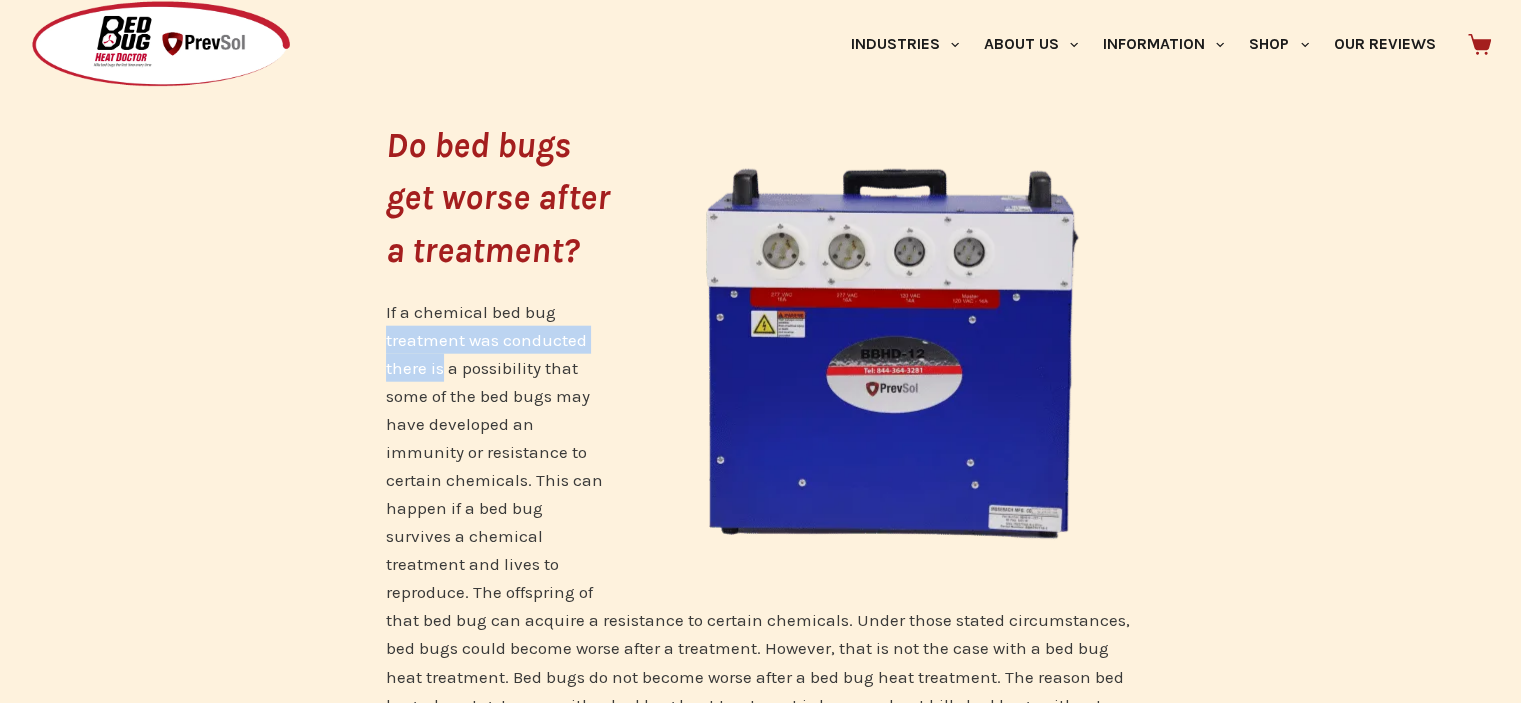 click on "If a chemical bed bug treatment was conducted there is a possibility that some of the bed bugs may have developed an immunity or resistance to certain chemicals. This can happen if a bed bug survives a chemical treatment and lives to reproduce. The offspring of that bed bug can acquire a resistance to certain chemicals. Under those stated circumstances, bed bugs could become worse after a treatment. However, that is not the case with a bed bug heat treatment. Bed bugs do not become worse after a bed bug heat treatment. The reason bed bugs do not get worse with a bed bug heat treatment is because heat kills bed bugs without any chemical resistance. When a heat treatment has been concluded, there will be no more bed bugs to get worse if the bed bug heat treatment was done properly." at bounding box center (761, 536) 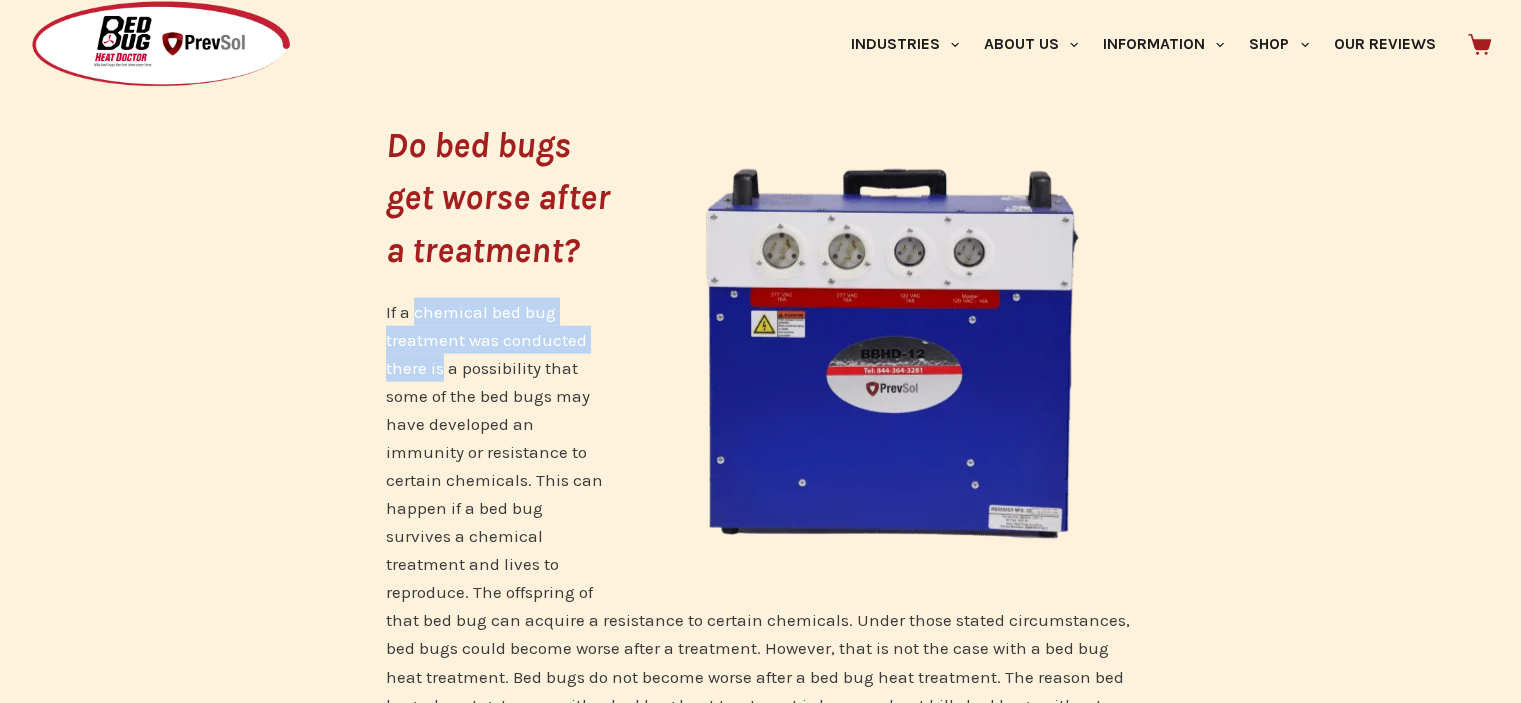 click on "If a chemical bed bug treatment was conducted there is a possibility that some of the bed bugs may have developed an immunity or resistance to certain chemicals. This can happen if a bed bug survives a chemical treatment and lives to reproduce. The offspring of that bed bug can acquire a resistance to certain chemicals. Under those stated circumstances, bed bugs could become worse after a treatment. However, that is not the case with a bed bug heat treatment. Bed bugs do not become worse after a bed bug heat treatment. The reason bed bugs do not get worse with a bed bug heat treatment is because heat kills bed bugs without any chemical resistance. When a heat treatment has been concluded, there will be no more bed bugs to get worse if the bed bug heat treatment was done properly." at bounding box center (761, 536) 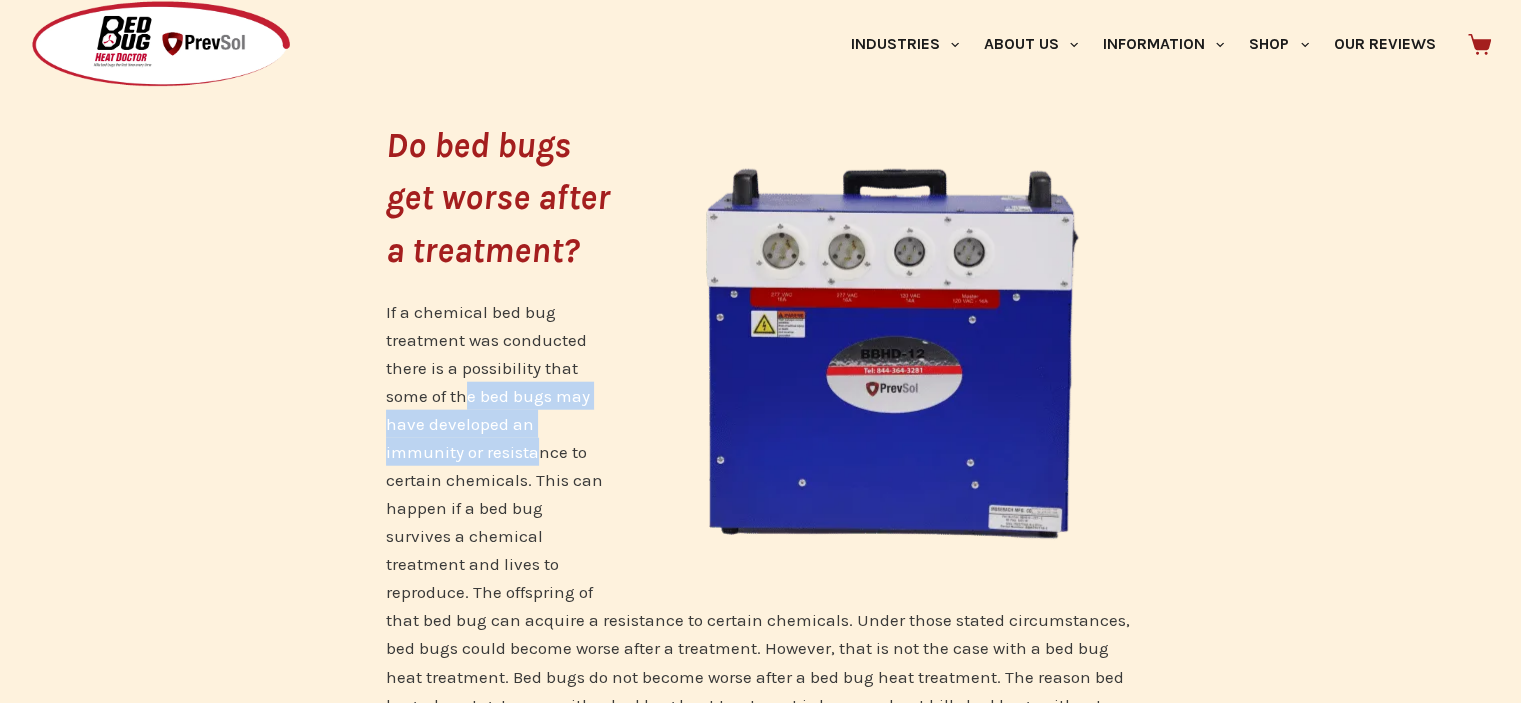click on "If a chemical bed bug treatment was conducted there is a possibility that some of the bed bugs may have developed an immunity or resistance to certain chemicals. This can happen if a bed bug survives a chemical treatment and lives to reproduce. The offspring of that bed bug can acquire a resistance to certain chemicals. Under those stated circumstances, bed bugs could become worse after a treatment. However, that is not the case with a bed bug heat treatment. Bed bugs do not become worse after a bed bug heat treatment. The reason bed bugs do not get worse with a bed bug heat treatment is because heat kills bed bugs without any chemical resistance. When a heat treatment has been concluded, there will be no more bed bugs to get worse if the bed bug heat treatment was done properly." at bounding box center (761, 536) 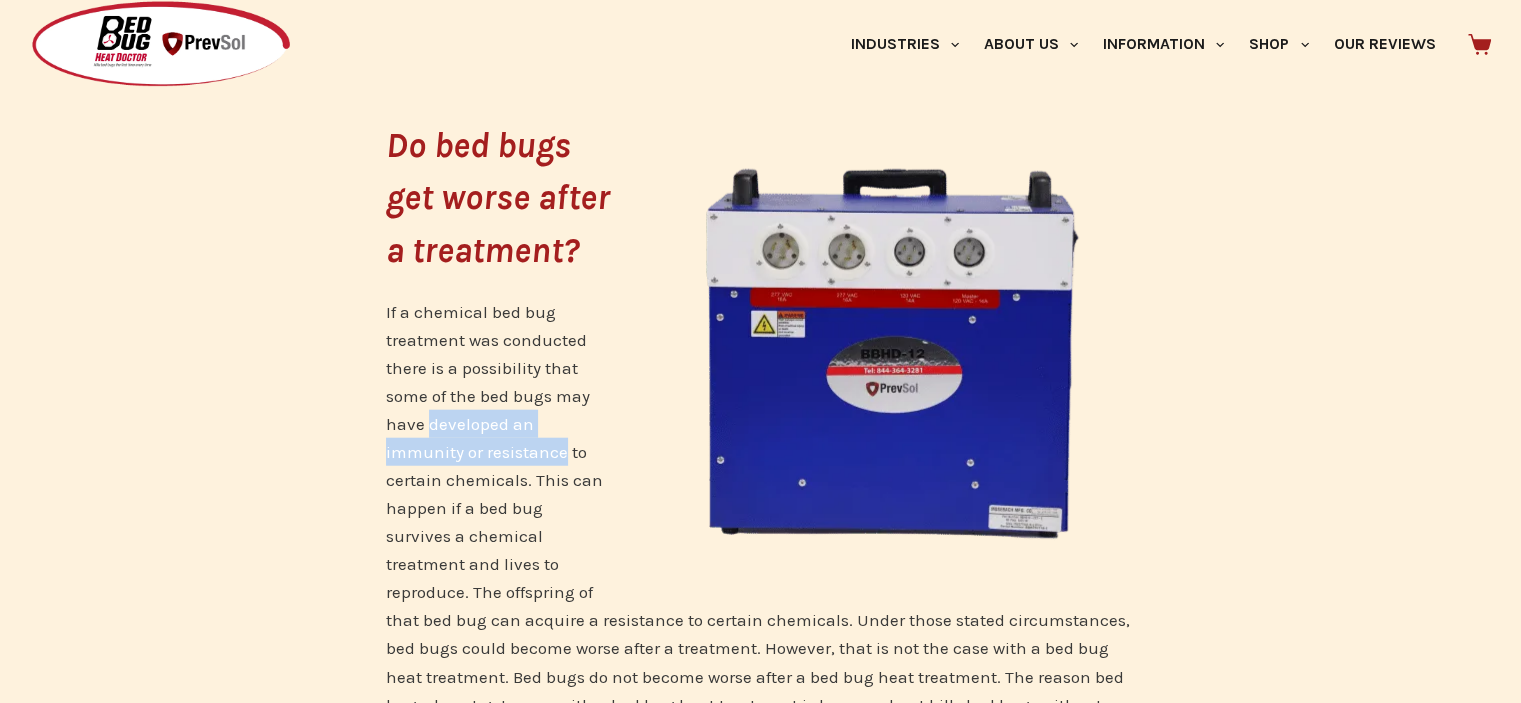 click on "If a chemical bed bug treatment was conducted there is a possibility that some of the bed bugs may have developed an immunity or resistance to certain chemicals. This can happen if a bed bug survives a chemical treatment and lives to reproduce. The offspring of that bed bug can acquire a resistance to certain chemicals. Under those stated circumstances, bed bugs could become worse after a treatment. However, that is not the case with a bed bug heat treatment. Bed bugs do not become worse after a bed bug heat treatment. The reason bed bugs do not get worse with a bed bug heat treatment is because heat kills bed bugs without any chemical resistance. When a heat treatment has been concluded, there will be no more bed bugs to get worse if the bed bug heat treatment was done properly." at bounding box center (761, 536) 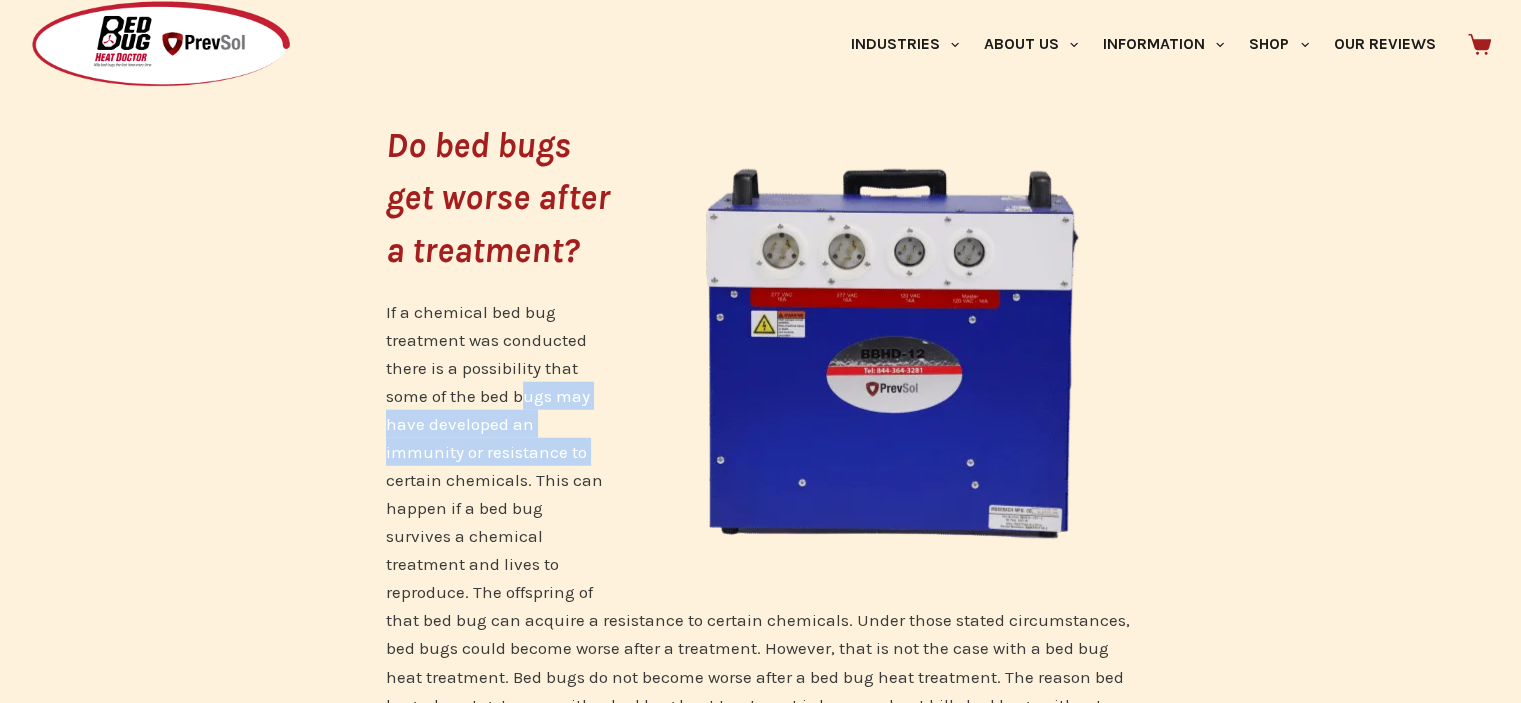 click on "If a chemical bed bug treatment was conducted there is a possibility that some of the bed bugs may have developed an immunity or resistance to certain chemicals. This can happen if a bed bug survives a chemical treatment and lives to reproduce. The offspring of that bed bug can acquire a resistance to certain chemicals. Under those stated circumstances, bed bugs could become worse after a treatment. However, that is not the case with a bed bug heat treatment. Bed bugs do not become worse after a bed bug heat treatment. The reason bed bugs do not get worse with a bed bug heat treatment is because heat kills bed bugs without any chemical resistance. When a heat treatment has been concluded, there will be no more bed bugs to get worse if the bed bug heat treatment was done properly." at bounding box center [761, 536] 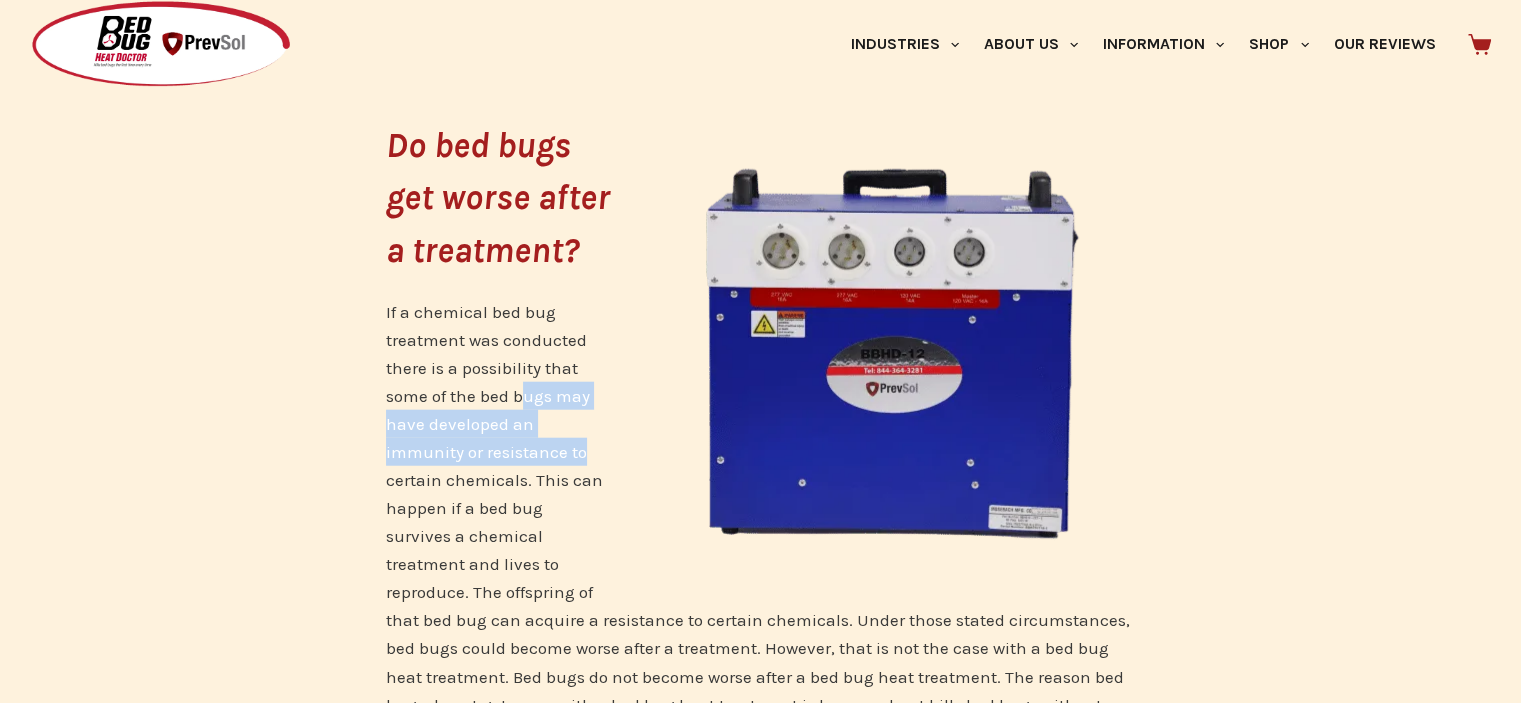 click on "If a chemical bed bug treatment was conducted there is a possibility that some of the bed bugs may have developed an immunity or resistance to certain chemicals. This can happen if a bed bug survives a chemical treatment and lives to reproduce. The offspring of that bed bug can acquire a resistance to certain chemicals. Under those stated circumstances, bed bugs could become worse after a treatment. However, that is not the case with a bed bug heat treatment. Bed bugs do not become worse after a bed bug heat treatment. The reason bed bugs do not get worse with a bed bug heat treatment is because heat kills bed bugs without any chemical resistance. When a heat treatment has been concluded, there will be no more bed bugs to get worse if the bed bug heat treatment was done properly." at bounding box center (761, 536) 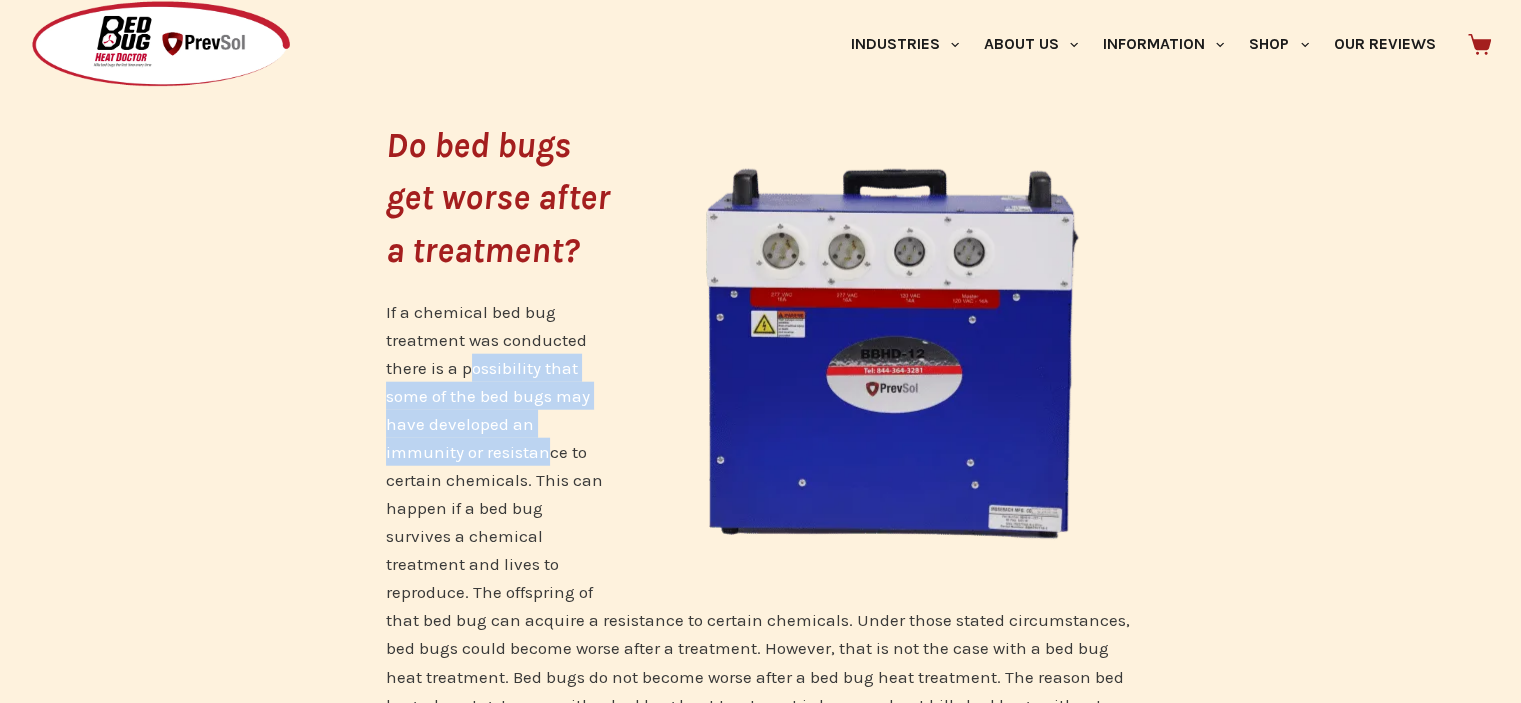 click on "If a chemical bed bug treatment was conducted there is a possibility that some of the bed bugs may have developed an immunity or resistance to certain chemicals. This can happen if a bed bug survives a chemical treatment and lives to reproduce. The offspring of that bed bug can acquire a resistance to certain chemicals. Under those stated circumstances, bed bugs could become worse after a treatment. However, that is not the case with a bed bug heat treatment. Bed bugs do not become worse after a bed bug heat treatment. The reason bed bugs do not get worse with a bed bug heat treatment is because heat kills bed bugs without any chemical resistance. When a heat treatment has been concluded, there will be no more bed bugs to get worse if the bed bug heat treatment was done properly." at bounding box center [761, 536] 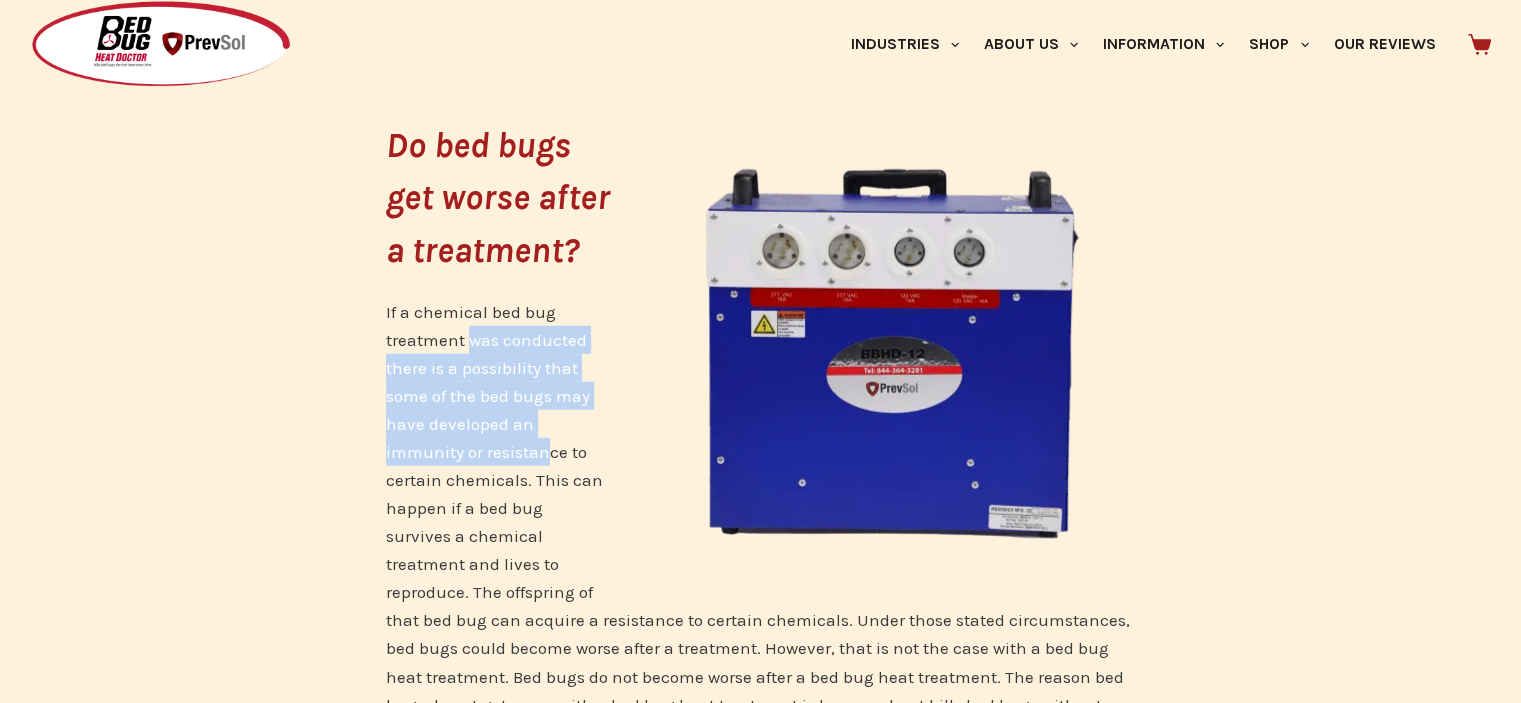 click on "If a chemical bed bug treatment was conducted there is a possibility that some of the bed bugs may have developed an immunity or resistance to certain chemicals. This can happen if a bed bug survives a chemical treatment and lives to reproduce. The offspring of that bed bug can acquire a resistance to certain chemicals. Under those stated circumstances, bed bugs could become worse after a treatment. However, that is not the case with a bed bug heat treatment. Bed bugs do not become worse after a bed bug heat treatment. The reason bed bugs do not get worse with a bed bug heat treatment is because heat kills bed bugs without any chemical resistance. When a heat treatment has been concluded, there will be no more bed bugs to get worse if the bed bug heat treatment was done properly." at bounding box center [761, 536] 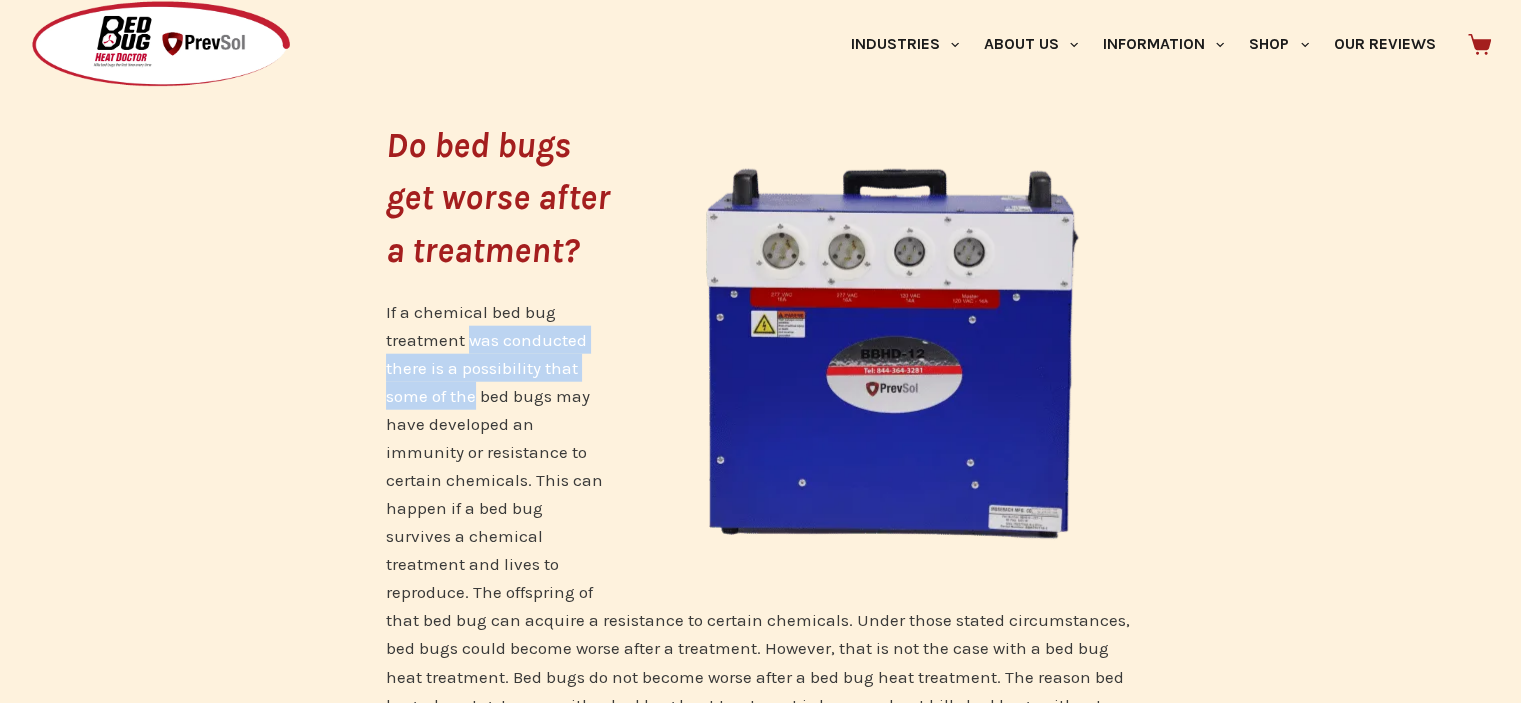 click on "If a chemical bed bug treatment was conducted there is a possibility that some of the bed bugs may have developed an immunity or resistance to certain chemicals. This can happen if a bed bug survives a chemical treatment and lives to reproduce. The offspring of that bed bug can acquire a resistance to certain chemicals. Under those stated circumstances, bed bugs could become worse after a treatment. However, that is not the case with a bed bug heat treatment. Bed bugs do not become worse after a bed bug heat treatment. The reason bed bugs do not get worse with a bed bug heat treatment is because heat kills bed bugs without any chemical resistance. When a heat treatment has been concluded, there will be no more bed bugs to get worse if the bed bug heat treatment was done properly." at bounding box center (761, 536) 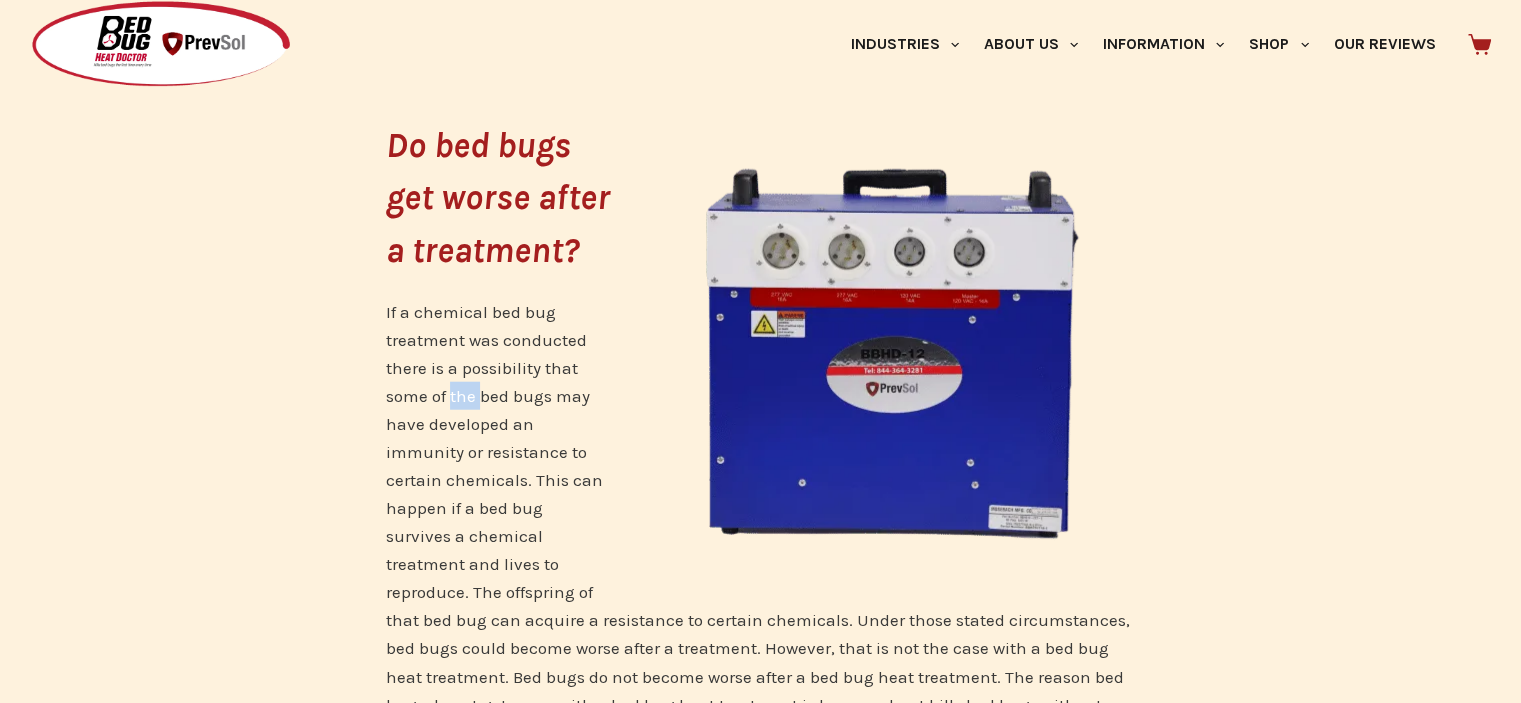 click on "If a chemical bed bug treatment was conducted there is a possibility that some of the bed bugs may have developed an immunity or resistance to certain chemicals. This can happen if a bed bug survives a chemical treatment and lives to reproduce. The offspring of that bed bug can acquire a resistance to certain chemicals. Under those stated circumstances, bed bugs could become worse after a treatment. However, that is not the case with a bed bug heat treatment. Bed bugs do not become worse after a bed bug heat treatment. The reason bed bugs do not get worse with a bed bug heat treatment is because heat kills bed bugs without any chemical resistance. When a heat treatment has been concluded, there will be no more bed bugs to get worse if the bed bug heat treatment was done properly." at bounding box center (761, 536) 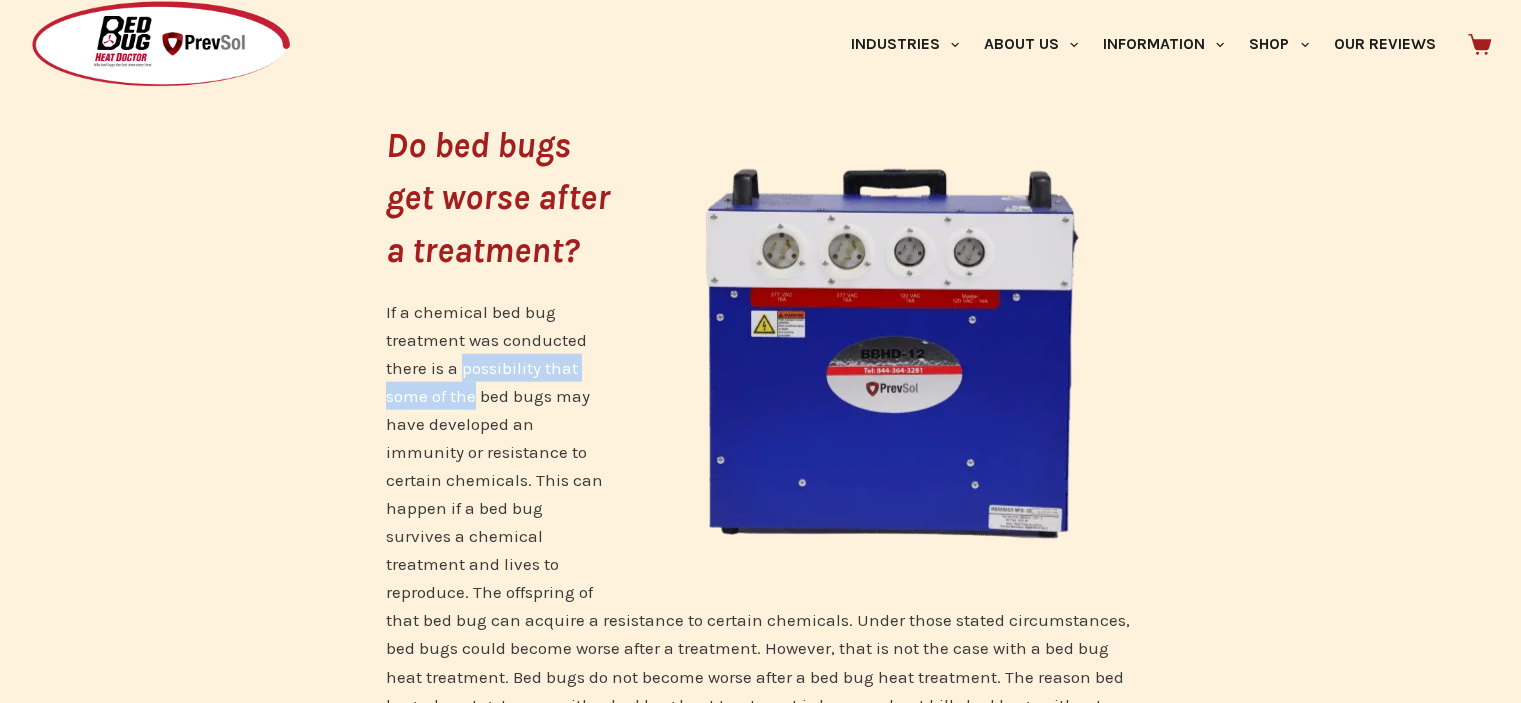 click on "If a chemical bed bug treatment was conducted there is a possibility that some of the bed bugs may have developed an immunity or resistance to certain chemicals. This can happen if a bed bug survives a chemical treatment and lives to reproduce. The offspring of that bed bug can acquire a resistance to certain chemicals. Under those stated circumstances, bed bugs could become worse after a treatment. However, that is not the case with a bed bug heat treatment. Bed bugs do not become worse after a bed bug heat treatment. The reason bed bugs do not get worse with a bed bug heat treatment is because heat kills bed bugs without any chemical resistance. When a heat treatment has been concluded, there will be no more bed bugs to get worse if the bed bug heat treatment was done properly." at bounding box center (761, 536) 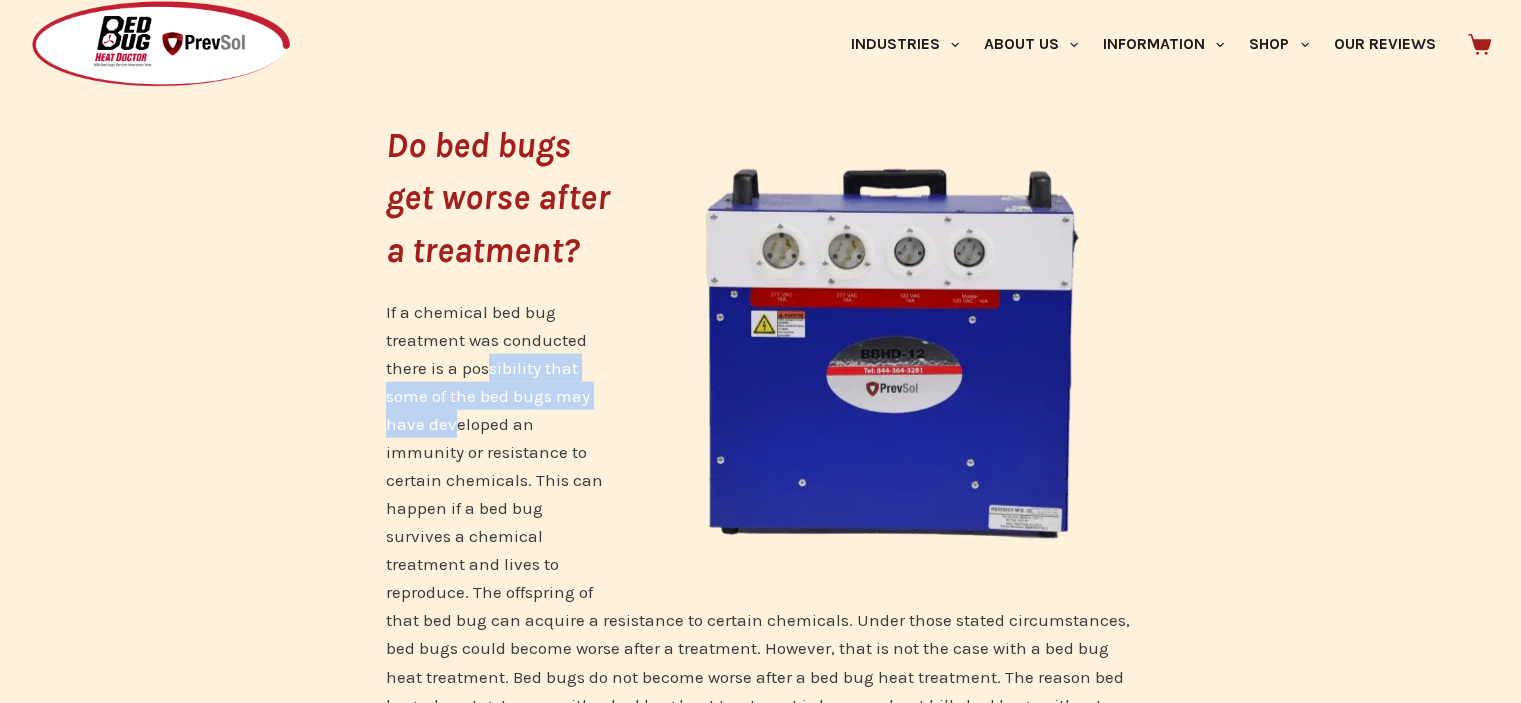 click on "If a chemical bed bug treatment was conducted there is a possibility that some of the bed bugs may have developed an immunity or resistance to certain chemicals. This can happen if a bed bug survives a chemical treatment and lives to reproduce. The offspring of that bed bug can acquire a resistance to certain chemicals. Under those stated circumstances, bed bugs could become worse after a treatment. However, that is not the case with a bed bug heat treatment. Bed bugs do not become worse after a bed bug heat treatment. The reason bed bugs do not get worse with a bed bug heat treatment is because heat kills bed bugs without any chemical resistance. When a heat treatment has been concluded, there will be no more bed bugs to get worse if the bed bug heat treatment was done properly." at bounding box center (761, 536) 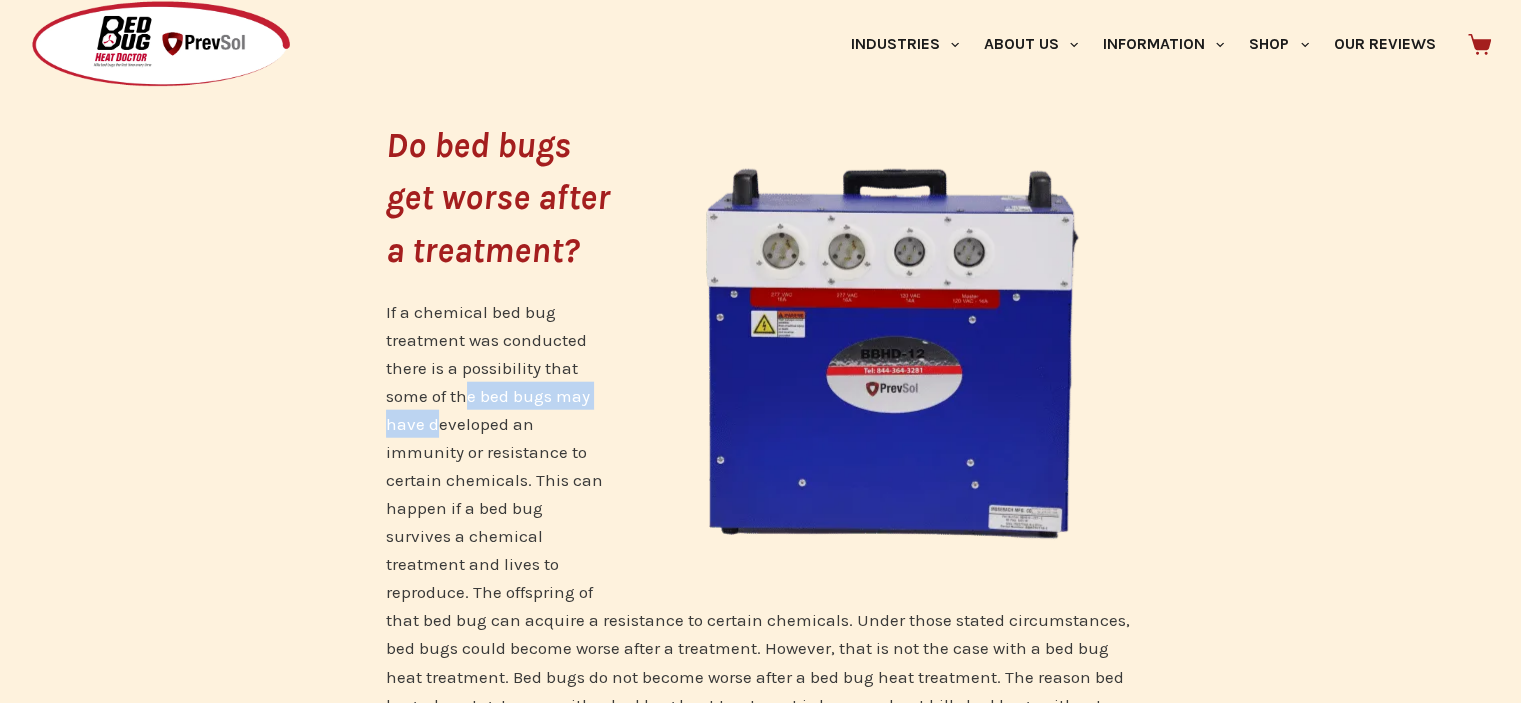 click on "If a chemical bed bug treatment was conducted there is a possibility that some of the bed bugs may have developed an immunity or resistance to certain chemicals. This can happen if a bed bug survives a chemical treatment and lives to reproduce. The offspring of that bed bug can acquire a resistance to certain chemicals. Under those stated circumstances, bed bugs could become worse after a treatment. However, that is not the case with a bed bug heat treatment. Bed bugs do not become worse after a bed bug heat treatment. The reason bed bugs do not get worse with a bed bug heat treatment is because heat kills bed bugs without any chemical resistance. When a heat treatment has been concluded, there will be no more bed bugs to get worse if the bed bug heat treatment was done properly." at bounding box center [761, 536] 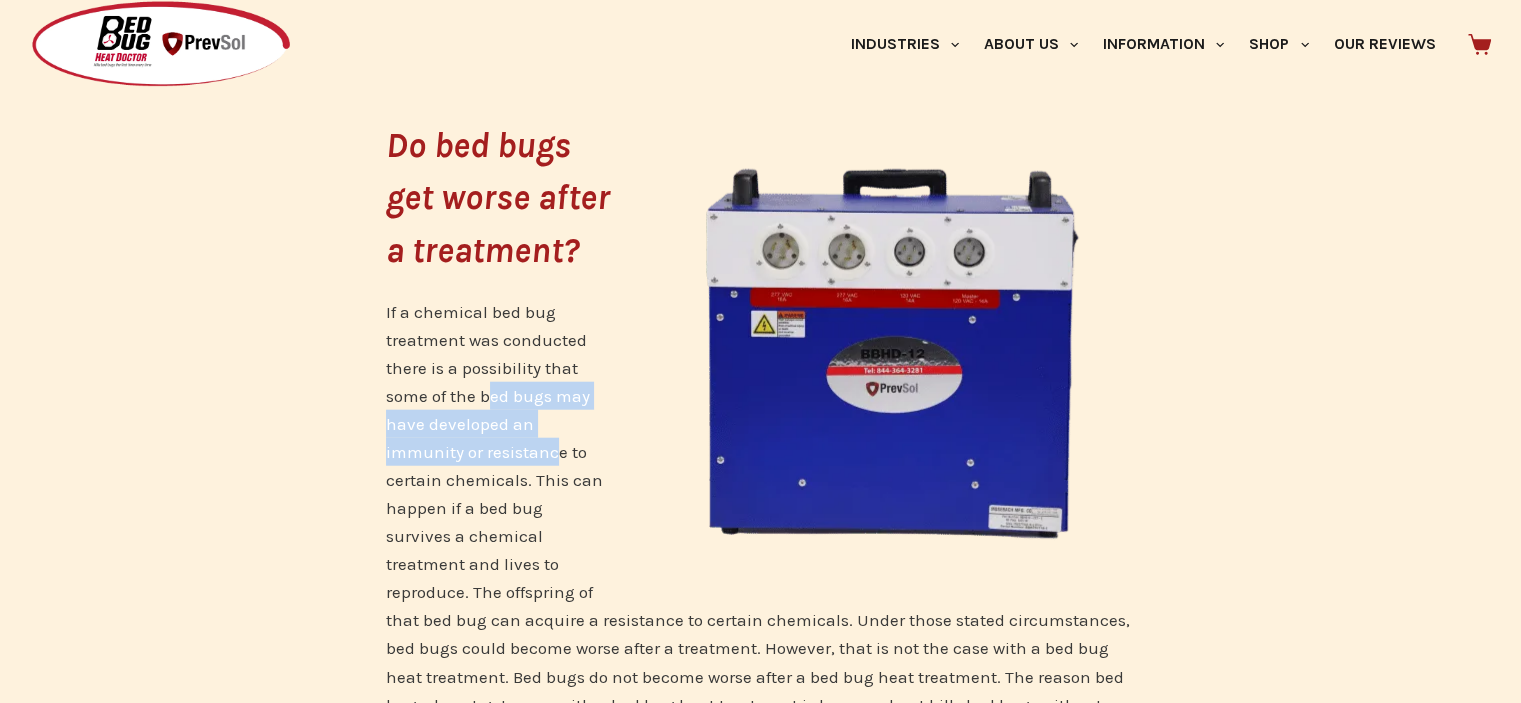 click on "If a chemical bed bug treatment was conducted there is a possibility that some of the bed bugs may have developed an immunity or resistance to certain chemicals. This can happen if a bed bug survives a chemical treatment and lives to reproduce. The offspring of that bed bug can acquire a resistance to certain chemicals. Under those stated circumstances, bed bugs could become worse after a treatment. However, that is not the case with a bed bug heat treatment. Bed bugs do not become worse after a bed bug heat treatment. The reason bed bugs do not get worse with a bed bug heat treatment is because heat kills bed bugs without any chemical resistance. When a heat treatment has been concluded, there will be no more bed bugs to get worse if the bed bug heat treatment was done properly." at bounding box center [761, 536] 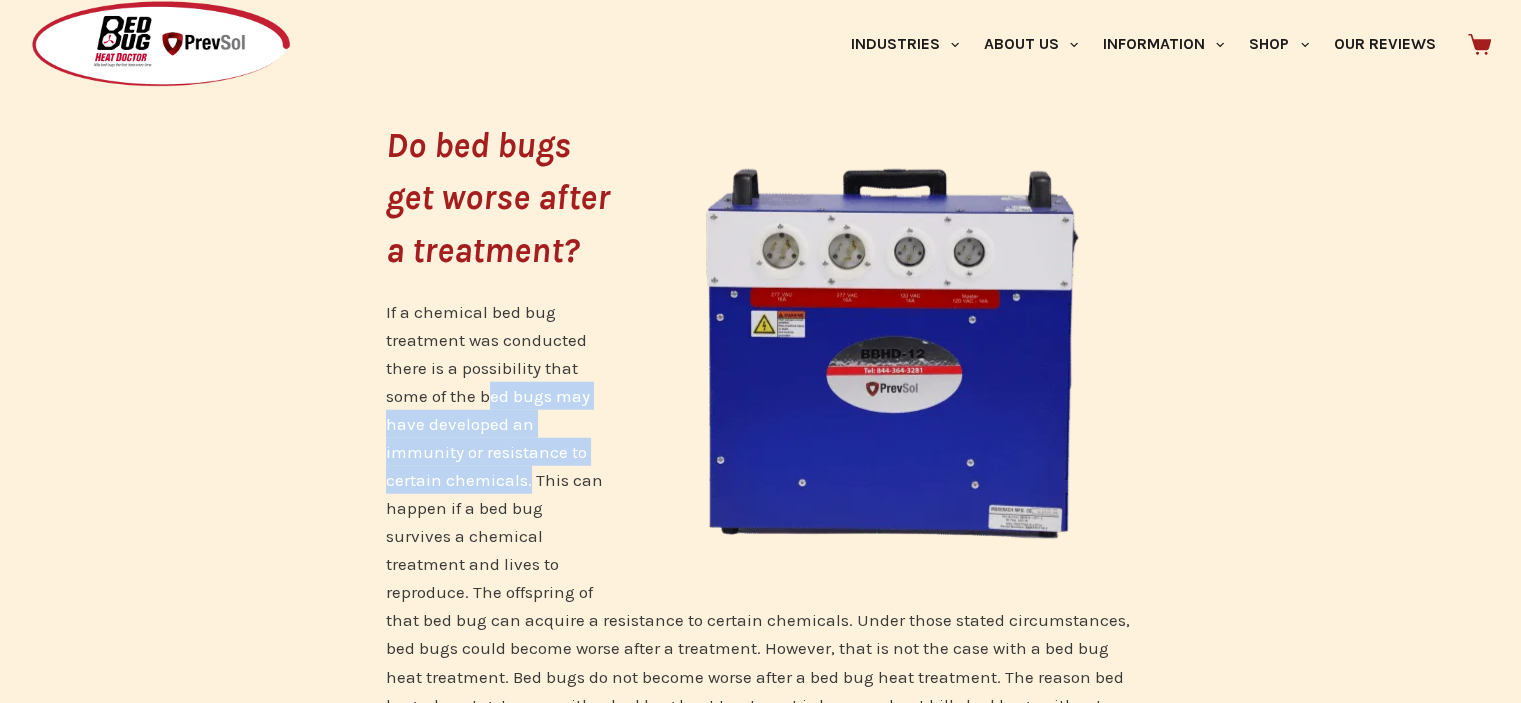 scroll, scrollTop: 5073, scrollLeft: 0, axis: vertical 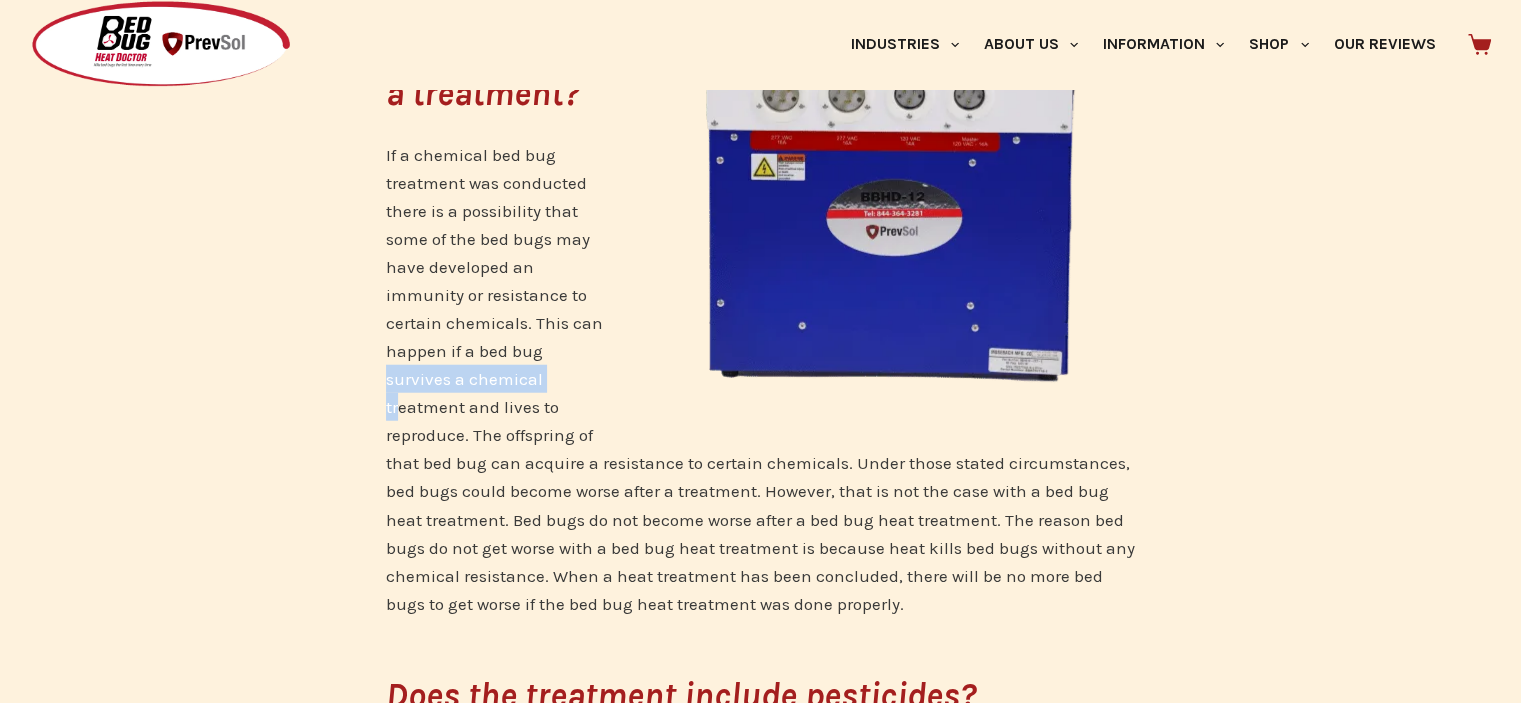 click on "If a chemical bed bug treatment was conducted there is a possibility that some of the bed bugs may have developed an immunity or resistance to certain chemicals. This can happen if a bed bug survives a chemical treatment and lives to reproduce. The offspring of that bed bug can acquire a resistance to certain chemicals. Under those stated circumstances, bed bugs could become worse after a treatment. However, that is not the case with a bed bug heat treatment. Bed bugs do not become worse after a bed bug heat treatment. The reason bed bugs do not get worse with a bed bug heat treatment is because heat kills bed bugs without any chemical resistance. When a heat treatment has been concluded, there will be no more bed bugs to get worse if the bed bug heat treatment was done properly." at bounding box center [761, 379] 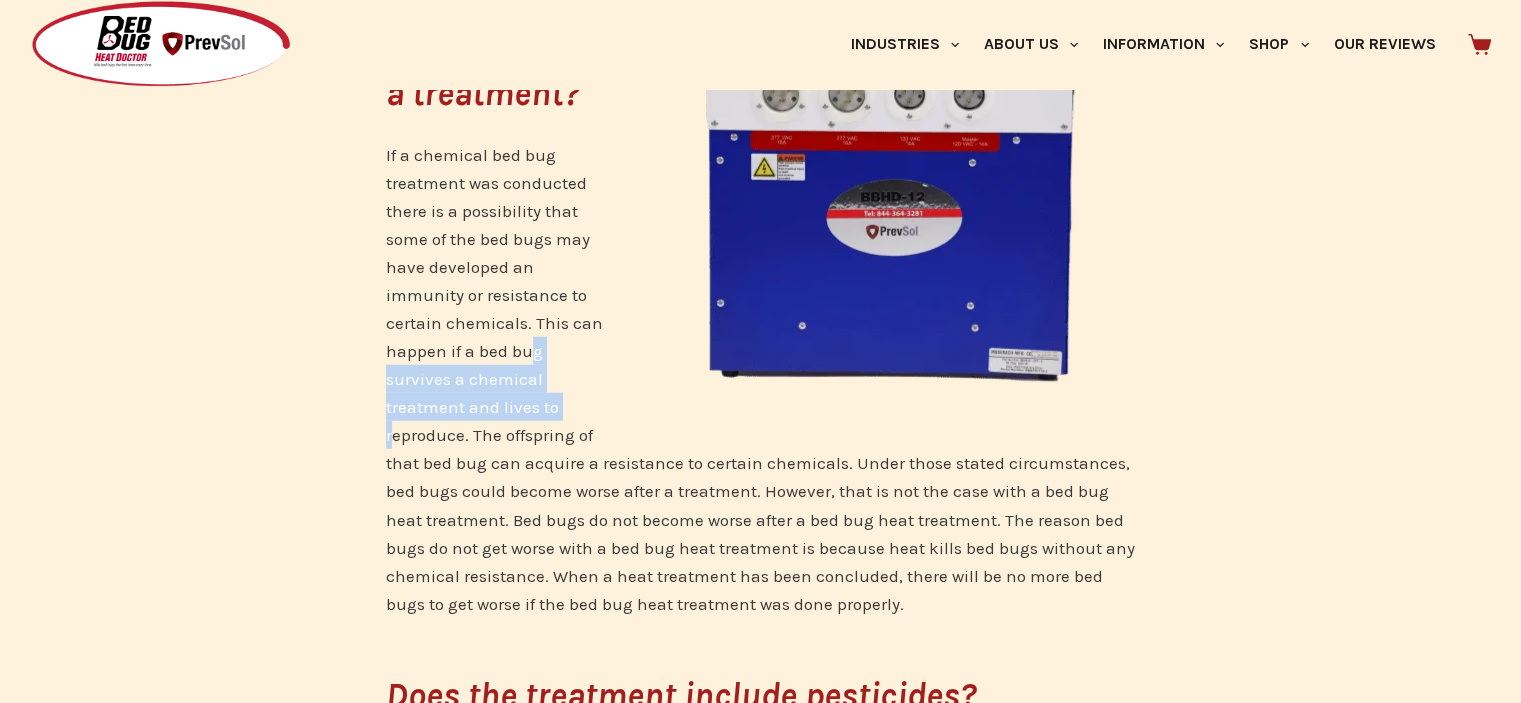 click on "If a chemical bed bug treatment was conducted there is a possibility that some of the bed bugs may have developed an immunity or resistance to certain chemicals. This can happen if a bed bug survives a chemical treatment and lives to reproduce. The offspring of that bed bug can acquire a resistance to certain chemicals. Under those stated circumstances, bed bugs could become worse after a treatment. However, that is not the case with a bed bug heat treatment. Bed bugs do not become worse after a bed bug heat treatment. The reason bed bugs do not get worse with a bed bug heat treatment is because heat kills bed bugs without any chemical resistance. When a heat treatment has been concluded, there will be no more bed bugs to get worse if the bed bug heat treatment was done properly." at bounding box center [761, 379] 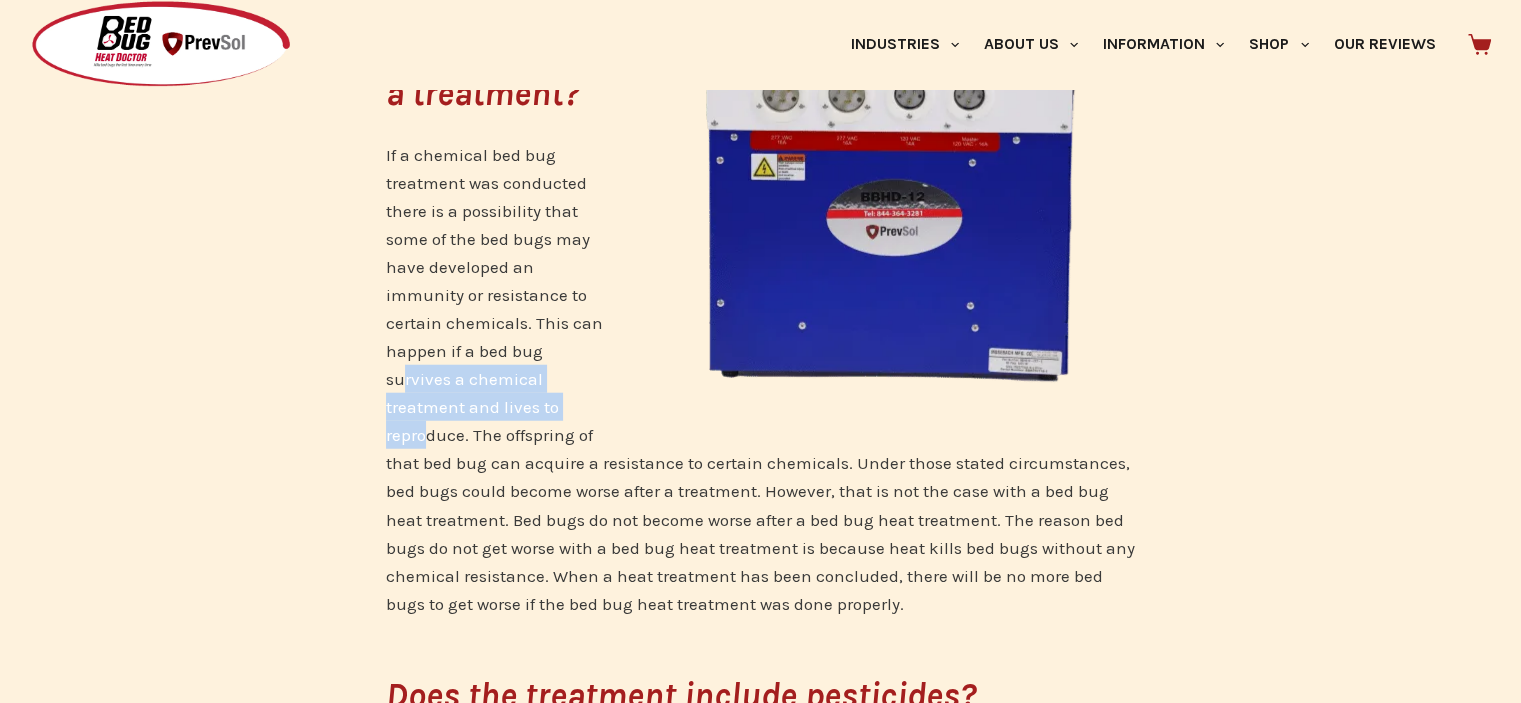 click on "If a chemical bed bug treatment was conducted there is a possibility that some of the bed bugs may have developed an immunity or resistance to certain chemicals. This can happen if a bed bug survives a chemical treatment and lives to reproduce. The offspring of that bed bug can acquire a resistance to certain chemicals. Under those stated circumstances, bed bugs could become worse after a treatment. However, that is not the case with a bed bug heat treatment. Bed bugs do not become worse after a bed bug heat treatment. The reason bed bugs do not get worse with a bed bug heat treatment is because heat kills bed bugs without any chemical resistance. When a heat treatment has been concluded, there will be no more bed bugs to get worse if the bed bug heat treatment was done properly." at bounding box center (761, 379) 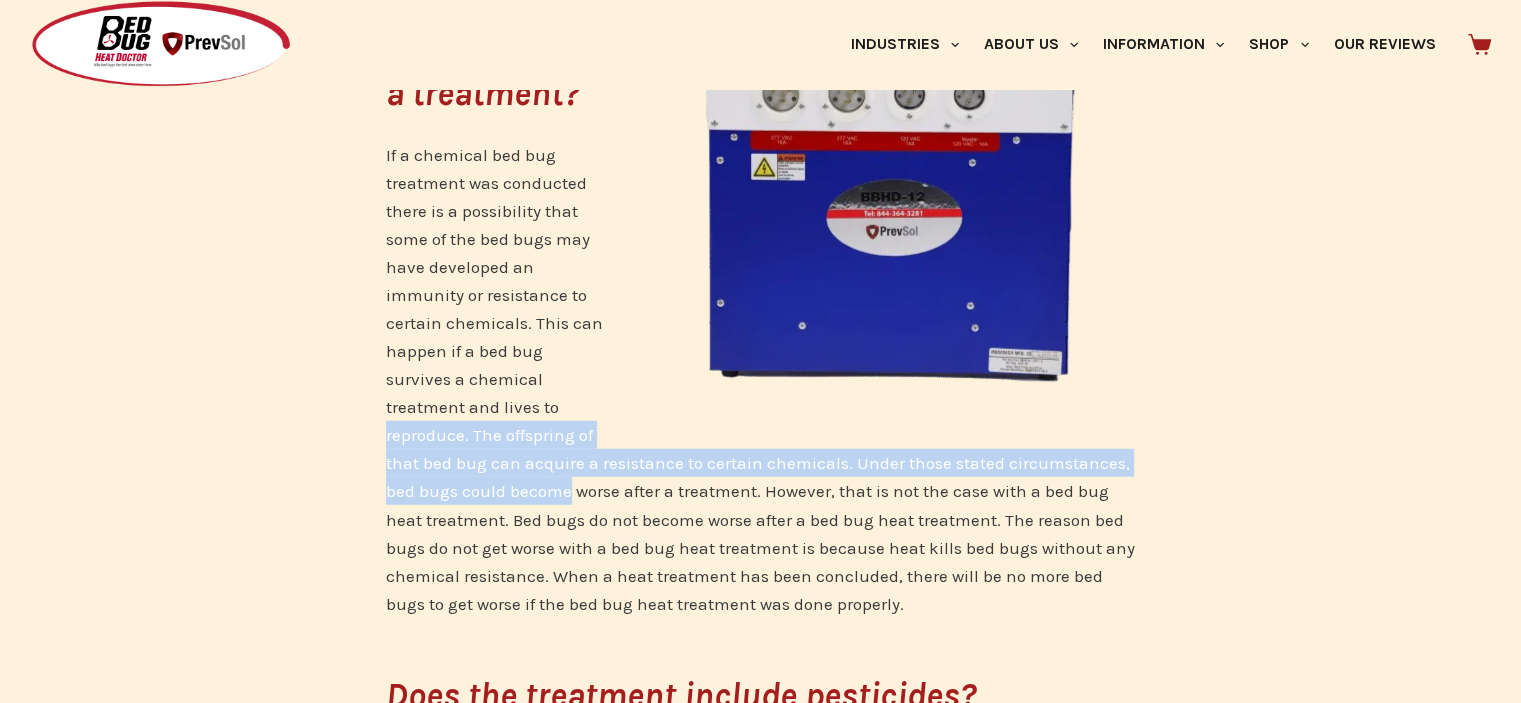 click on "If a chemical bed bug treatment was conducted there is a possibility that some of the bed bugs may have developed an immunity or resistance to certain chemicals. This can happen if a bed bug survives a chemical treatment and lives to reproduce. The offspring of that bed bug can acquire a resistance to certain chemicals. Under those stated circumstances, bed bugs could become worse after a treatment. However, that is not the case with a bed bug heat treatment. Bed bugs do not become worse after a bed bug heat treatment. The reason bed bugs do not get worse with a bed bug heat treatment is because heat kills bed bugs without any chemical resistance. When a heat treatment has been concluded, there will be no more bed bugs to get worse if the bed bug heat treatment was done properly." at bounding box center (761, 379) 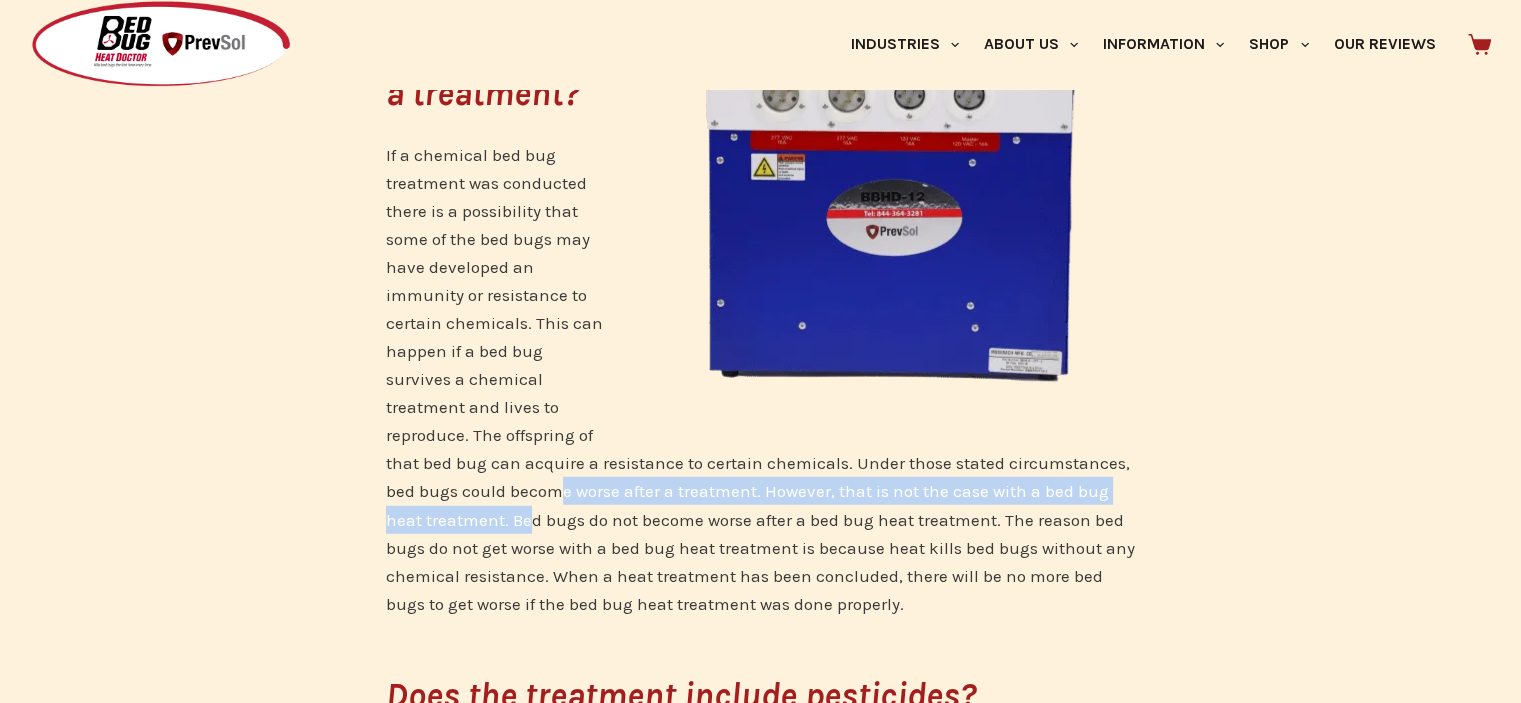 click on "If a chemical bed bug treatment was conducted there is a possibility that some of the bed bugs may have developed an immunity or resistance to certain chemicals. This can happen if a bed bug survives a chemical treatment and lives to reproduce. The offspring of that bed bug can acquire a resistance to certain chemicals. Under those stated circumstances, bed bugs could become worse after a treatment. However, that is not the case with a bed bug heat treatment. Bed bugs do not become worse after a bed bug heat treatment. The reason bed bugs do not get worse with a bed bug heat treatment is because heat kills bed bugs without any chemical resistance. When a heat treatment has been concluded, there will be no more bed bugs to get worse if the bed bug heat treatment was done properly." at bounding box center [761, 379] 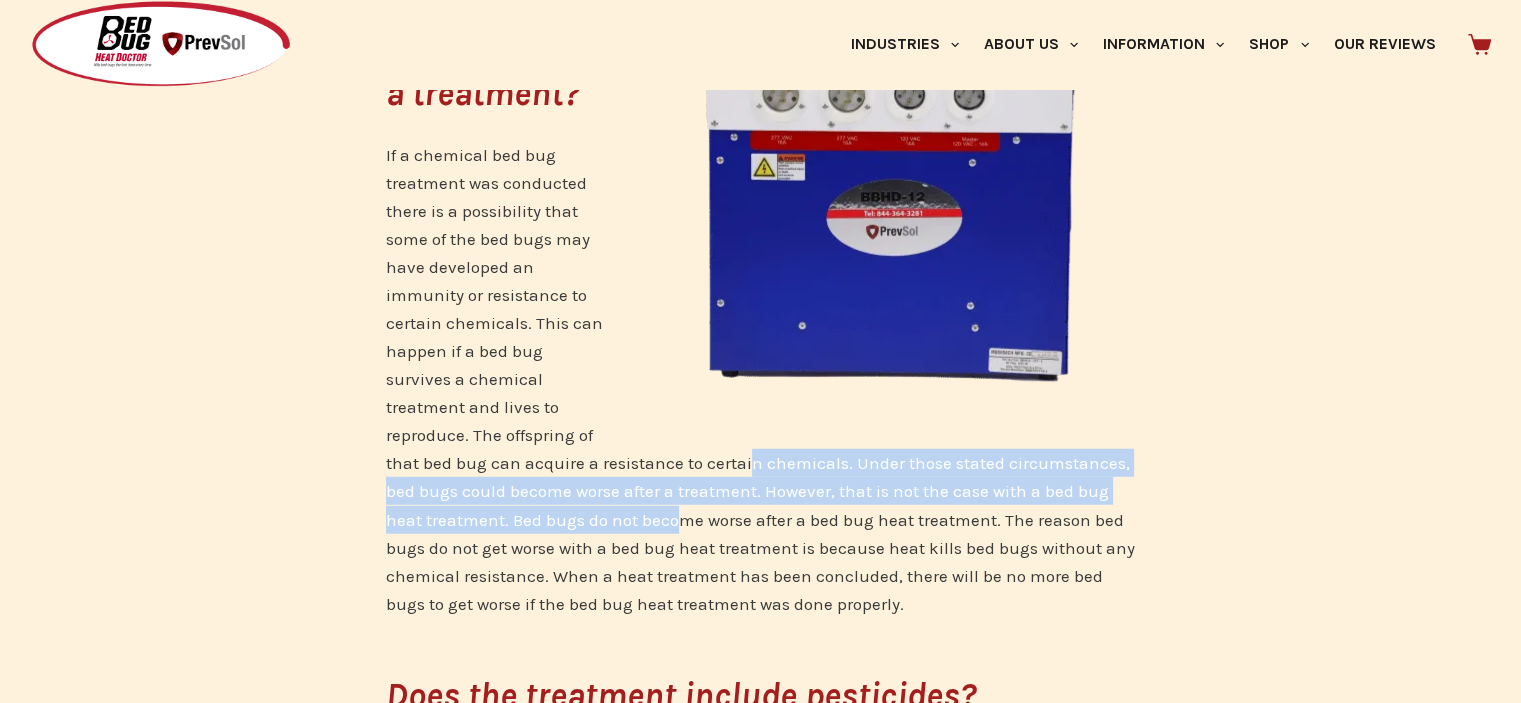 click on "If a chemical bed bug treatment was conducted there is a possibility that some of the bed bugs may have developed an immunity or resistance to certain chemicals. This can happen if a bed bug survives a chemical treatment and lives to reproduce. The offspring of that bed bug can acquire a resistance to certain chemicals. Under those stated circumstances, bed bugs could become worse after a treatment. However, that is not the case with a bed bug heat treatment. Bed bugs do not become worse after a bed bug heat treatment. The reason bed bugs do not get worse with a bed bug heat treatment is because heat kills bed bugs without any chemical resistance. When a heat treatment has been concluded, there will be no more bed bugs to get worse if the bed bug heat treatment was done properly." at bounding box center (761, 379) 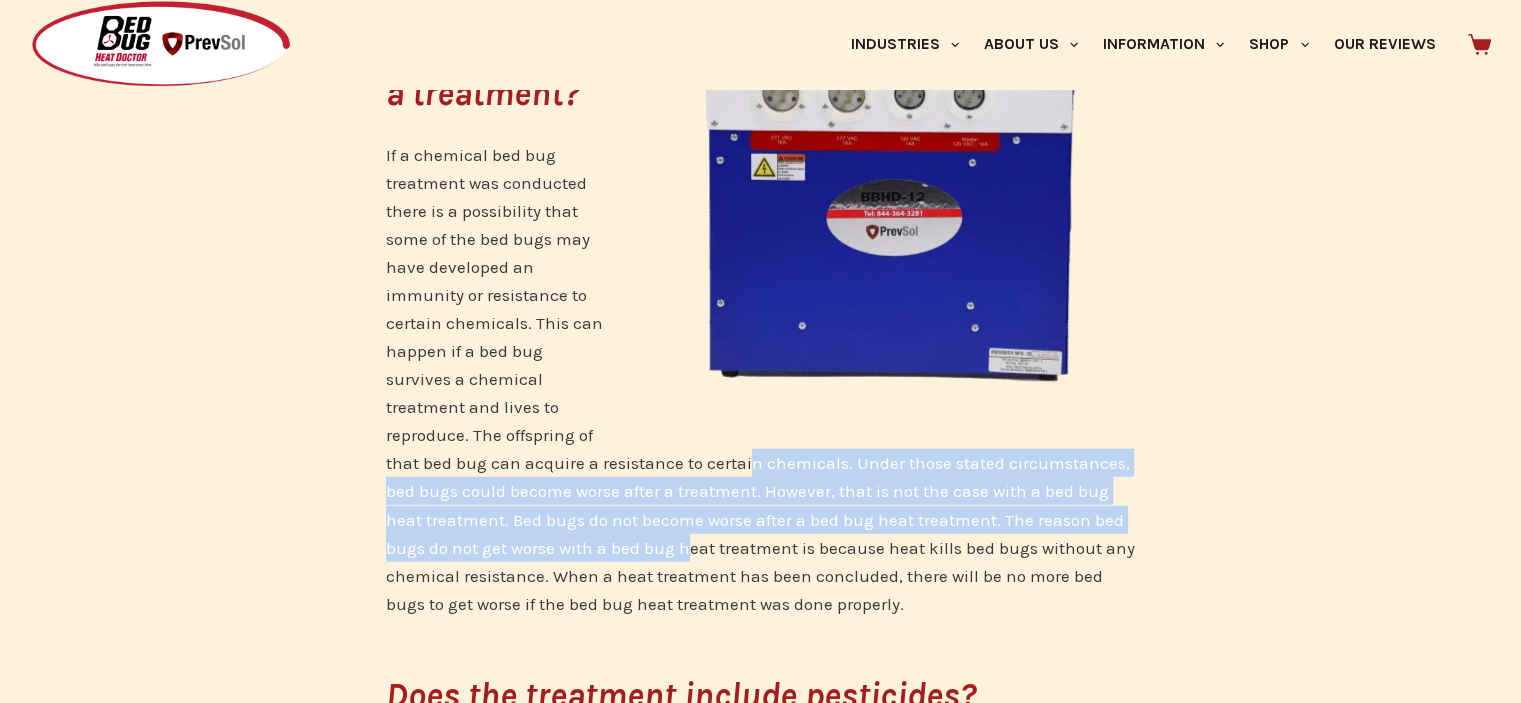 click on "If a chemical bed bug treatment was conducted there is a possibility that some of the bed bugs may have developed an immunity or resistance to certain chemicals. This can happen if a bed bug survives a chemical treatment and lives to reproduce. The offspring of that bed bug can acquire a resistance to certain chemicals. Under those stated circumstances, bed bugs could become worse after a treatment. However, that is not the case with a bed bug heat treatment. Bed bugs do not become worse after a bed bug heat treatment. The reason bed bugs do not get worse with a bed bug heat treatment is because heat kills bed bugs without any chemical resistance. When a heat treatment has been concluded, there will be no more bed bugs to get worse if the bed bug heat treatment was done properly." at bounding box center (761, 379) 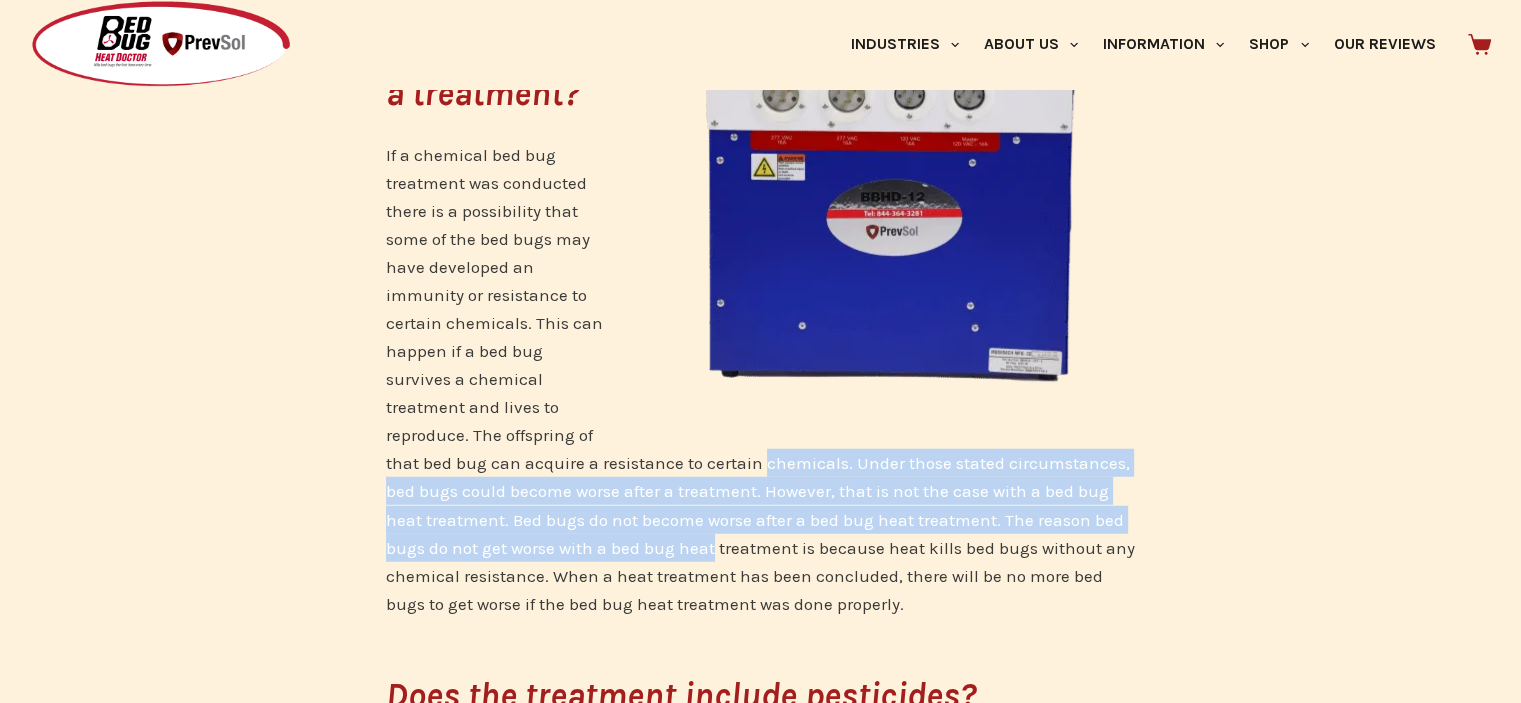 click on "If a chemical bed bug treatment was conducted there is a possibility that some of the bed bugs may have developed an immunity or resistance to certain chemicals. This can happen if a bed bug survives a chemical treatment and lives to reproduce. The offspring of that bed bug can acquire a resistance to certain chemicals. Under those stated circumstances, bed bugs could become worse after a treatment. However, that is not the case with a bed bug heat treatment. Bed bugs do not become worse after a bed bug heat treatment. The reason bed bugs do not get worse with a bed bug heat treatment is because heat kills bed bugs without any chemical resistance. When a heat treatment has been concluded, there will be no more bed bugs to get worse if the bed bug heat treatment was done properly." at bounding box center (761, 379) 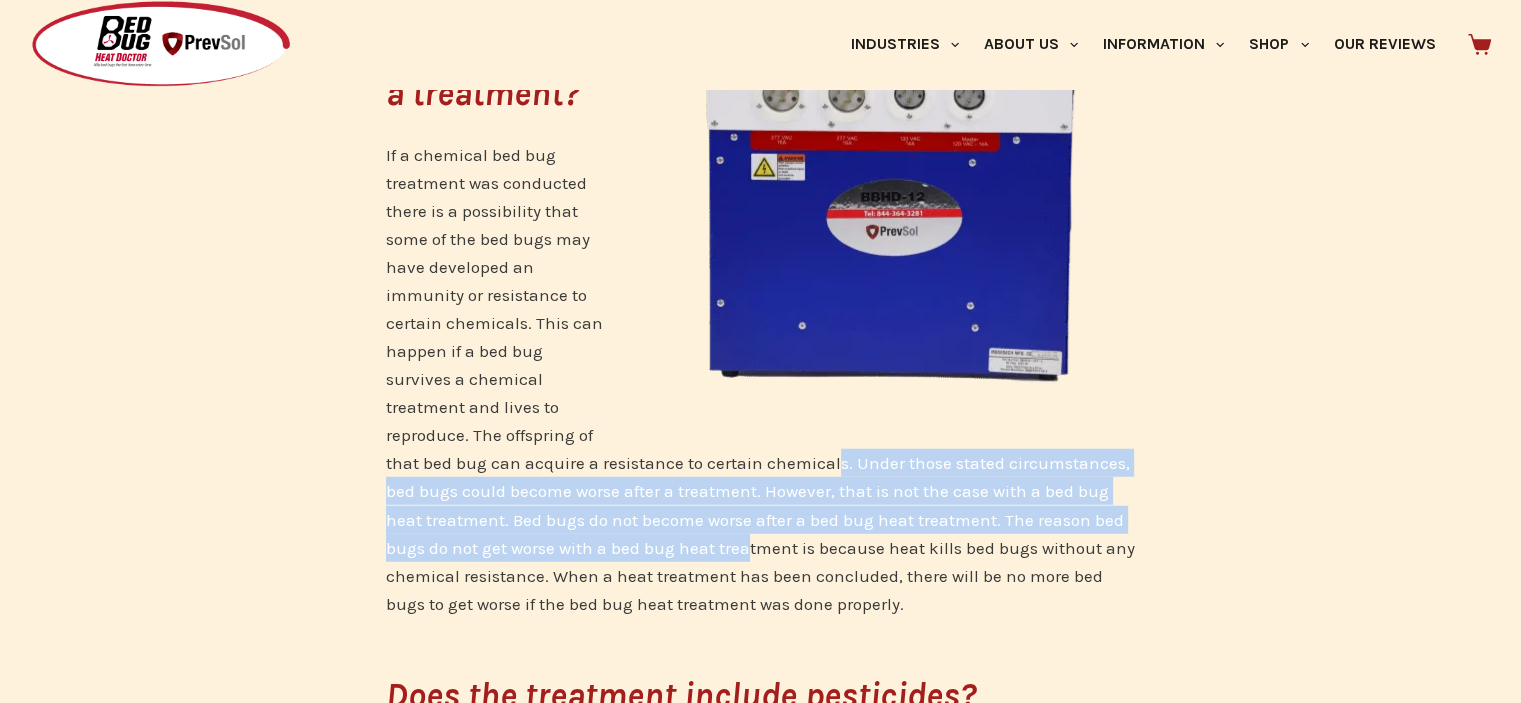 click on "If a chemical bed bug treatment was conducted there is a possibility that some of the bed bugs may have developed an immunity or resistance to certain chemicals. This can happen if a bed bug survives a chemical treatment and lives to reproduce. The offspring of that bed bug can acquire a resistance to certain chemicals. Under those stated circumstances, bed bugs could become worse after a treatment. However, that is not the case with a bed bug heat treatment. Bed bugs do not become worse after a bed bug heat treatment. The reason bed bugs do not get worse with a bed bug heat treatment is because heat kills bed bugs without any chemical resistance. When a heat treatment has been concluded, there will be no more bed bugs to get worse if the bed bug heat treatment was done properly." at bounding box center (761, 379) 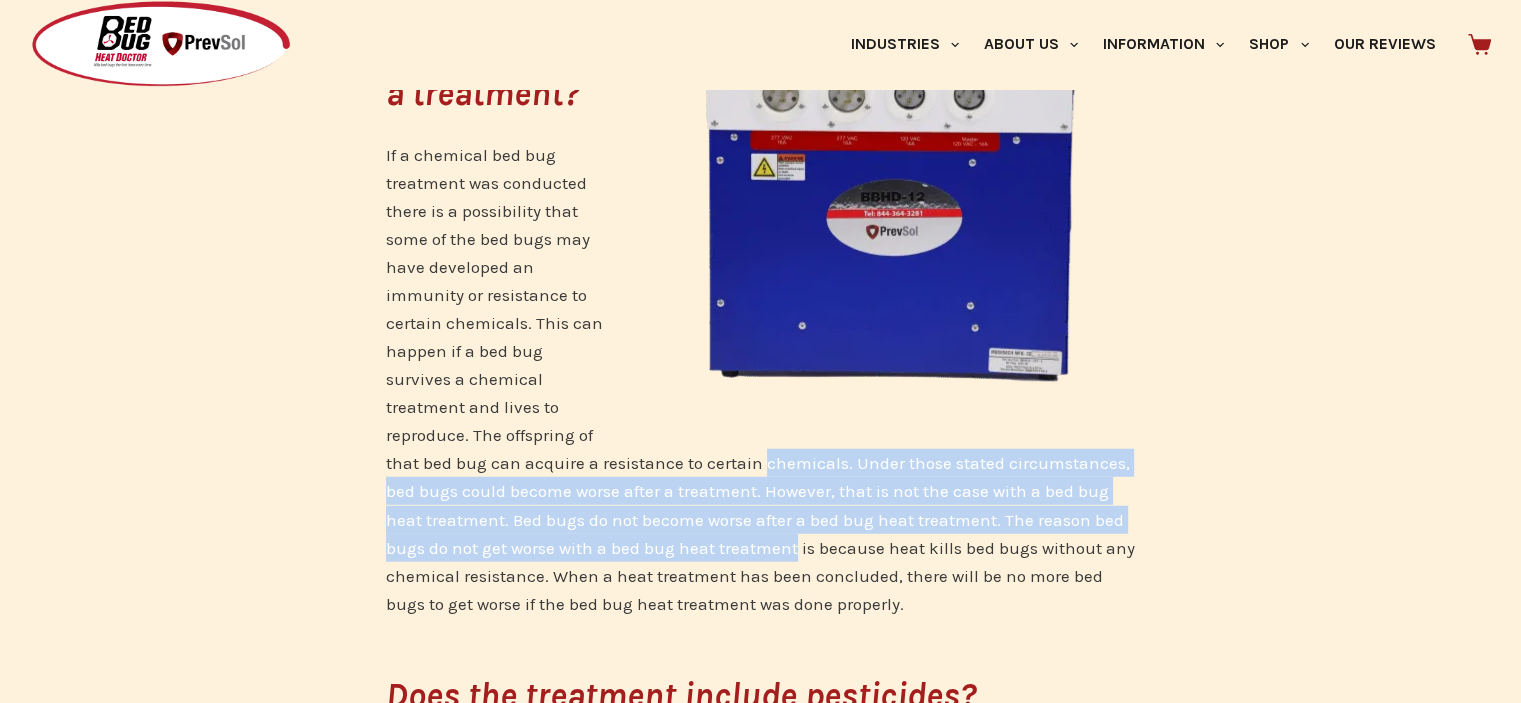 click on "If a chemical bed bug treatment was conducted there is a possibility that some of the bed bugs may have developed an immunity or resistance to certain chemicals. This can happen if a bed bug survives a chemical treatment and lives to reproduce. The offspring of that bed bug can acquire a resistance to certain chemicals. Under those stated circumstances, bed bugs could become worse after a treatment. However, that is not the case with a bed bug heat treatment. Bed bugs do not become worse after a bed bug heat treatment. The reason bed bugs do not get worse with a bed bug heat treatment is because heat kills bed bugs without any chemical resistance. When a heat treatment has been concluded, there will be no more bed bugs to get worse if the bed bug heat treatment was done properly." at bounding box center (761, 379) 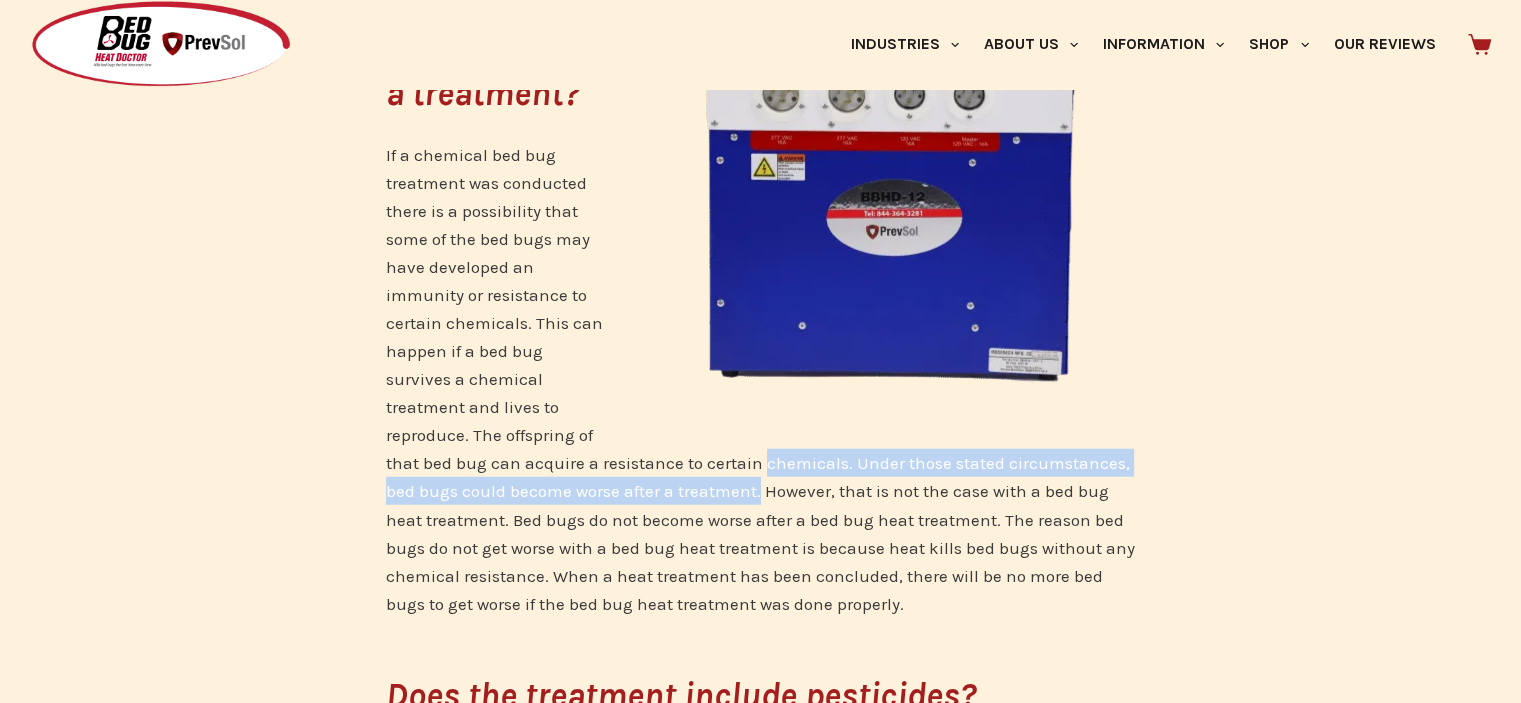 click on "If a chemical bed bug treatment was conducted there is a possibility that some of the bed bugs may have developed an immunity or resistance to certain chemicals. This can happen if a bed bug survives a chemical treatment and lives to reproduce. The offspring of that bed bug can acquire a resistance to certain chemicals. Under those stated circumstances, bed bugs could become worse after a treatment. However, that is not the case with a bed bug heat treatment. Bed bugs do not become worse after a bed bug heat treatment. The reason bed bugs do not get worse with a bed bug heat treatment is because heat kills bed bugs without any chemical resistance. When a heat treatment has been concluded, there will be no more bed bugs to get worse if the bed bug heat treatment was done properly." at bounding box center (761, 379) 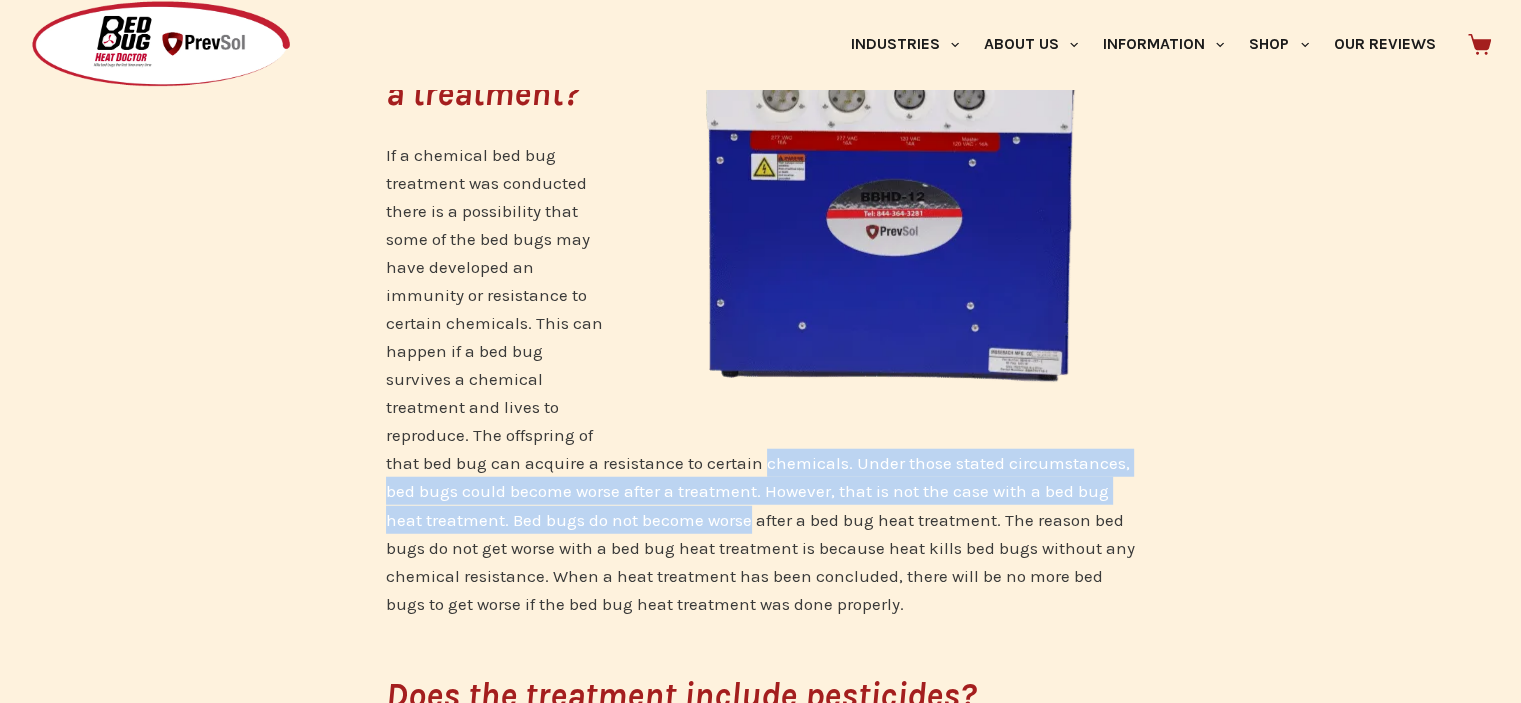 click on "If a chemical bed bug treatment was conducted there is a possibility that some of the bed bugs may have developed an immunity or resistance to certain chemicals. This can happen if a bed bug survives a chemical treatment and lives to reproduce. The offspring of that bed bug can acquire a resistance to certain chemicals. Under those stated circumstances, bed bugs could become worse after a treatment. However, that is not the case with a bed bug heat treatment. Bed bugs do not become worse after a bed bug heat treatment. The reason bed bugs do not get worse with a bed bug heat treatment is because heat kills bed bugs without any chemical resistance. When a heat treatment has been concluded, there will be no more bed bugs to get worse if the bed bug heat treatment was done properly." at bounding box center (761, 379) 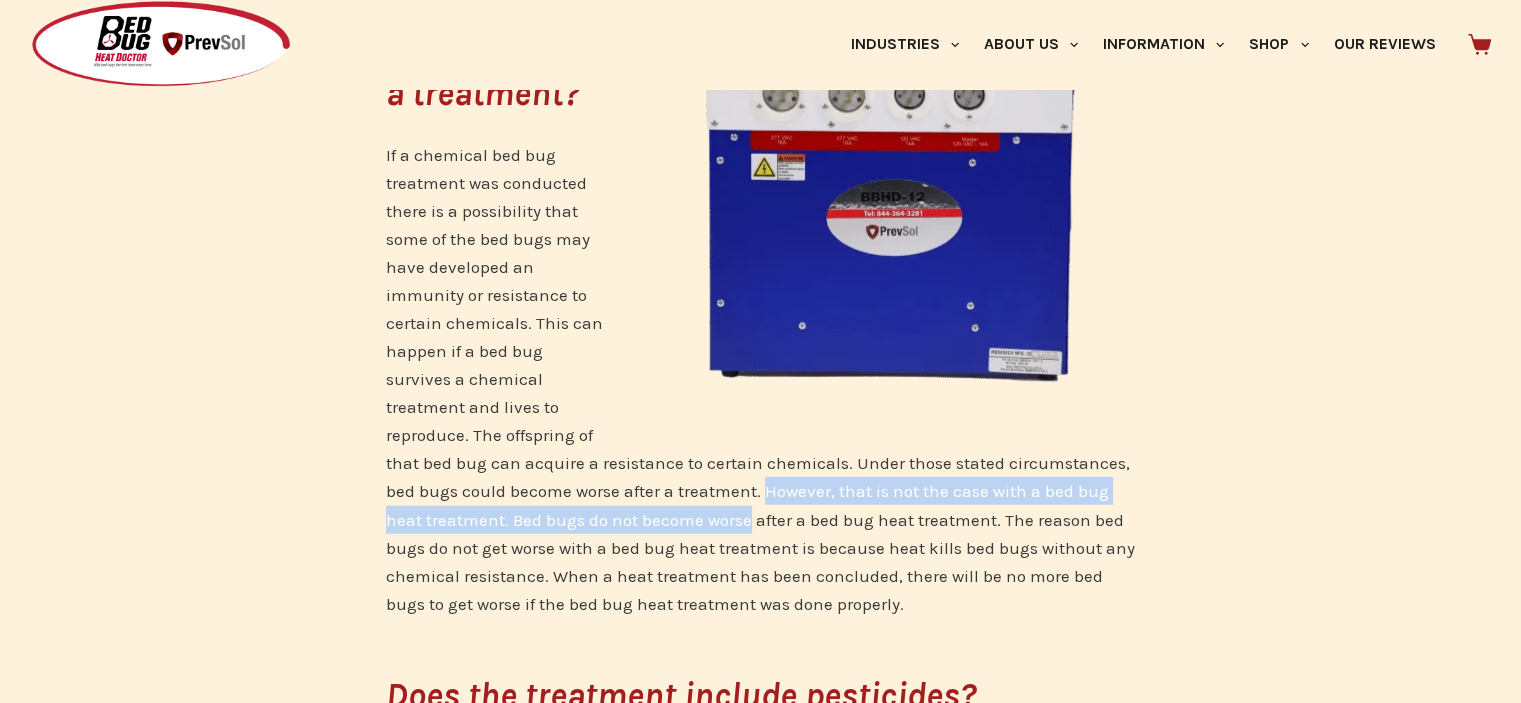 click on "If a chemical bed bug treatment was conducted there is a possibility that some of the bed bugs may have developed an immunity or resistance to certain chemicals. This can happen if a bed bug survives a chemical treatment and lives to reproduce. The offspring of that bed bug can acquire a resistance to certain chemicals. Under those stated circumstances, bed bugs could become worse after a treatment. However, that is not the case with a bed bug heat treatment. Bed bugs do not become worse after a bed bug heat treatment. The reason bed bugs do not get worse with a bed bug heat treatment is because heat kills bed bugs without any chemical resistance. When a heat treatment has been concluded, there will be no more bed bugs to get worse if the bed bug heat treatment was done properly." at bounding box center (761, 379) 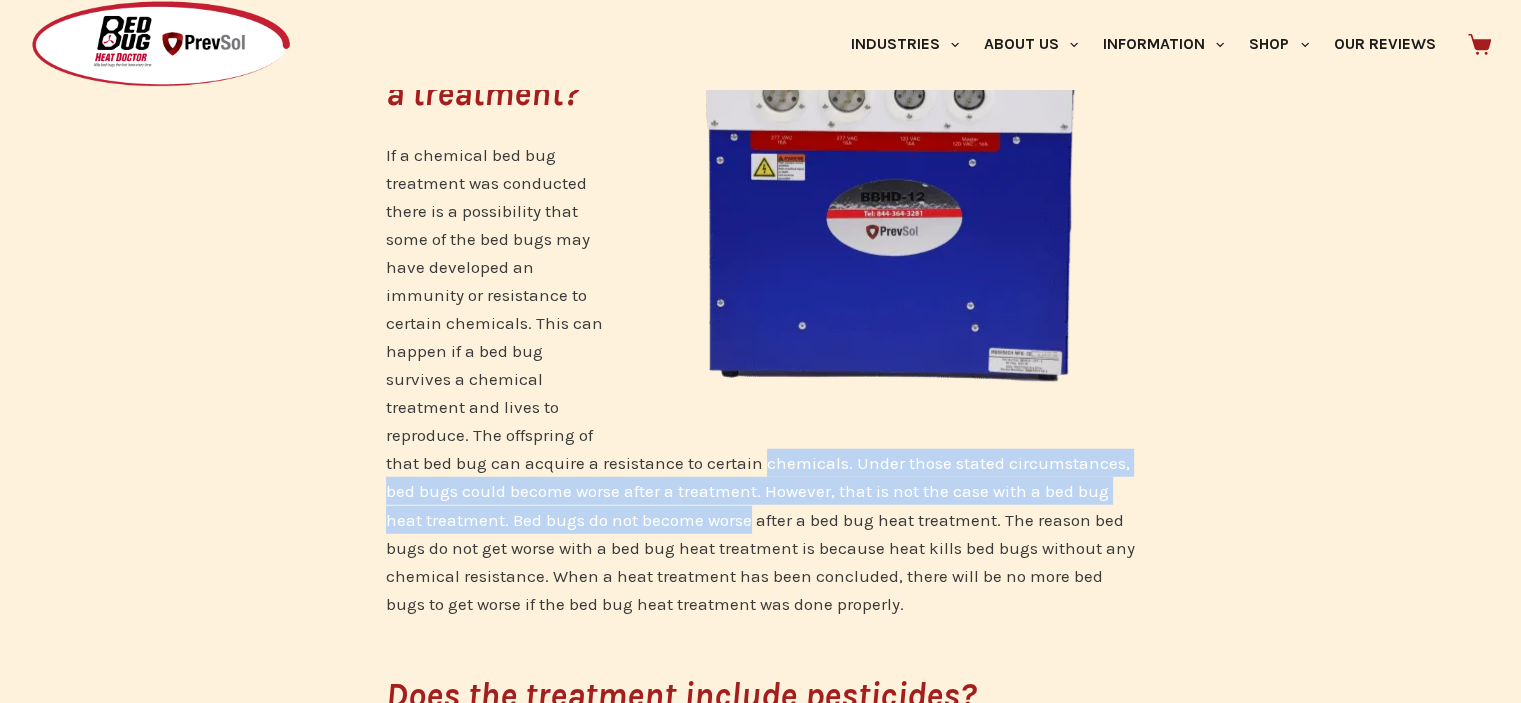 click on "If a chemical bed bug treatment was conducted there is a possibility that some of the bed bugs may have developed an immunity or resistance to certain chemicals. This can happen if a bed bug survives a chemical treatment and lives to reproduce. The offspring of that bed bug can acquire a resistance to certain chemicals. Under those stated circumstances, bed bugs could become worse after a treatment. However, that is not the case with a bed bug heat treatment. Bed bugs do not become worse after a bed bug heat treatment. The reason bed bugs do not get worse with a bed bug heat treatment is because heat kills bed bugs without any chemical resistance. When a heat treatment has been concluded, there will be no more bed bugs to get worse if the bed bug heat treatment was done properly." at bounding box center [761, 379] 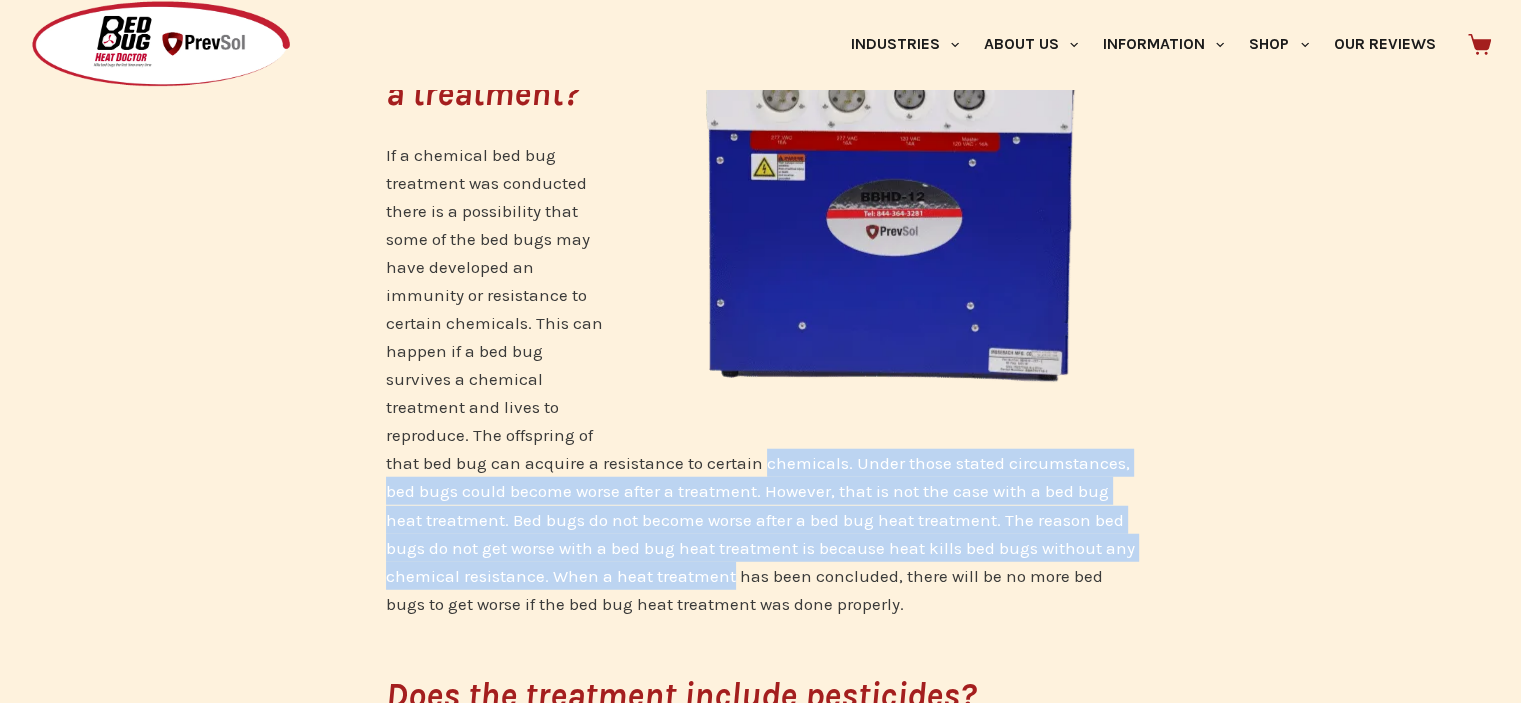 click on "If a chemical bed bug treatment was conducted there is a possibility that some of the bed bugs may have developed an immunity or resistance to certain chemicals. This can happen if a bed bug survives a chemical treatment and lives to reproduce. The offspring of that bed bug can acquire a resistance to certain chemicals. Under those stated circumstances, bed bugs could become worse after a treatment. However, that is not the case with a bed bug heat treatment. Bed bugs do not become worse after a bed bug heat treatment. The reason bed bugs do not get worse with a bed bug heat treatment is because heat kills bed bugs without any chemical resistance. When a heat treatment has been concluded, there will be no more bed bugs to get worse if the bed bug heat treatment was done properly." at bounding box center (761, 379) 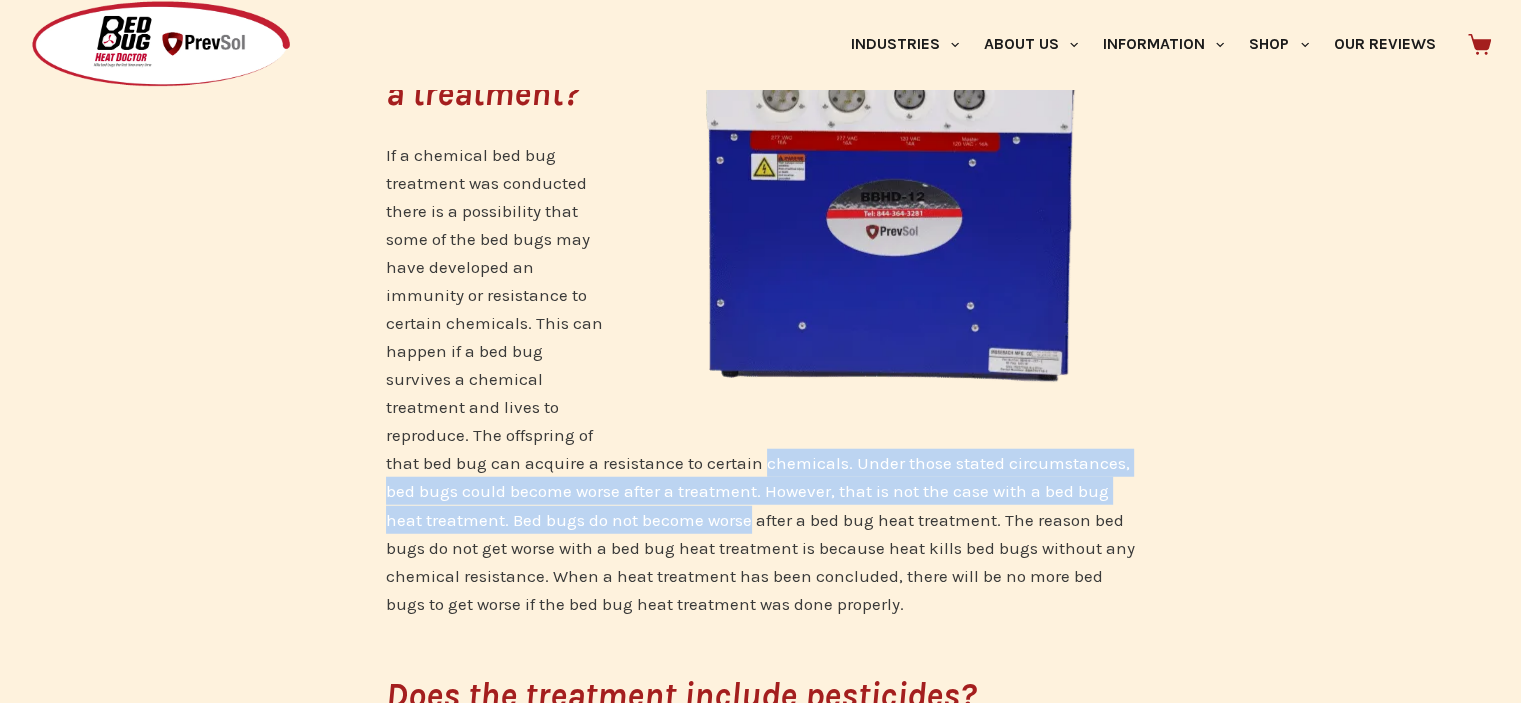 click on "If a chemical bed bug treatment was conducted there is a possibility that some of the bed bugs may have developed an immunity or resistance to certain chemicals. This can happen if a bed bug survives a chemical treatment and lives to reproduce. The offspring of that bed bug can acquire a resistance to certain chemicals. Under those stated circumstances, bed bugs could become worse after a treatment. However, that is not the case with a bed bug heat treatment. Bed bugs do not become worse after a bed bug heat treatment. The reason bed bugs do not get worse with a bed bug heat treatment is because heat kills bed bugs without any chemical resistance. When a heat treatment has been concluded, there will be no more bed bugs to get worse if the bed bug heat treatment was done properly." at bounding box center [761, 379] 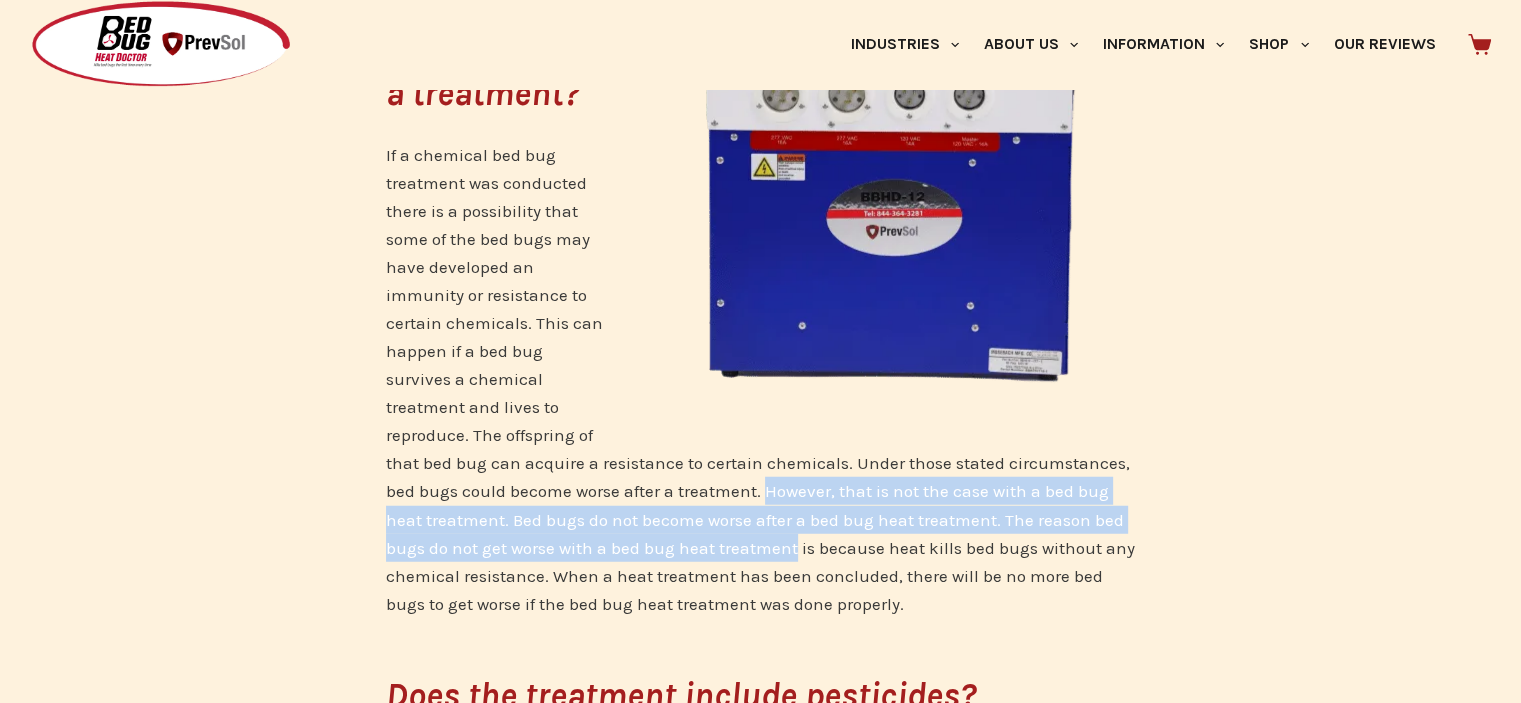 click on "If a chemical bed bug treatment was conducted there is a possibility that some of the bed bugs may have developed an immunity or resistance to certain chemicals. This can happen if a bed bug survives a chemical treatment and lives to reproduce. The offspring of that bed bug can acquire a resistance to certain chemicals. Under those stated circumstances, bed bugs could become worse after a treatment. However, that is not the case with a bed bug heat treatment. Bed bugs do not become worse after a bed bug heat treatment. The reason bed bugs do not get worse with a bed bug heat treatment is because heat kills bed bugs without any chemical resistance. When a heat treatment has been concluded, there will be no more bed bugs to get worse if the bed bug heat treatment was done properly." at bounding box center [761, 379] 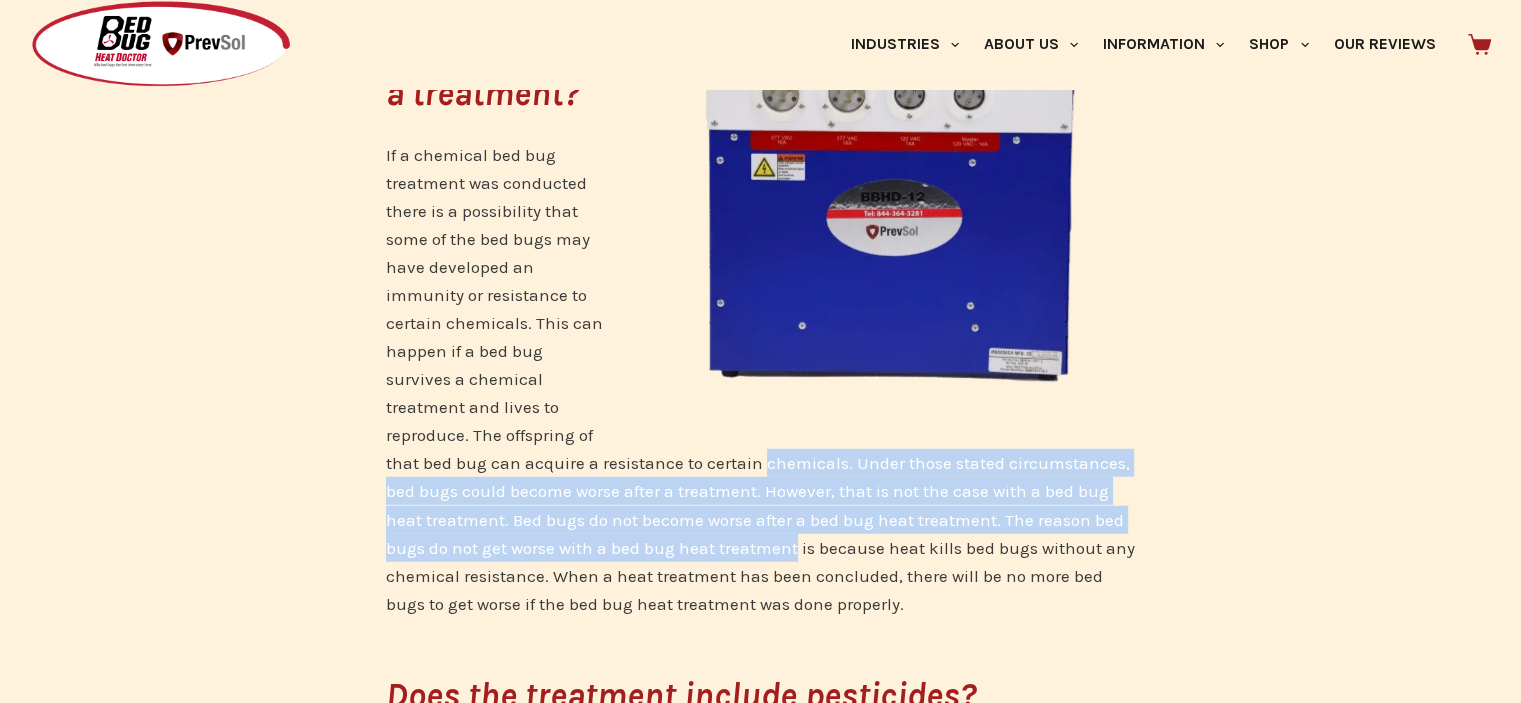 click on "If a chemical bed bug treatment was conducted there is a possibility that some of the bed bugs may have developed an immunity or resistance to certain chemicals. This can happen if a bed bug survives a chemical treatment and lives to reproduce. The offspring of that bed bug can acquire a resistance to certain chemicals. Under those stated circumstances, bed bugs could become worse after a treatment. However, that is not the case with a bed bug heat treatment. Bed bugs do not become worse after a bed bug heat treatment. The reason bed bugs do not get worse with a bed bug heat treatment is because heat kills bed bugs without any chemical resistance. When a heat treatment has been concluded, there will be no more bed bugs to get worse if the bed bug heat treatment was done properly." at bounding box center [761, 379] 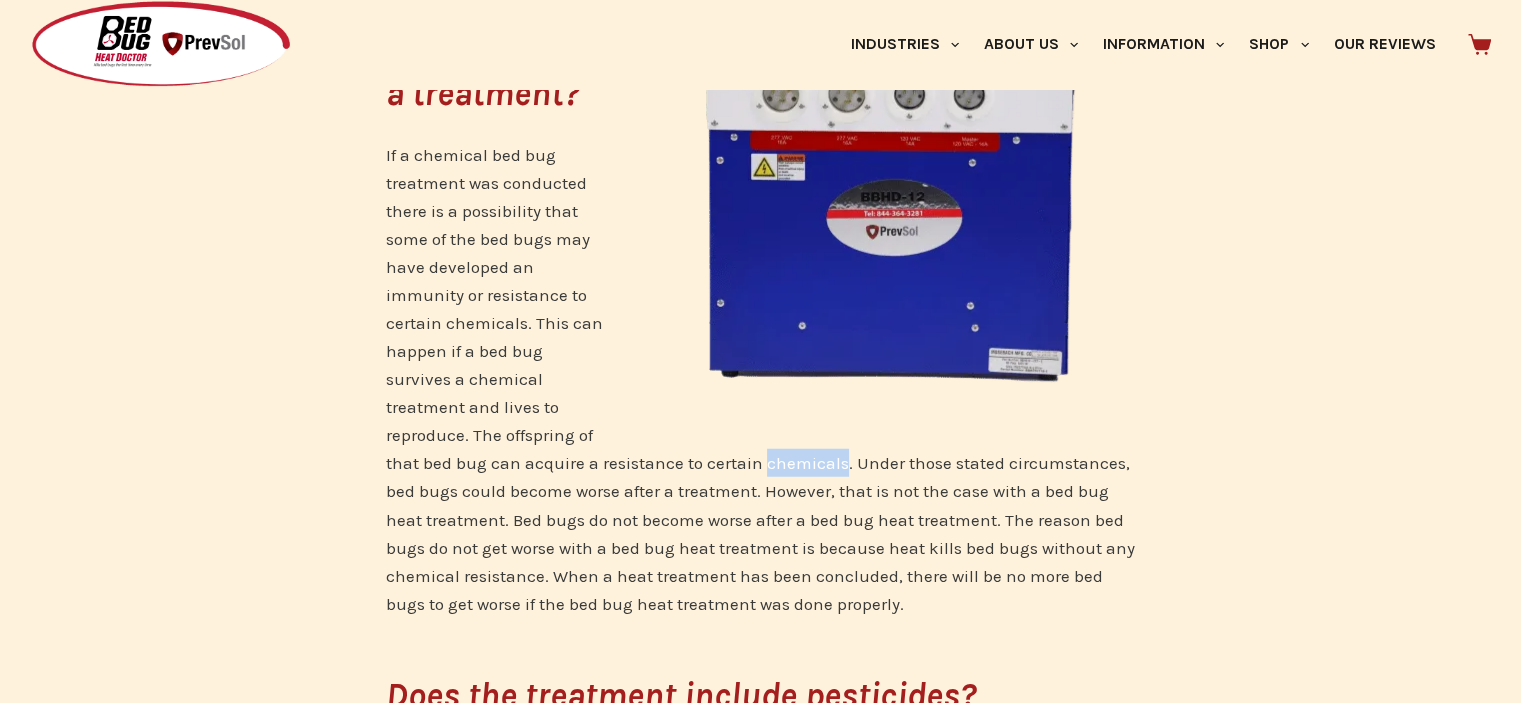 click on "If a chemical bed bug treatment was conducted there is a possibility that some of the bed bugs may have developed an immunity or resistance to certain chemicals. This can happen if a bed bug survives a chemical treatment and lives to reproduce. The offspring of that bed bug can acquire a resistance to certain chemicals. Under those stated circumstances, bed bugs could become worse after a treatment. However, that is not the case with a bed bug heat treatment. Bed bugs do not become worse after a bed bug heat treatment. The reason bed bugs do not get worse with a bed bug heat treatment is because heat kills bed bugs without any chemical resistance. When a heat treatment has been concluded, there will be no more bed bugs to get worse if the bed bug heat treatment was done properly." at bounding box center [761, 379] 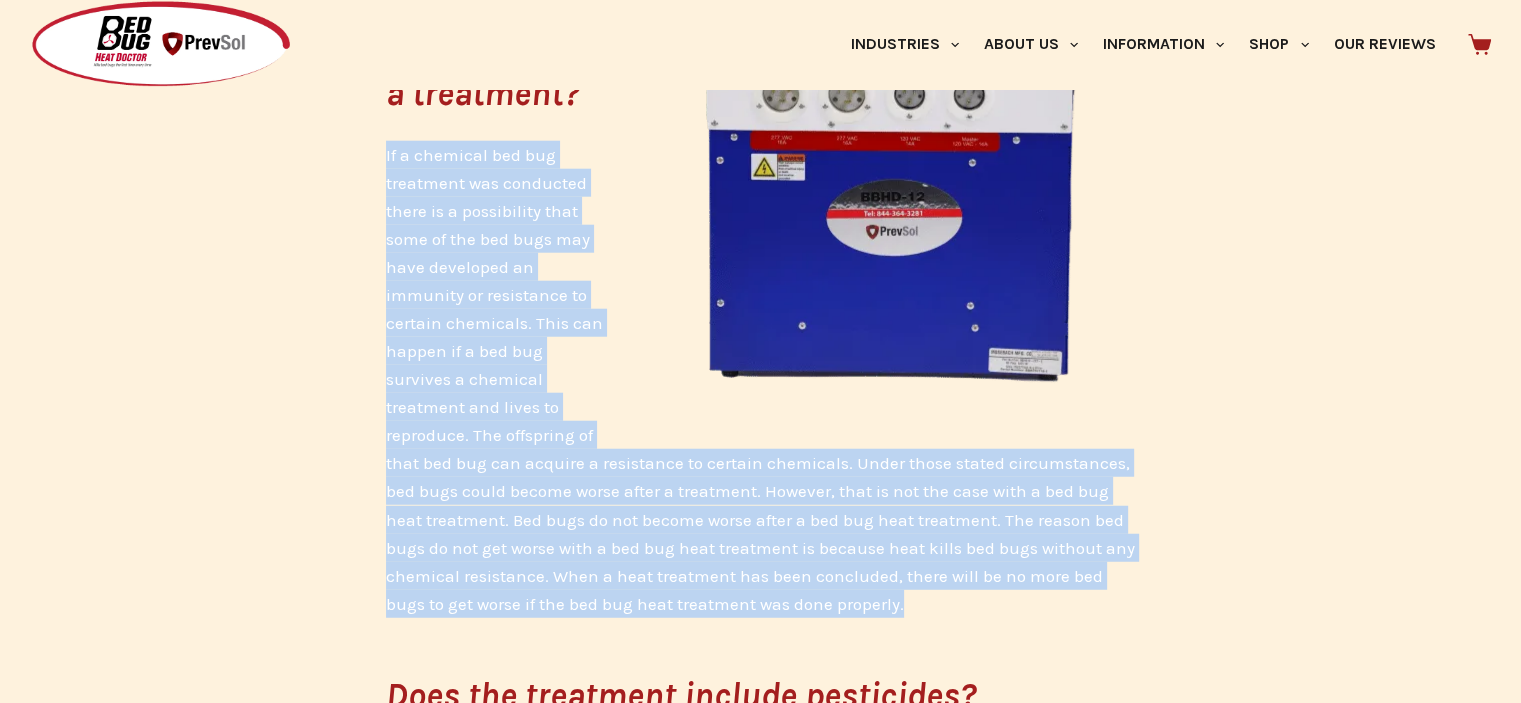 click on "If a chemical bed bug treatment was conducted there is a possibility that some of the bed bugs may have developed an immunity or resistance to certain chemicals. This can happen if a bed bug survives a chemical treatment and lives to reproduce. The offspring of that bed bug can acquire a resistance to certain chemicals. Under those stated circumstances, bed bugs could become worse after a treatment. However, that is not the case with a bed bug heat treatment. Bed bugs do not become worse after a bed bug heat treatment. The reason bed bugs do not get worse with a bed bug heat treatment is because heat kills bed bugs without any chemical resistance. When a heat treatment has been concluded, there will be no more bed bugs to get worse if the bed bug heat treatment was done properly." at bounding box center [761, 379] 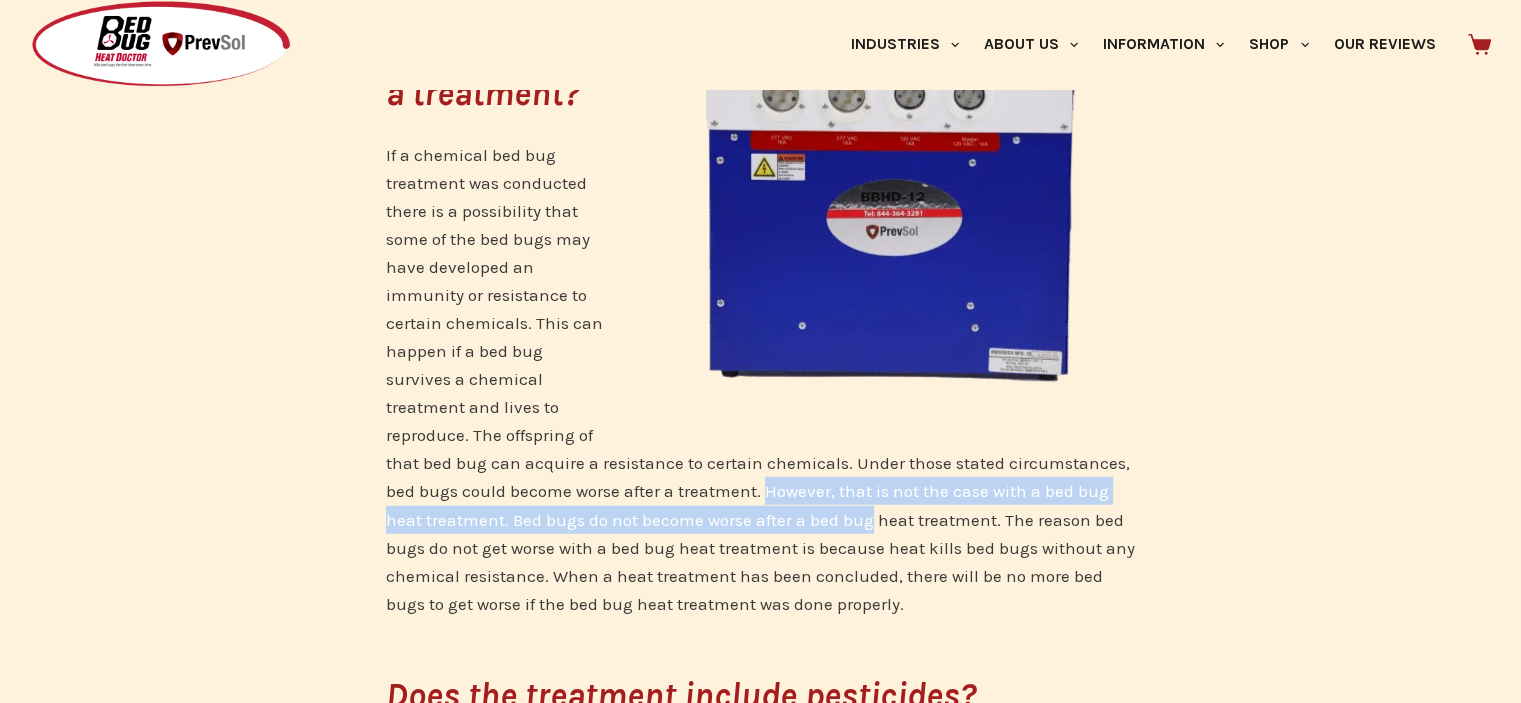 click on "If a chemical bed bug treatment was conducted there is a possibility that some of the bed bugs may have developed an immunity or resistance to certain chemicals. This can happen if a bed bug survives a chemical treatment and lives to reproduce. The offspring of that bed bug can acquire a resistance to certain chemicals. Under those stated circumstances, bed bugs could become worse after a treatment. However, that is not the case with a bed bug heat treatment. Bed bugs do not become worse after a bed bug heat treatment. The reason bed bugs do not get worse with a bed bug heat treatment is because heat kills bed bugs without any chemical resistance. When a heat treatment has been concluded, there will be no more bed bugs to get worse if the bed bug heat treatment was done properly." at bounding box center (761, 379) 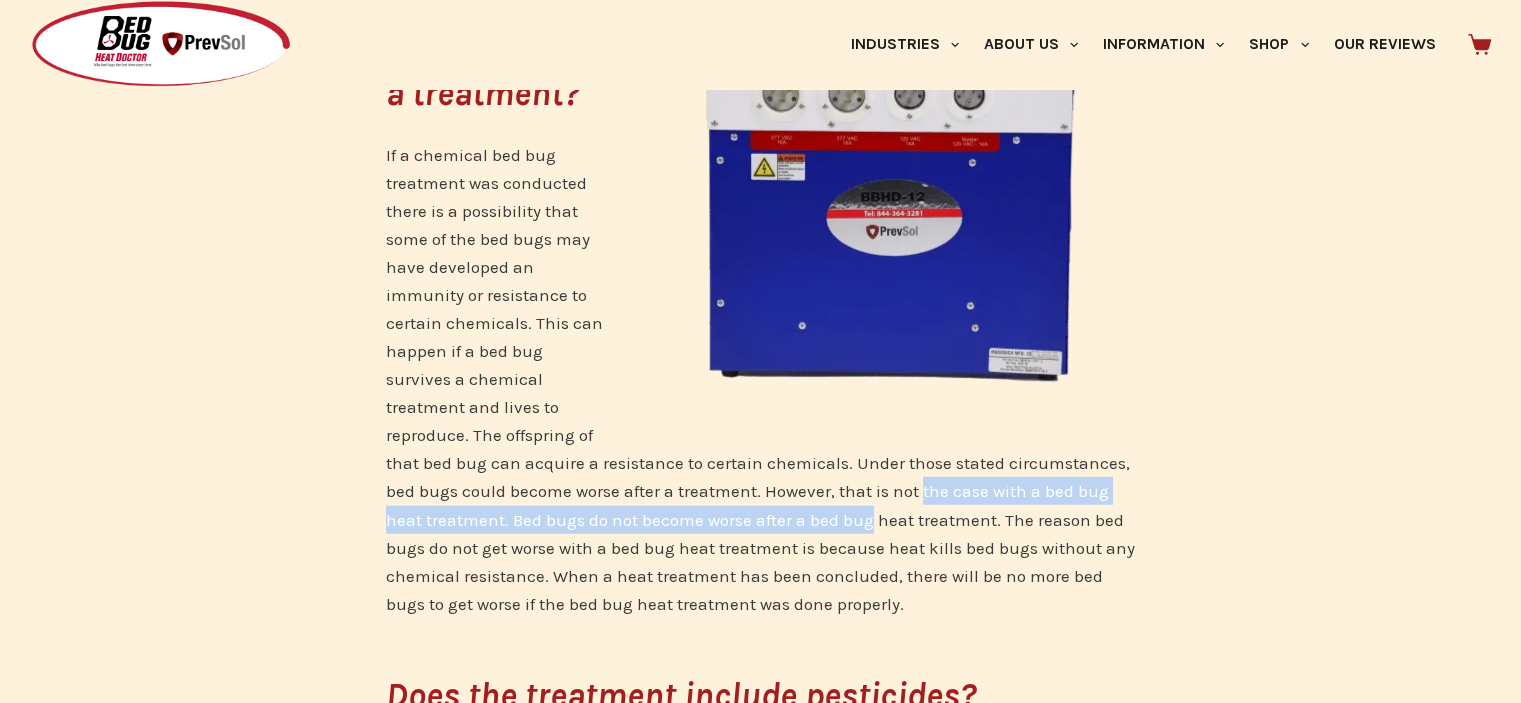 click on "If a chemical bed bug treatment was conducted there is a possibility that some of the bed bugs may have developed an immunity or resistance to certain chemicals. This can happen if a bed bug survives a chemical treatment and lives to reproduce. The offspring of that bed bug can acquire a resistance to certain chemicals. Under those stated circumstances, bed bugs could become worse after a treatment. However, that is not the case with a bed bug heat treatment. Bed bugs do not become worse after a bed bug heat treatment. The reason bed bugs do not get worse with a bed bug heat treatment is because heat kills bed bugs without any chemical resistance. When a heat treatment has been concluded, there will be no more bed bugs to get worse if the bed bug heat treatment was done properly." at bounding box center (761, 379) 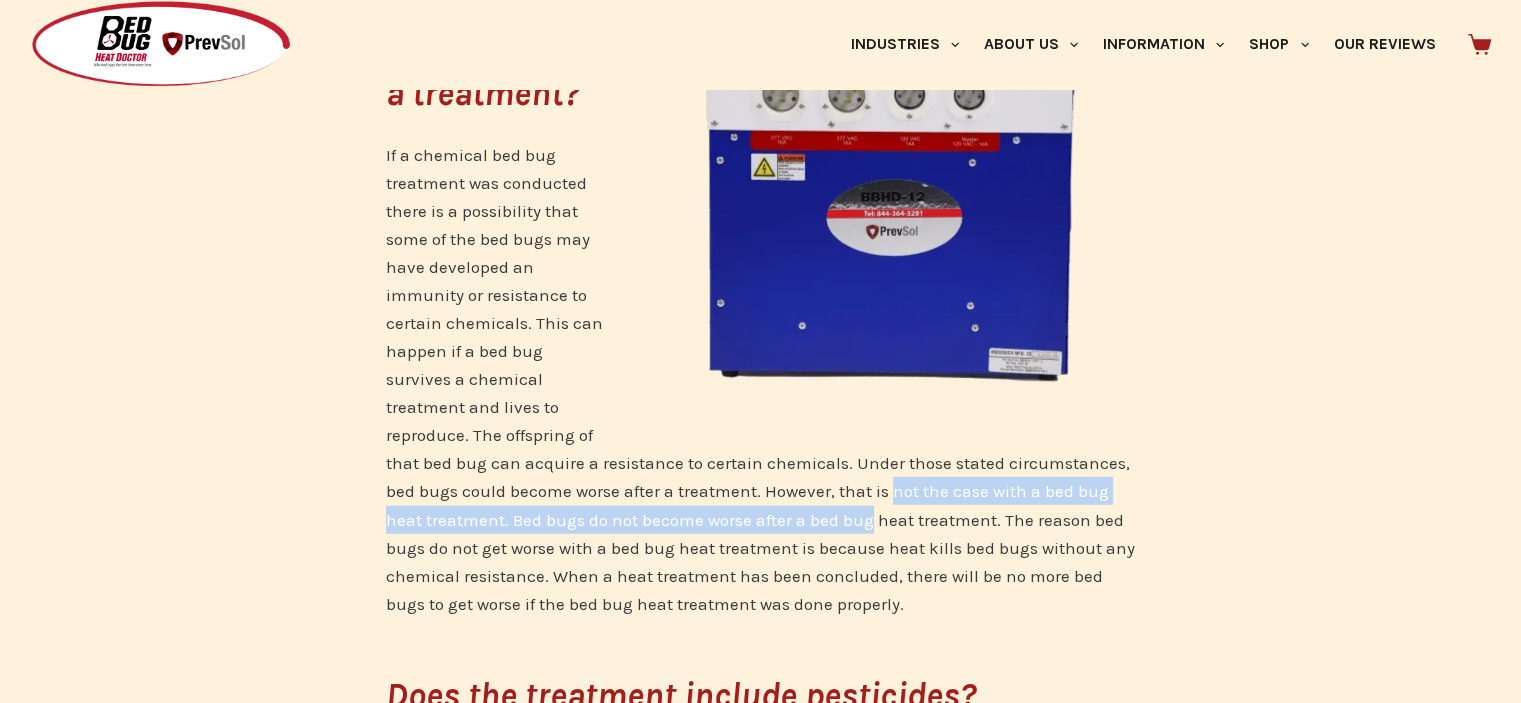 click on "If a chemical bed bug treatment was conducted there is a possibility that some of the bed bugs may have developed an immunity or resistance to certain chemicals. This can happen if a bed bug survives a chemical treatment and lives to reproduce. The offspring of that bed bug can acquire a resistance to certain chemicals. Under those stated circumstances, bed bugs could become worse after a treatment. However, that is not the case with a bed bug heat treatment. Bed bugs do not become worse after a bed bug heat treatment. The reason bed bugs do not get worse with a bed bug heat treatment is because heat kills bed bugs without any chemical resistance. When a heat treatment has been concluded, there will be no more bed bugs to get worse if the bed bug heat treatment was done properly." at bounding box center [761, 379] 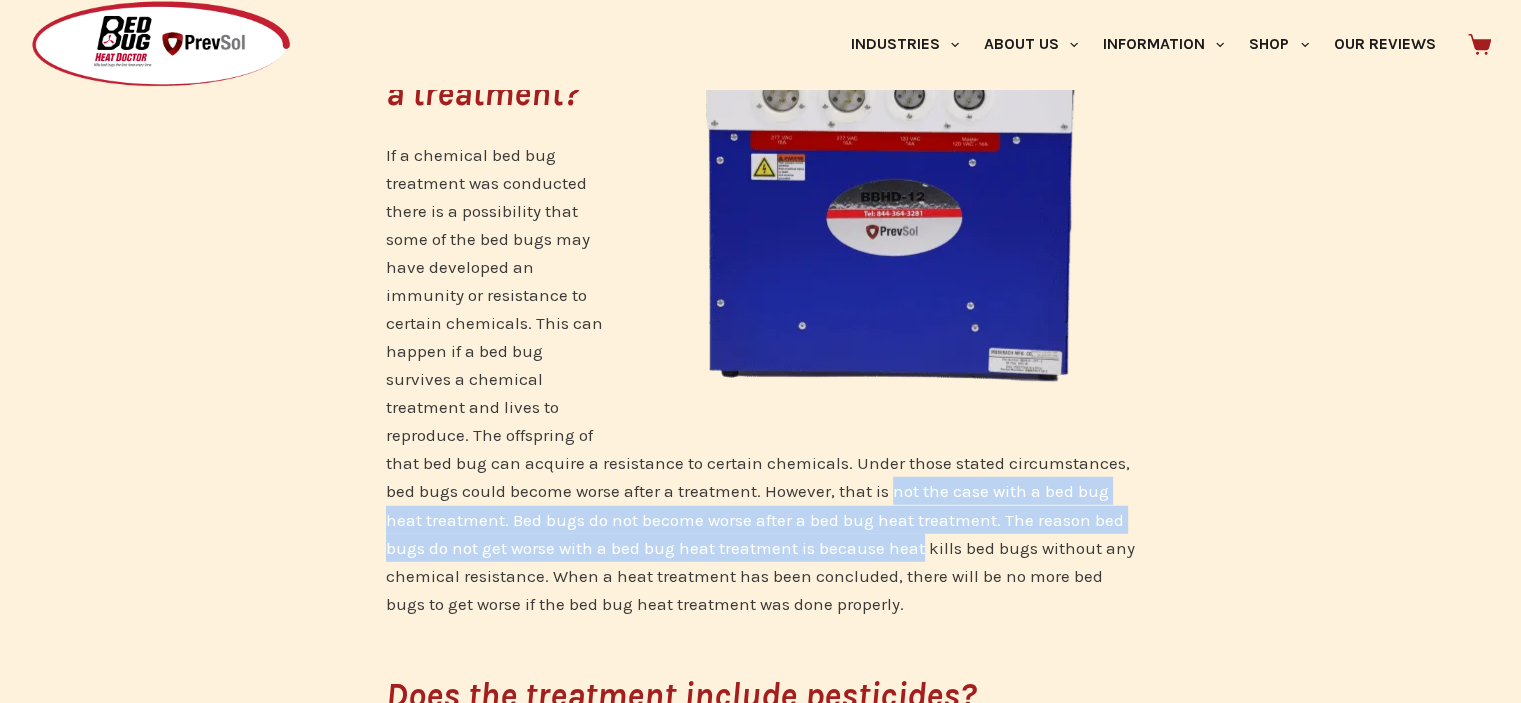 click on "If a chemical bed bug treatment was conducted there is a possibility that some of the bed bugs may have developed an immunity or resistance to certain chemicals. This can happen if a bed bug survives a chemical treatment and lives to reproduce. The offspring of that bed bug can acquire a resistance to certain chemicals. Under those stated circumstances, bed bugs could become worse after a treatment. However, that is not the case with a bed bug heat treatment. Bed bugs do not become worse after a bed bug heat treatment. The reason bed bugs do not get worse with a bed bug heat treatment is because heat kills bed bugs without any chemical resistance. When a heat treatment has been concluded, there will be no more bed bugs to get worse if the bed bug heat treatment was done properly." at bounding box center (761, 379) 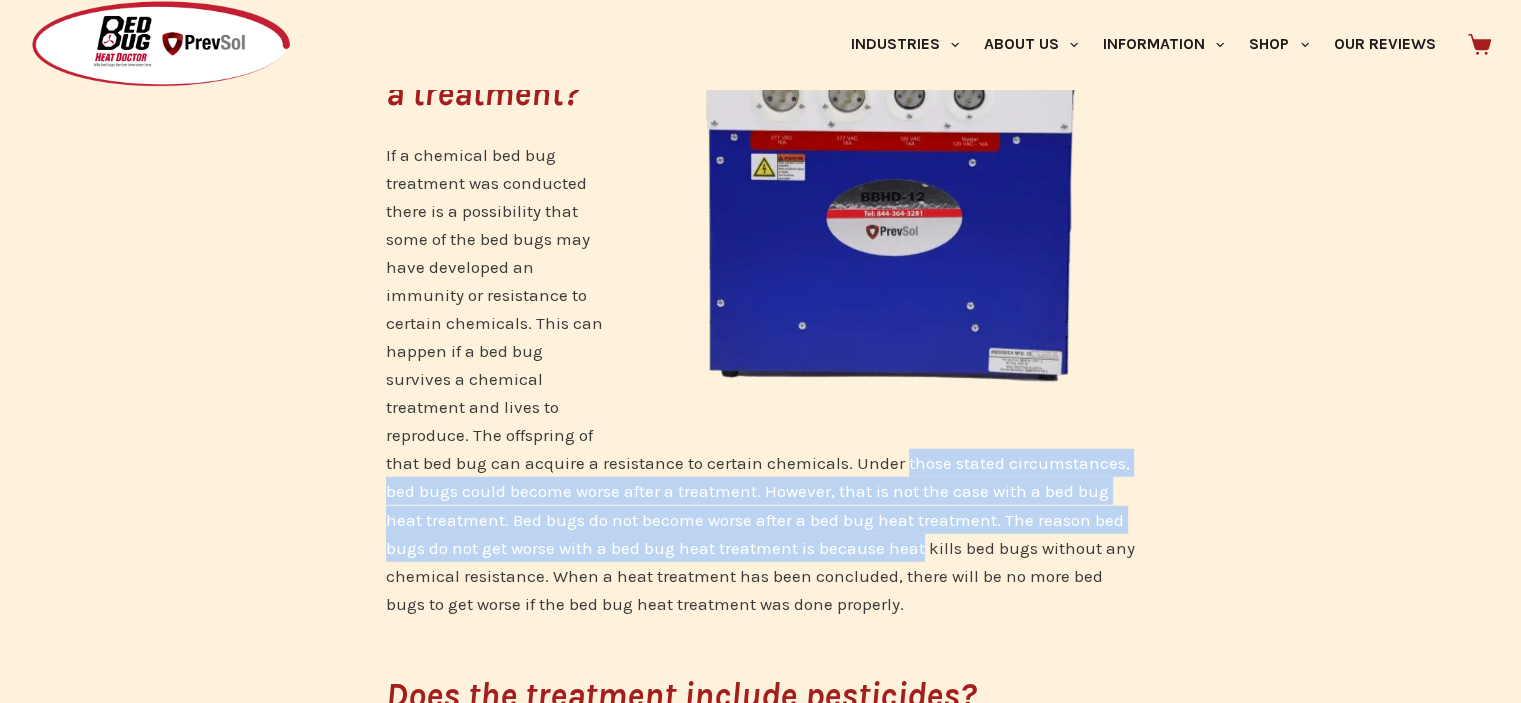 click on "If a chemical bed bug treatment was conducted there is a possibility that some of the bed bugs may have developed an immunity or resistance to certain chemicals. This can happen if a bed bug survives a chemical treatment and lives to reproduce. The offspring of that bed bug can acquire a resistance to certain chemicals. Under those stated circumstances, bed bugs could become worse after a treatment. However, that is not the case with a bed bug heat treatment. Bed bugs do not become worse after a bed bug heat treatment. The reason bed bugs do not get worse with a bed bug heat treatment is because heat kills bed bugs without any chemical resistance. When a heat treatment has been concluded, there will be no more bed bugs to get worse if the bed bug heat treatment was done properly." at bounding box center (761, 379) 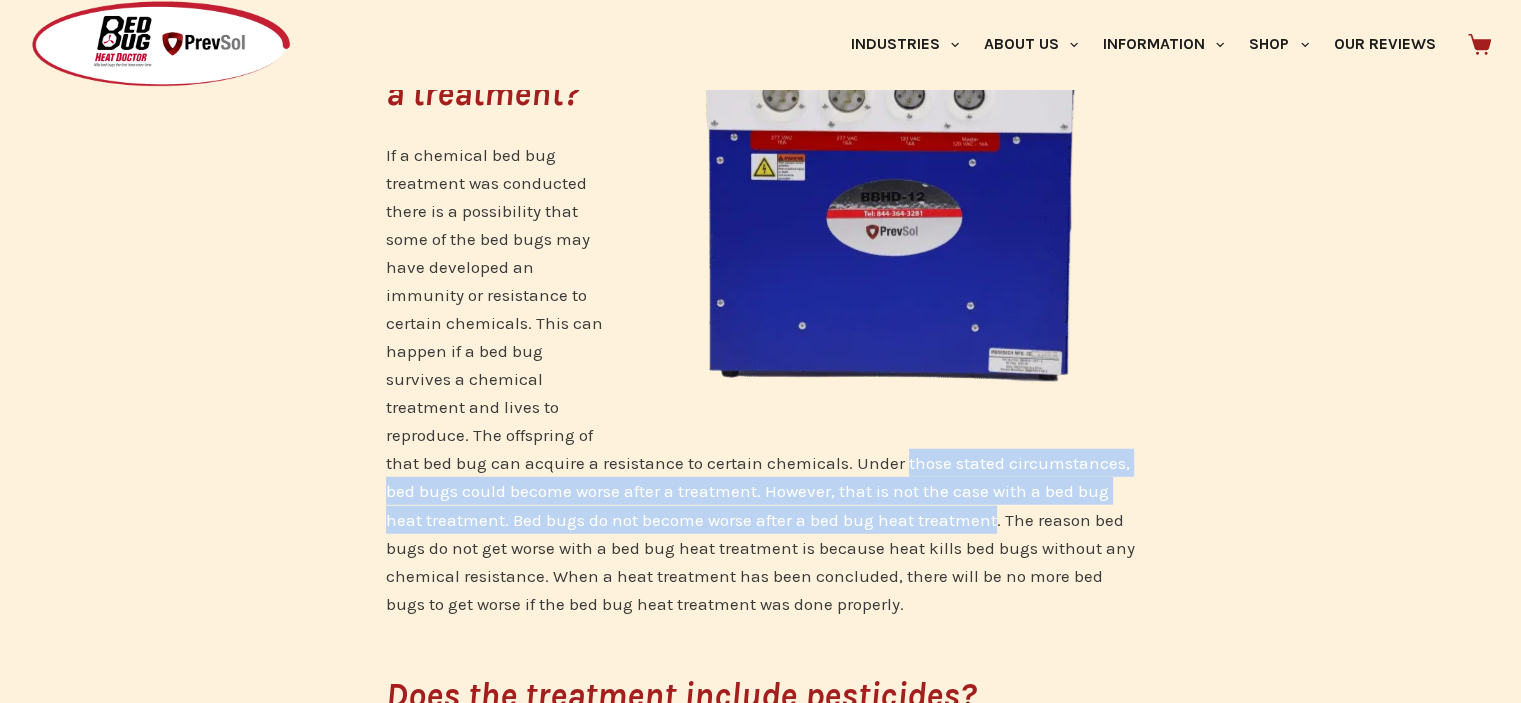 click on "If a chemical bed bug treatment was conducted there is a possibility that some of the bed bugs may have developed an immunity or resistance to certain chemicals. This can happen if a bed bug survives a chemical treatment and lives to reproduce. The offspring of that bed bug can acquire a resistance to certain chemicals. Under those stated circumstances, bed bugs could become worse after a treatment. However, that is not the case with a bed bug heat treatment. Bed bugs do not become worse after a bed bug heat treatment. The reason bed bugs do not get worse with a bed bug heat treatment is because heat kills bed bugs without any chemical resistance. When a heat treatment has been concluded, there will be no more bed bugs to get worse if the bed bug heat treatment was done properly." at bounding box center (761, 379) 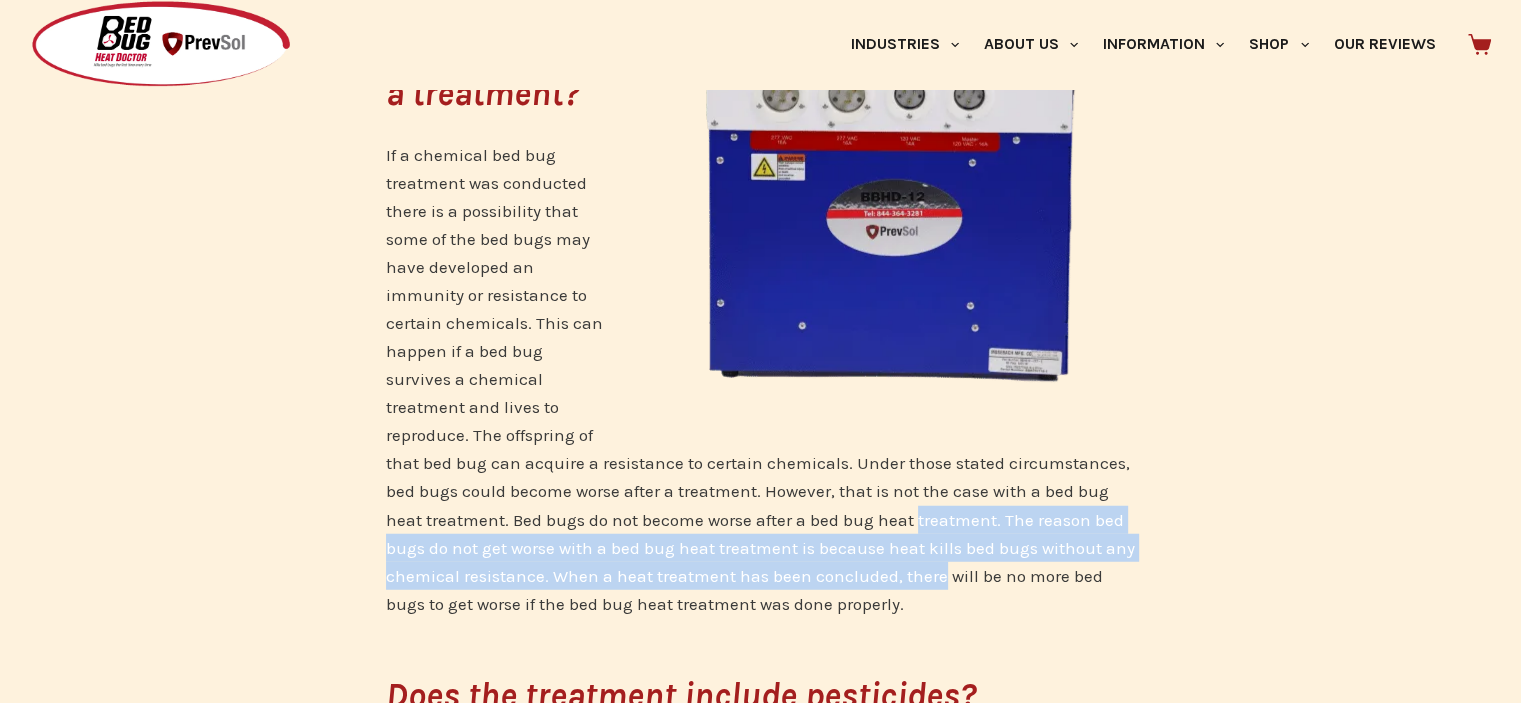 click on "If a chemical bed bug treatment was conducted there is a possibility that some of the bed bugs may have developed an immunity or resistance to certain chemicals. This can happen if a bed bug survives a chemical treatment and lives to reproduce. The offspring of that bed bug can acquire a resistance to certain chemicals. Under those stated circumstances, bed bugs could become worse after a treatment. However, that is not the case with a bed bug heat treatment. Bed bugs do not become worse after a bed bug heat treatment. The reason bed bugs do not get worse with a bed bug heat treatment is because heat kills bed bugs without any chemical resistance. When a heat treatment has been concluded, there will be no more bed bugs to get worse if the bed bug heat treatment was done properly." at bounding box center [761, 379] 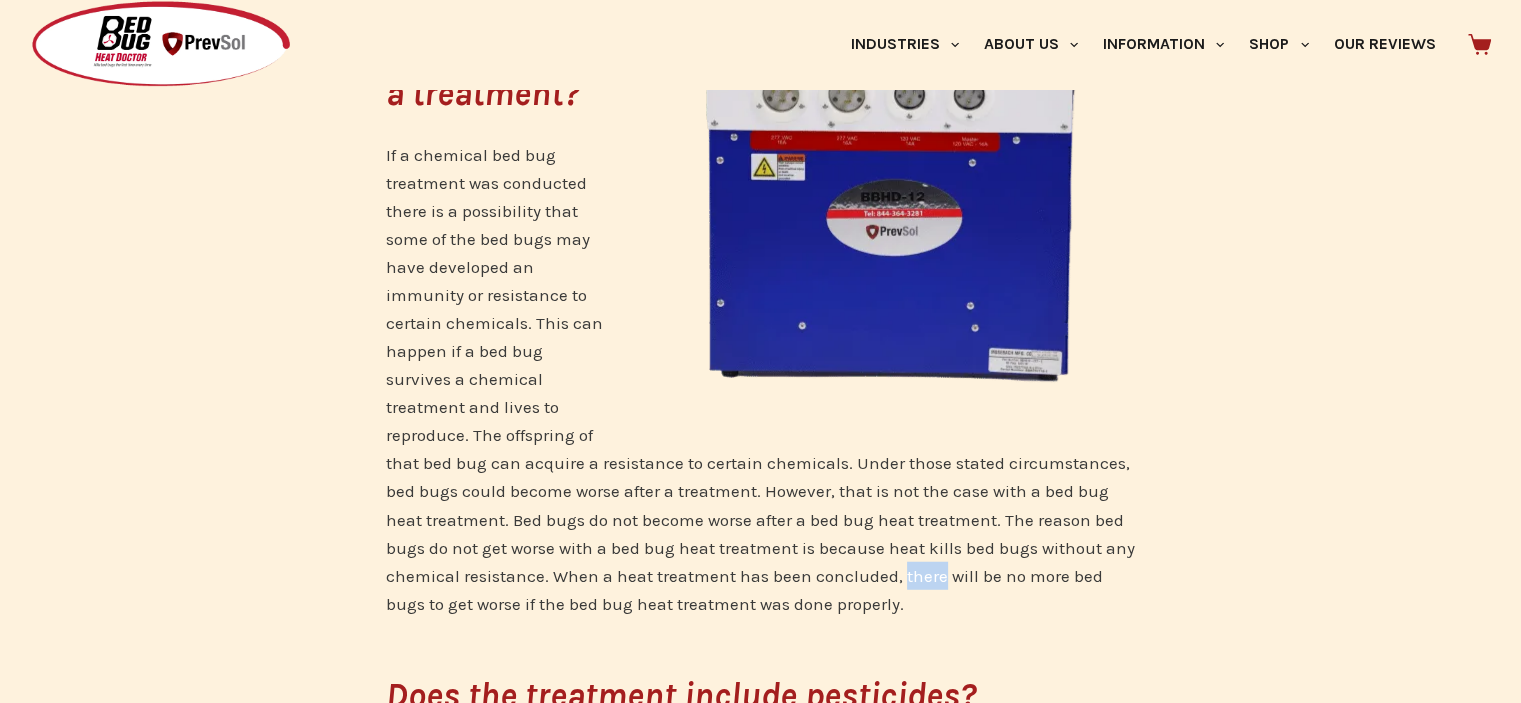 click on "If a chemical bed bug treatment was conducted there is a possibility that some of the bed bugs may have developed an immunity or resistance to certain chemicals. This can happen if a bed bug survives a chemical treatment and lives to reproduce. The offspring of that bed bug can acquire a resistance to certain chemicals. Under those stated circumstances, bed bugs could become worse after a treatment. However, that is not the case with a bed bug heat treatment. Bed bugs do not become worse after a bed bug heat treatment. The reason bed bugs do not get worse with a bed bug heat treatment is because heat kills bed bugs without any chemical resistance. When a heat treatment has been concluded, there will be no more bed bugs to get worse if the bed bug heat treatment was done properly." at bounding box center [761, 379] 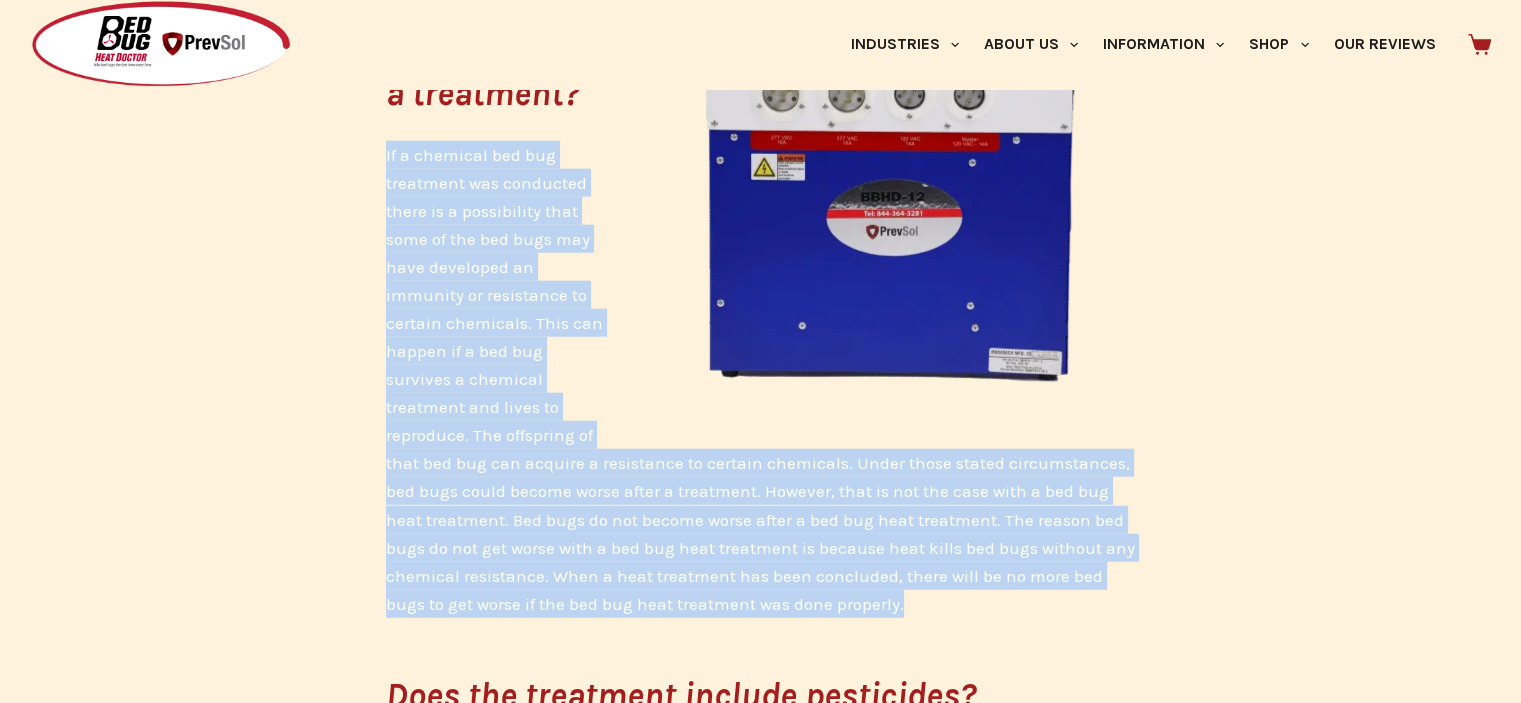 click on "If a chemical bed bug treatment was conducted there is a possibility that some of the bed bugs may have developed an immunity or resistance to certain chemicals. This can happen if a bed bug survives a chemical treatment and lives to reproduce. The offspring of that bed bug can acquire a resistance to certain chemicals. Under those stated circumstances, bed bugs could become worse after a treatment. However, that is not the case with a bed bug heat treatment. Bed bugs do not become worse after a bed bug heat treatment. The reason bed bugs do not get worse with a bed bug heat treatment is because heat kills bed bugs without any chemical resistance. When a heat treatment has been concluded, there will be no more bed bugs to get worse if the bed bug heat treatment was done properly." at bounding box center [761, 379] 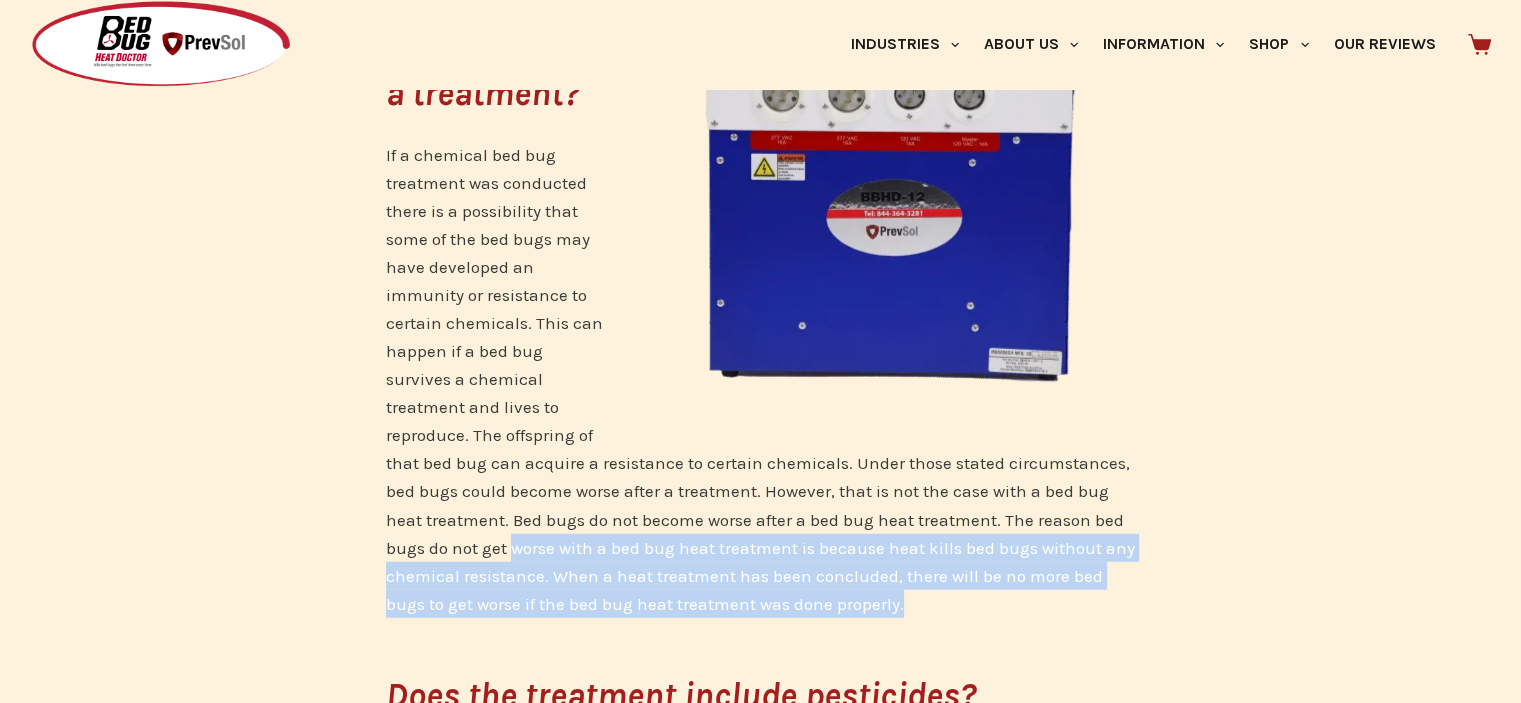 click on "If a chemical bed bug treatment was conducted there is a possibility that some of the bed bugs may have developed an immunity or resistance to certain chemicals. This can happen if a bed bug survives a chemical treatment and lives to reproduce. The offspring of that bed bug can acquire a resistance to certain chemicals. Under those stated circumstances, bed bugs could become worse after a treatment. However, that is not the case with a bed bug heat treatment. Bed bugs do not become worse after a bed bug heat treatment. The reason bed bugs do not get worse with a bed bug heat treatment is because heat kills bed bugs without any chemical resistance. When a heat treatment has been concluded, there will be no more bed bugs to get worse if the bed bug heat treatment was done properly." at bounding box center (761, 379) 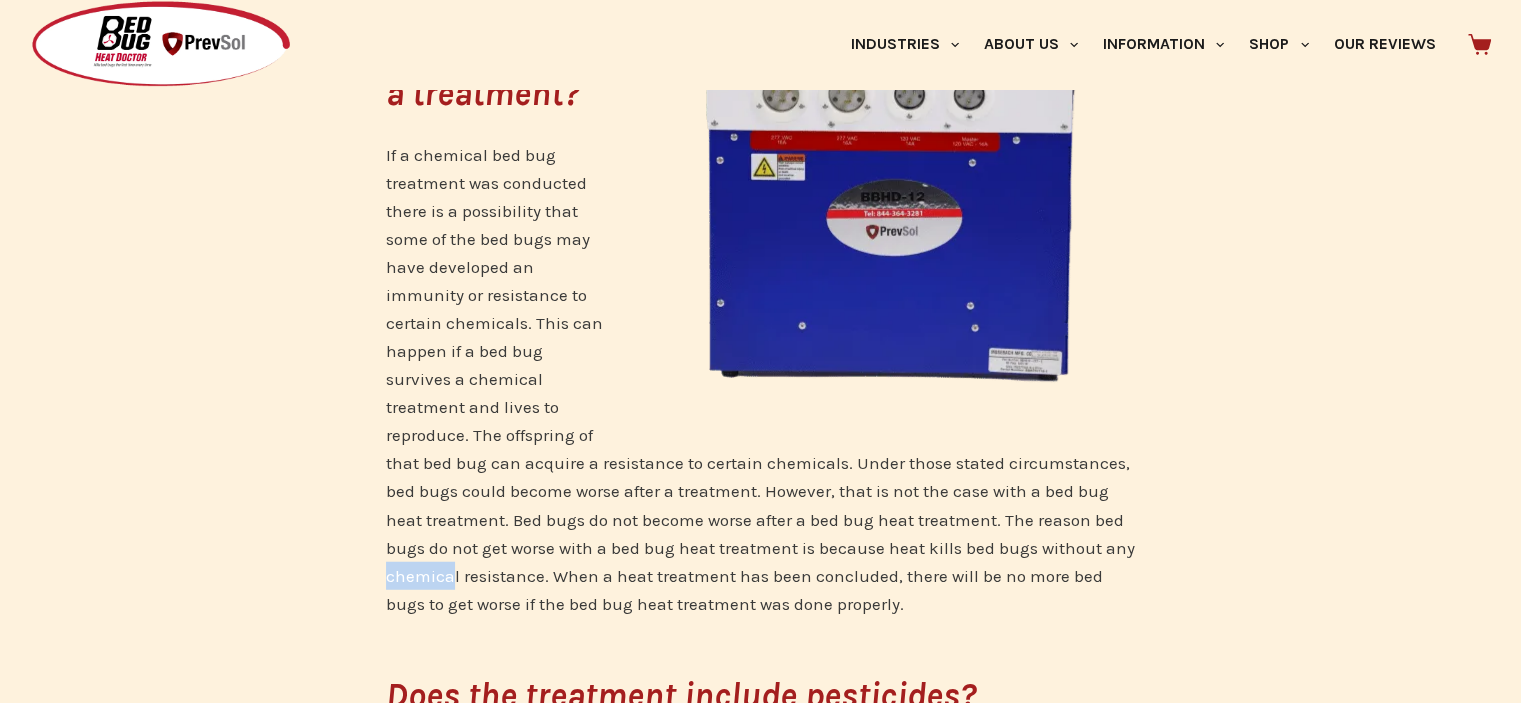 click on "What to expect after a bed bug treatment.
So, you have just had a bed bug treatment done at your business or place of residence – now what needs to be done?
The answers to many questions raised about post-treatments will vary based upon the type of bed bug treatment – i.e. chemical spray/dust or a  heat treatment . We strongly advise that if a heat treatment is not being conducted, a chemical treatment should always be conducted by a licensed and insured pest control operator.
How do I know the treatment has been successful?
The obvious answer is that there will be no more living bed bugs. There should be no more bites from the bed bugs, no more fresh casings, and no new fecal matter spots or [MEDICAL_DATA] on the sheets and mattress. A good rule-of-thumb is that you should not be finding any new adult bed bugs or bed bug nymphs 7-14 days after the bed bug treatment has been concluded.
Should I throw away my mattress after the bed bug treatment?" at bounding box center [760, -732] 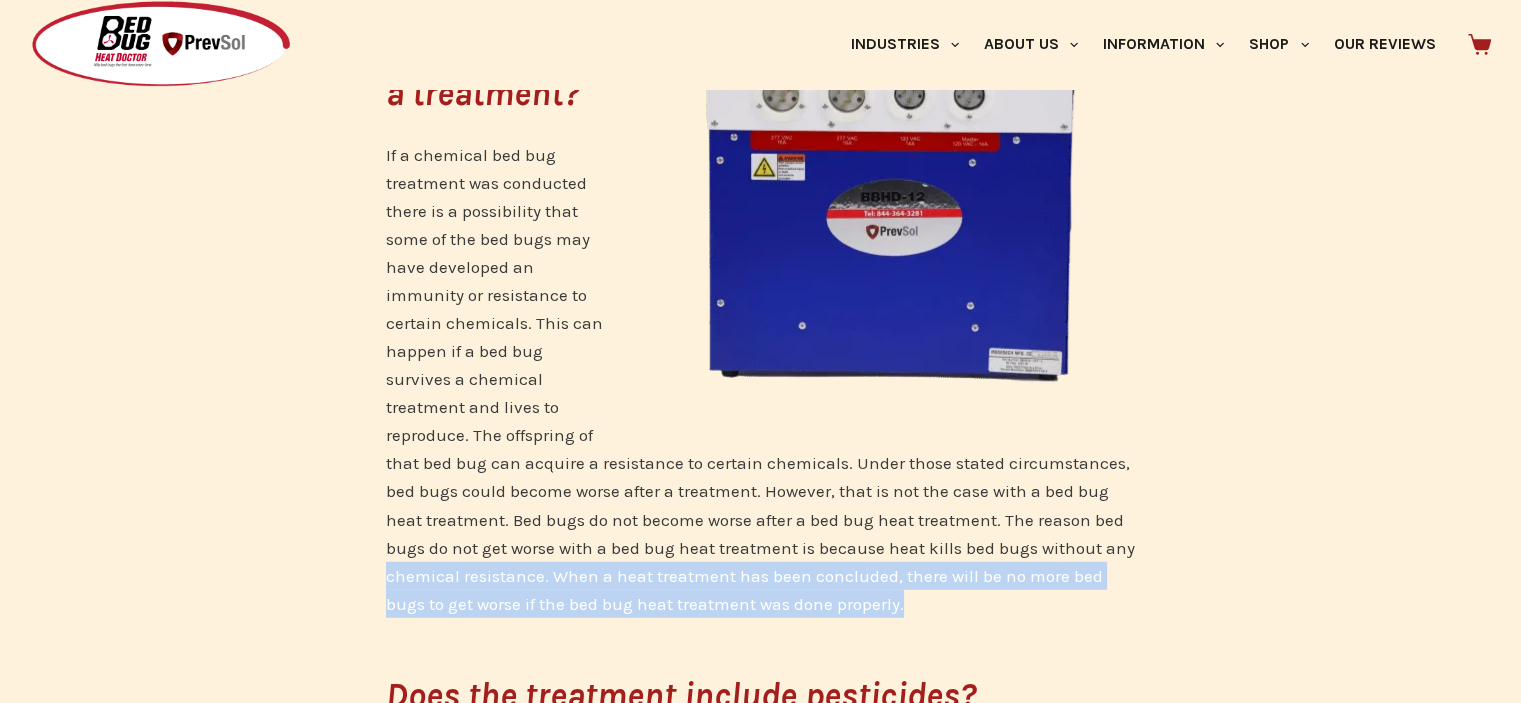 click on "If a chemical bed bug treatment was conducted there is a possibility that some of the bed bugs may have developed an immunity or resistance to certain chemicals. This can happen if a bed bug survives a chemical treatment and lives to reproduce. The offspring of that bed bug can acquire a resistance to certain chemicals. Under those stated circumstances, bed bugs could become worse after a treatment. However, that is not the case with a bed bug heat treatment. Bed bugs do not become worse after a bed bug heat treatment. The reason bed bugs do not get worse with a bed bug heat treatment is because heat kills bed bugs without any chemical resistance. When a heat treatment has been concluded, there will be no more bed bugs to get worse if the bed bug heat treatment was done properly." at bounding box center [761, 379] 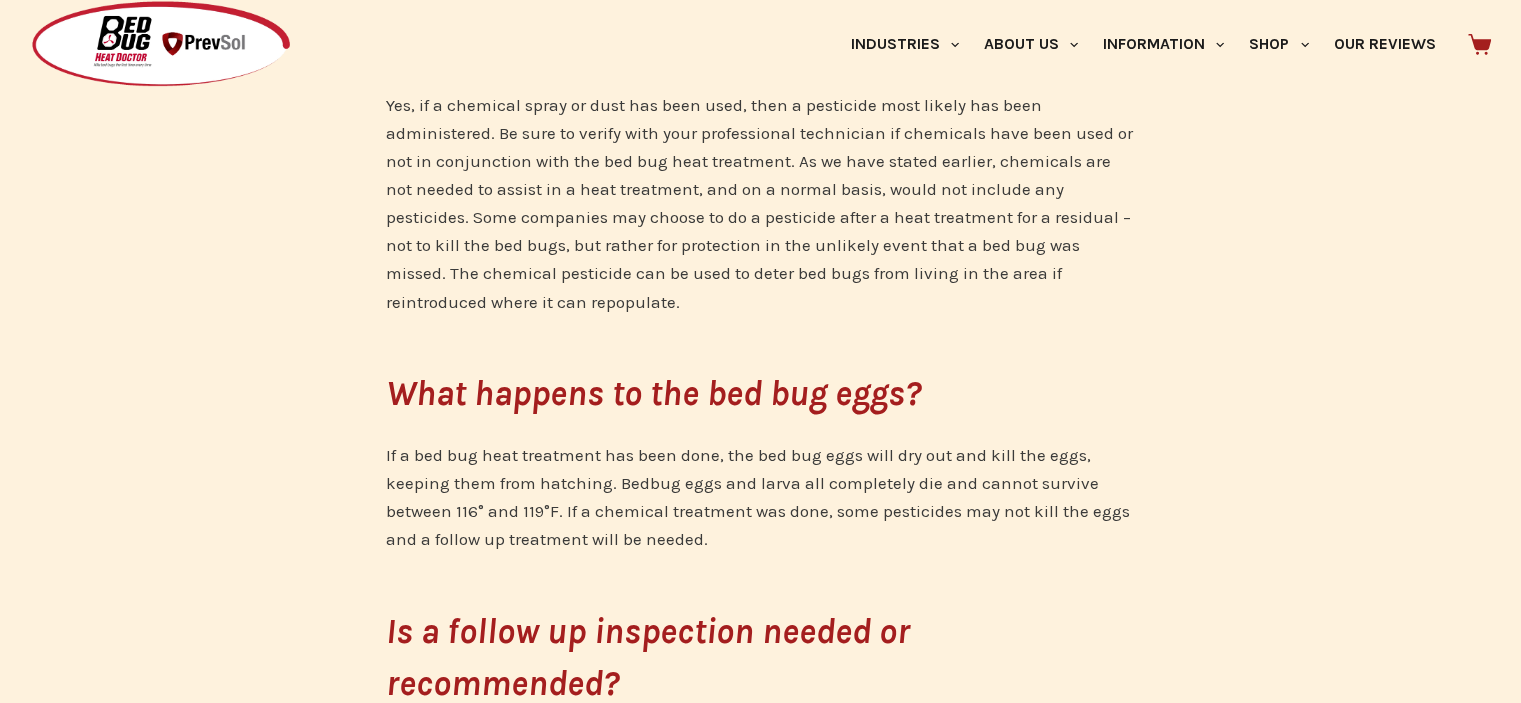 scroll, scrollTop: 5607, scrollLeft: 0, axis: vertical 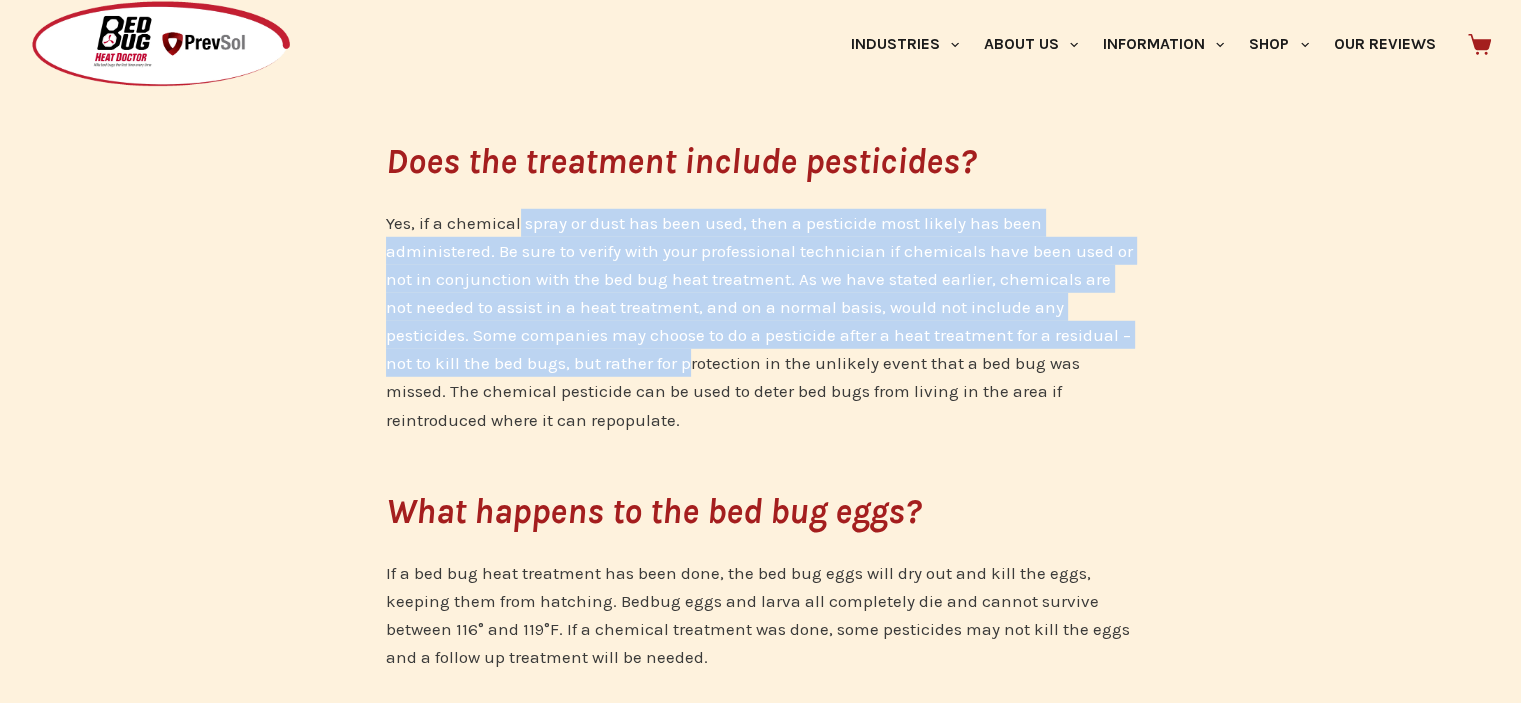 click on "Yes, if a chemical spray or dust has been used, then a pesticide most likely has been administered. Be sure to verify with your professional technician if chemicals have been used or not in conjunction with the bed bug heat treatment. As we have stated earlier, chemicals are not needed to assist in a heat treatment, and on a normal basis, would not include any pesticides. Some companies may choose to do a pesticide after a heat treatment for a residual – not to kill the bed bugs, but rather for protection in the unlikely event that a bed bug was missed. The chemical pesticide can be used to deter bed bugs from living in the area if reintroduced where it can repopulate." at bounding box center (761, 321) 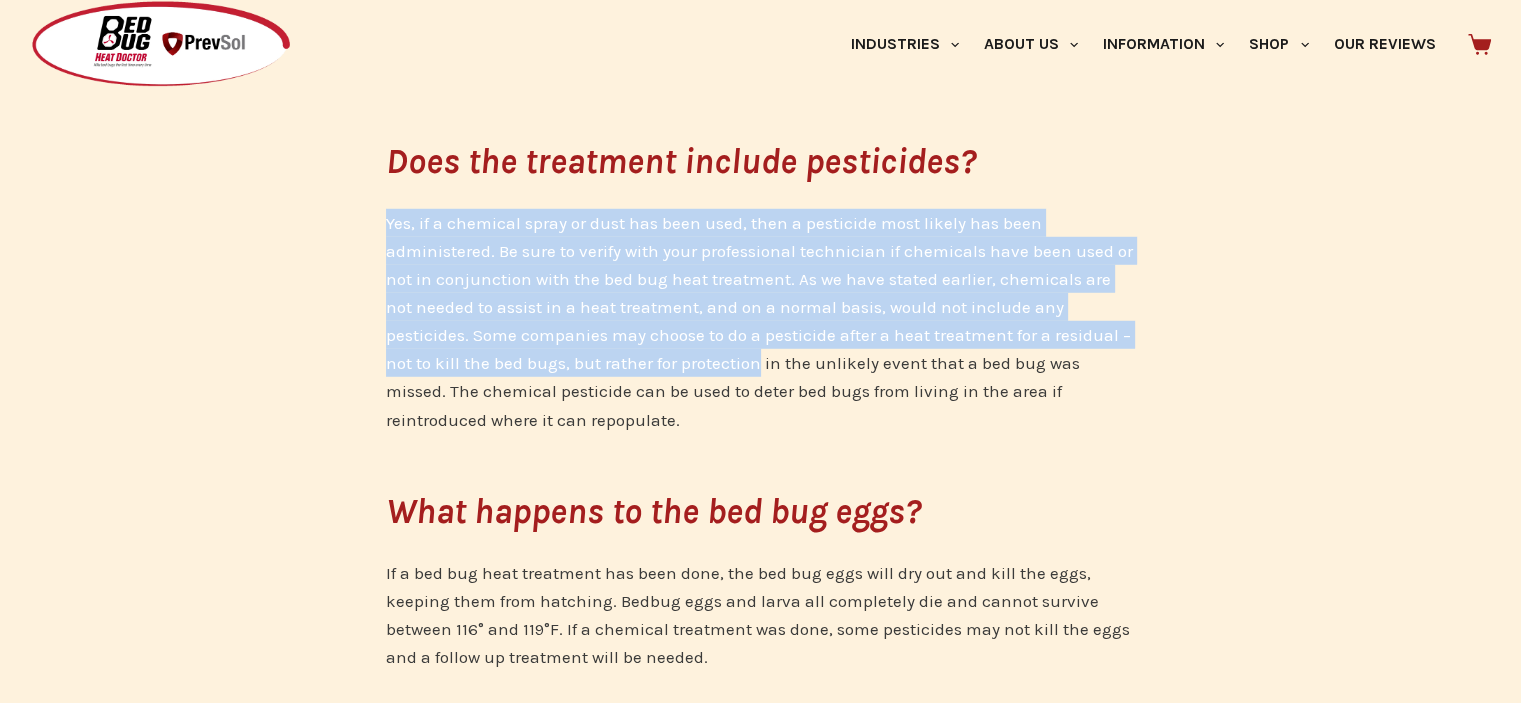click on "What to expect after a bed bug treatment.
So, you have just had a bed bug treatment done at your business or place of residence – now what needs to be done?
The answers to many questions raised about post-treatments will vary based upon the type of bed bug treatment – i.e. chemical spray/dust or a  heat treatment . We strongly advise that if a heat treatment is not being conducted, a chemical treatment should always be conducted by a licensed and insured pest control operator.
How do I know the treatment has been successful?
The obvious answer is that there will be no more living bed bugs. There should be no more bites from the bed bugs, no more fresh casings, and no new fecal matter spots or [MEDICAL_DATA] on the sheets and mattress. A good rule-of-thumb is that you should not be finding any new adult bed bugs or bed bug nymphs 7-14 days after the bed bug treatment has been concluded.
Should I throw away my mattress after the bed bug treatment?" at bounding box center [760, -1266] 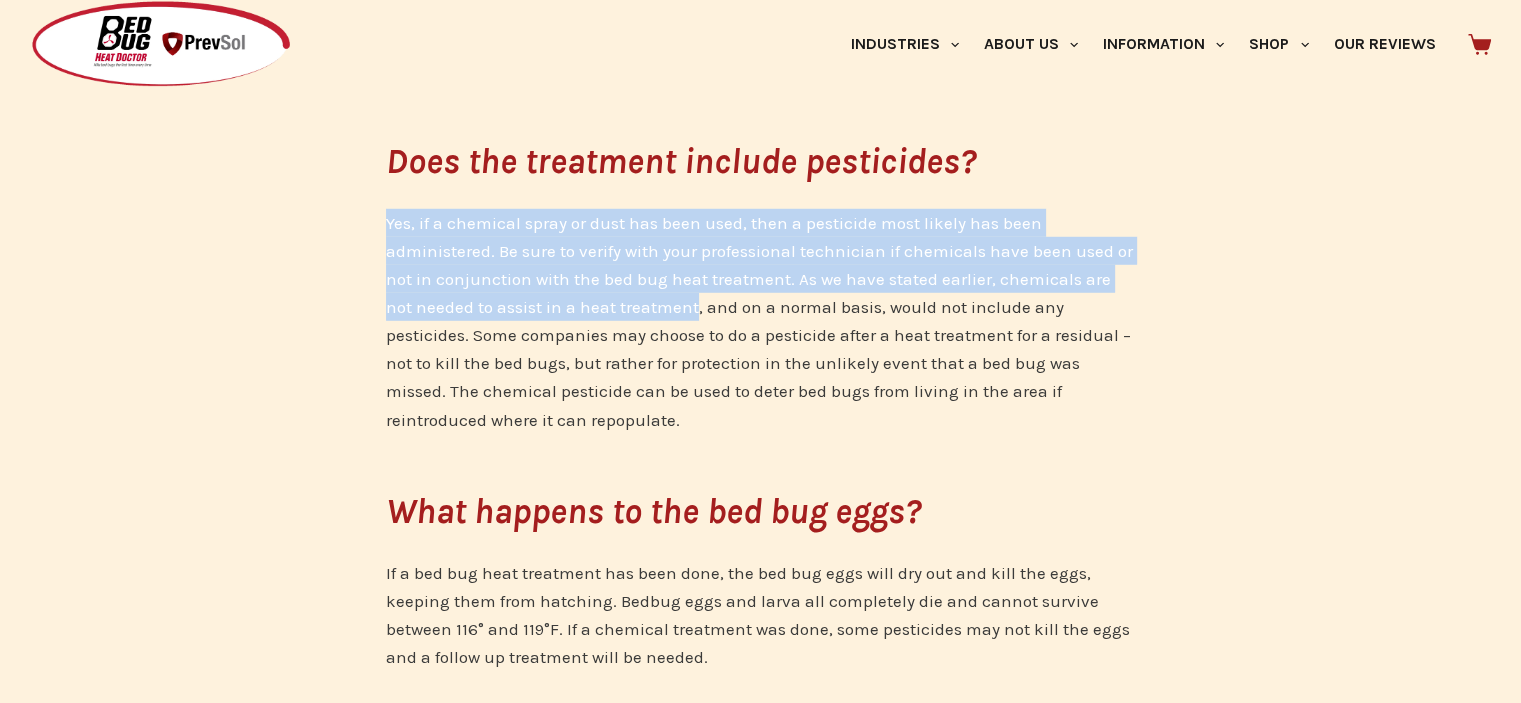 click on "What to expect after a bed bug treatment.
So, you have just had a bed bug treatment done at your business or place of residence – now what needs to be done?
The answers to many questions raised about post-treatments will vary based upon the type of bed bug treatment – i.e. chemical spray/dust or a  heat treatment . We strongly advise that if a heat treatment is not being conducted, a chemical treatment should always be conducted by a licensed and insured pest control operator.
How do I know the treatment has been successful?
The obvious answer is that there will be no more living bed bugs. There should be no more bites from the bed bugs, no more fresh casings, and no new fecal matter spots or [MEDICAL_DATA] on the sheets and mattress. A good rule-of-thumb is that you should not be finding any new adult bed bugs or bed bug nymphs 7-14 days after the bed bug treatment has been concluded.
Should I throw away my mattress after the bed bug treatment?" at bounding box center [760, -1266] 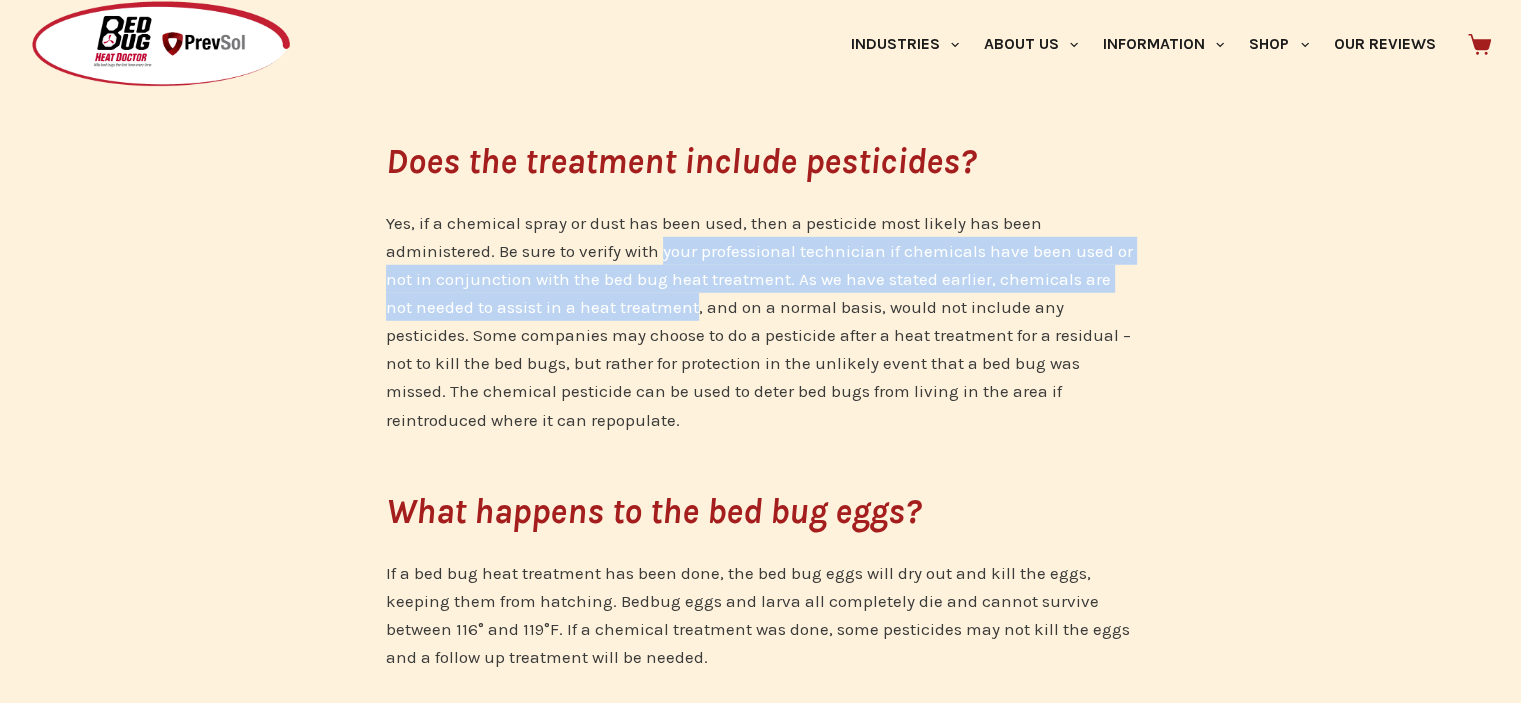 click on "Yes, if a chemical spray or dust has been used, then a pesticide most likely has been administered. Be sure to verify with your professional technician if chemicals have been used or not in conjunction with the bed bug heat treatment. As we have stated earlier, chemicals are not needed to assist in a heat treatment, and on a normal basis, would not include any pesticides. Some companies may choose to do a pesticide after a heat treatment for a residual – not to kill the bed bugs, but rather for protection in the unlikely event that a bed bug was missed. The chemical pesticide can be used to deter bed bugs from living in the area if reintroduced where it can repopulate." at bounding box center (761, 321) 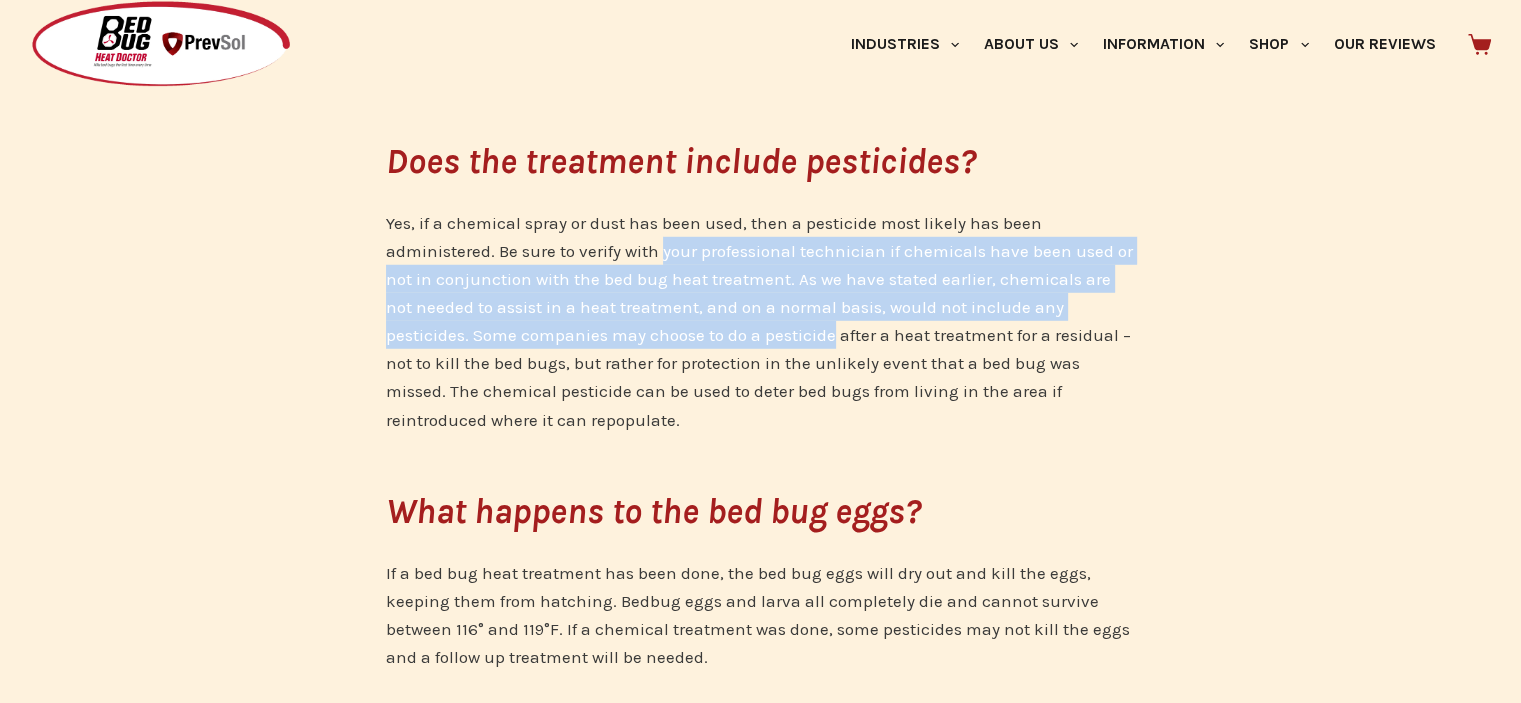 click on "Yes, if a chemical spray or dust has been used, then a pesticide most likely has been administered. Be sure to verify with your professional technician if chemicals have been used or not in conjunction with the bed bug heat treatment. As we have stated earlier, chemicals are not needed to assist in a heat treatment, and on a normal basis, would not include any pesticides. Some companies may choose to do a pesticide after a heat treatment for a residual – not to kill the bed bugs, but rather for protection in the unlikely event that a bed bug was missed. The chemical pesticide can be used to deter bed bugs from living in the area if reintroduced where it can repopulate." at bounding box center (761, 321) 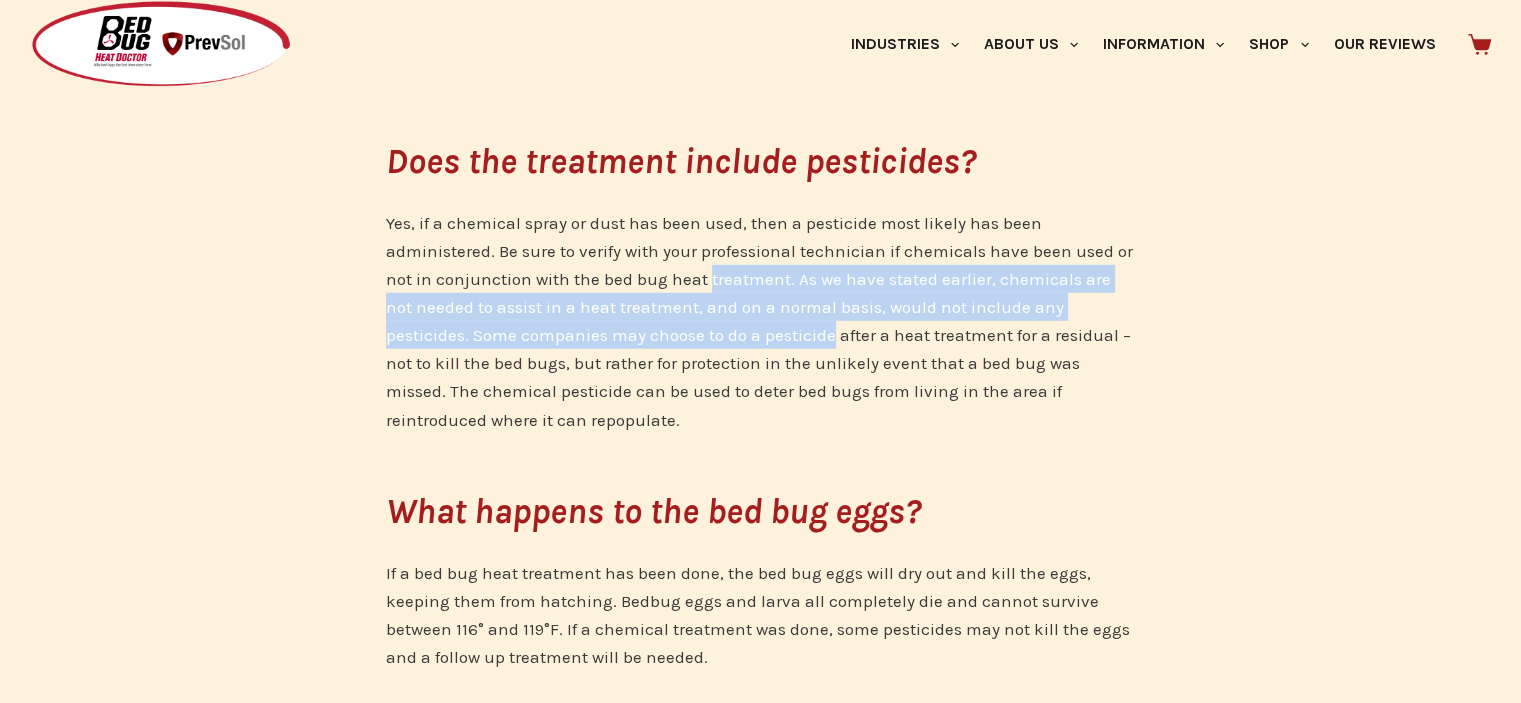 click on "Yes, if a chemical spray or dust has been used, then a pesticide most likely has been administered. Be sure to verify with your professional technician if chemicals have been used or not in conjunction with the bed bug heat treatment. As we have stated earlier, chemicals are not needed to assist in a heat treatment, and on a normal basis, would not include any pesticides. Some companies may choose to do a pesticide after a heat treatment for a residual – not to kill the bed bugs, but rather for protection in the unlikely event that a bed bug was missed. The chemical pesticide can be used to deter bed bugs from living in the area if reintroduced where it can repopulate." at bounding box center [761, 321] 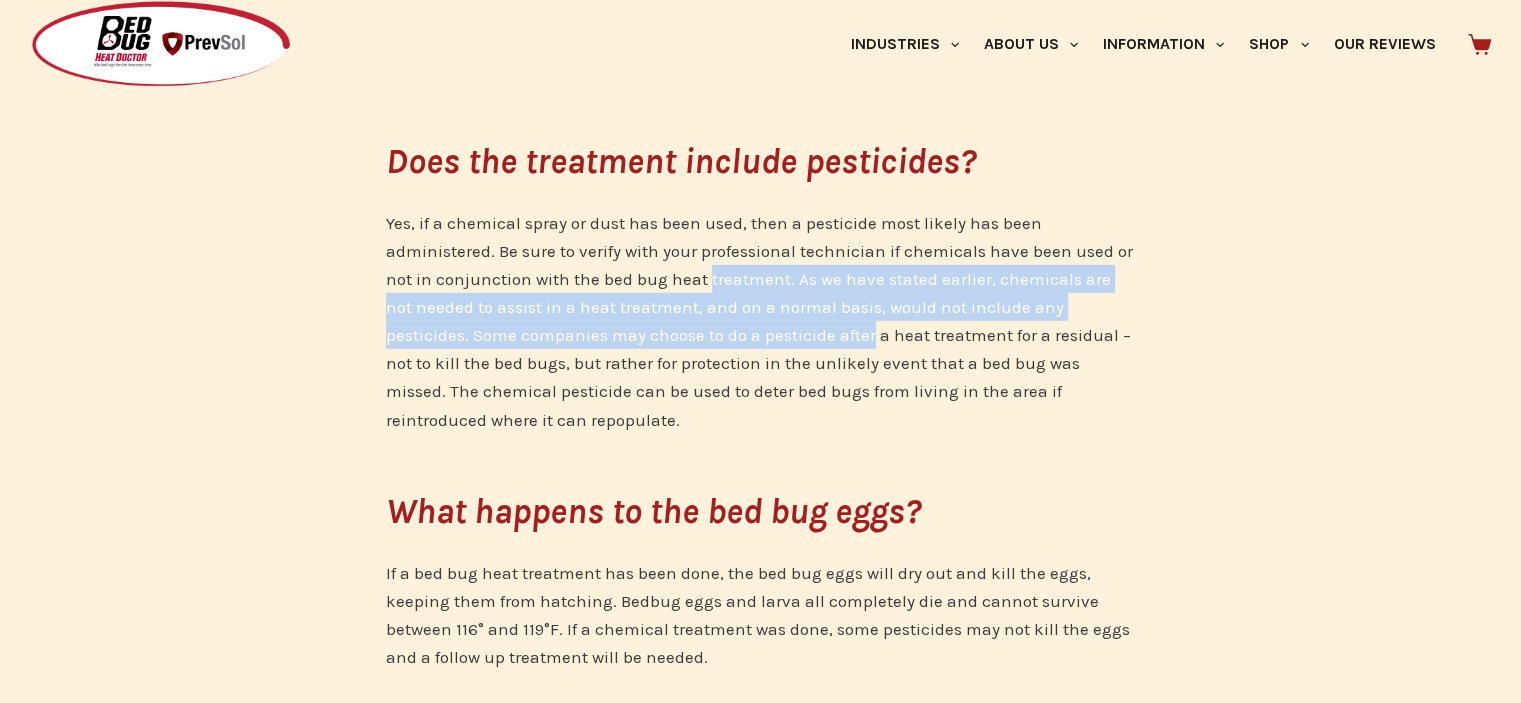 click on "Yes, if a chemical spray or dust has been used, then a pesticide most likely has been administered. Be sure to verify with your professional technician if chemicals have been used or not in conjunction with the bed bug heat treatment. As we have stated earlier, chemicals are not needed to assist in a heat treatment, and on a normal basis, would not include any pesticides. Some companies may choose to do a pesticide after a heat treatment for a residual – not to kill the bed bugs, but rather for protection in the unlikely event that a bed bug was missed. The chemical pesticide can be used to deter bed bugs from living in the area if reintroduced where it can repopulate." at bounding box center [761, 321] 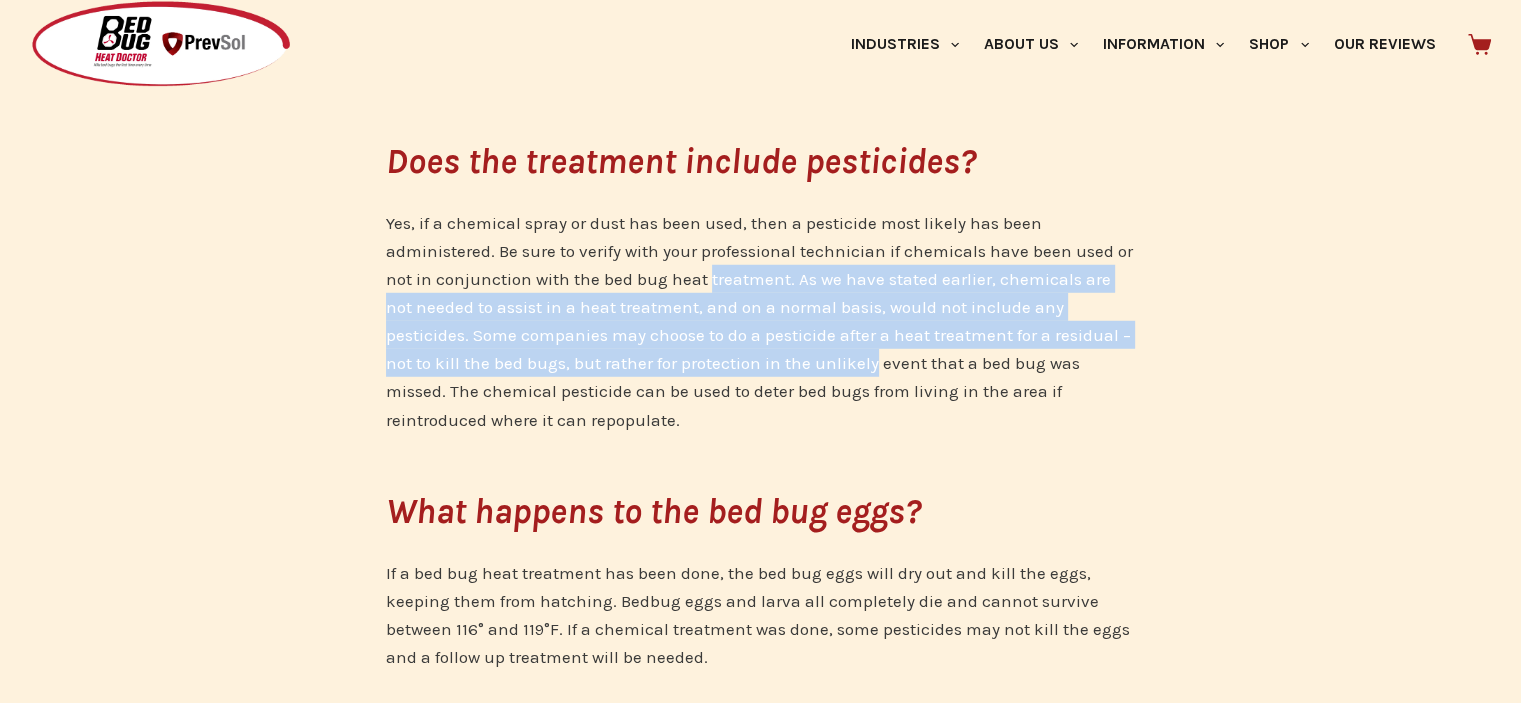 click on "Yes, if a chemical spray or dust has been used, then a pesticide most likely has been administered. Be sure to verify with your professional technician if chemicals have been used or not in conjunction with the bed bug heat treatment. As we have stated earlier, chemicals are not needed to assist in a heat treatment, and on a normal basis, would not include any pesticides. Some companies may choose to do a pesticide after a heat treatment for a residual – not to kill the bed bugs, but rather for protection in the unlikely event that a bed bug was missed. The chemical pesticide can be used to deter bed bugs from living in the area if reintroduced where it can repopulate." at bounding box center [761, 321] 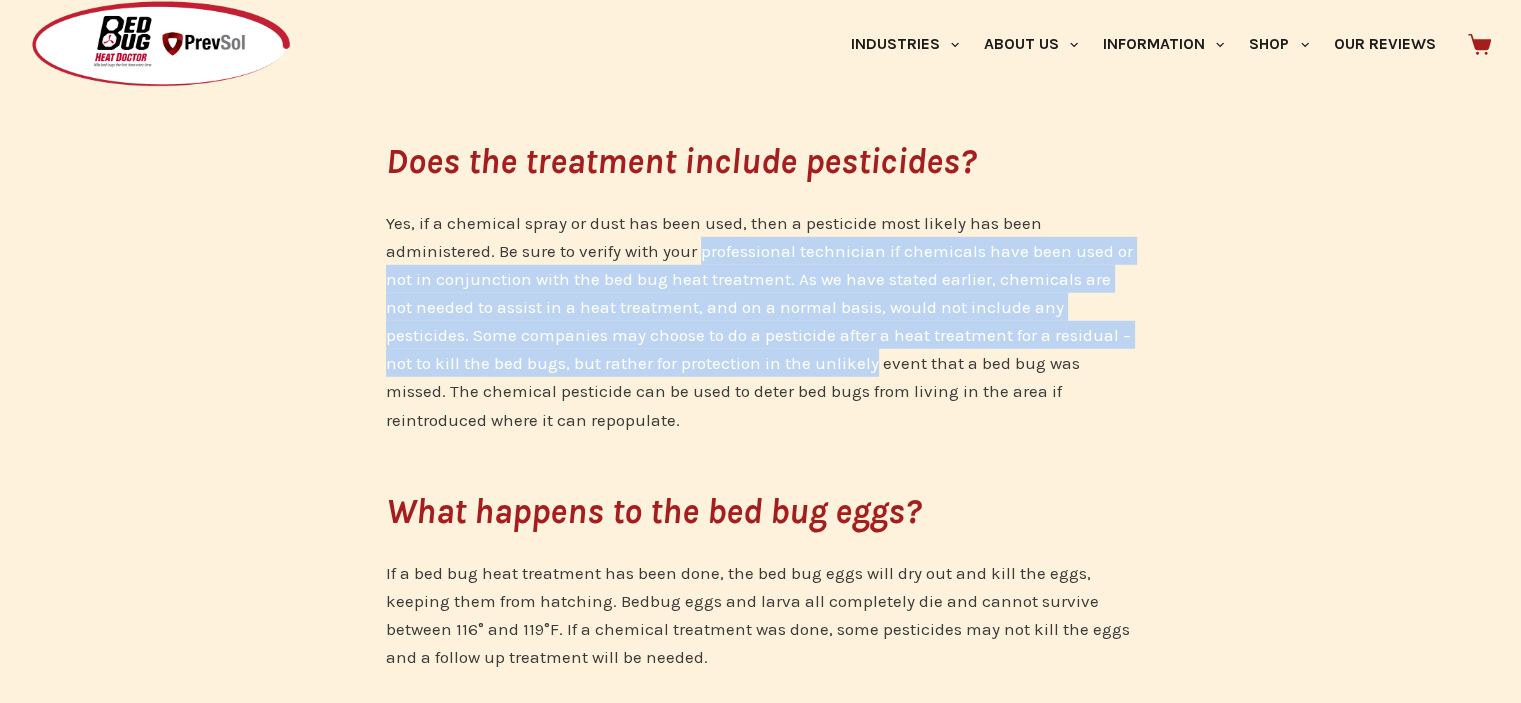 click on "Yes, if a chemical spray or dust has been used, then a pesticide most likely has been administered. Be sure to verify with your professional technician if chemicals have been used or not in conjunction with the bed bug heat treatment. As we have stated earlier, chemicals are not needed to assist in a heat treatment, and on a normal basis, would not include any pesticides. Some companies may choose to do a pesticide after a heat treatment for a residual – not to kill the bed bugs, but rather for protection in the unlikely event that a bed bug was missed. The chemical pesticide can be used to deter bed bugs from living in the area if reintroduced where it can repopulate." at bounding box center [761, 321] 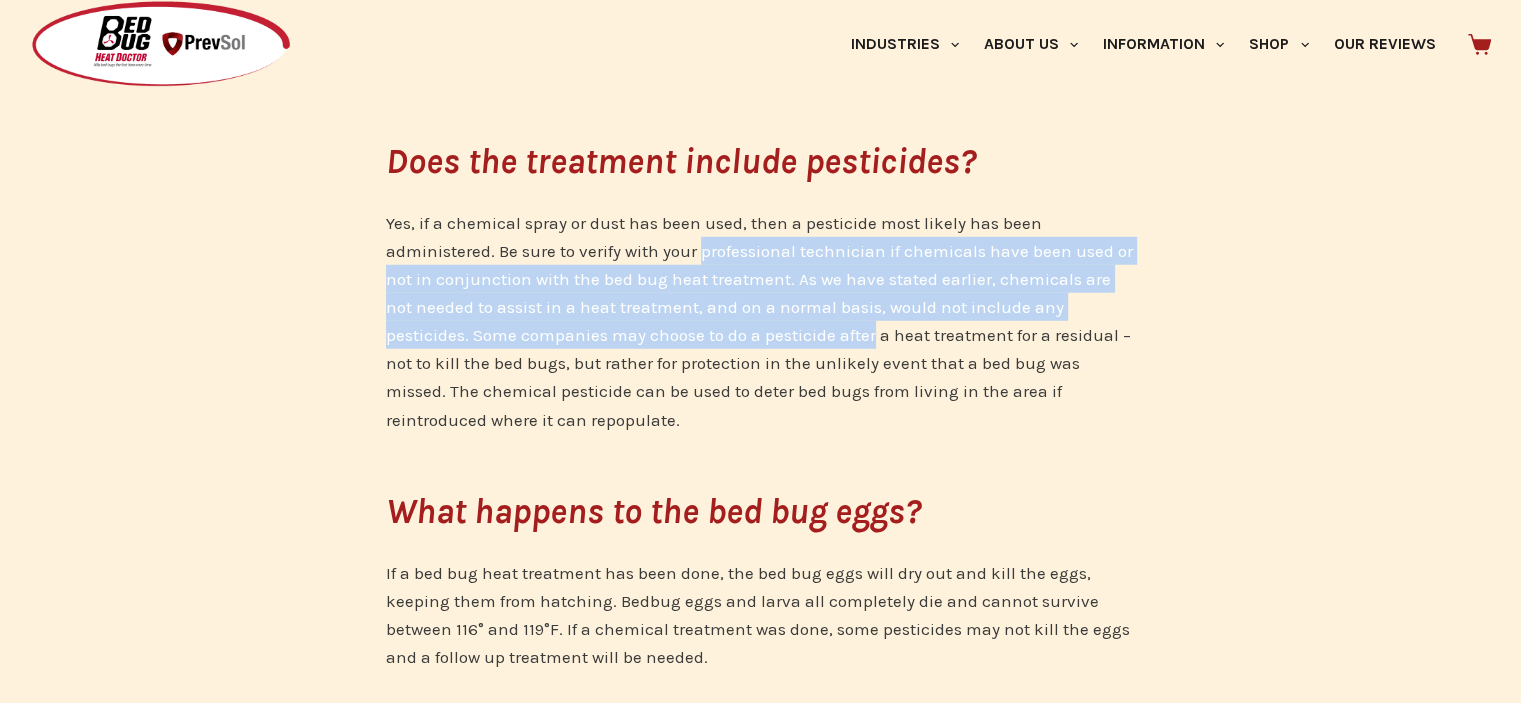 click on "Yes, if a chemical spray or dust has been used, then a pesticide most likely has been administered. Be sure to verify with your professional technician if chemicals have been used or not in conjunction with the bed bug heat treatment. As we have stated earlier, chemicals are not needed to assist in a heat treatment, and on a normal basis, would not include any pesticides. Some companies may choose to do a pesticide after a heat treatment for a residual – not to kill the bed bugs, but rather for protection in the unlikely event that a bed bug was missed. The chemical pesticide can be used to deter bed bugs from living in the area if reintroduced where it can repopulate." at bounding box center [761, 321] 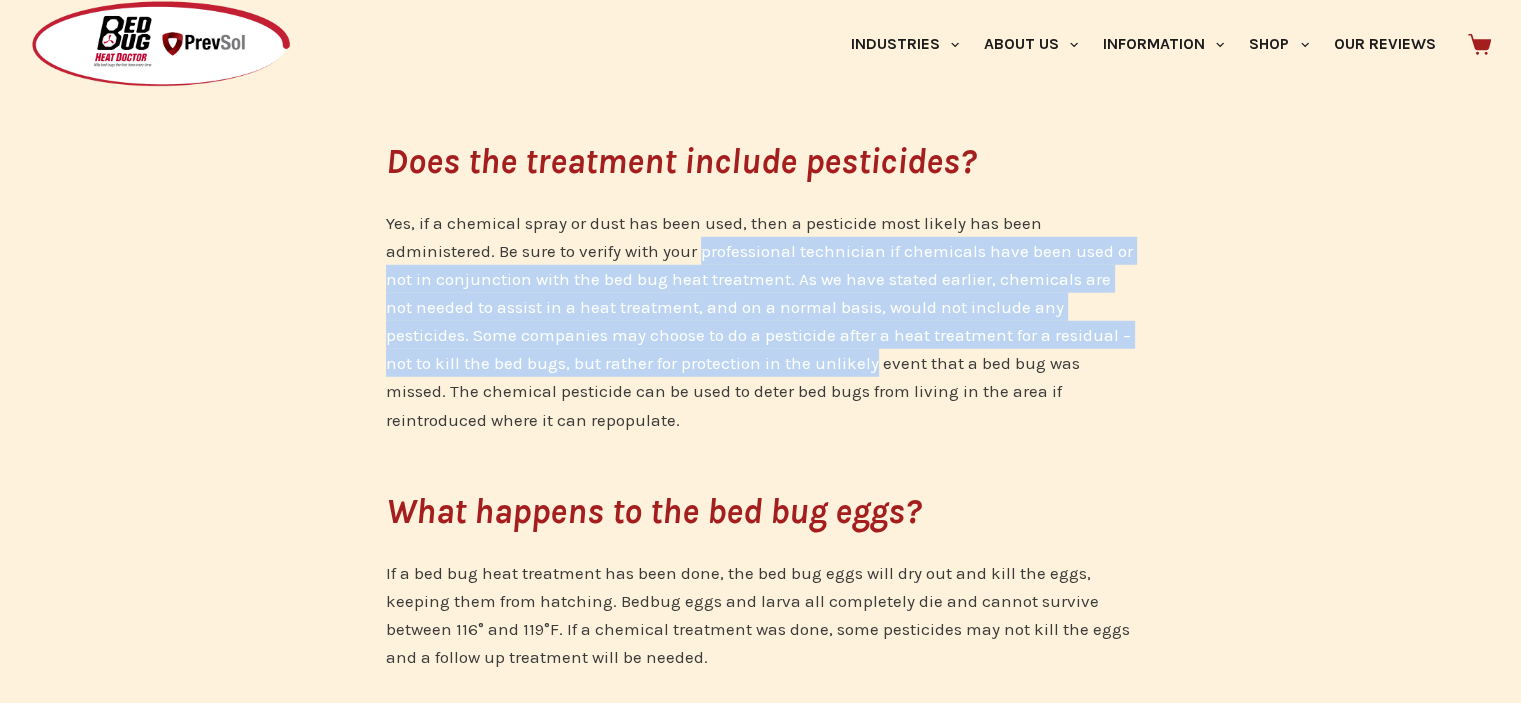 click on "Yes, if a chemical spray or dust has been used, then a pesticide most likely has been administered. Be sure to verify with your professional technician if chemicals have been used or not in conjunction with the bed bug heat treatment. As we have stated earlier, chemicals are not needed to assist in a heat treatment, and on a normal basis, would not include any pesticides. Some companies may choose to do a pesticide after a heat treatment for a residual – not to kill the bed bugs, but rather for protection in the unlikely event that a bed bug was missed. The chemical pesticide can be used to deter bed bugs from living in the area if reintroduced where it can repopulate." at bounding box center (761, 321) 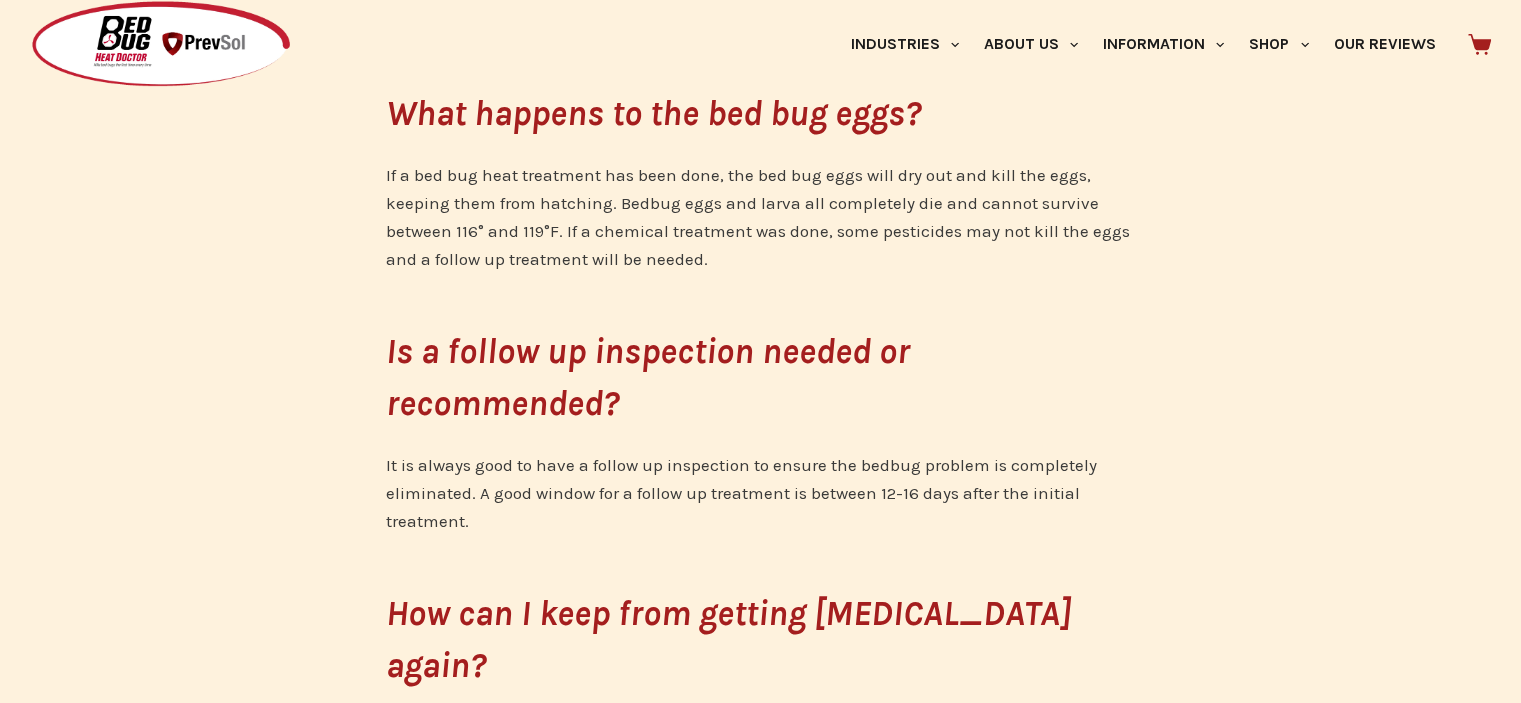 scroll, scrollTop: 6007, scrollLeft: 0, axis: vertical 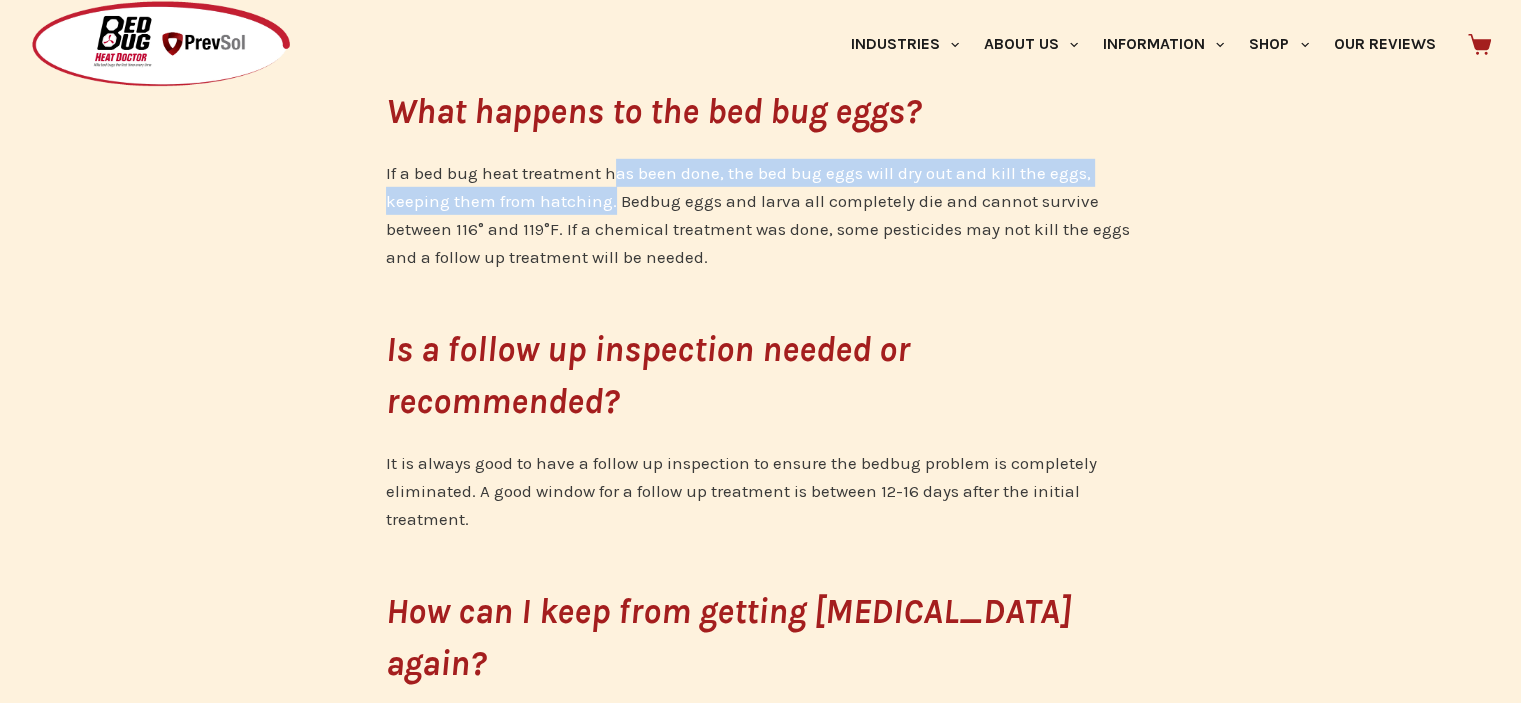 click on "If a bed bug heat treatment has been done, the bed bug eggs will dry out and kill the eggs, keeping them from hatching. Bedbug eggs and larva all completely die and cannot survive between 116° and 119°F. If a chemical treatment was done, some pesticides may not kill the eggs and a follow up treatment will be needed." at bounding box center (761, 215) 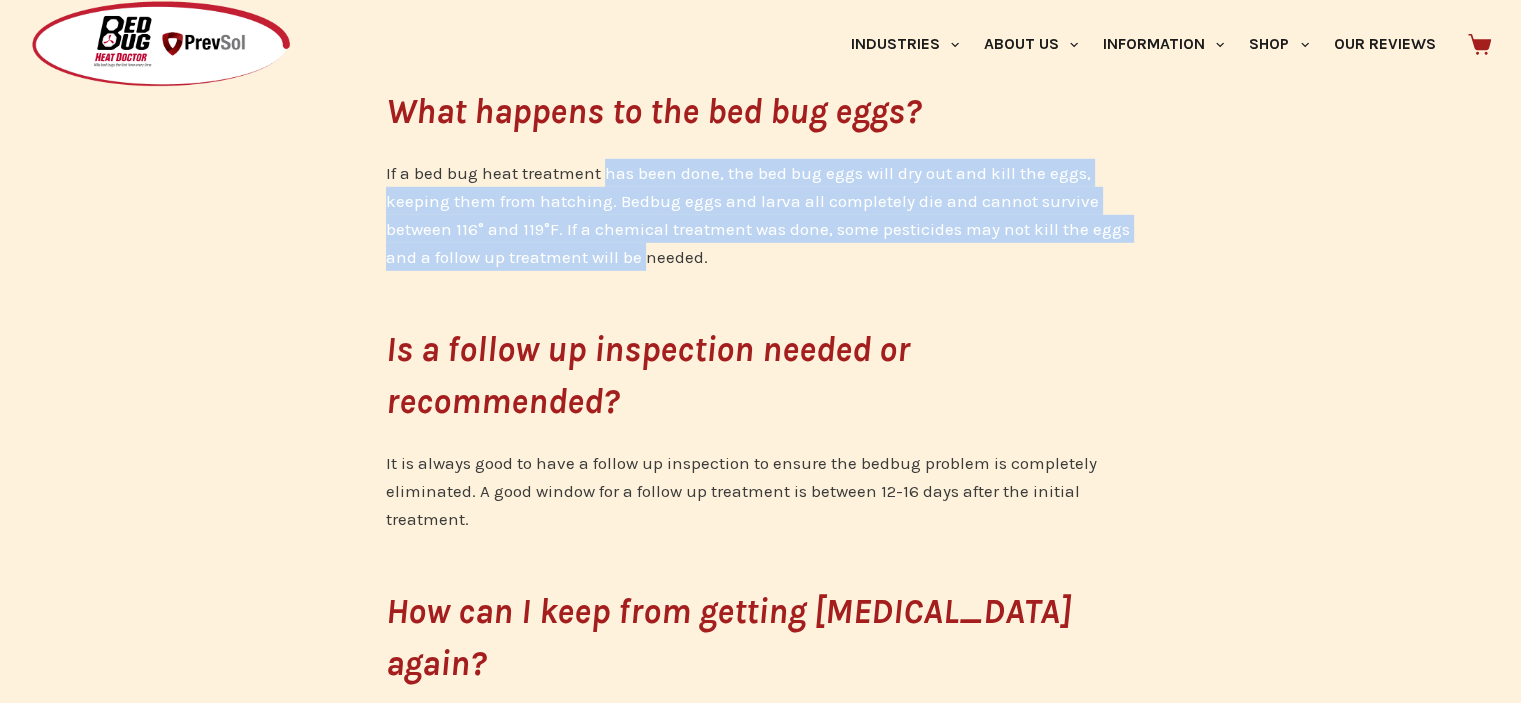 click on "If a bed bug heat treatment has been done, the bed bug eggs will dry out and kill the eggs, keeping them from hatching. Bedbug eggs and larva all completely die and cannot survive between 116° and 119°F. If a chemical treatment was done, some pesticides may not kill the eggs and a follow up treatment will be needed." at bounding box center [761, 215] 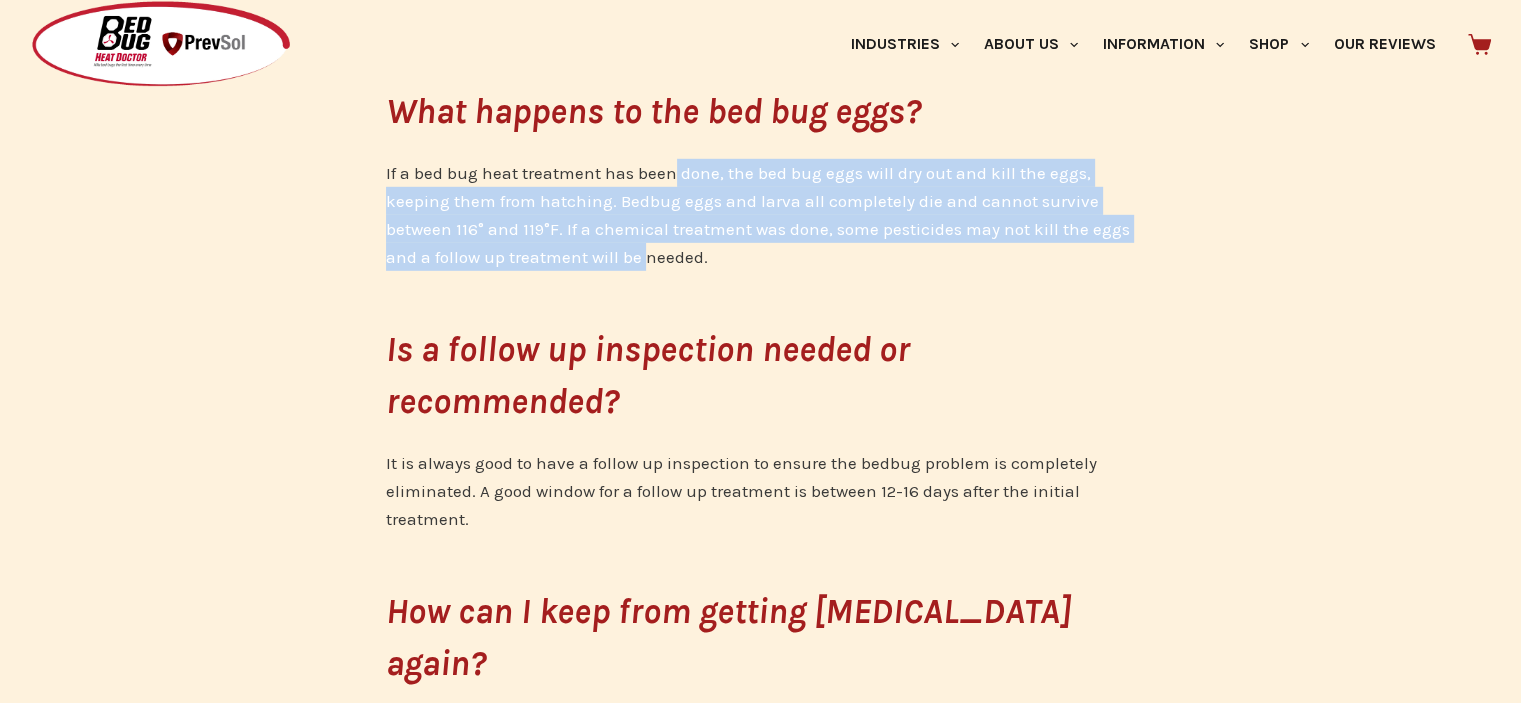 click on "If a bed bug heat treatment has been done, the bed bug eggs will dry out and kill the eggs, keeping them from hatching. Bedbug eggs and larva all completely die and cannot survive between 116° and 119°F. If a chemical treatment was done, some pesticides may not kill the eggs and a follow up treatment will be needed." at bounding box center [761, 215] 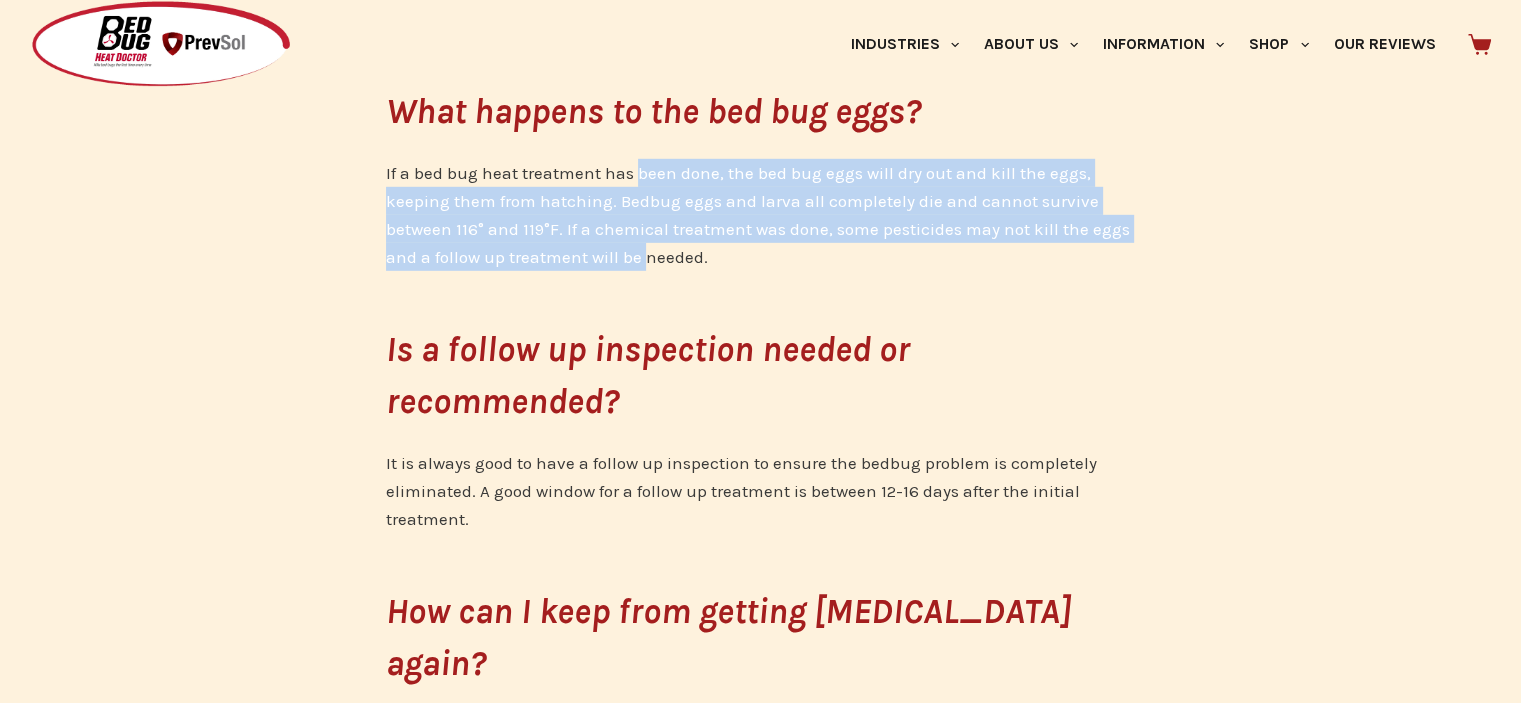 click on "If a bed bug heat treatment has been done, the bed bug eggs will dry out and kill the eggs, keeping them from hatching. Bedbug eggs and larva all completely die and cannot survive between 116° and 119°F. If a chemical treatment was done, some pesticides may not kill the eggs and a follow up treatment will be needed." at bounding box center (761, 215) 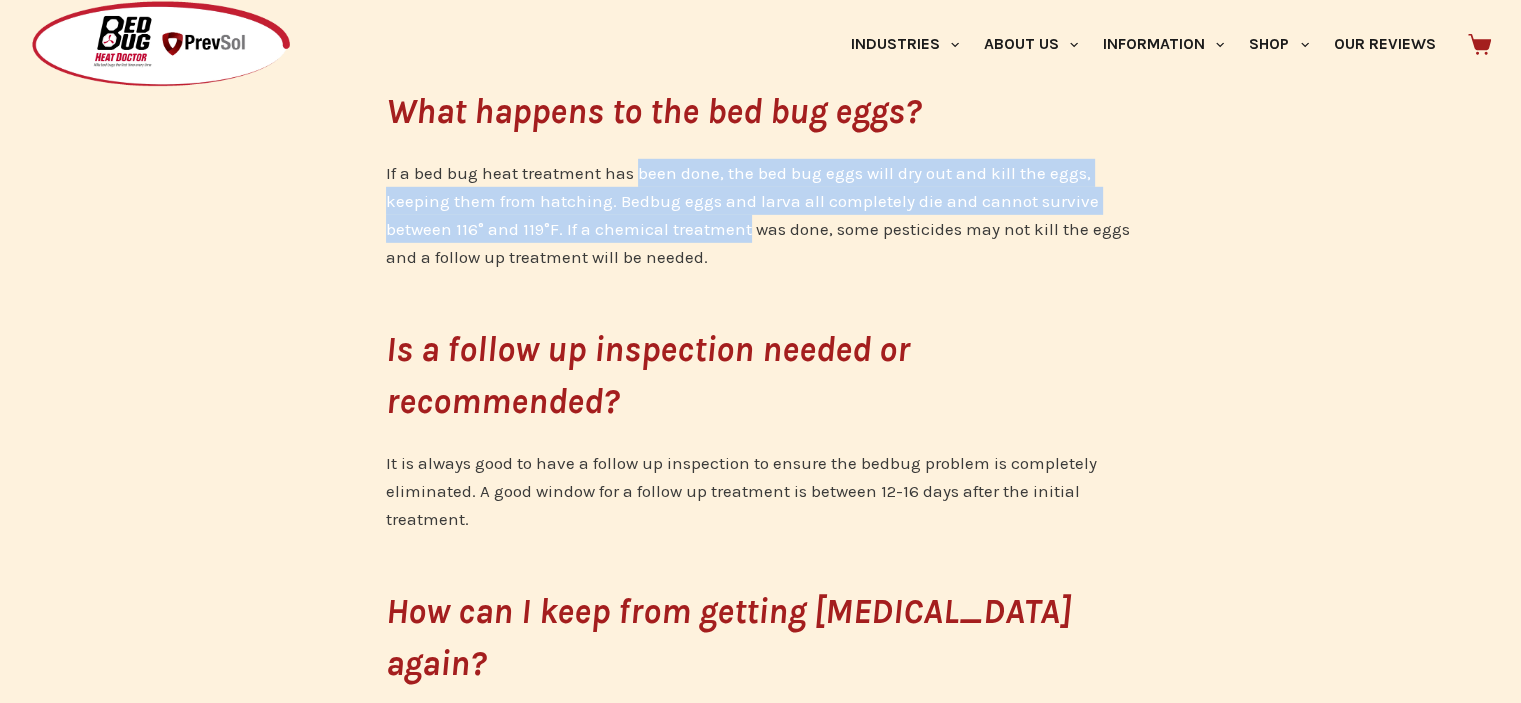 click on "If a bed bug heat treatment has been done, the bed bug eggs will dry out and kill the eggs, keeping them from hatching. Bedbug eggs and larva all completely die and cannot survive between 116° and 119°F. If a chemical treatment was done, some pesticides may not kill the eggs and a follow up treatment will be needed." at bounding box center [761, 215] 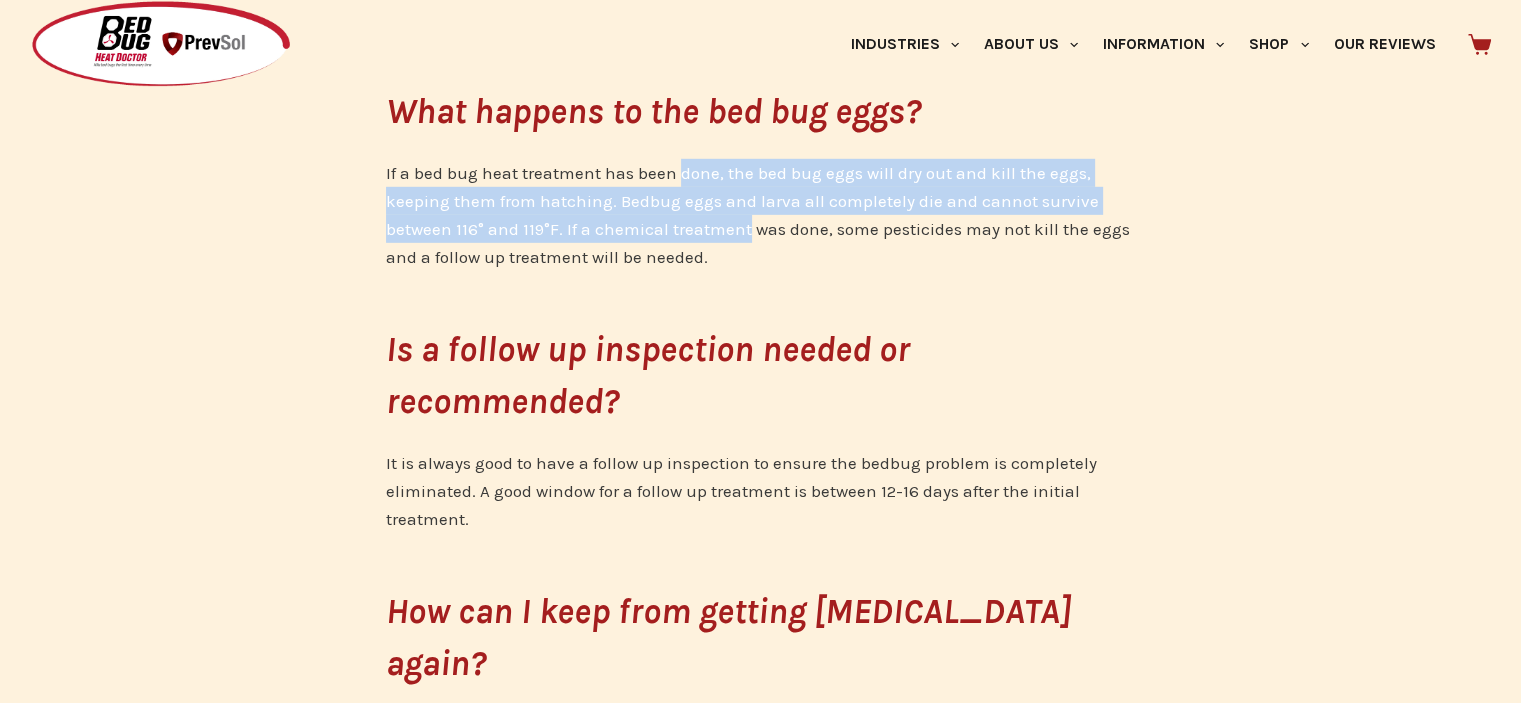 click on "If a bed bug heat treatment has been done, the bed bug eggs will dry out and kill the eggs, keeping them from hatching. Bedbug eggs and larva all completely die and cannot survive between 116° and 119°F. If a chemical treatment was done, some pesticides may not kill the eggs and a follow up treatment will be needed." at bounding box center (761, 215) 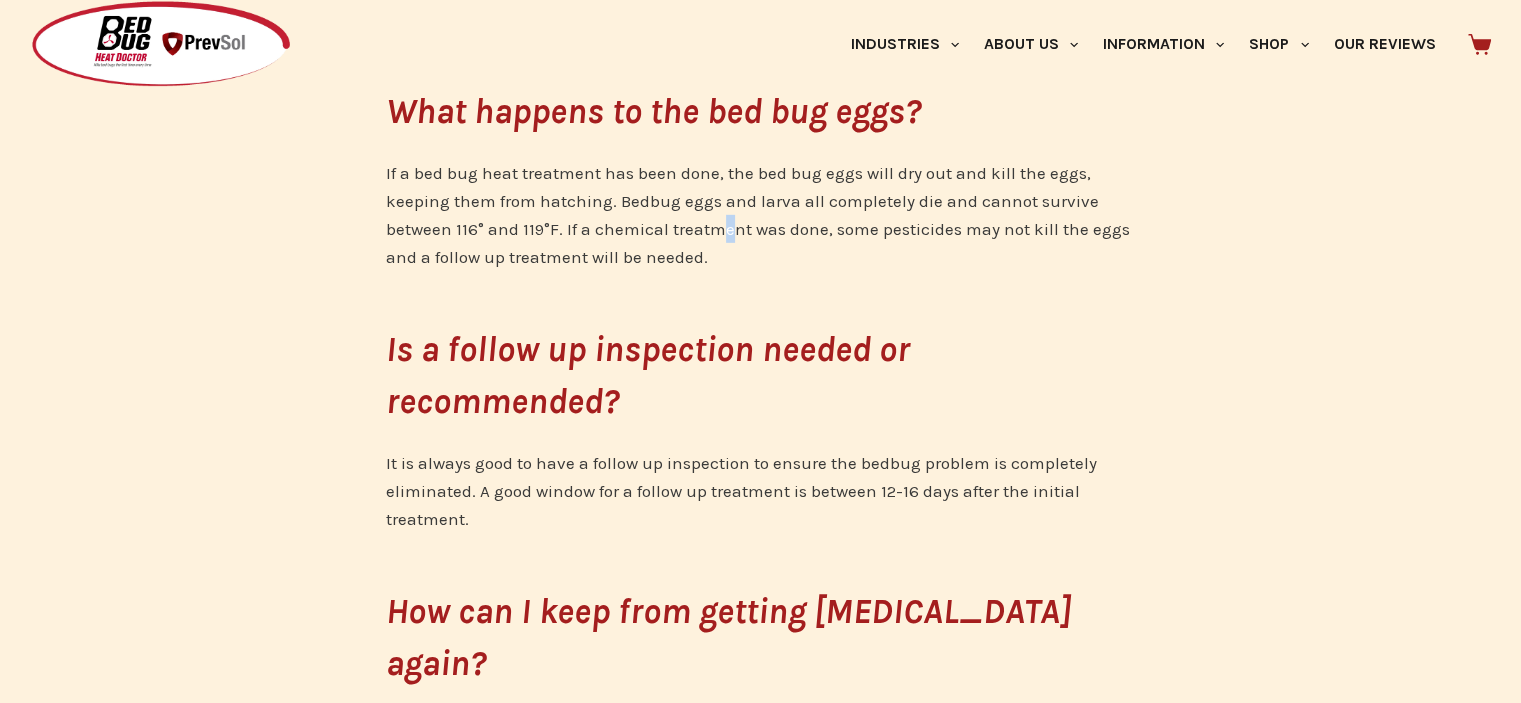 click on "If a bed bug heat treatment has been done, the bed bug eggs will dry out and kill the eggs, keeping them from hatching. Bedbug eggs and larva all completely die and cannot survive between 116° and 119°F. If a chemical treatment was done, some pesticides may not kill the eggs and a follow up treatment will be needed." at bounding box center (761, 215) 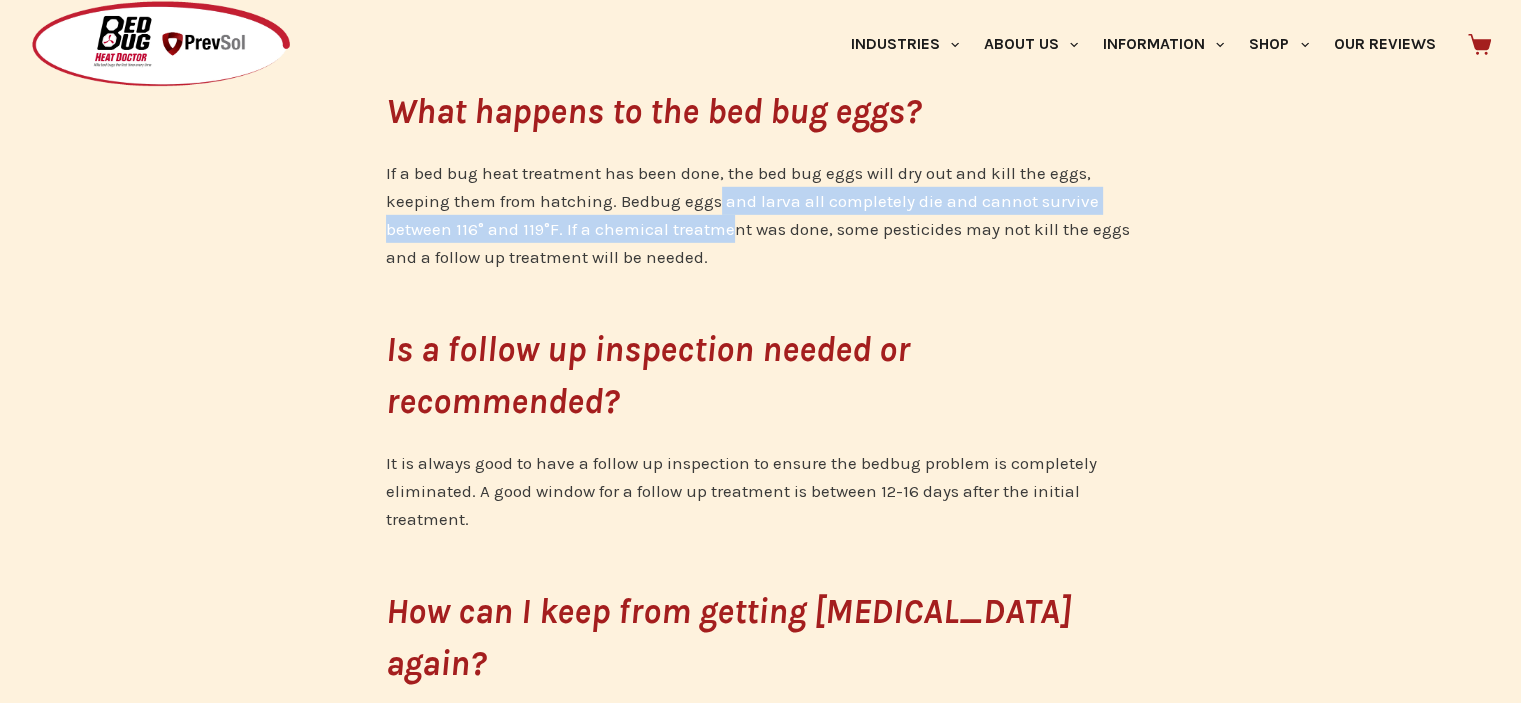 click on "If a bed bug heat treatment has been done, the bed bug eggs will dry out and kill the eggs, keeping them from hatching. Bedbug eggs and larva all completely die and cannot survive between 116° and 119°F. If a chemical treatment was done, some pesticides may not kill the eggs and a follow up treatment will be needed." at bounding box center [761, 215] 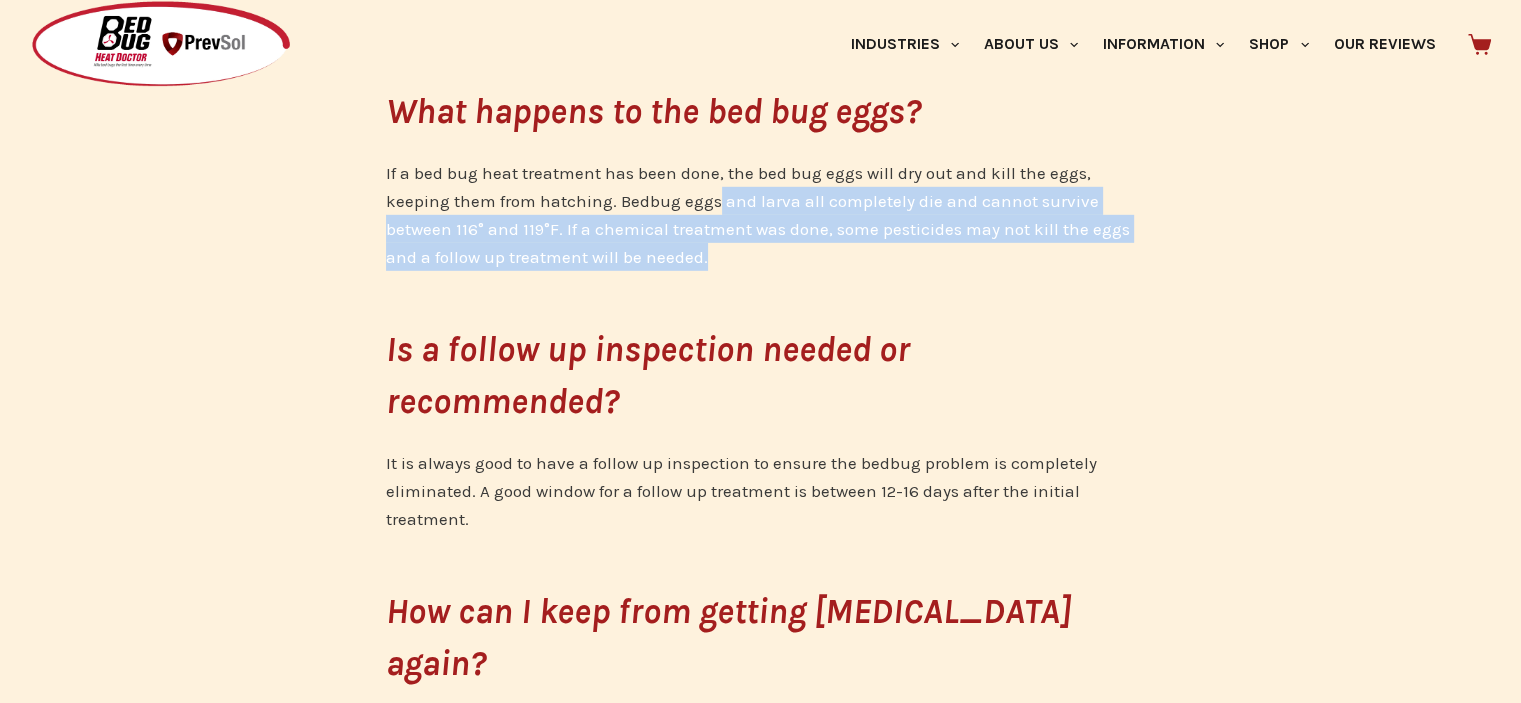 click on "If a bed bug heat treatment has been done, the bed bug eggs will dry out and kill the eggs, keeping them from hatching. Bedbug eggs and larva all completely die and cannot survive between 116° and 119°F. If a chemical treatment was done, some pesticides may not kill the eggs and a follow up treatment will be needed." at bounding box center (761, 215) 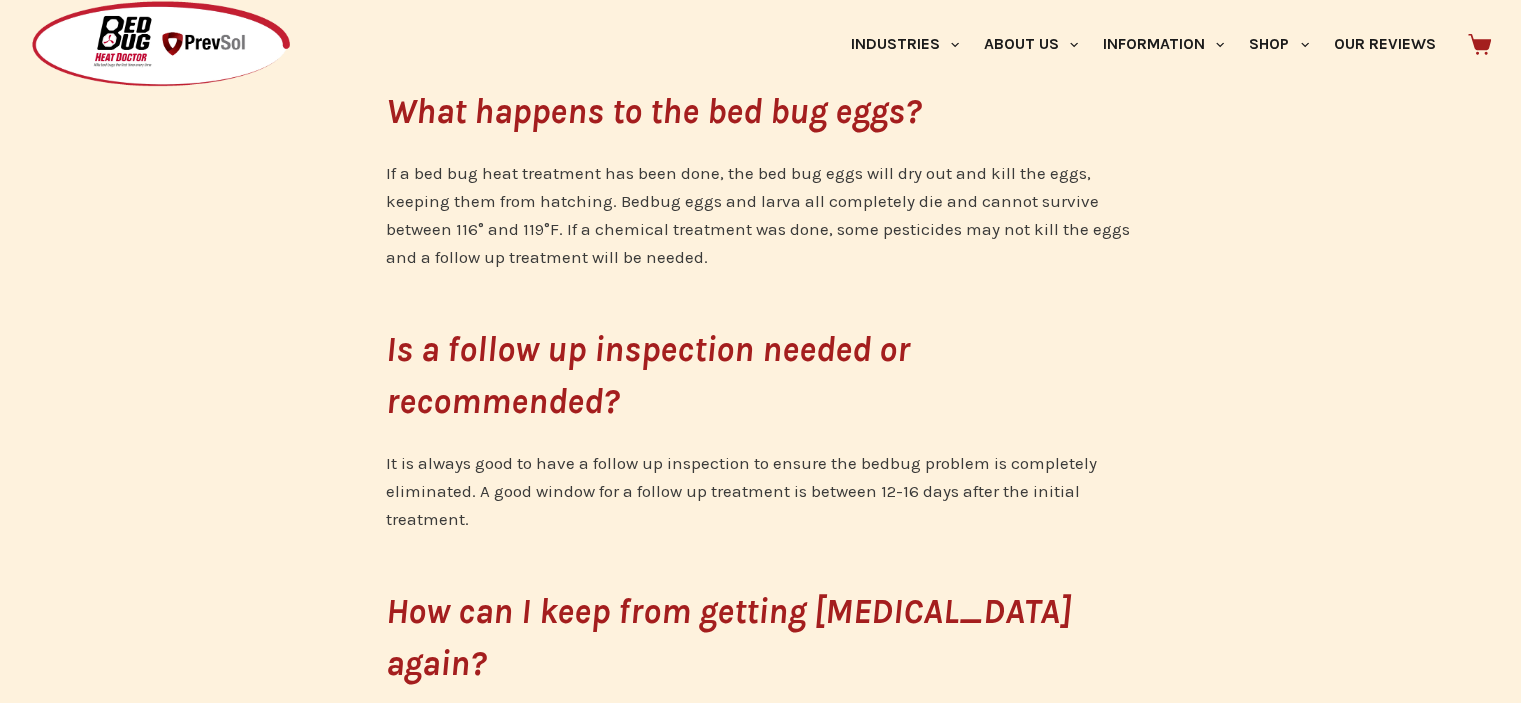 scroll, scrollTop: 6179, scrollLeft: 0, axis: vertical 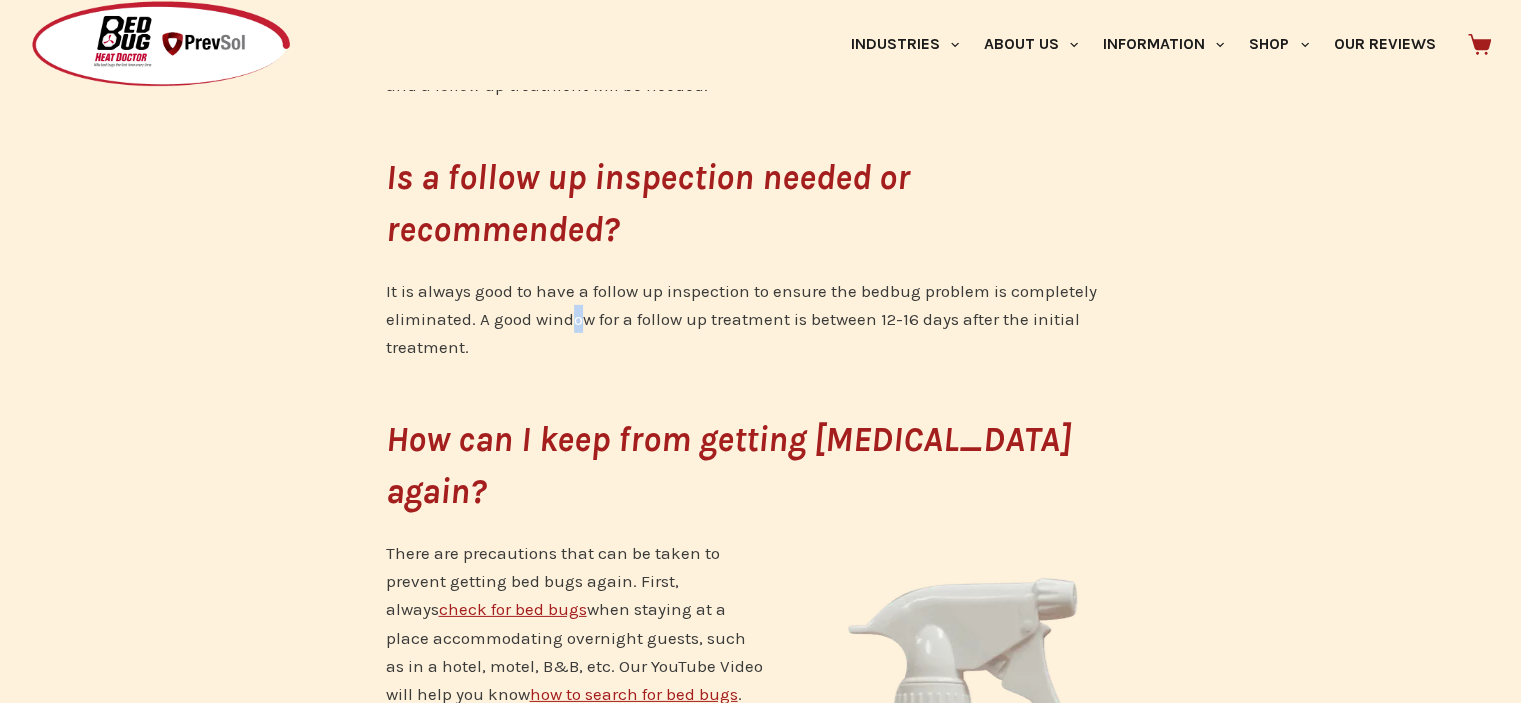 click on "It is always good to have a follow up inspection to ensure the bedbug problem is completely eliminated. A good window for a follow up treatment is between 12-16 days after the initial treatment." at bounding box center (761, 319) 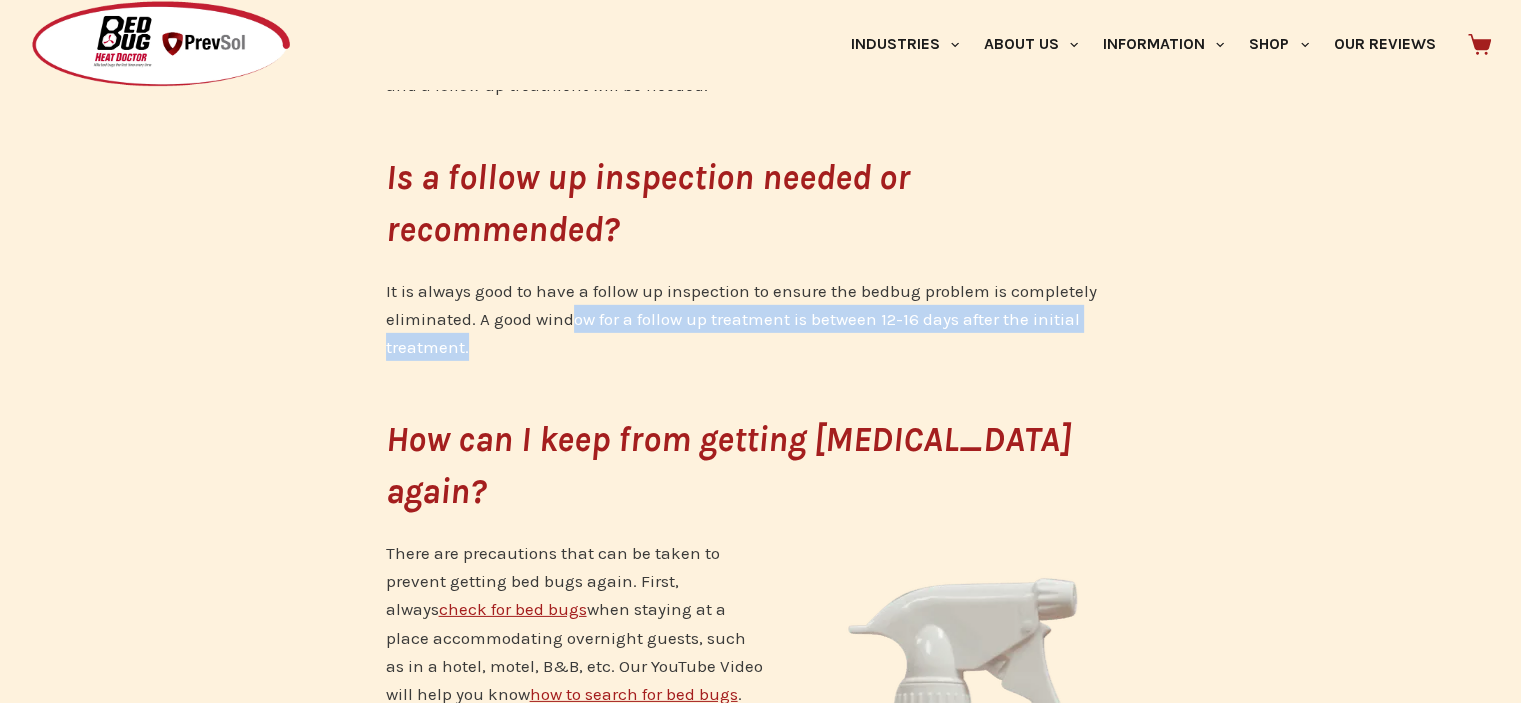 click on "It is always good to have a follow up inspection to ensure the bedbug problem is completely eliminated. A good window for a follow up treatment is between 12-16 days after the initial treatment." at bounding box center [761, 319] 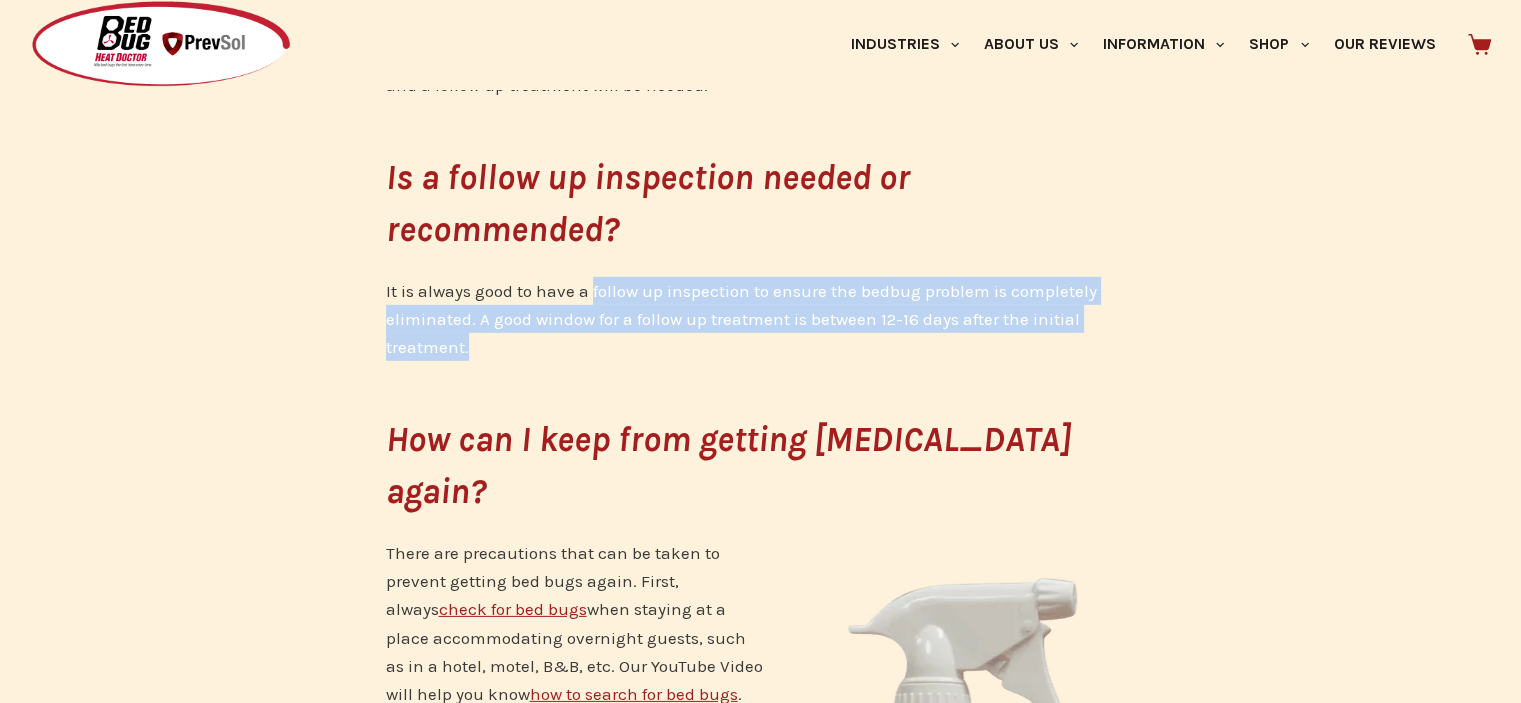 click on "What to expect after a bed bug treatment.
So, you have just had a bed bug treatment done at your business or place of residence – now what needs to be done?
The answers to many questions raised about post-treatments will vary based upon the type of bed bug treatment – i.e. chemical spray/dust or a  heat treatment . We strongly advise that if a heat treatment is not being conducted, a chemical treatment should always be conducted by a licensed and insured pest control operator.
How do I know the treatment has been successful?
The obvious answer is that there will be no more living bed bugs. There should be no more bites from the bed bugs, no more fresh casings, and no new fecal matter spots or [MEDICAL_DATA] on the sheets and mattress. A good rule-of-thumb is that you should not be finding any new adult bed bugs or bed bug nymphs 7-14 days after the bed bug treatment has been concluded.
Should I throw away my mattress after the bed bug treatment?" at bounding box center (760, -1838) 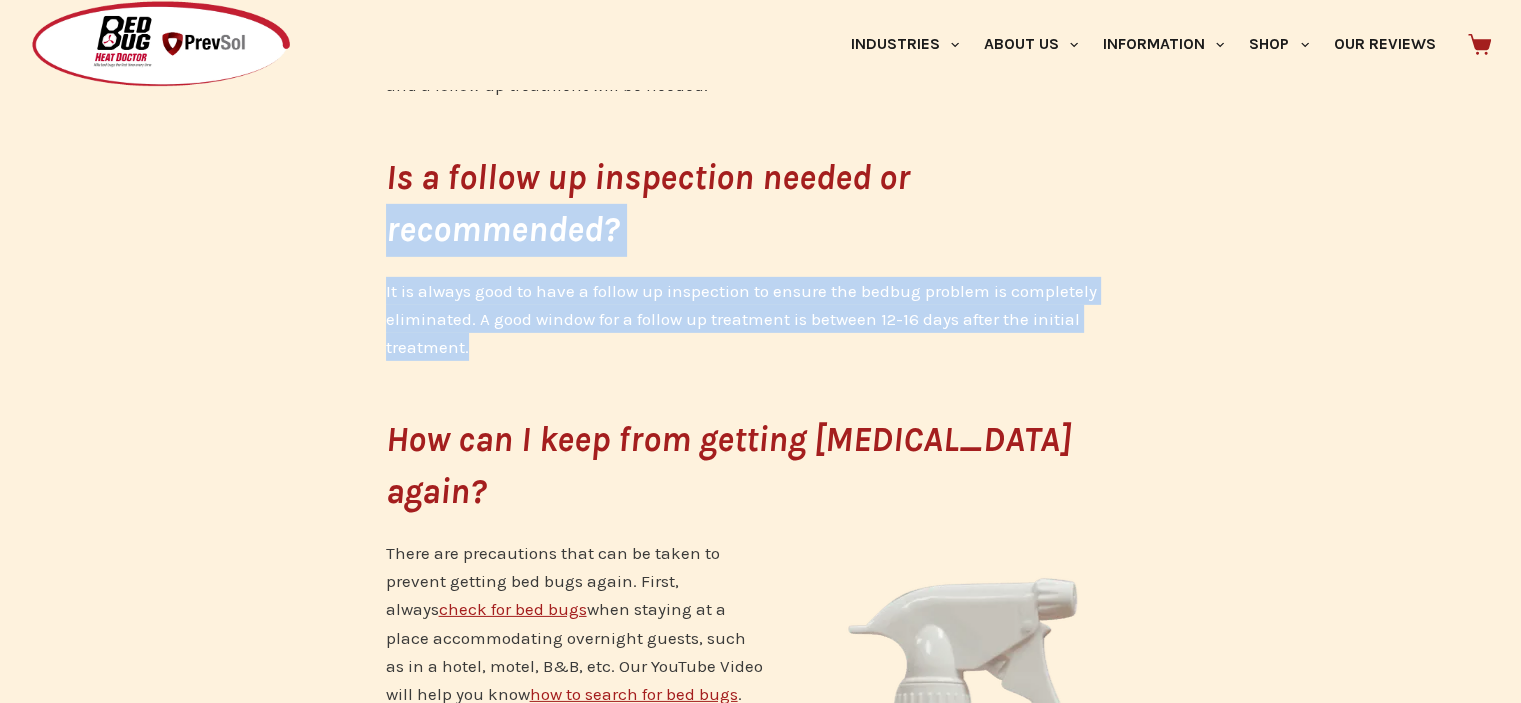 click on "It is always good to have a follow up inspection to ensure the bedbug problem is completely eliminated. A good window for a follow up treatment is between 12-16 days after the initial treatment." at bounding box center [761, 319] 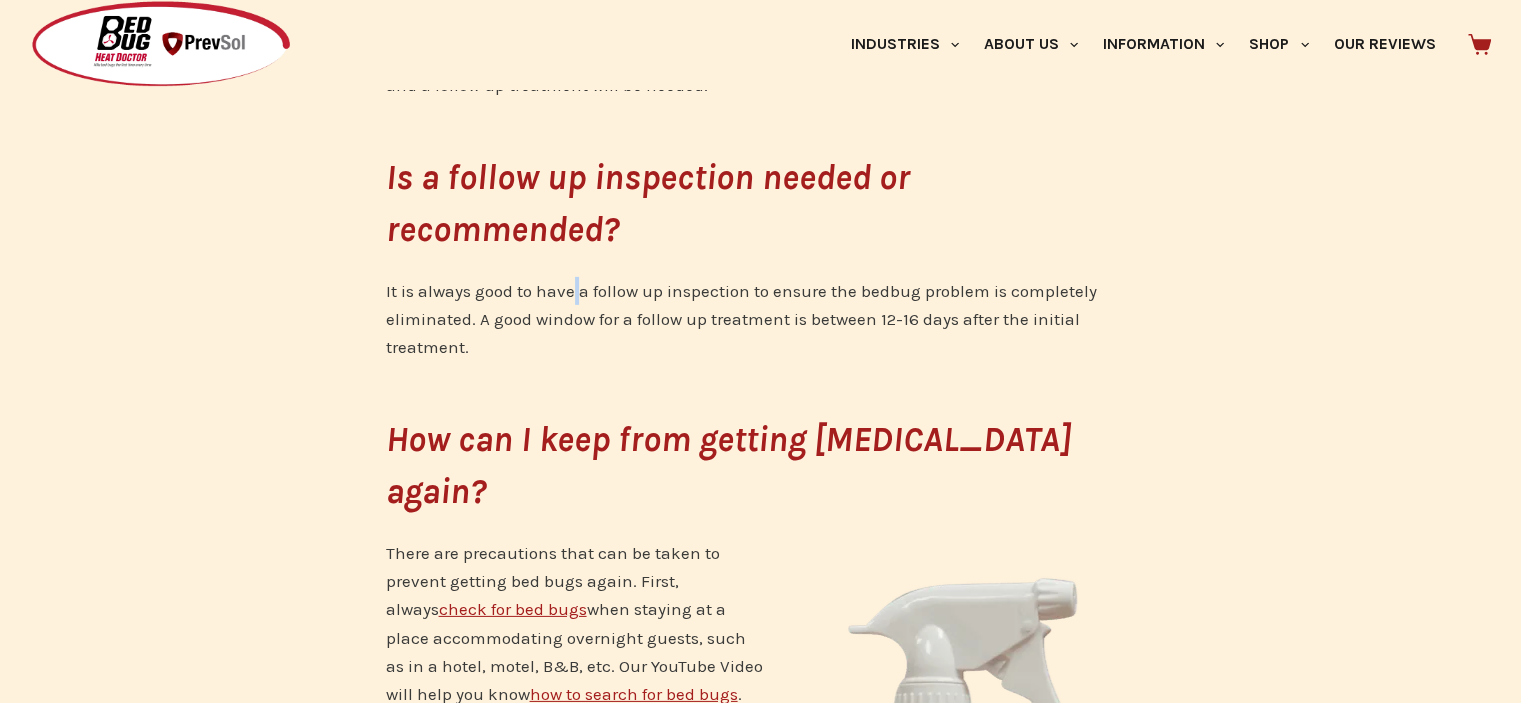 click on "It is always good to have a follow up inspection to ensure the bedbug problem is completely eliminated. A good window for a follow up treatment is between 12-16 days after the initial treatment." at bounding box center [761, 319] 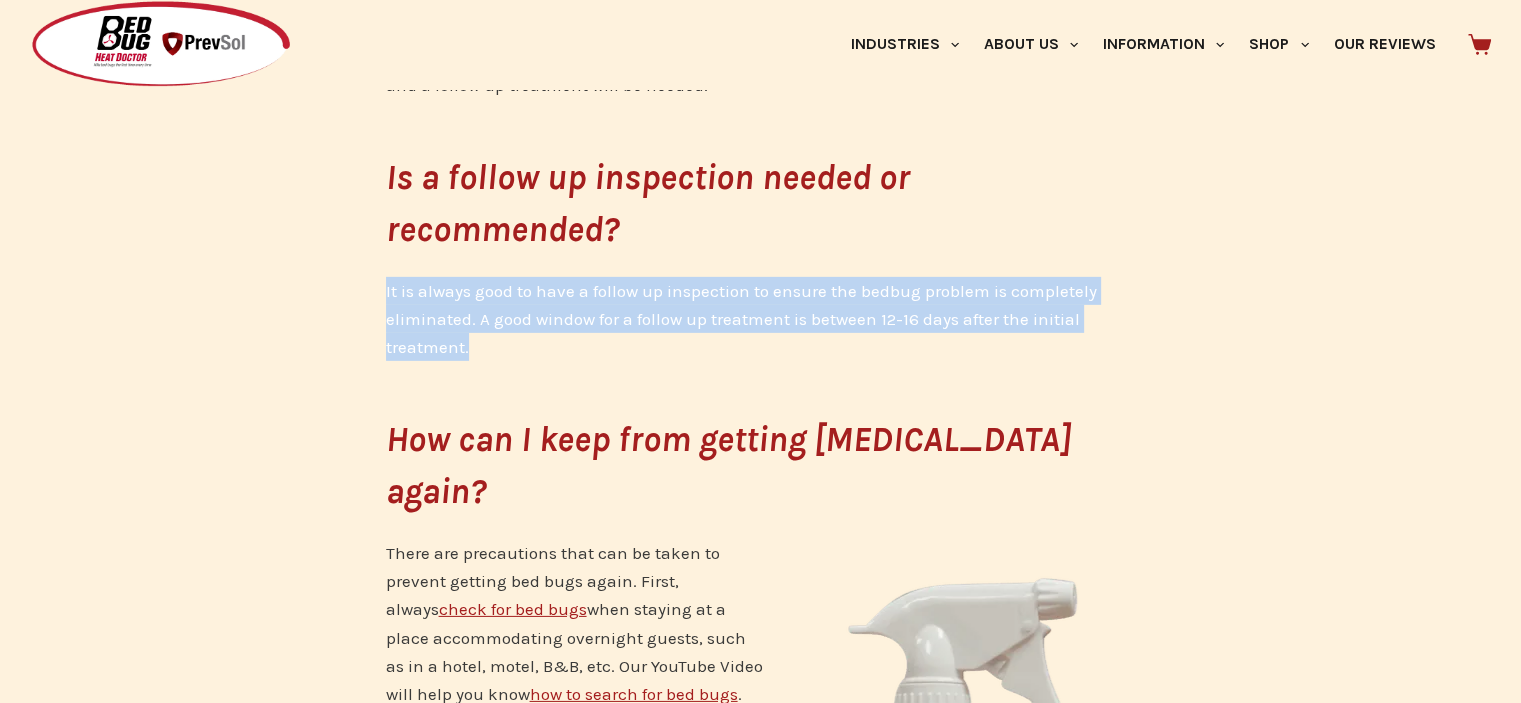click on "It is always good to have a follow up inspection to ensure the bedbug problem is completely eliminated. A good window for a follow up treatment is between 12-16 days after the initial treatment." at bounding box center (761, 319) 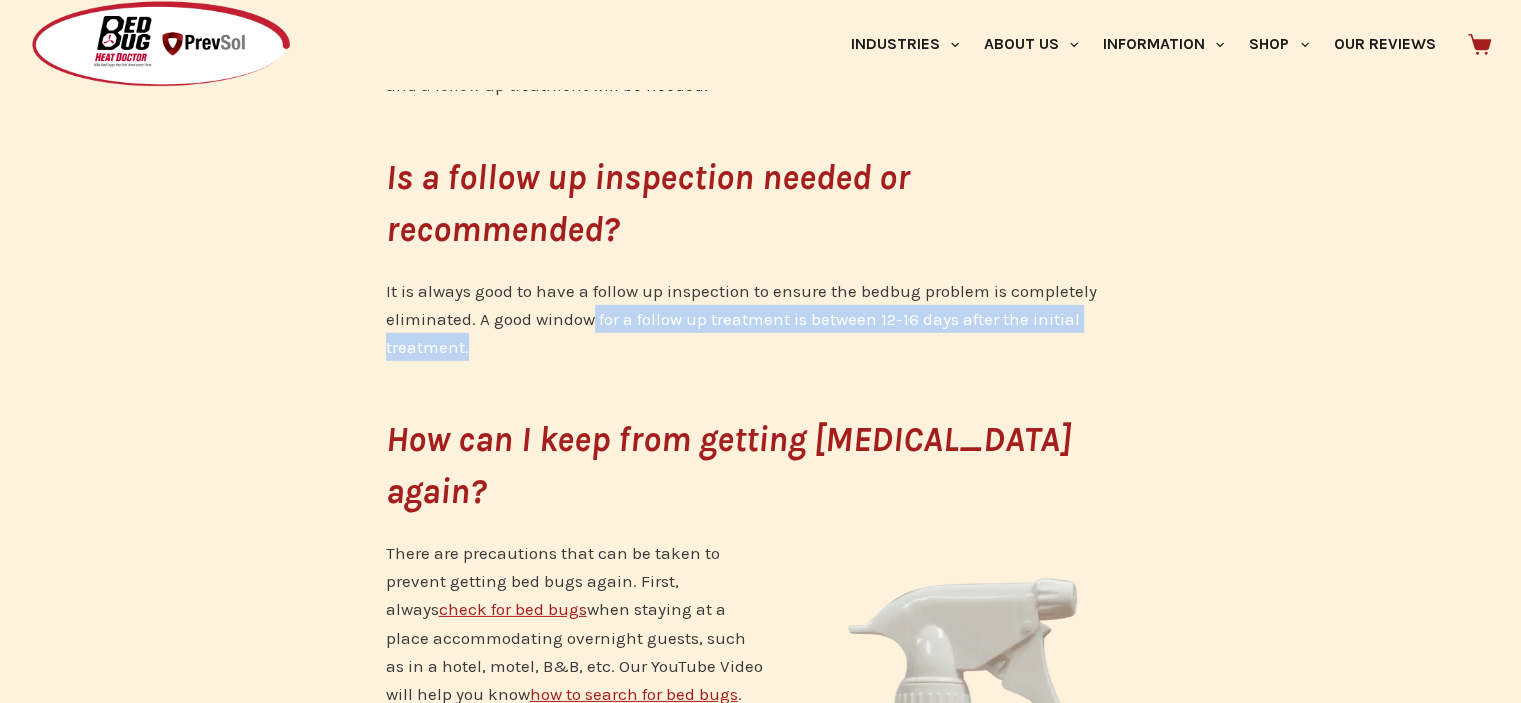 click on "It is always good to have a follow up inspection to ensure the bedbug problem is completely eliminated. A good window for a follow up treatment is between 12-16 days after the initial treatment." at bounding box center [761, 319] 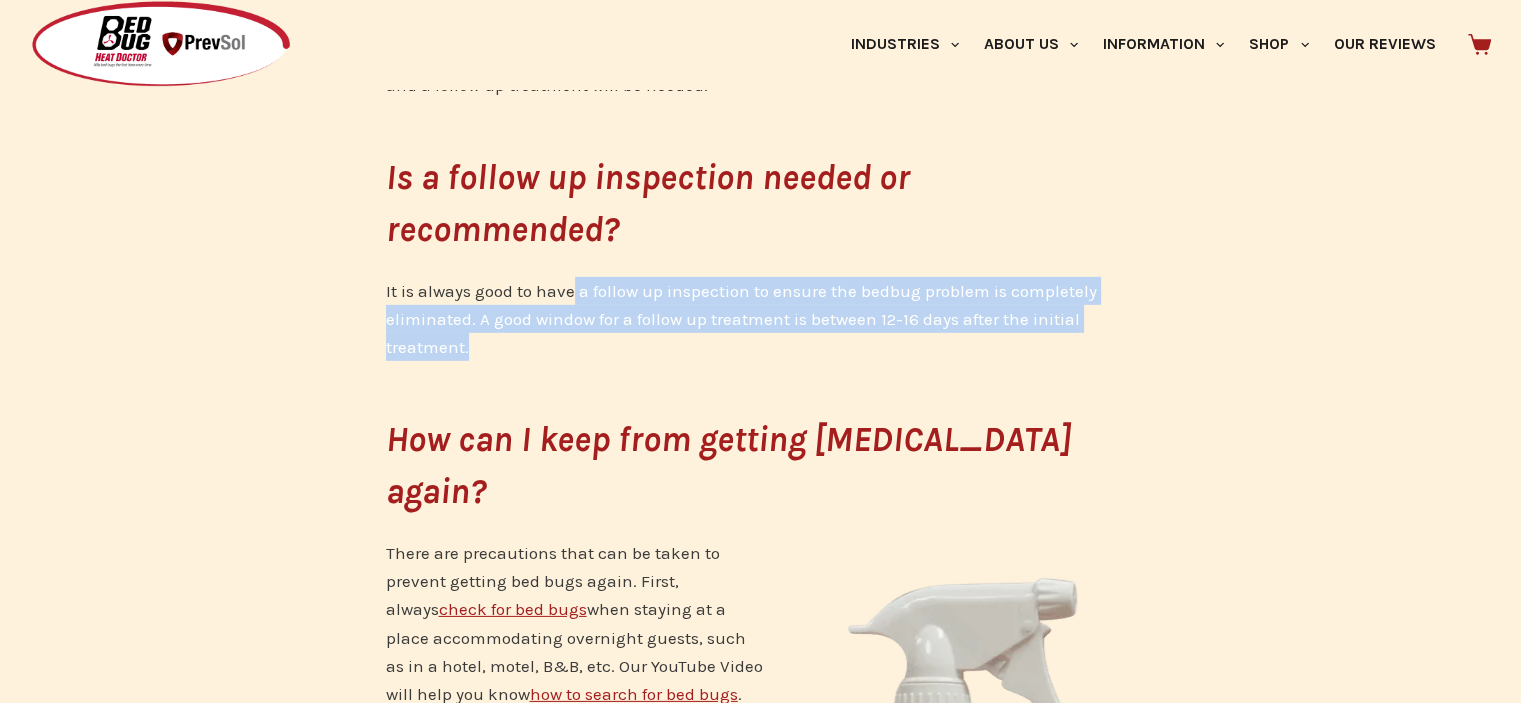 click on "It is always good to have a follow up inspection to ensure the bedbug problem is completely eliminated. A good window for a follow up treatment is between 12-16 days after the initial treatment." at bounding box center (761, 319) 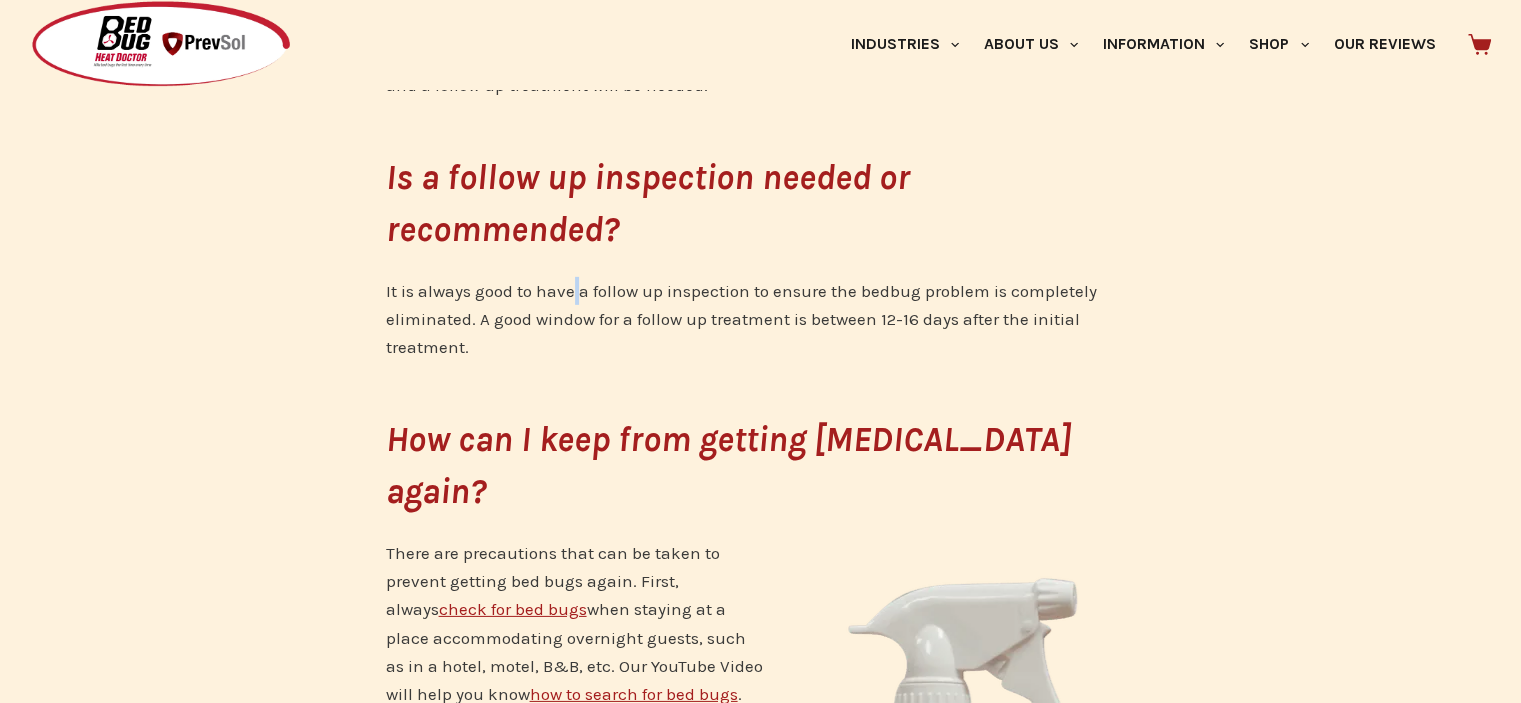 click on "It is always good to have a follow up inspection to ensure the bedbug problem is completely eliminated. A good window for a follow up treatment is between 12-16 days after the initial treatment." at bounding box center (761, 319) 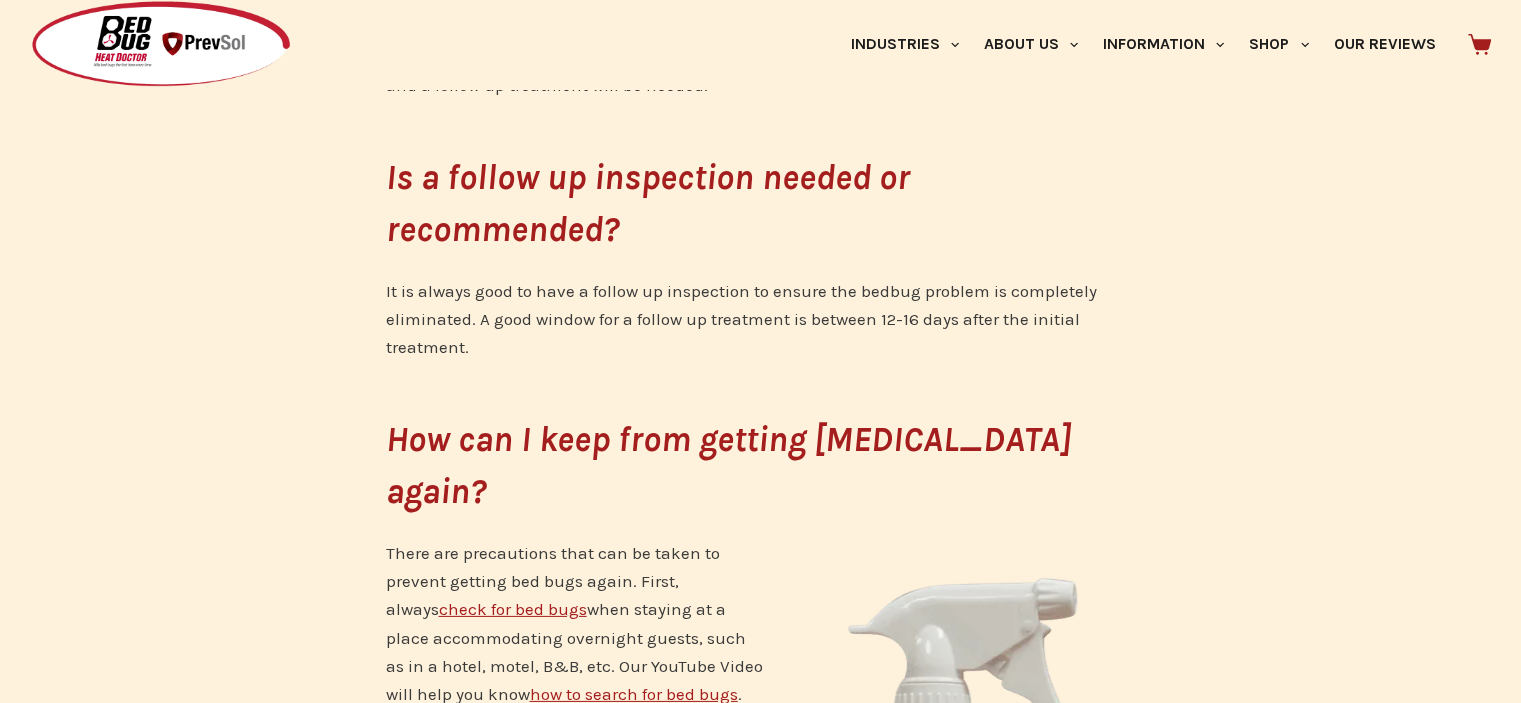 click on "It is always good to have a follow up inspection to ensure the bedbug problem is completely eliminated. A good window for a follow up treatment is between 12-16 days after the initial treatment." at bounding box center (761, 319) 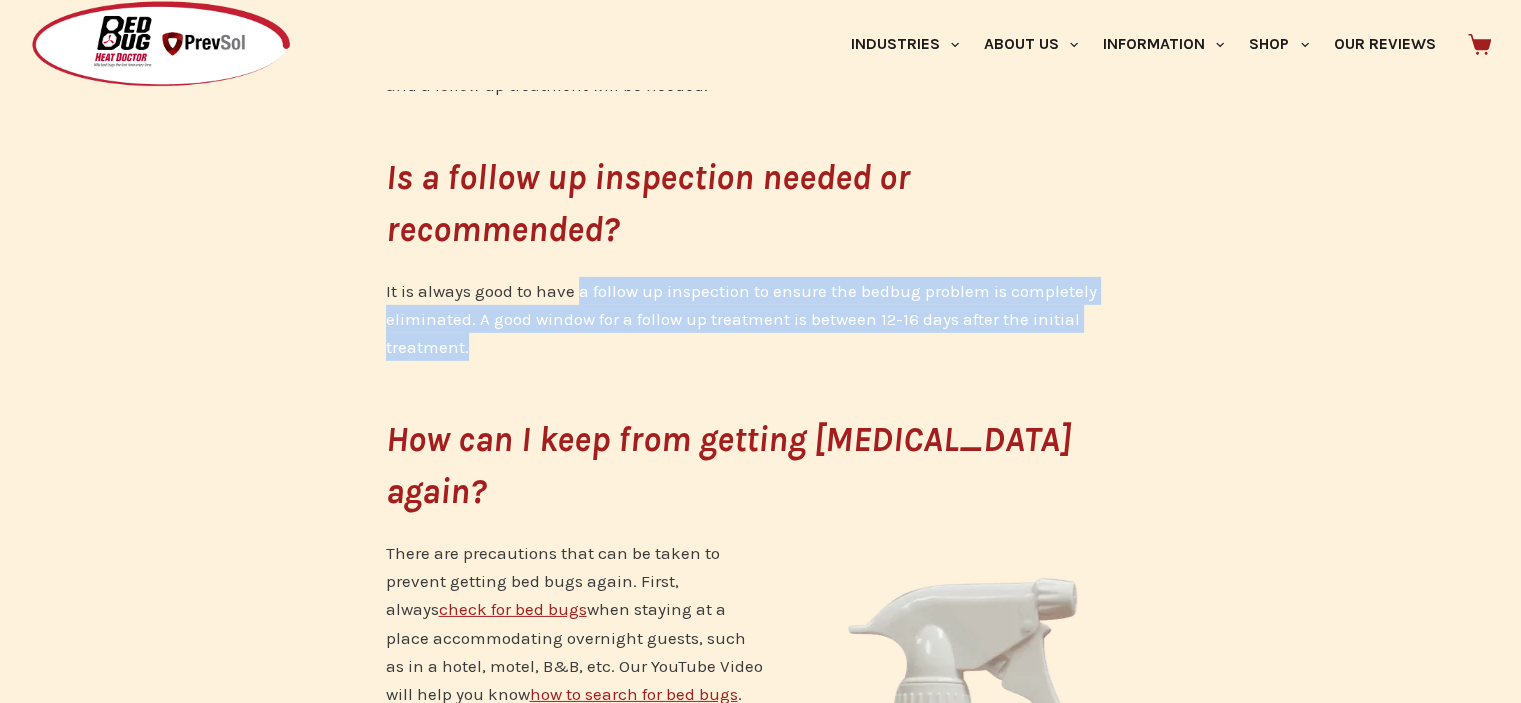 click on "What to expect after a bed bug treatment.
So, you have just had a bed bug treatment done at your business or place of residence – now what needs to be done?
The answers to many questions raised about post-treatments will vary based upon the type of bed bug treatment – i.e. chemical spray/dust or a  heat treatment . We strongly advise that if a heat treatment is not being conducted, a chemical treatment should always be conducted by a licensed and insured pest control operator.
How do I know the treatment has been successful?
The obvious answer is that there will be no more living bed bugs. There should be no more bites from the bed bugs, no more fresh casings, and no new fecal matter spots or [MEDICAL_DATA] on the sheets and mattress. A good rule-of-thumb is that you should not be finding any new adult bed bugs or bed bug nymphs 7-14 days after the bed bug treatment has been concluded.
Should I throw away my mattress after the bed bug treatment?" at bounding box center (760, -1838) 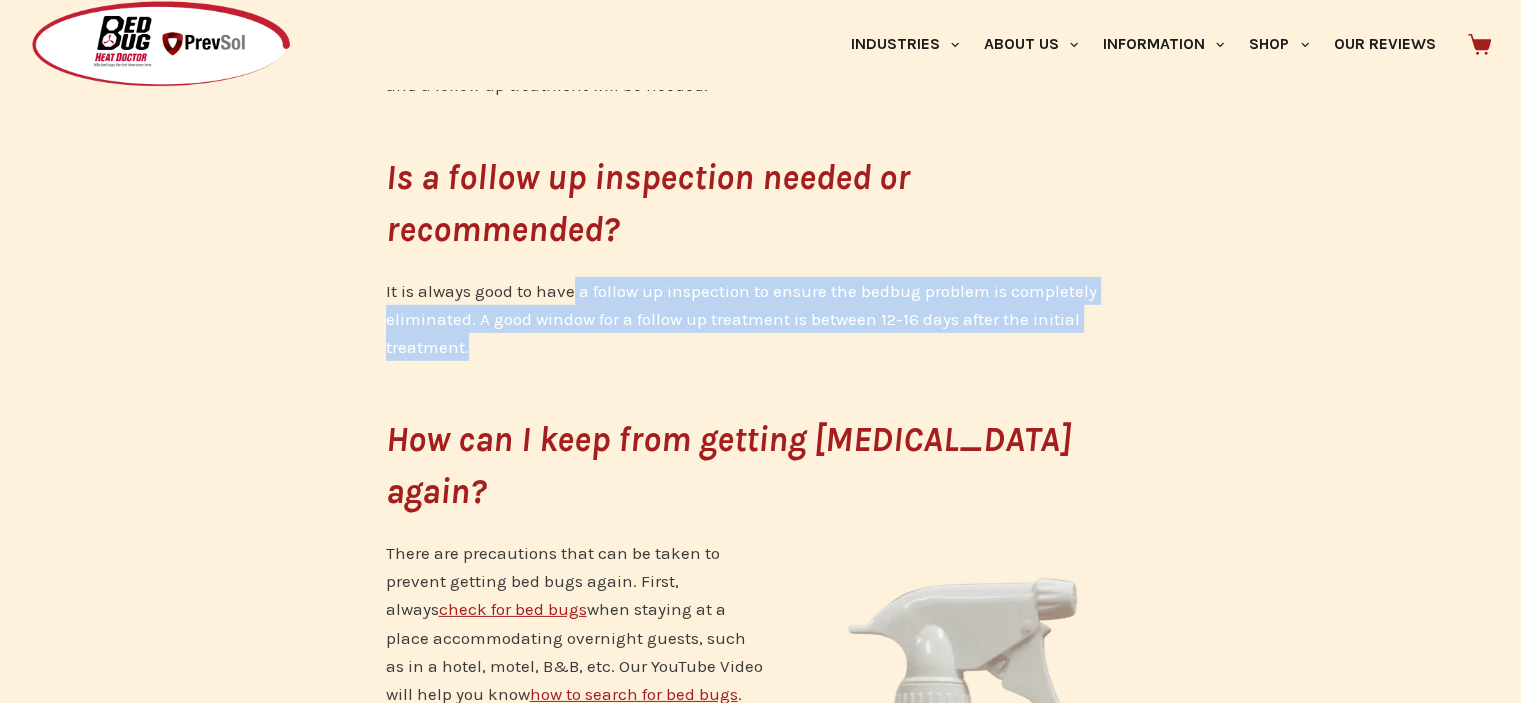 click on "What to expect after a bed bug treatment.
So, you have just had a bed bug treatment done at your business or place of residence – now what needs to be done?
The answers to many questions raised about post-treatments will vary based upon the type of bed bug treatment – i.e. chemical spray/dust or a  heat treatment . We strongly advise that if a heat treatment is not being conducted, a chemical treatment should always be conducted by a licensed and insured pest control operator.
How do I know the treatment has been successful?
The obvious answer is that there will be no more living bed bugs. There should be no more bites from the bed bugs, no more fresh casings, and no new fecal matter spots or [MEDICAL_DATA] on the sheets and mattress. A good rule-of-thumb is that you should not be finding any new adult bed bugs or bed bug nymphs 7-14 days after the bed bug treatment has been concluded.
Should I throw away my mattress after the bed bug treatment?" at bounding box center (760, -1838) 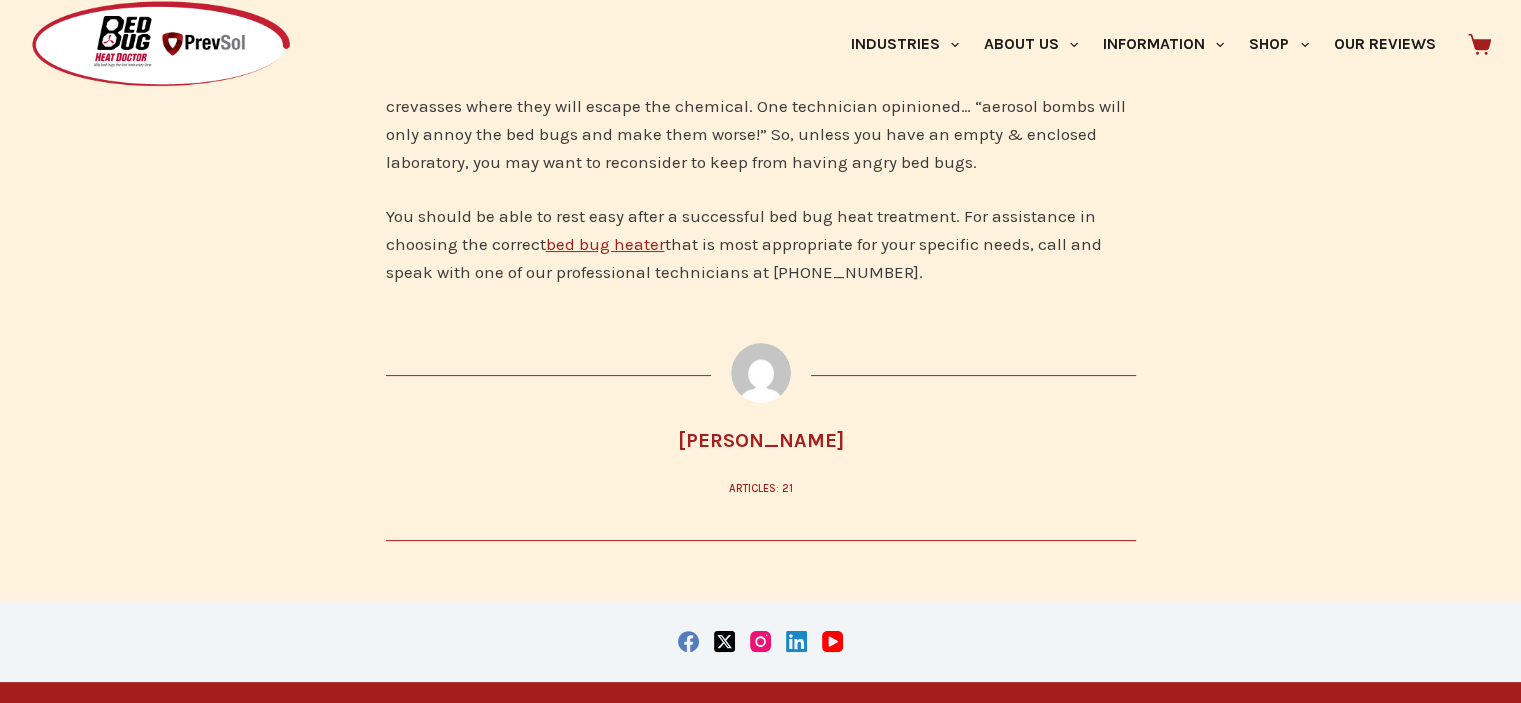 scroll, scrollTop: 8071, scrollLeft: 0, axis: vertical 